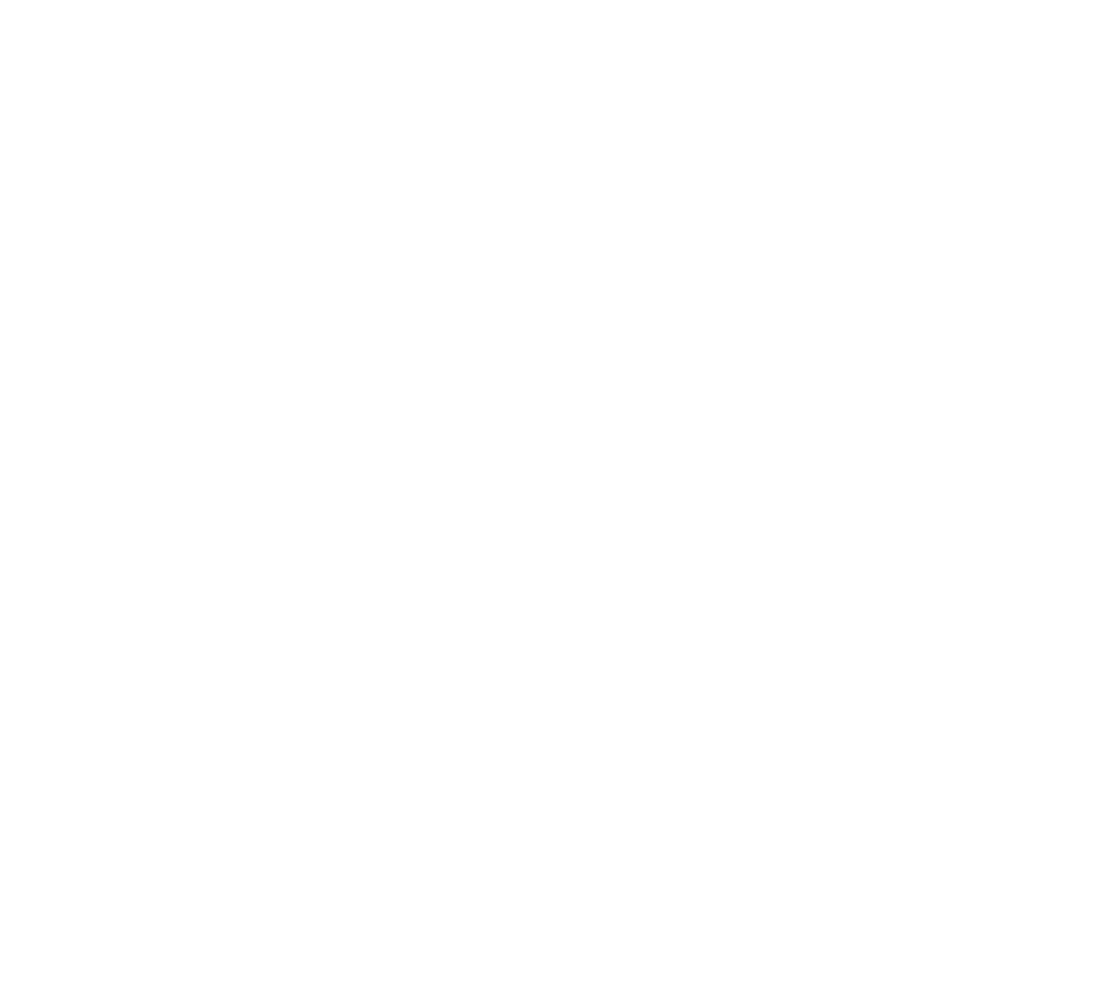 scroll, scrollTop: 0, scrollLeft: 0, axis: both 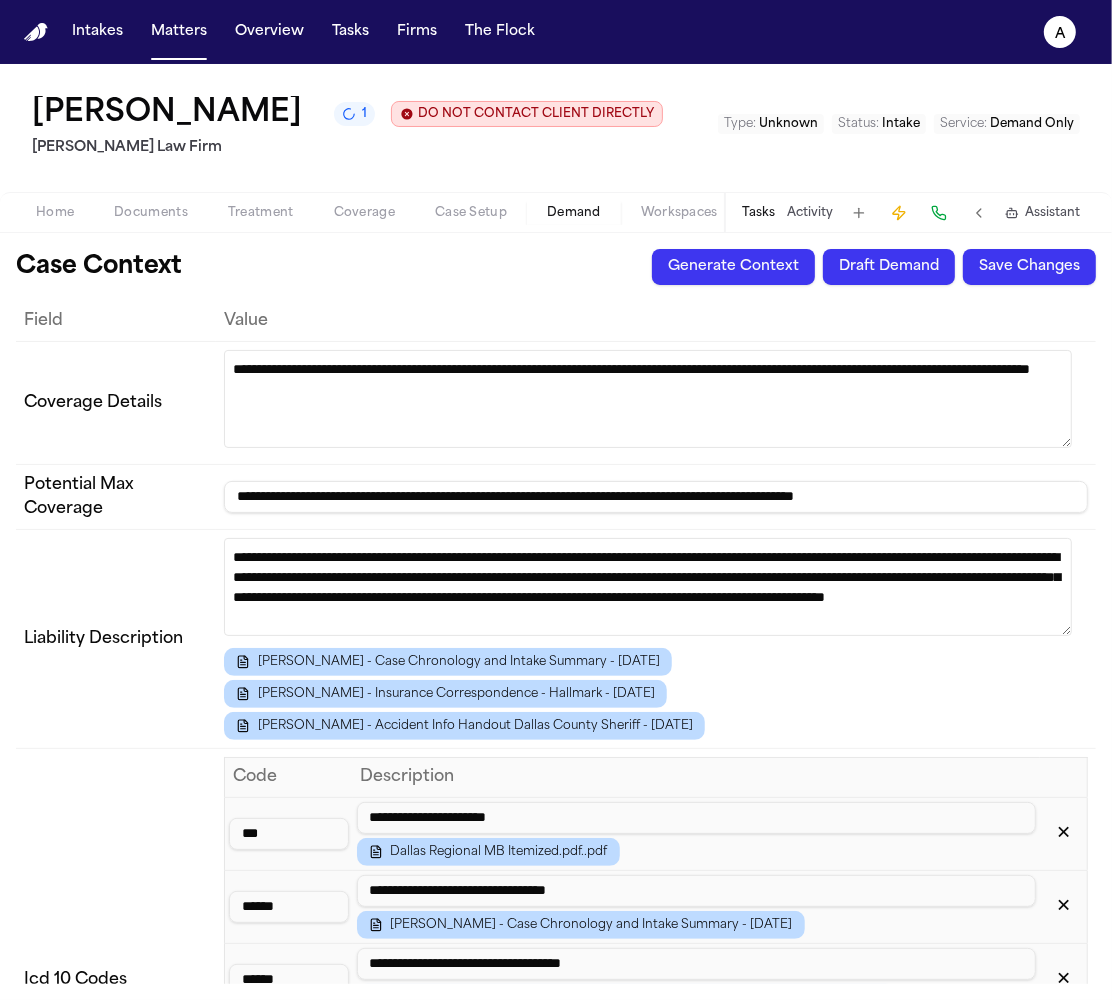 click on "Generate Context" at bounding box center (733, 267) 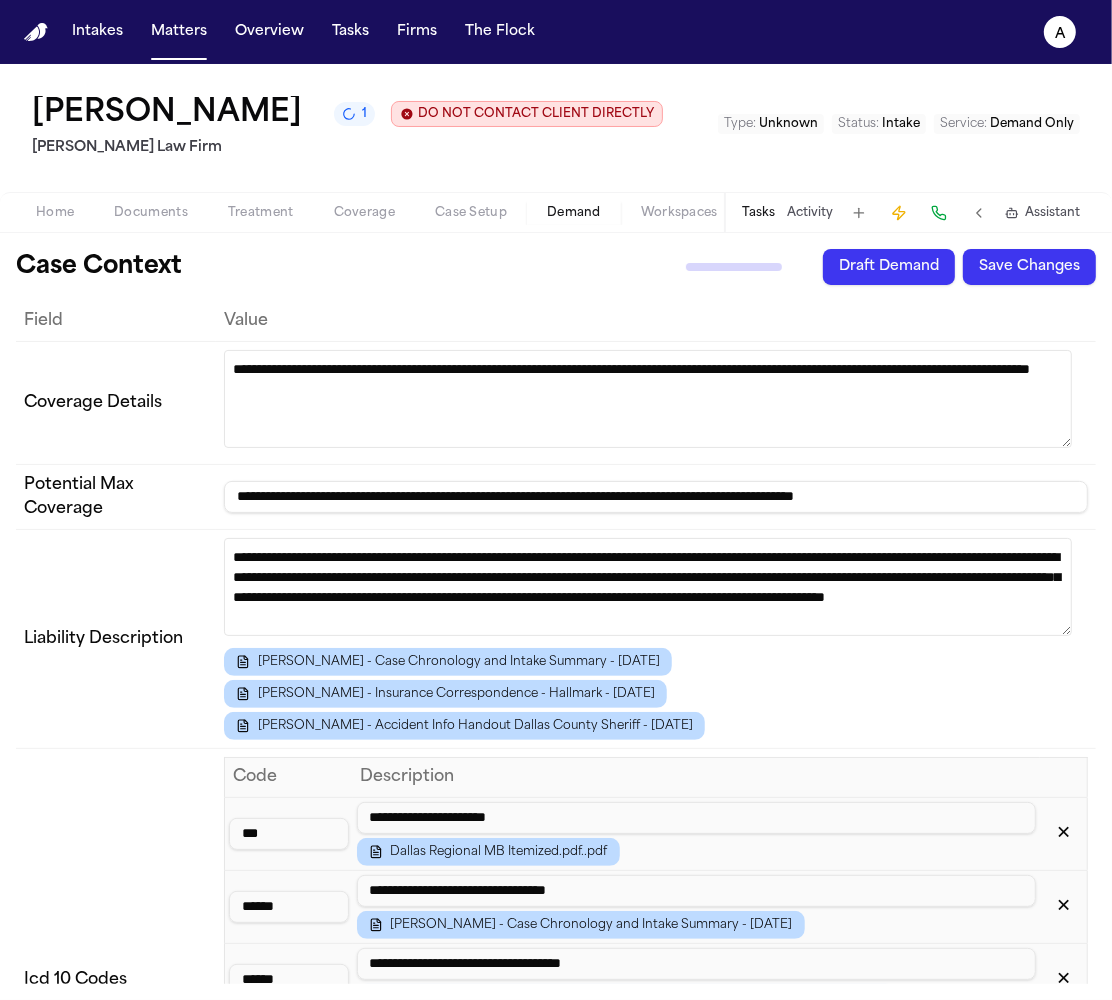 click on "Case Context Generate Context Draft Demand Save Changes" at bounding box center (556, 267) 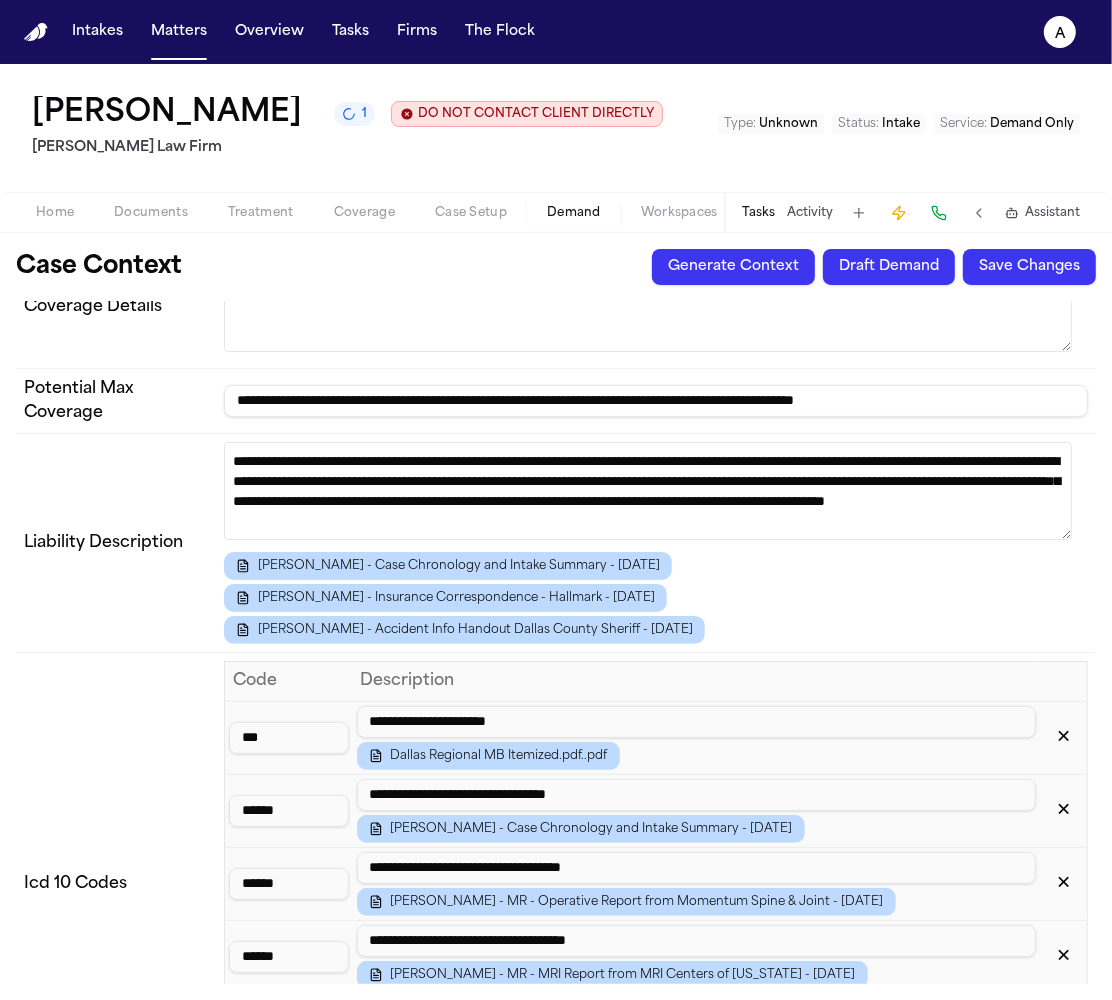 scroll, scrollTop: 0, scrollLeft: 0, axis: both 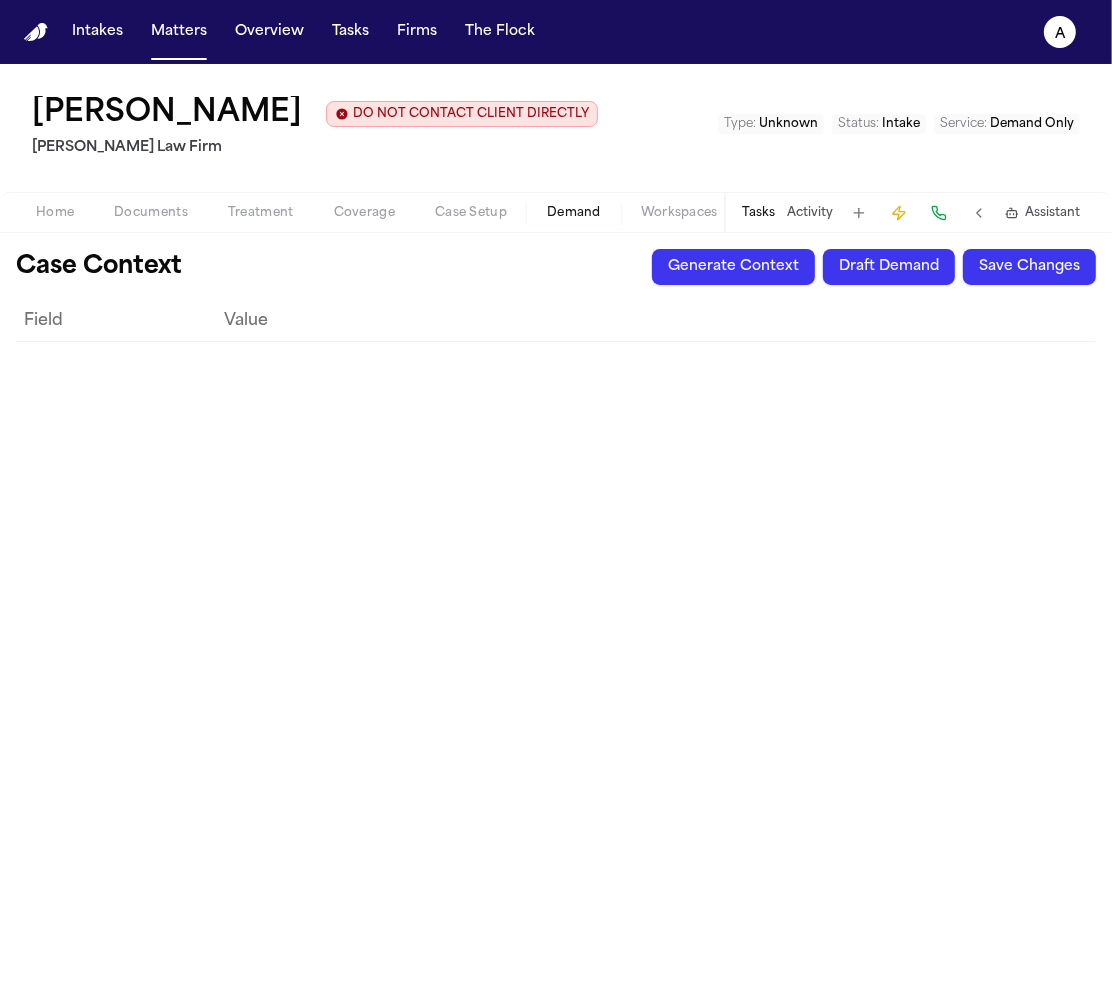 click on "Generate Context" at bounding box center [733, 267] 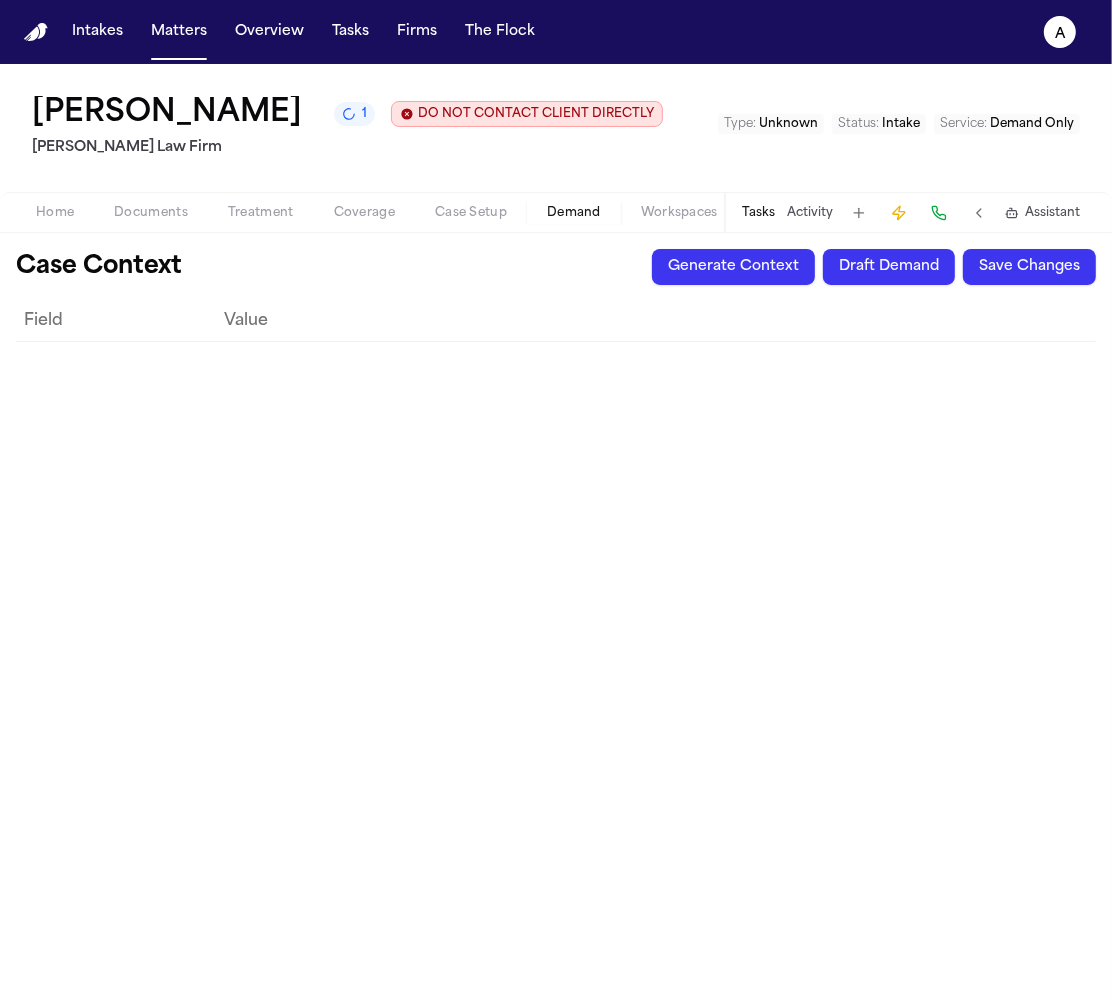 click on "1" at bounding box center (354, 114) 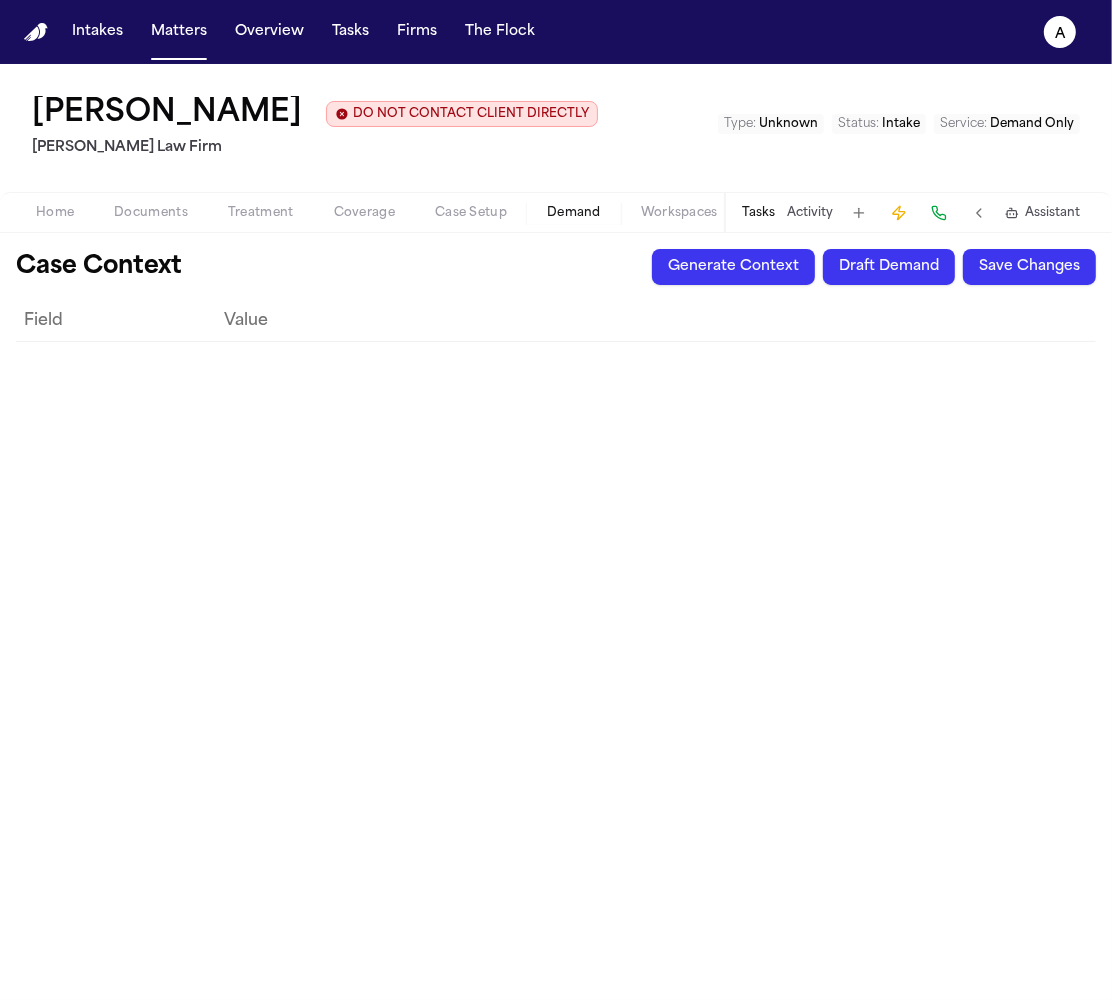 click on "[PERSON_NAME] Law Firm" at bounding box center [315, 148] 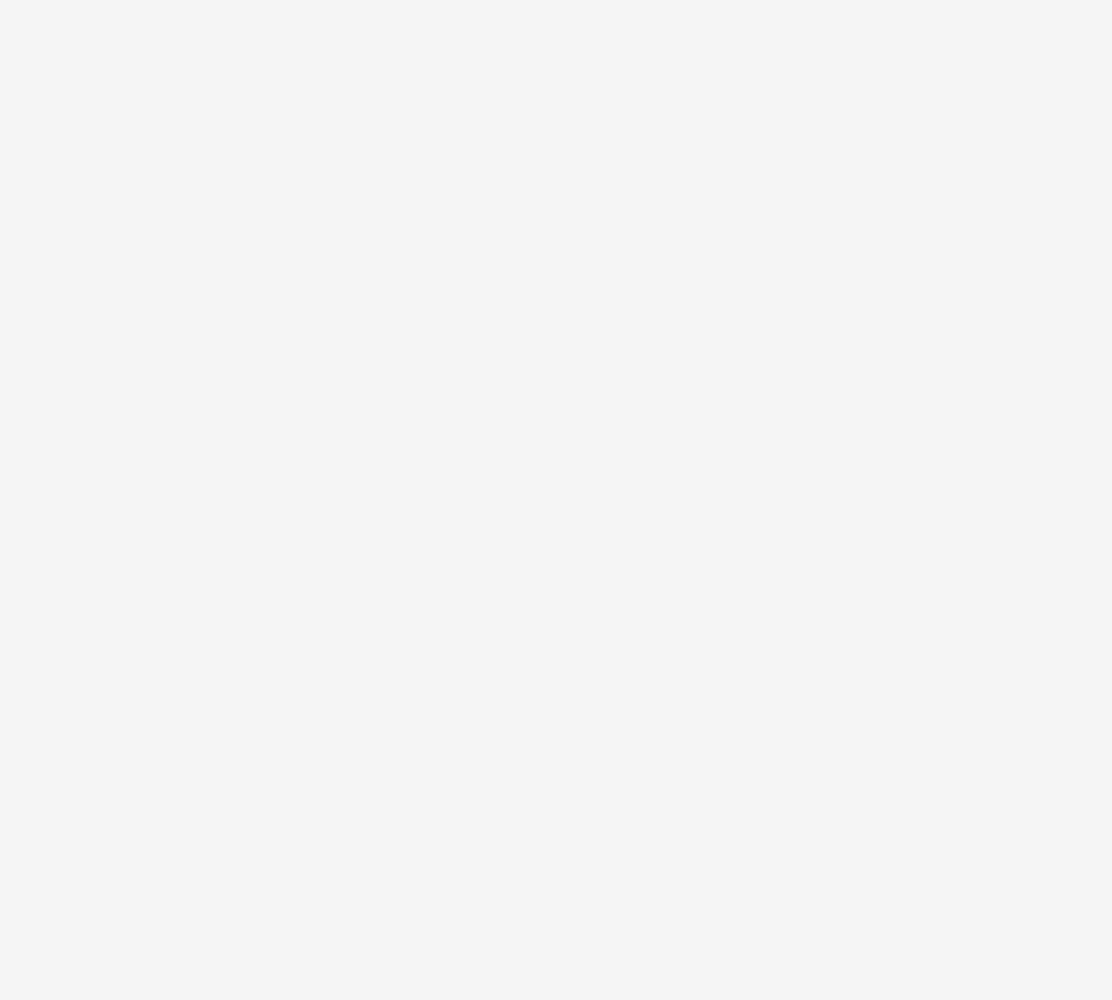 scroll, scrollTop: 0, scrollLeft: 0, axis: both 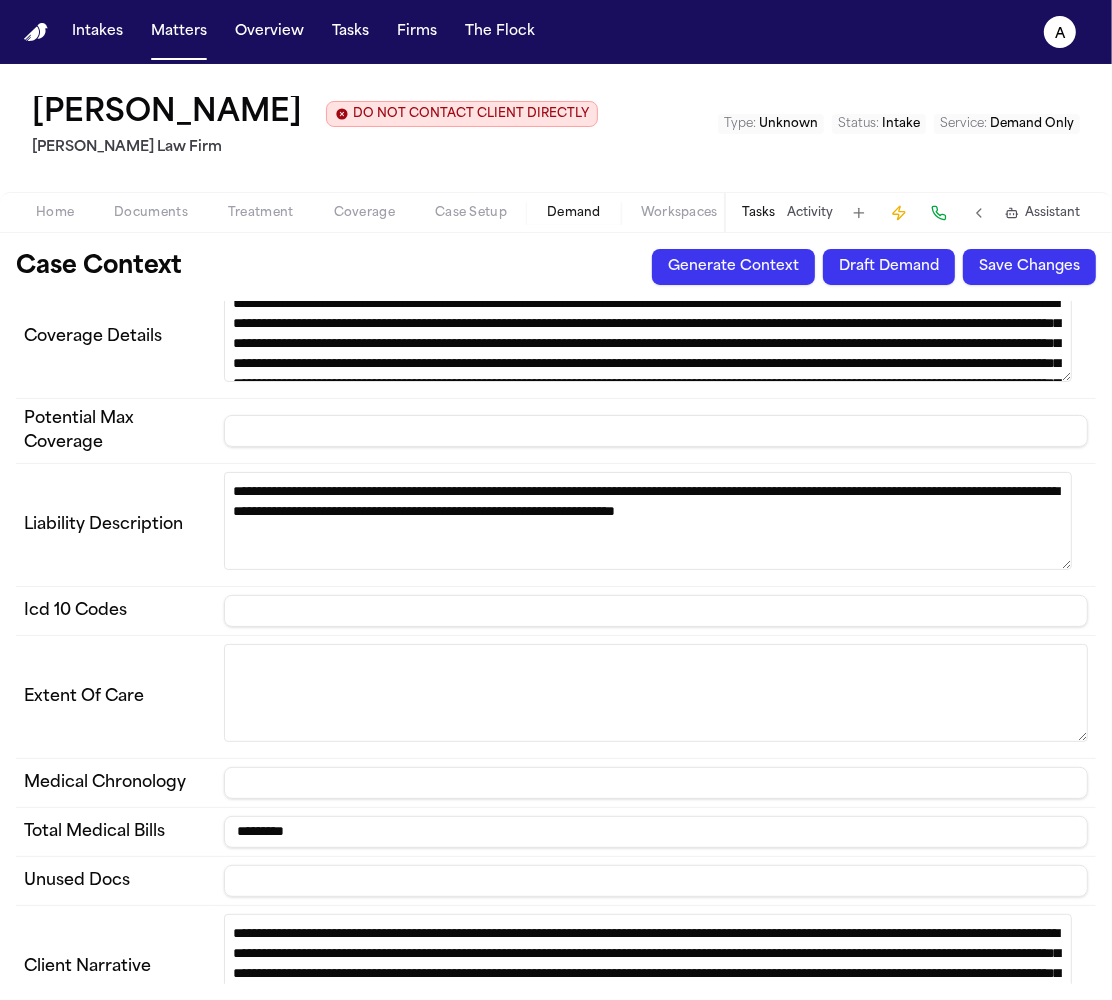 click at bounding box center [656, 693] 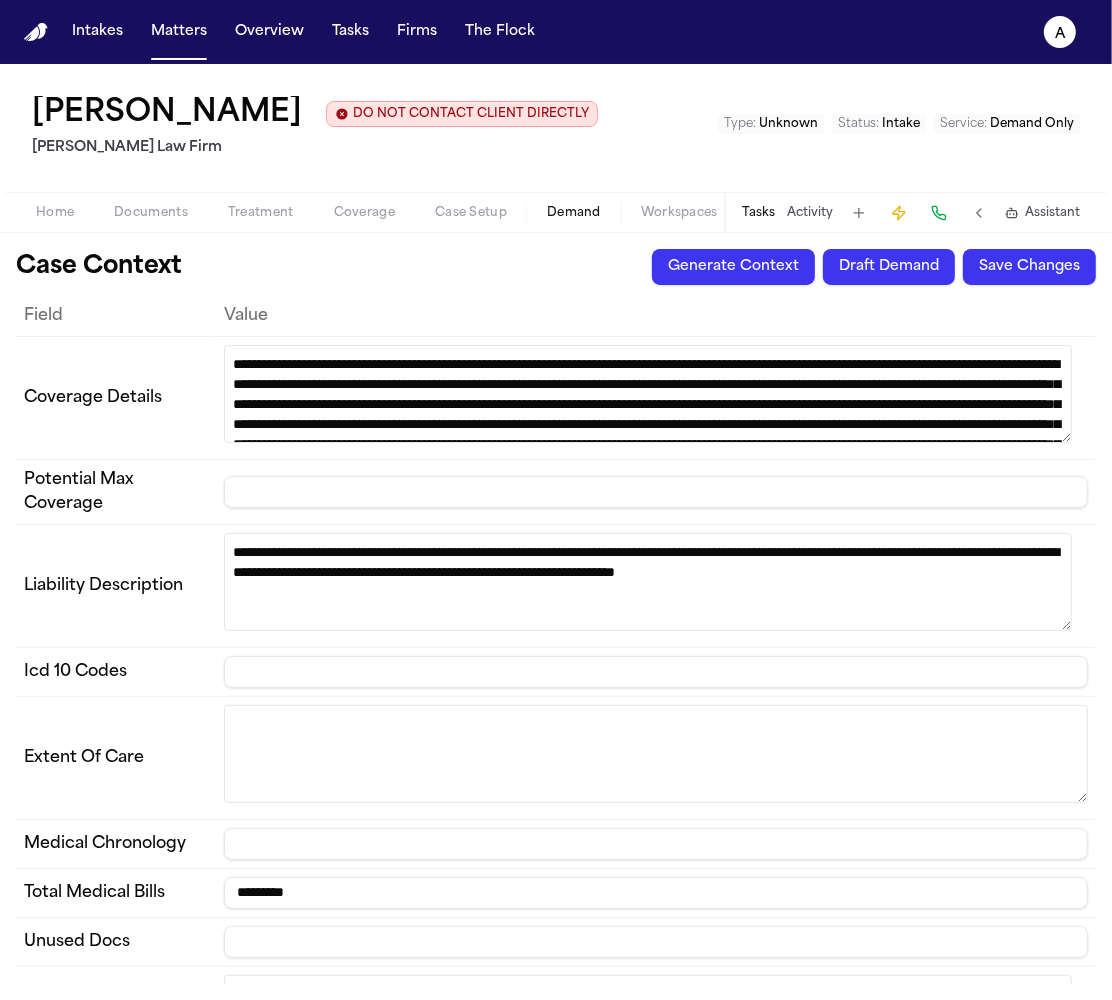 scroll, scrollTop: 0, scrollLeft: 0, axis: both 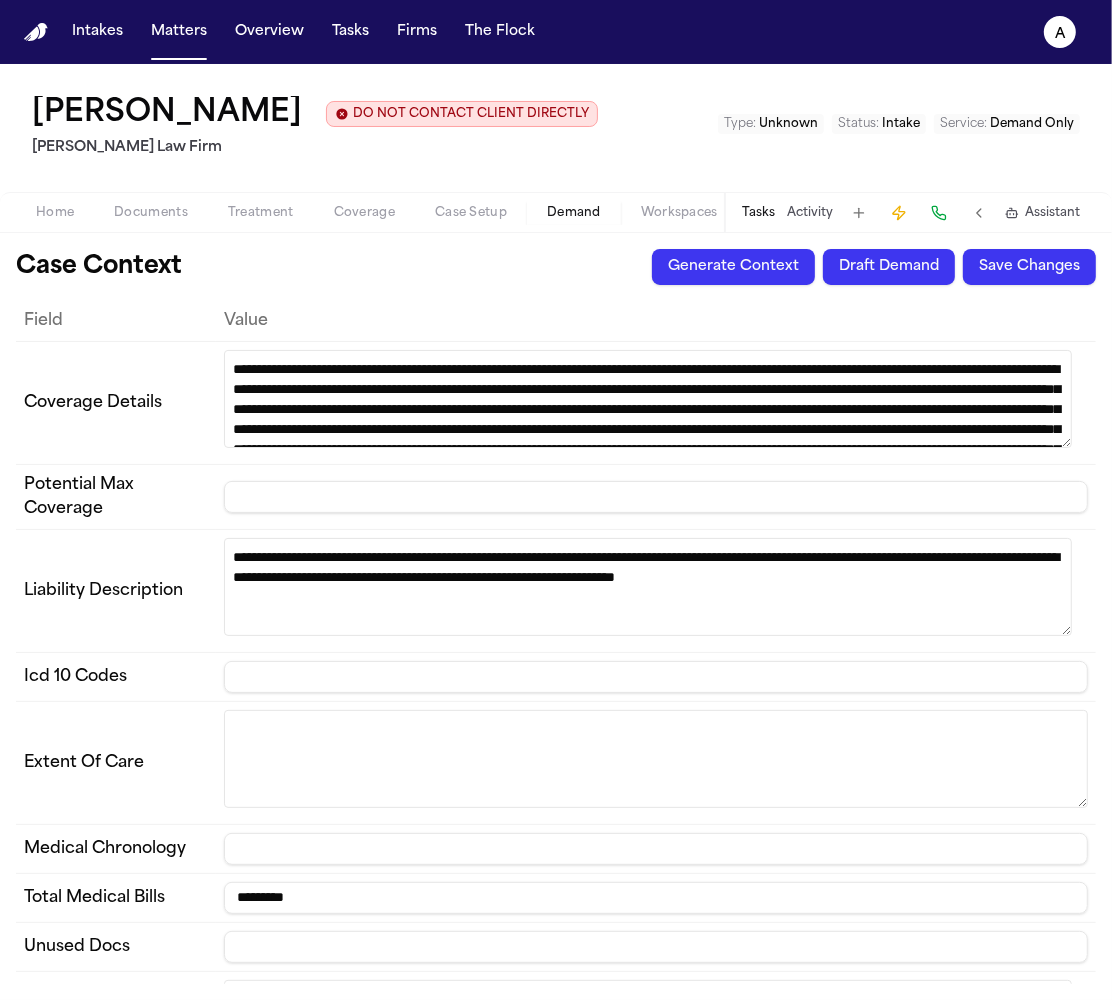 click at bounding box center (656, 677) 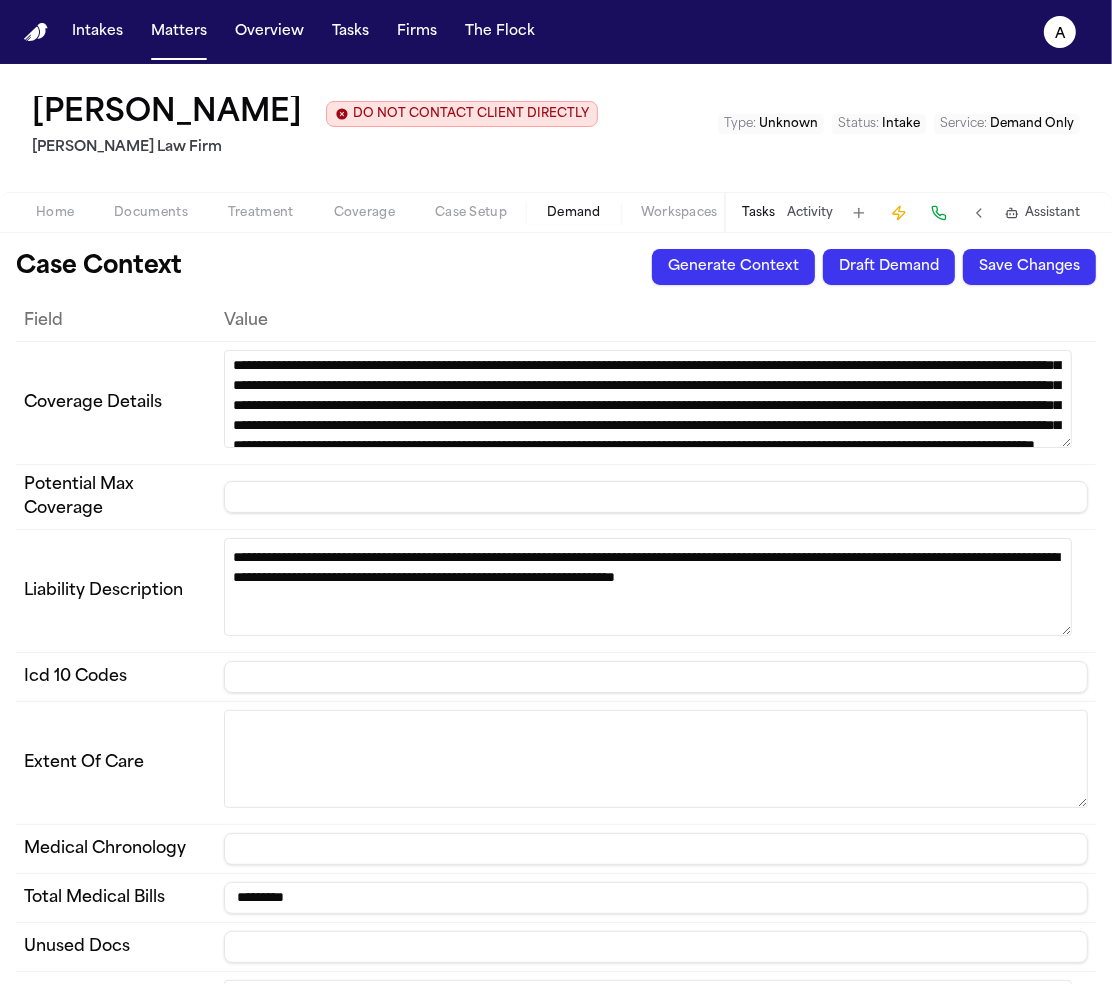 scroll, scrollTop: 100, scrollLeft: 0, axis: vertical 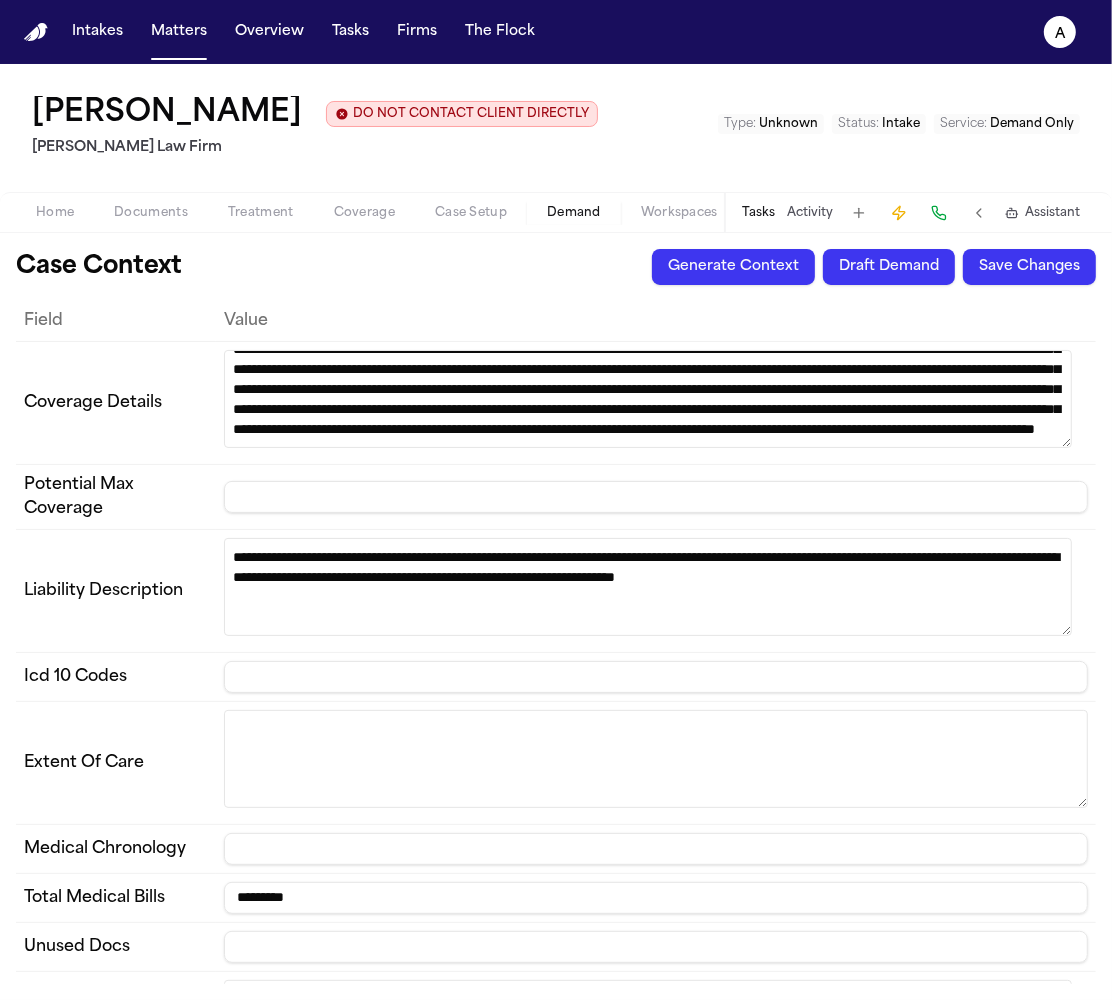 click on "Generate Context" at bounding box center (733, 267) 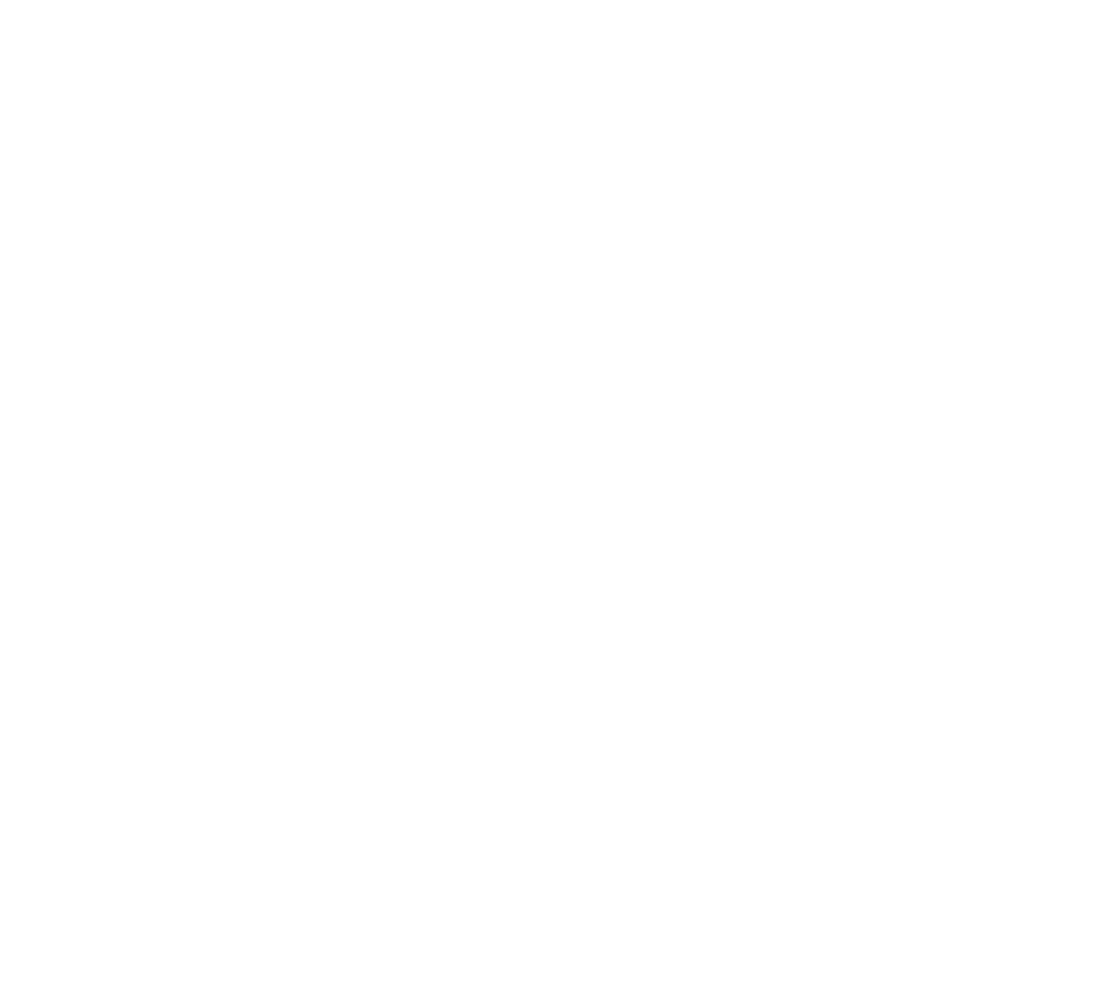 scroll, scrollTop: 0, scrollLeft: 0, axis: both 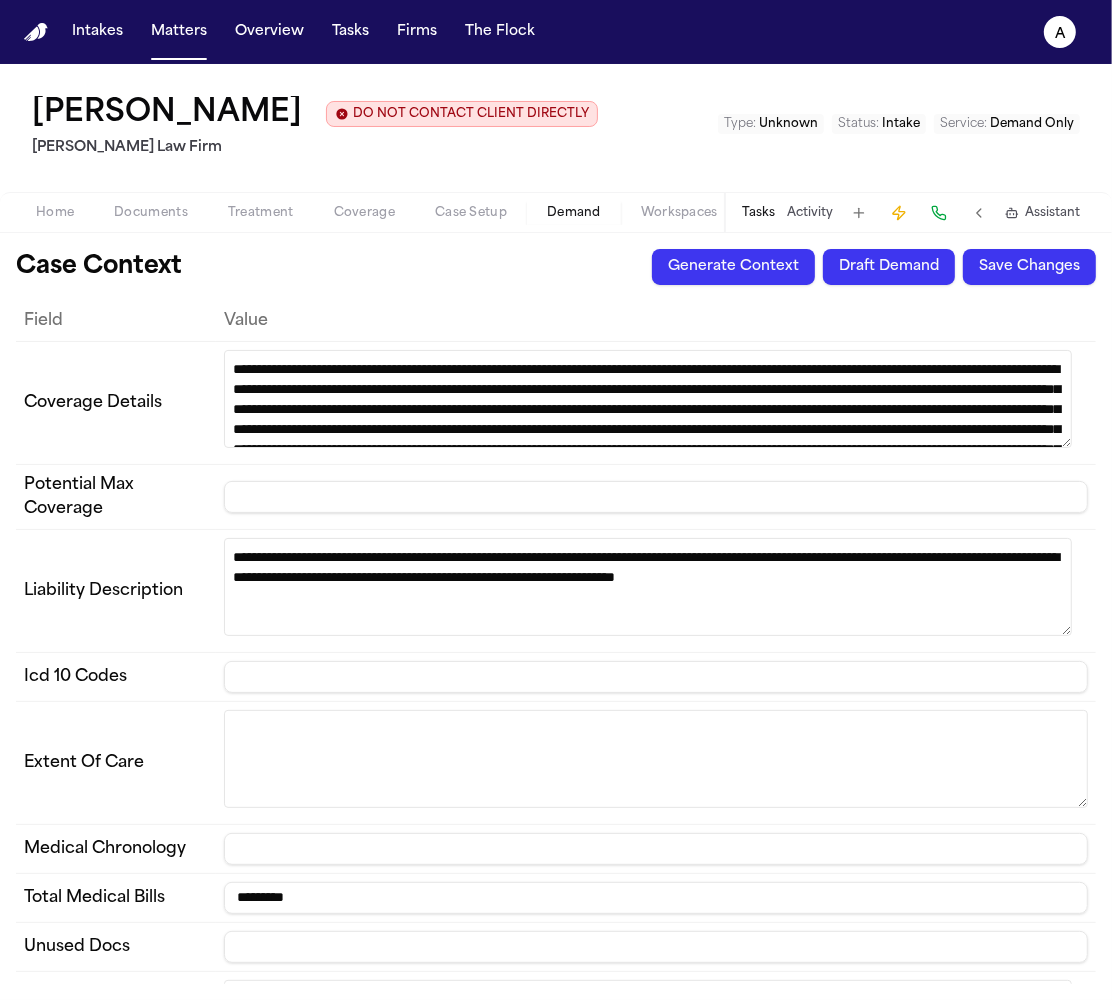 click on "Generate Context" at bounding box center (733, 267) 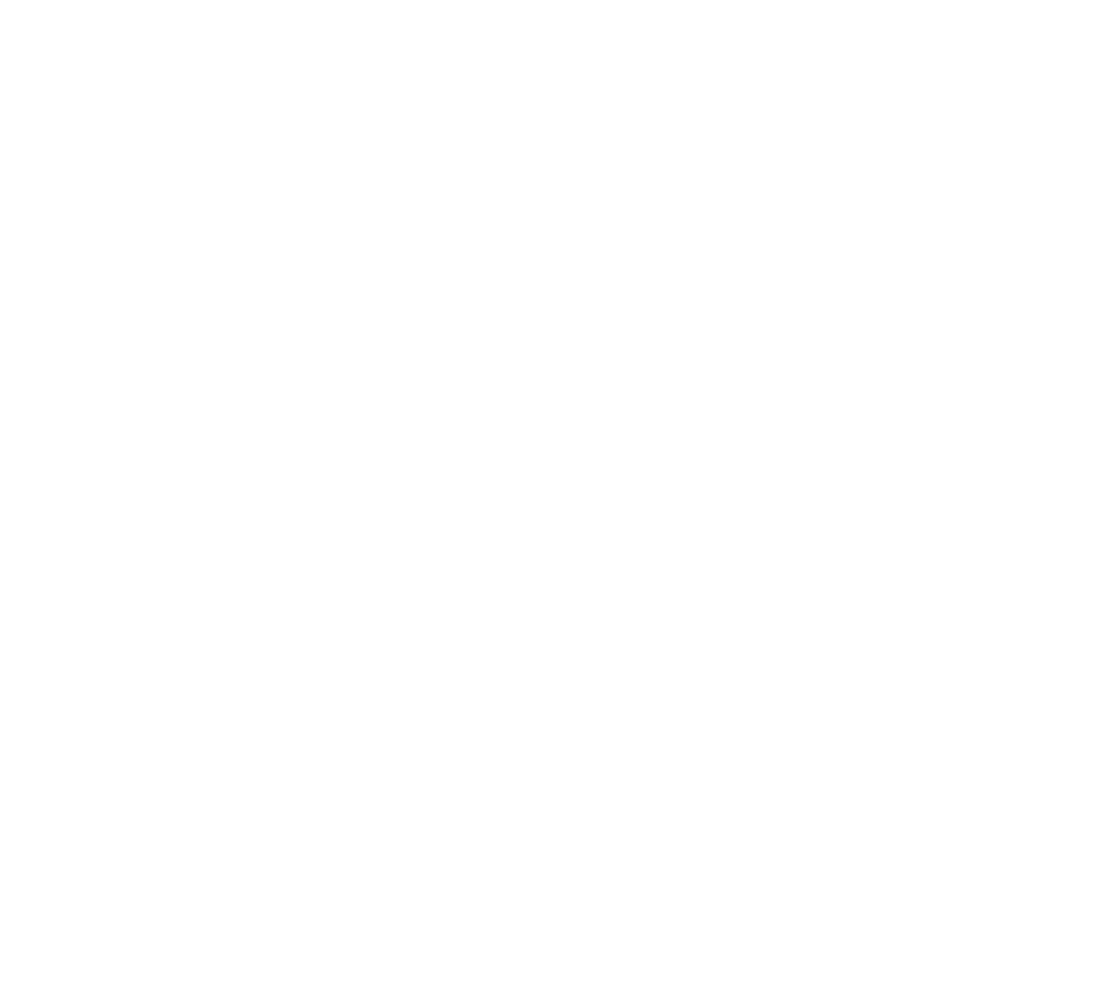 scroll, scrollTop: 0, scrollLeft: 0, axis: both 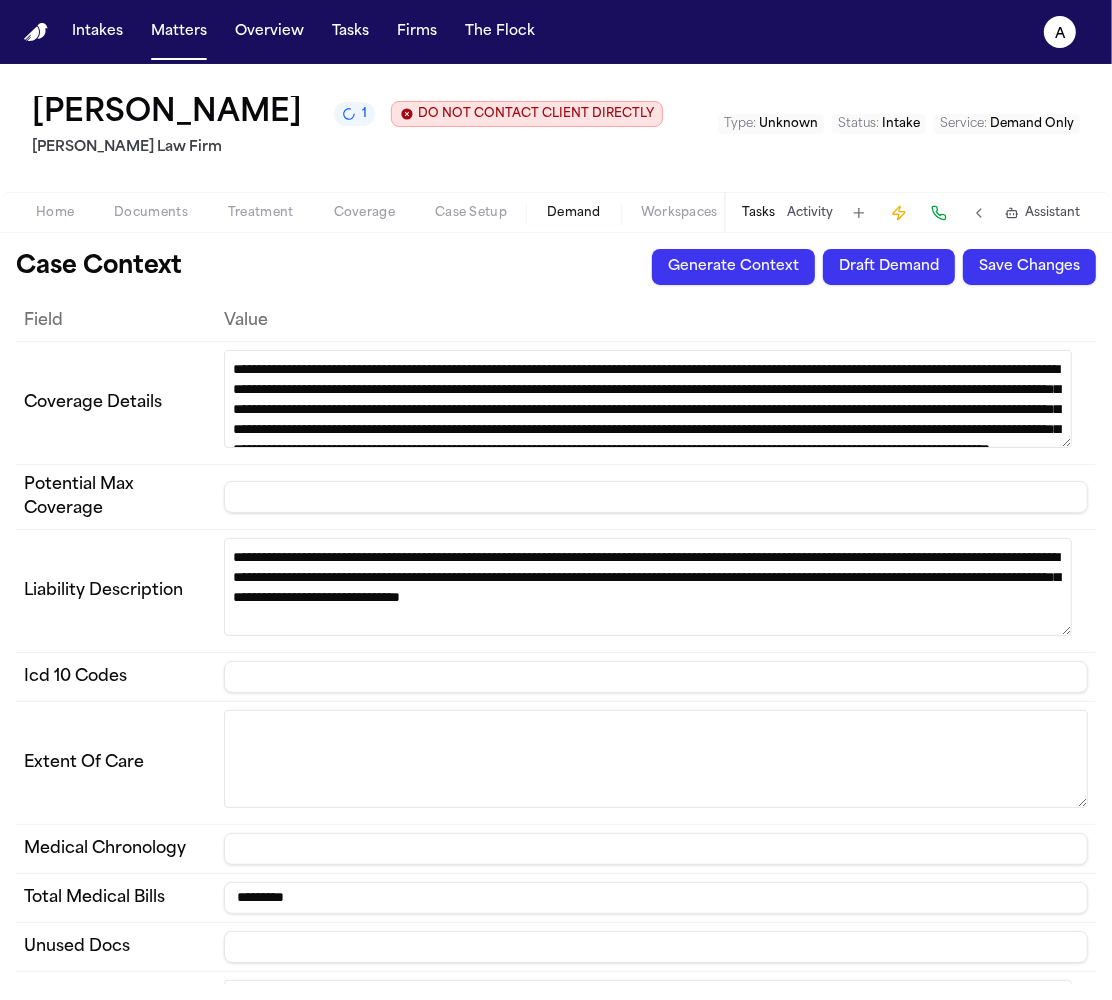 click on "Draft Demand" at bounding box center [889, 267] 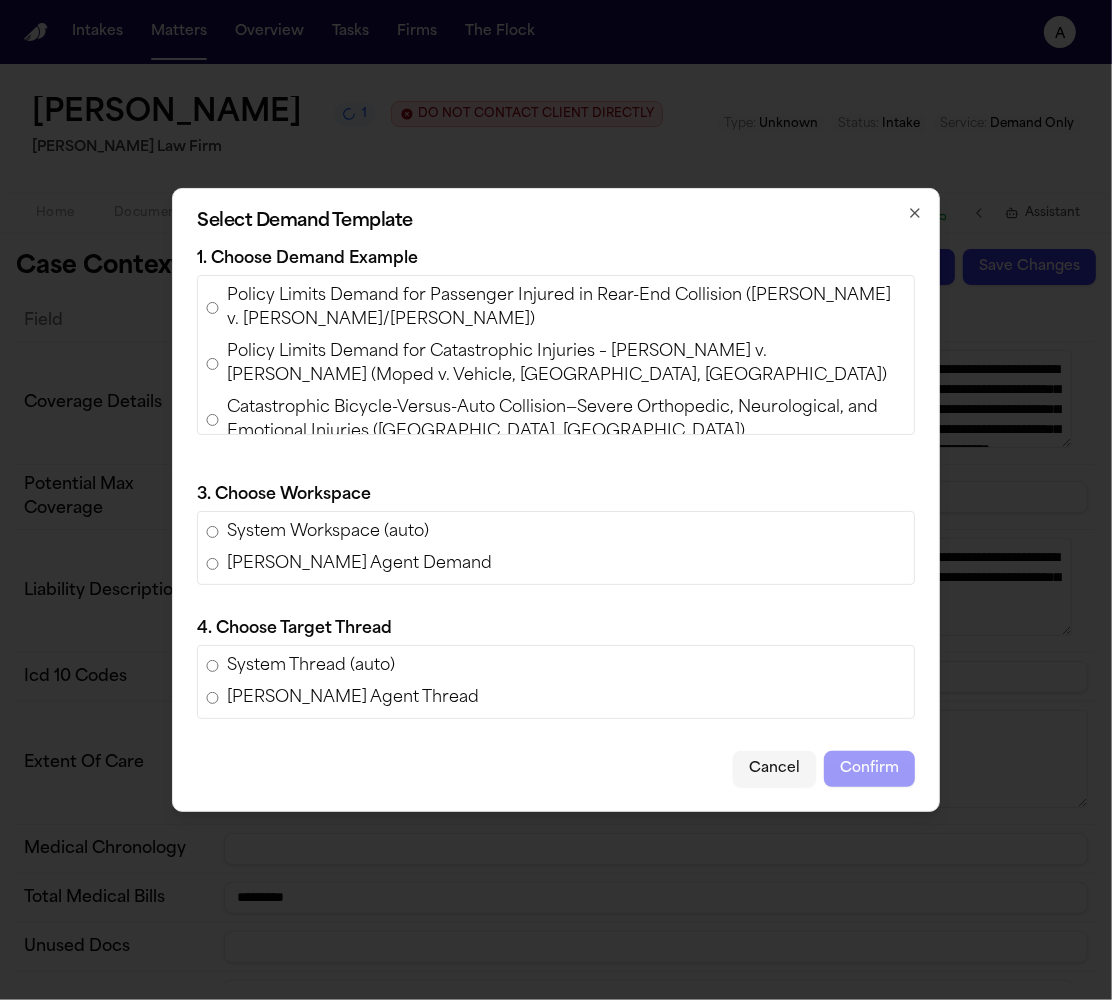click on "Policy Limits Demand for Catastrophic Injuries – Yunior Pereyra Batista v. Eduardo Lorenzo (Moped v. Vehicle, Bronx, NY)" at bounding box center (566, 364) 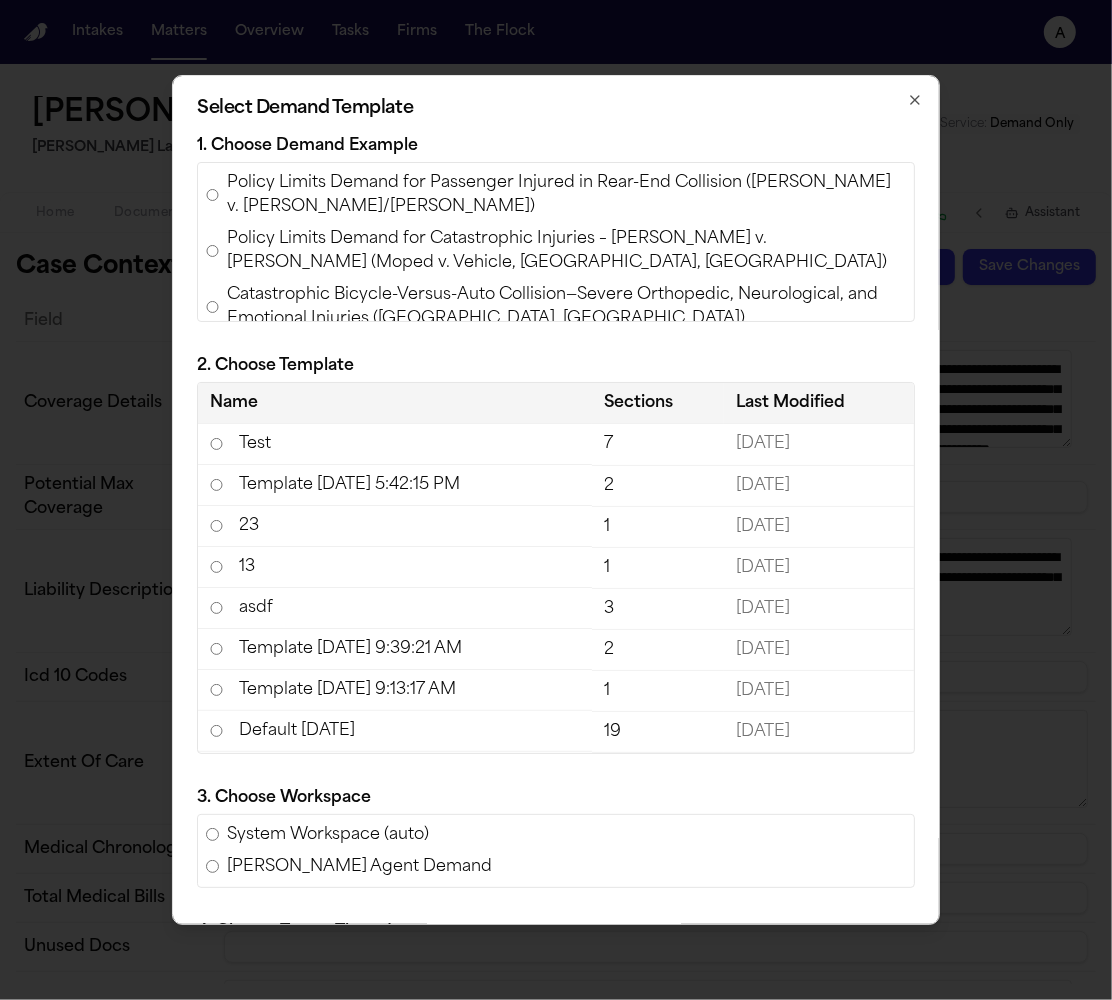 click on "Template 7/1/2025, 5:42:15 PM" at bounding box center [395, 485] 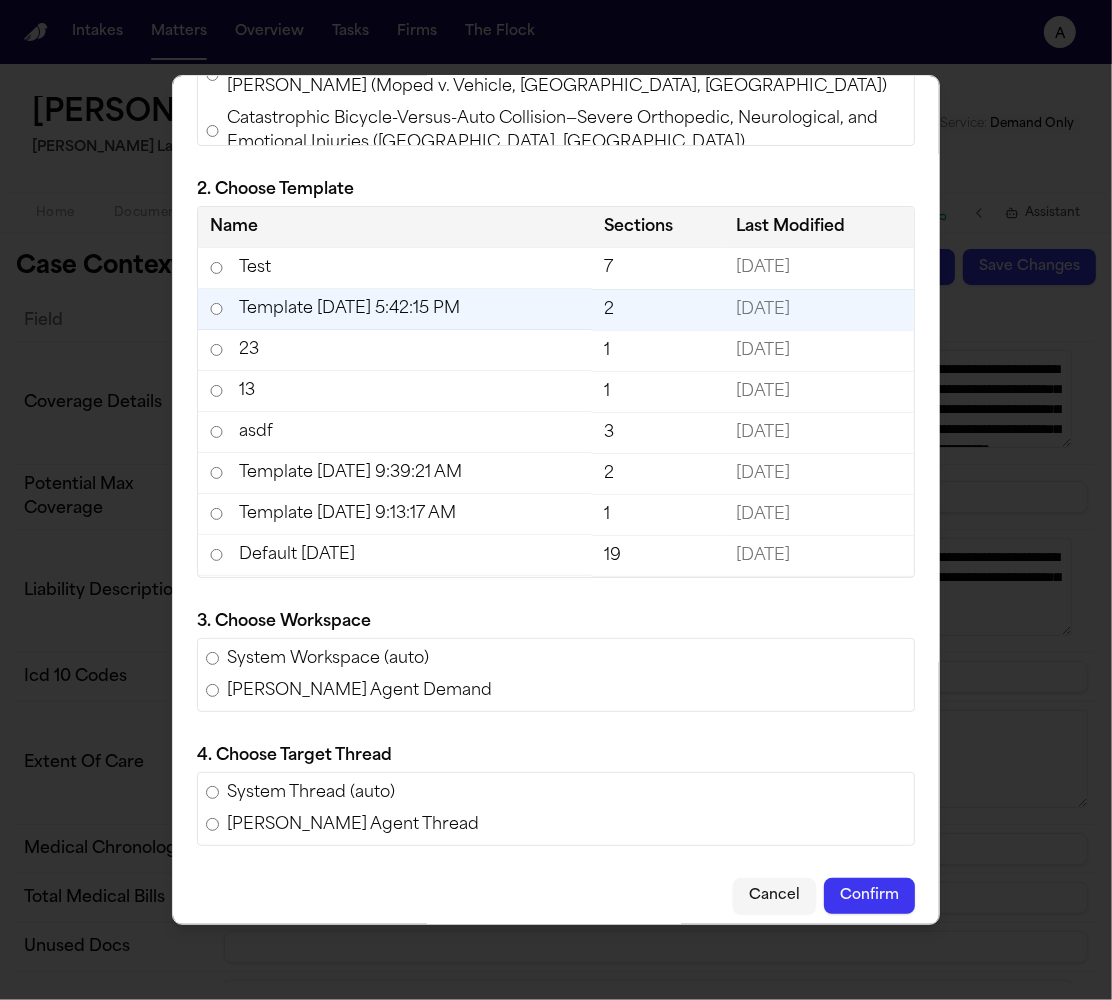 scroll, scrollTop: 191, scrollLeft: 0, axis: vertical 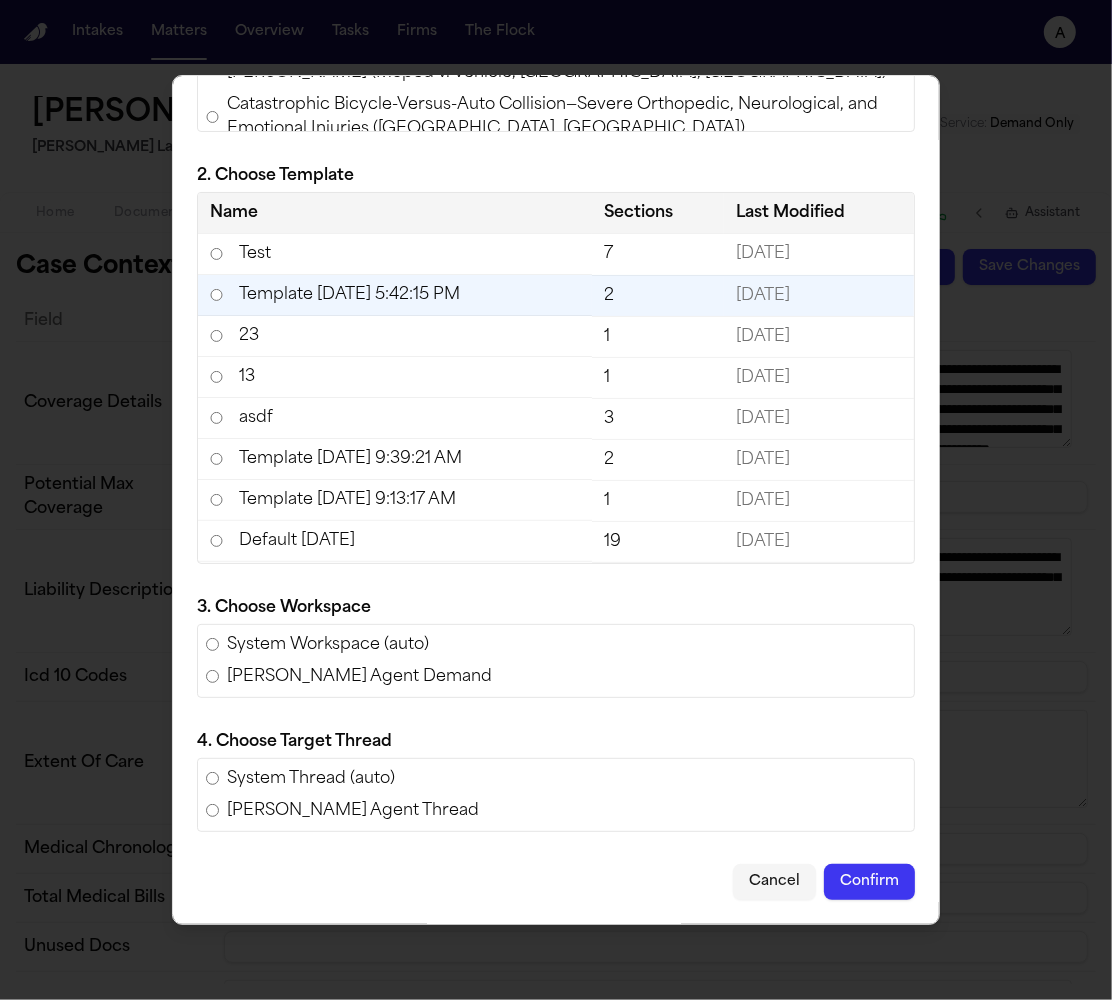 click on "Confirm" at bounding box center (869, 882) 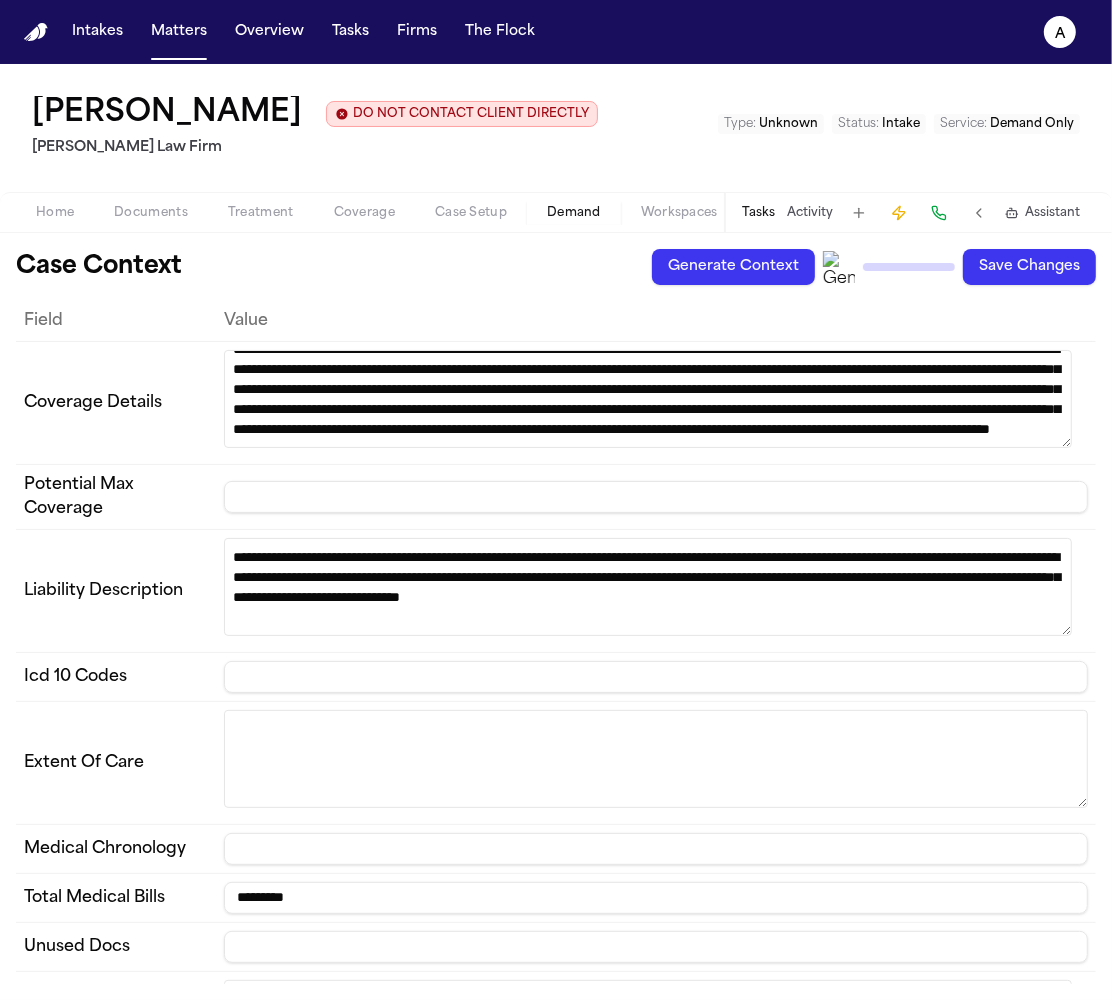 scroll, scrollTop: 80, scrollLeft: 0, axis: vertical 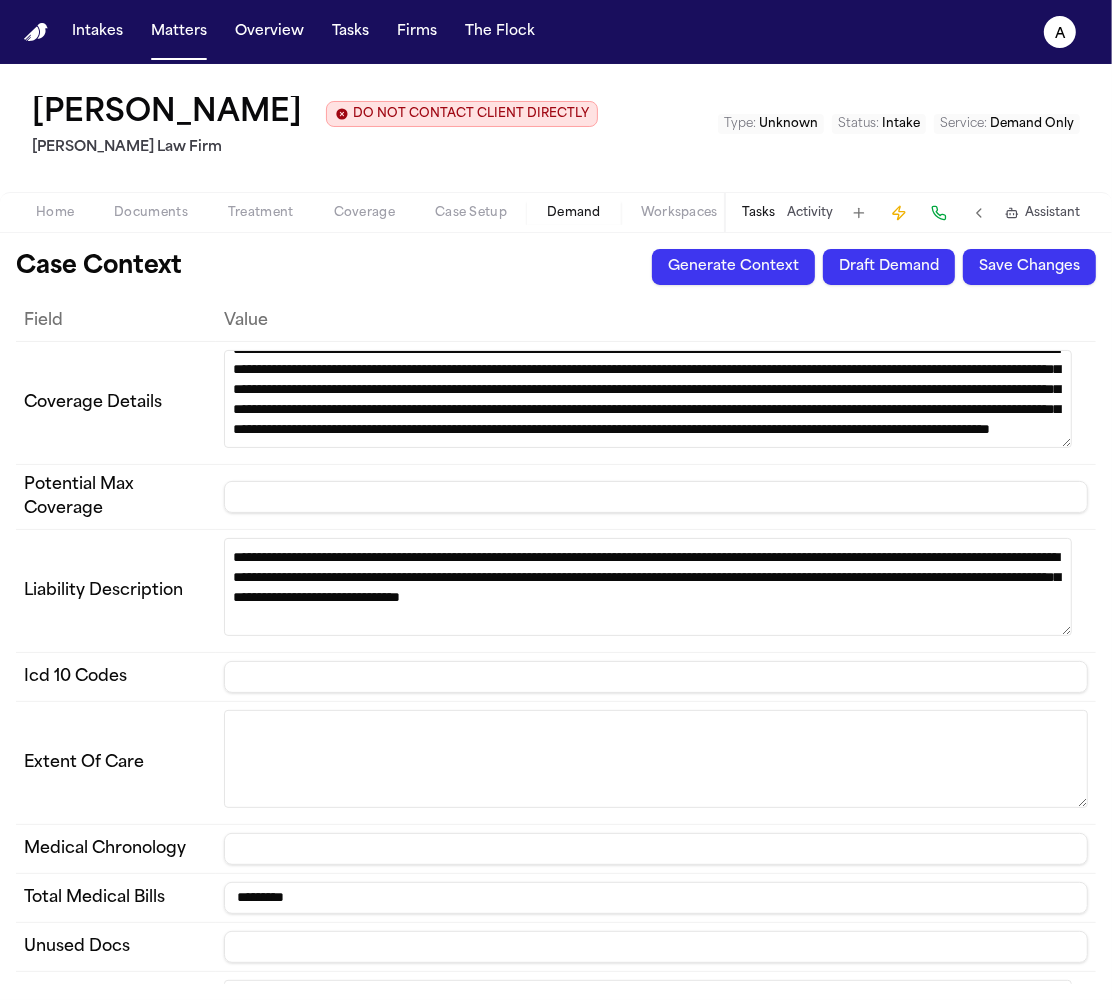 click on "Generate Context" at bounding box center (733, 267) 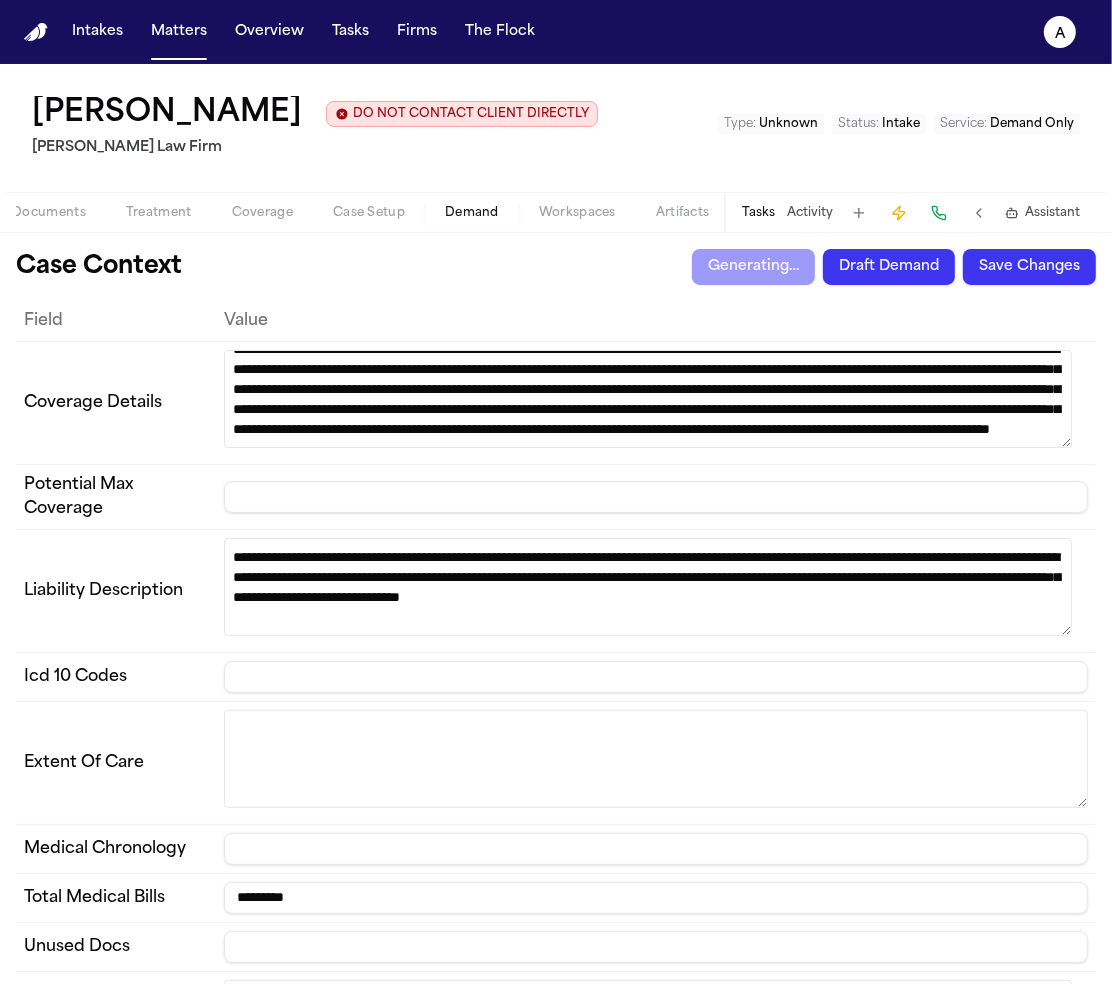 scroll, scrollTop: 0, scrollLeft: 0, axis: both 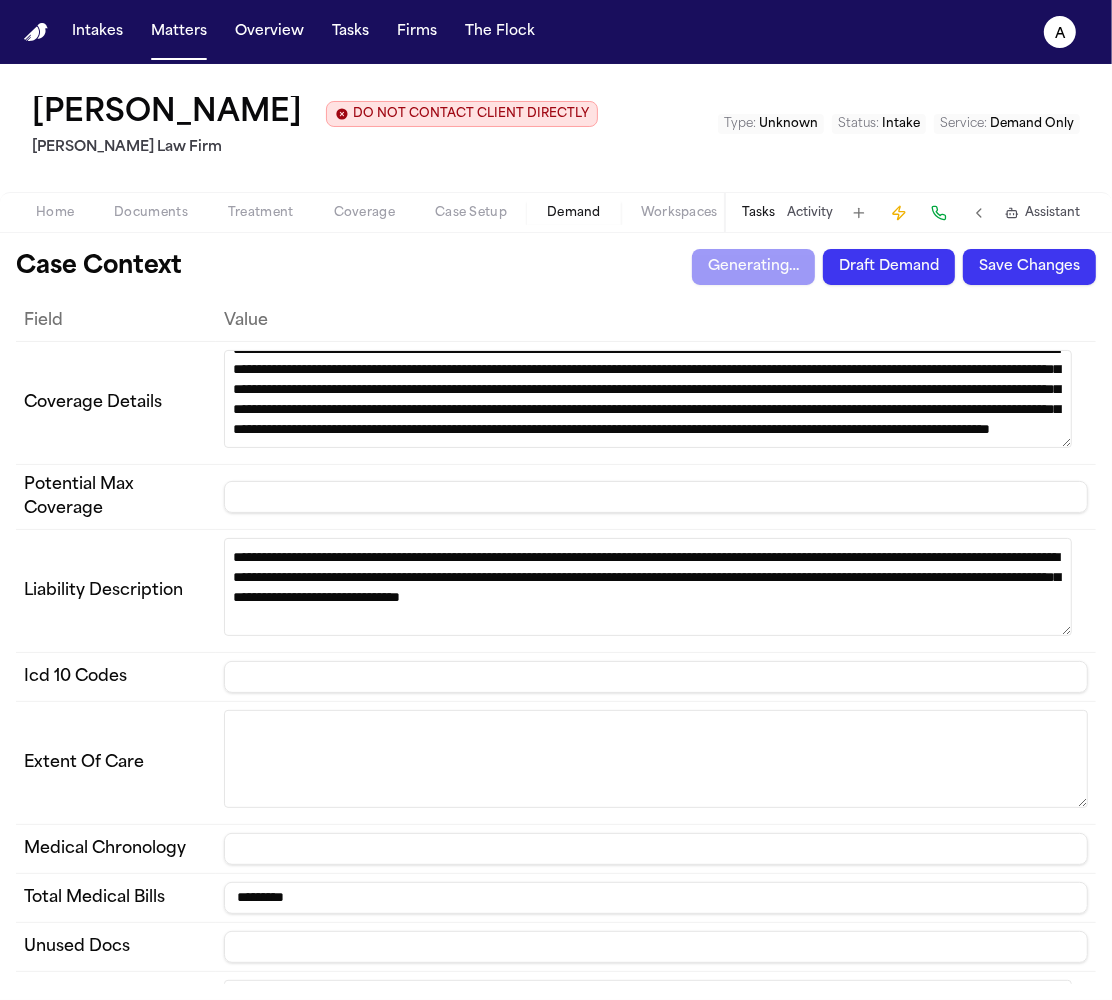 type 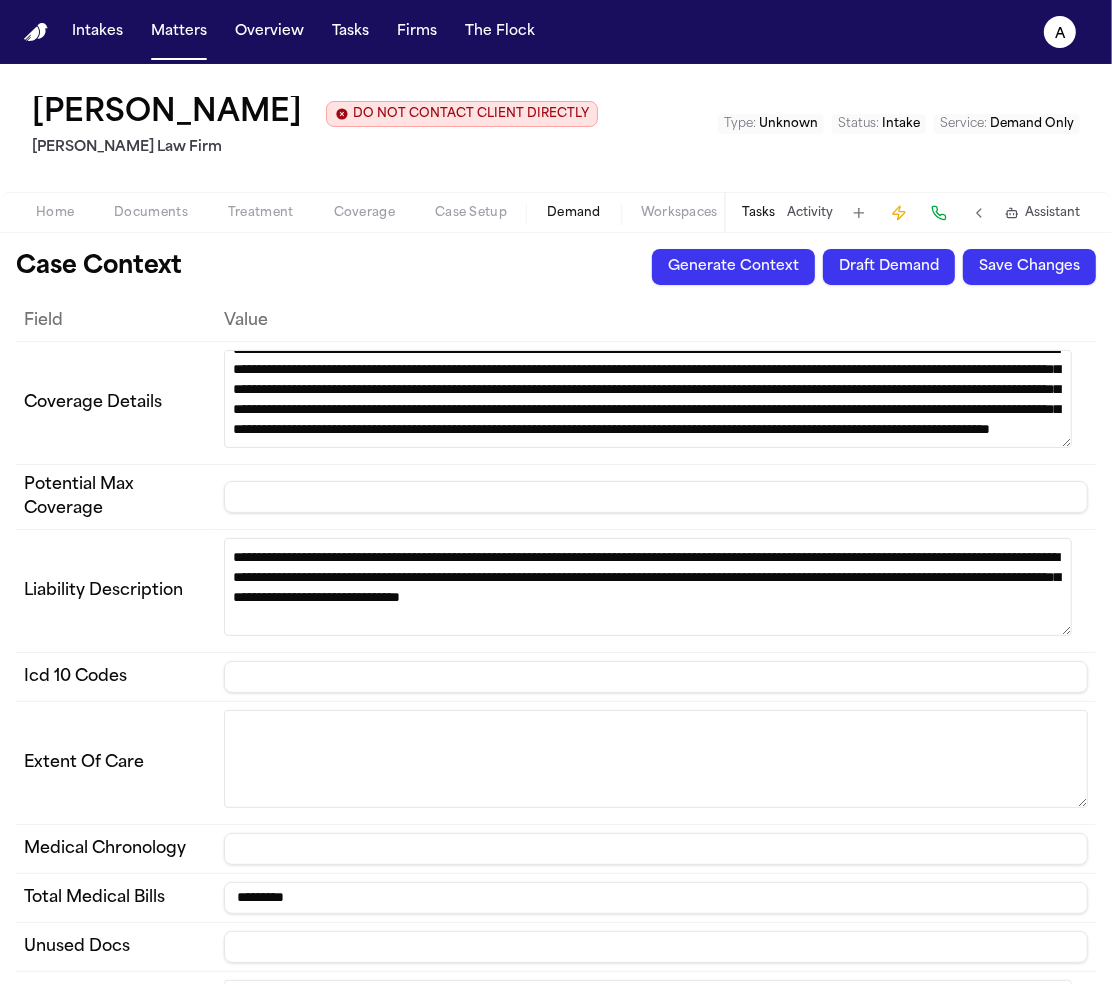 type on "**********" 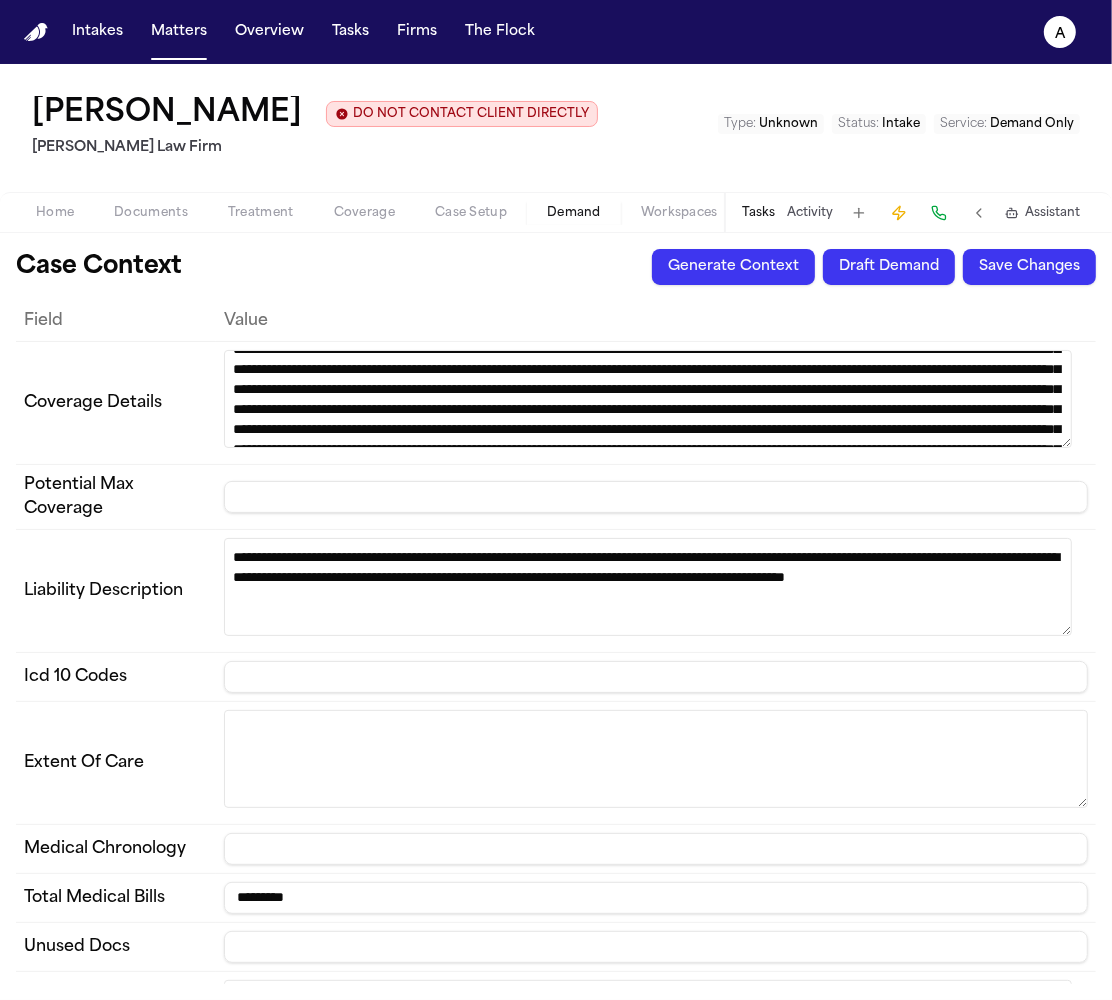 type on "*********" 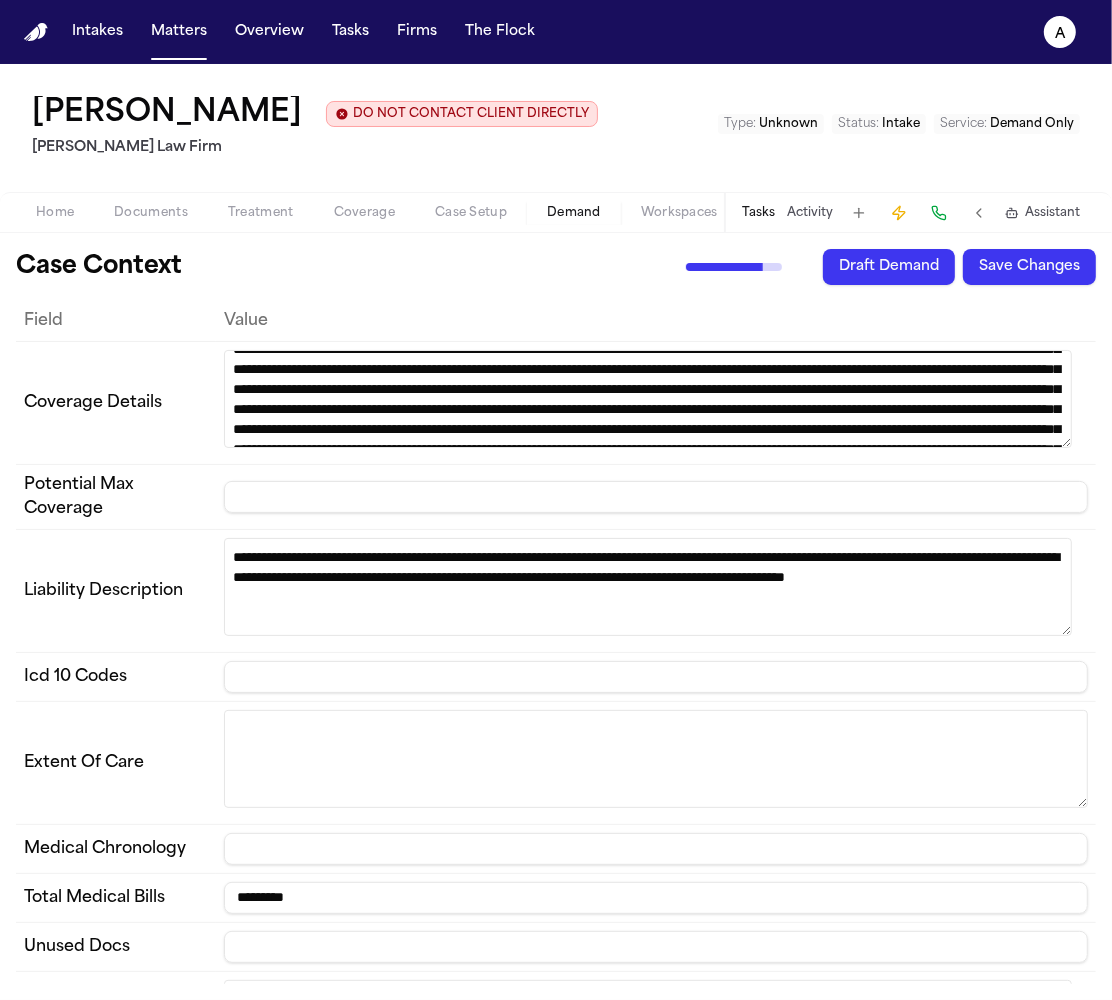 click on "Juan Molina DO NOT CONTACT CLIENT DIRECTLY DO NOT CONTACT Finch Law Firm Type :   Unknown Status :   Intake Service :   Demand Only" at bounding box center (556, 128) 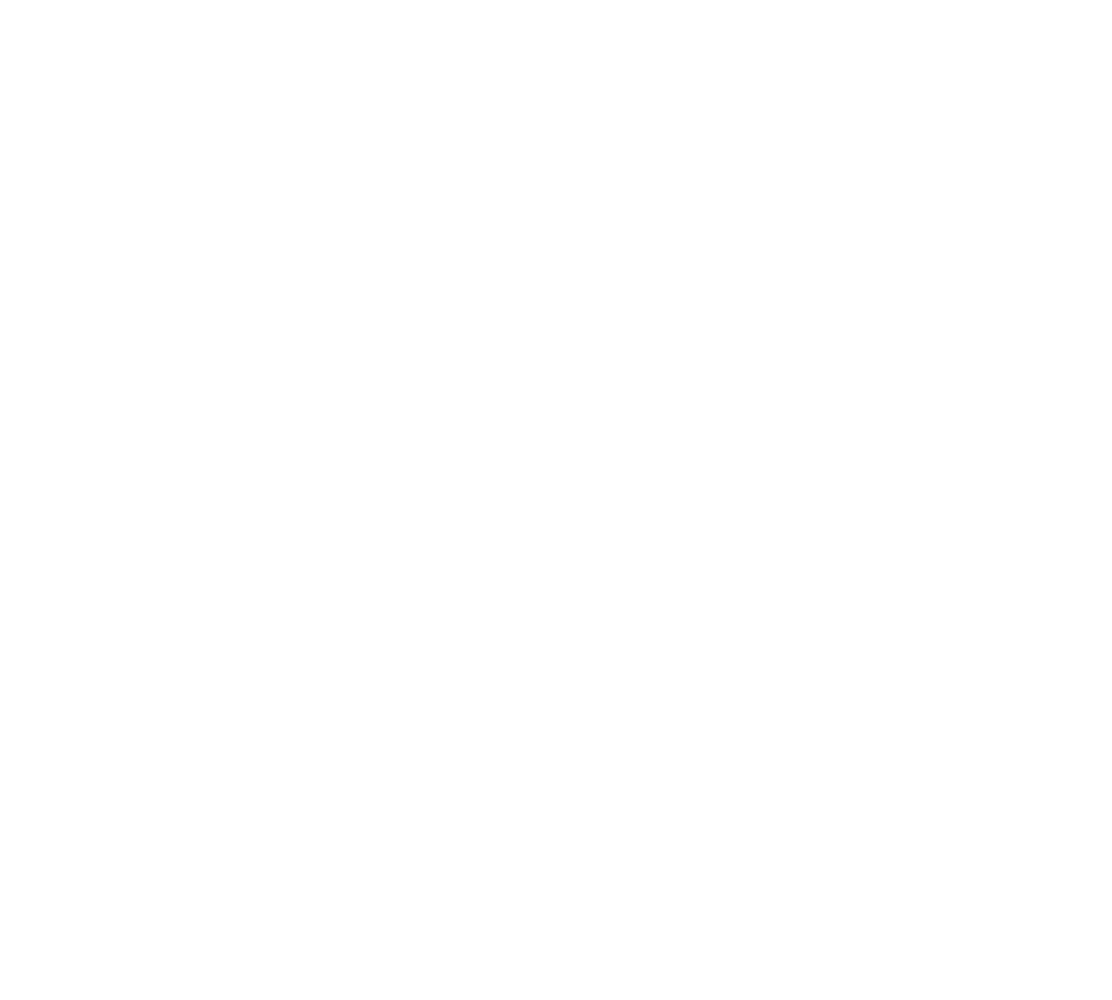 scroll, scrollTop: 0, scrollLeft: 0, axis: both 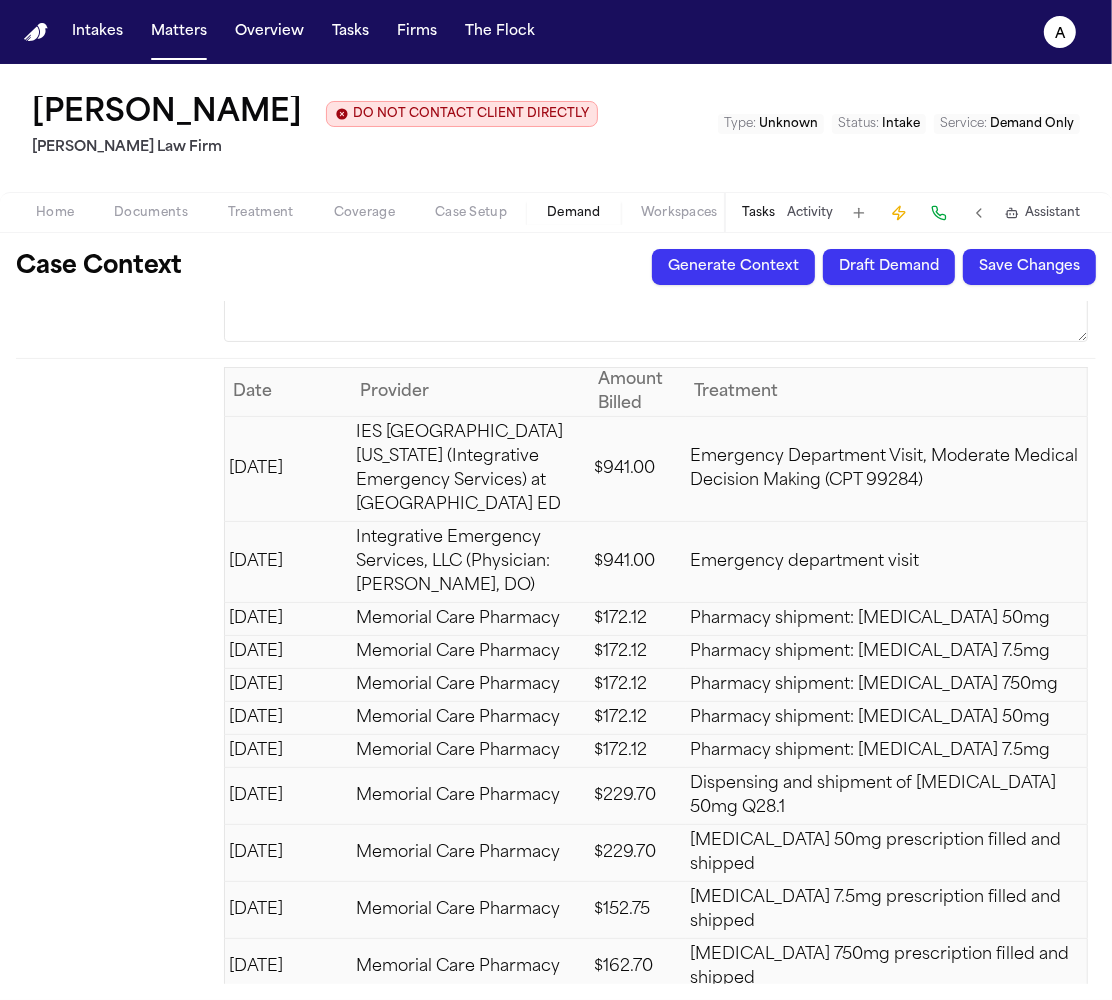 click on "Generate Context" at bounding box center [733, 267] 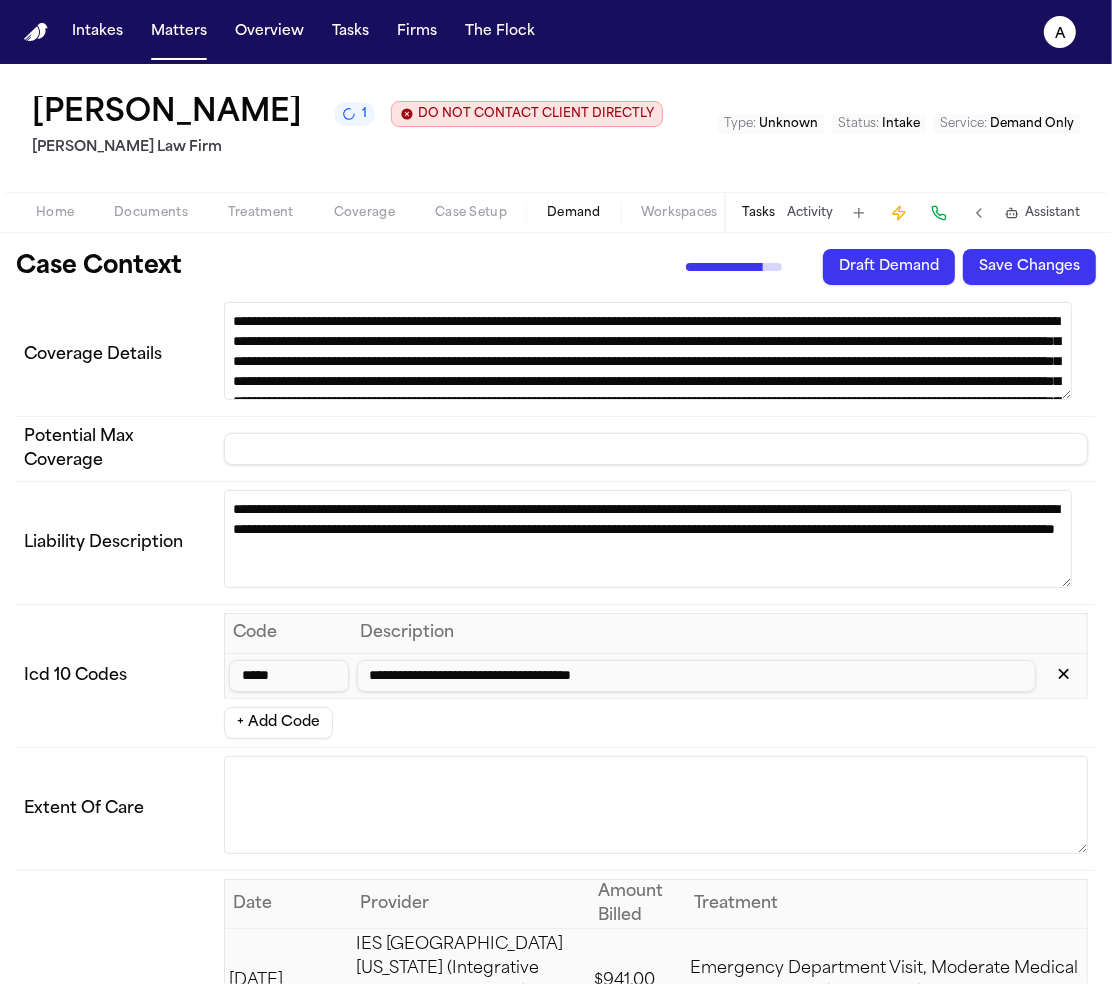 scroll, scrollTop: 0, scrollLeft: 0, axis: both 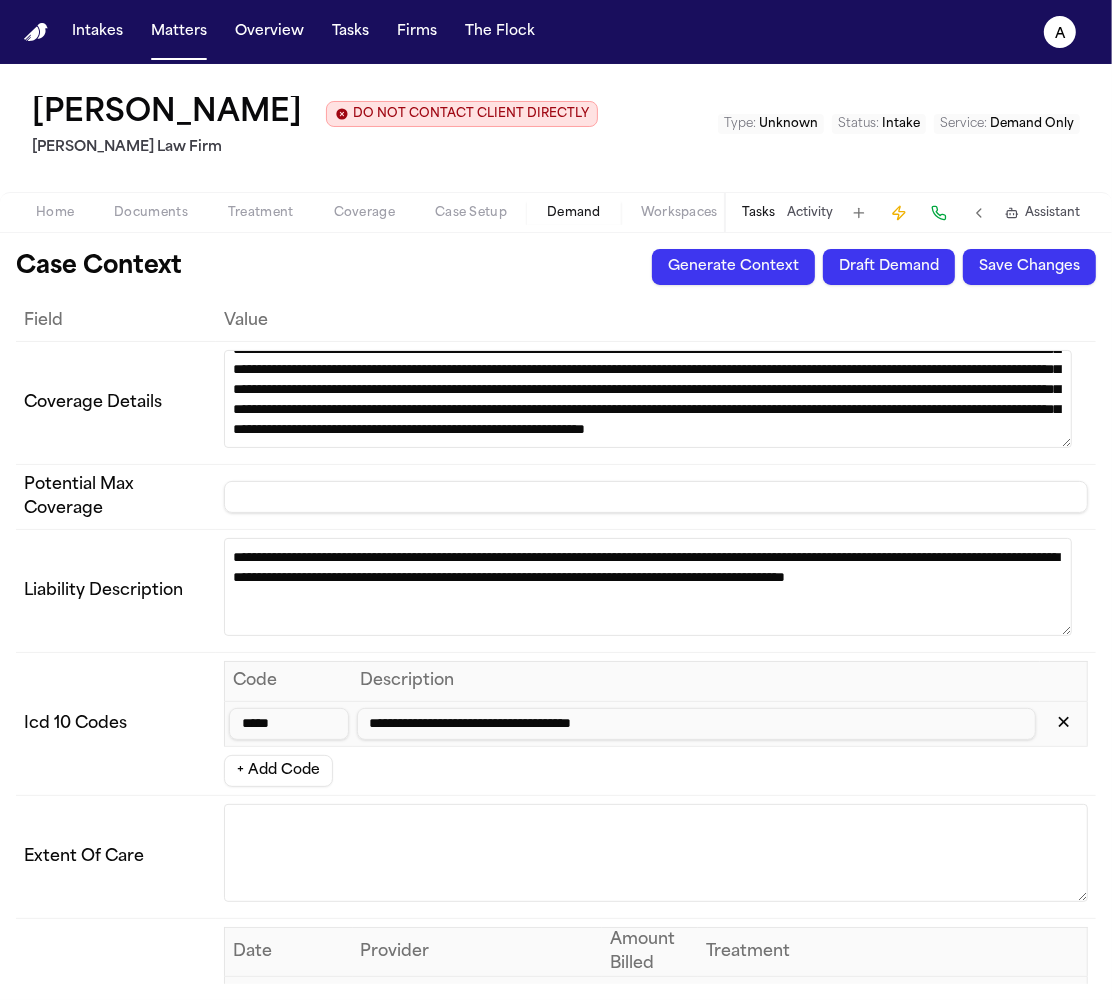 click on "Generate Context" at bounding box center [733, 267] 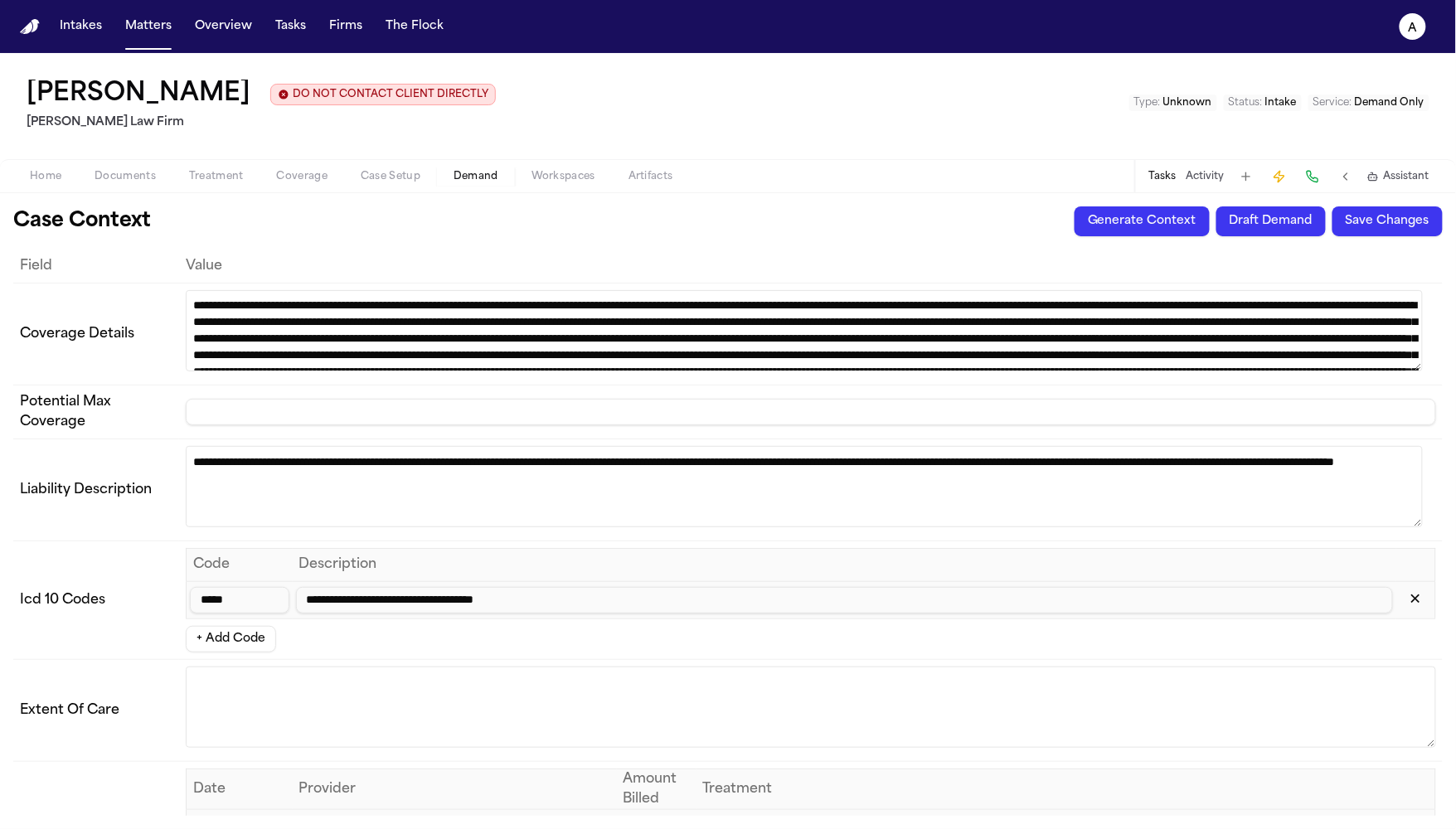 scroll, scrollTop: 0, scrollLeft: 0, axis: both 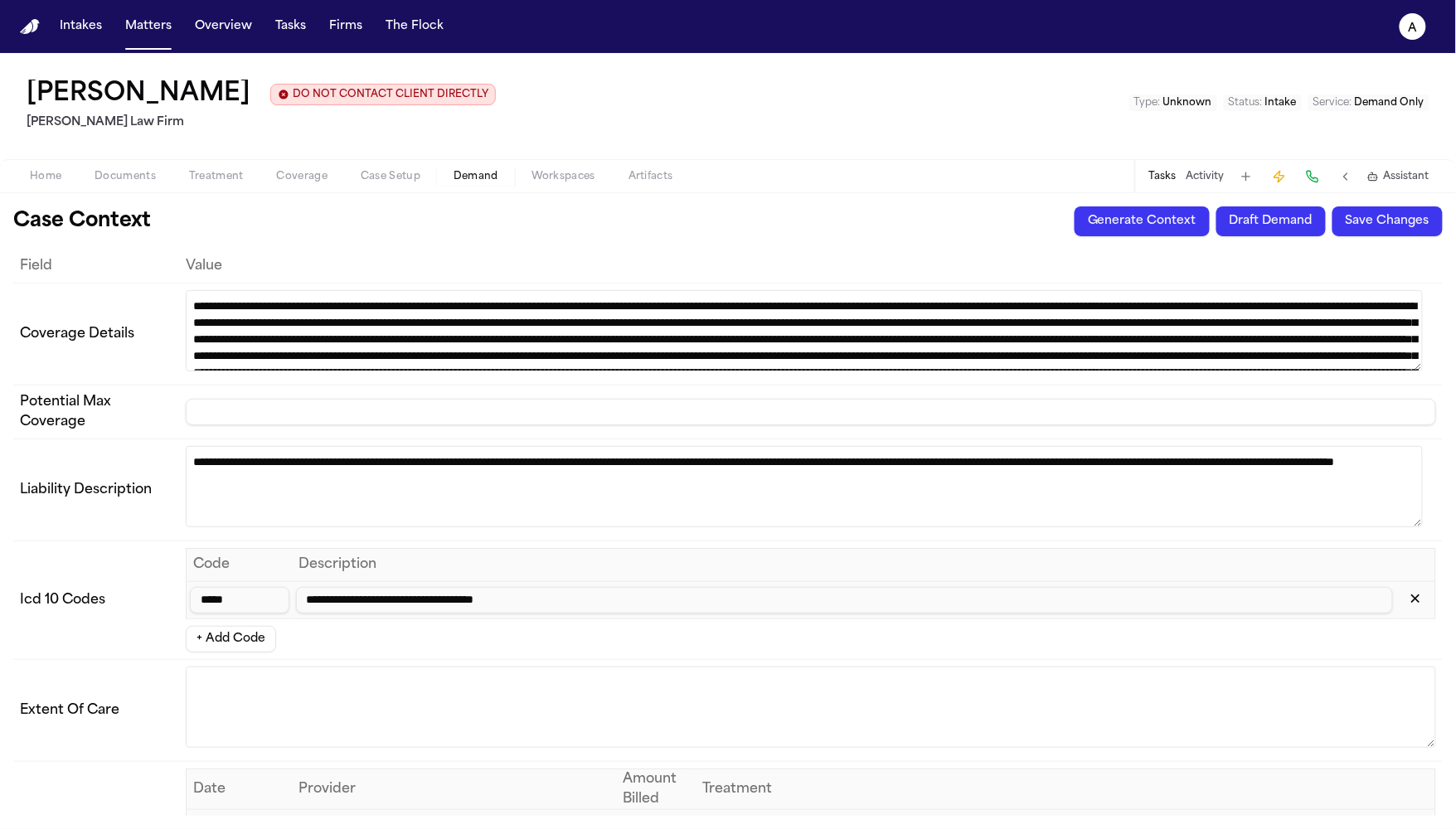 click 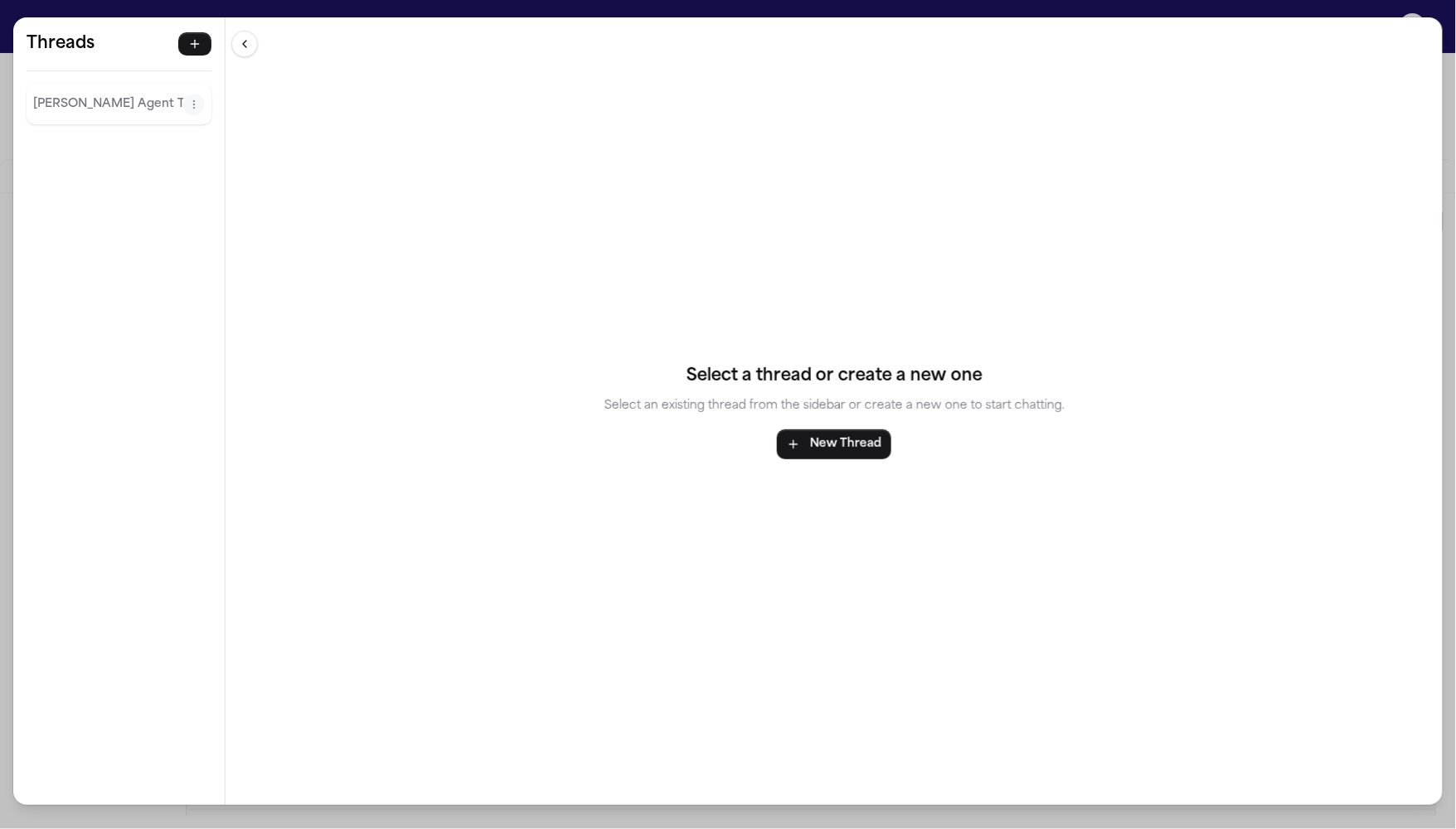 click on "Threads [PERSON_NAME] Agent Thread" at bounding box center [119, 79] 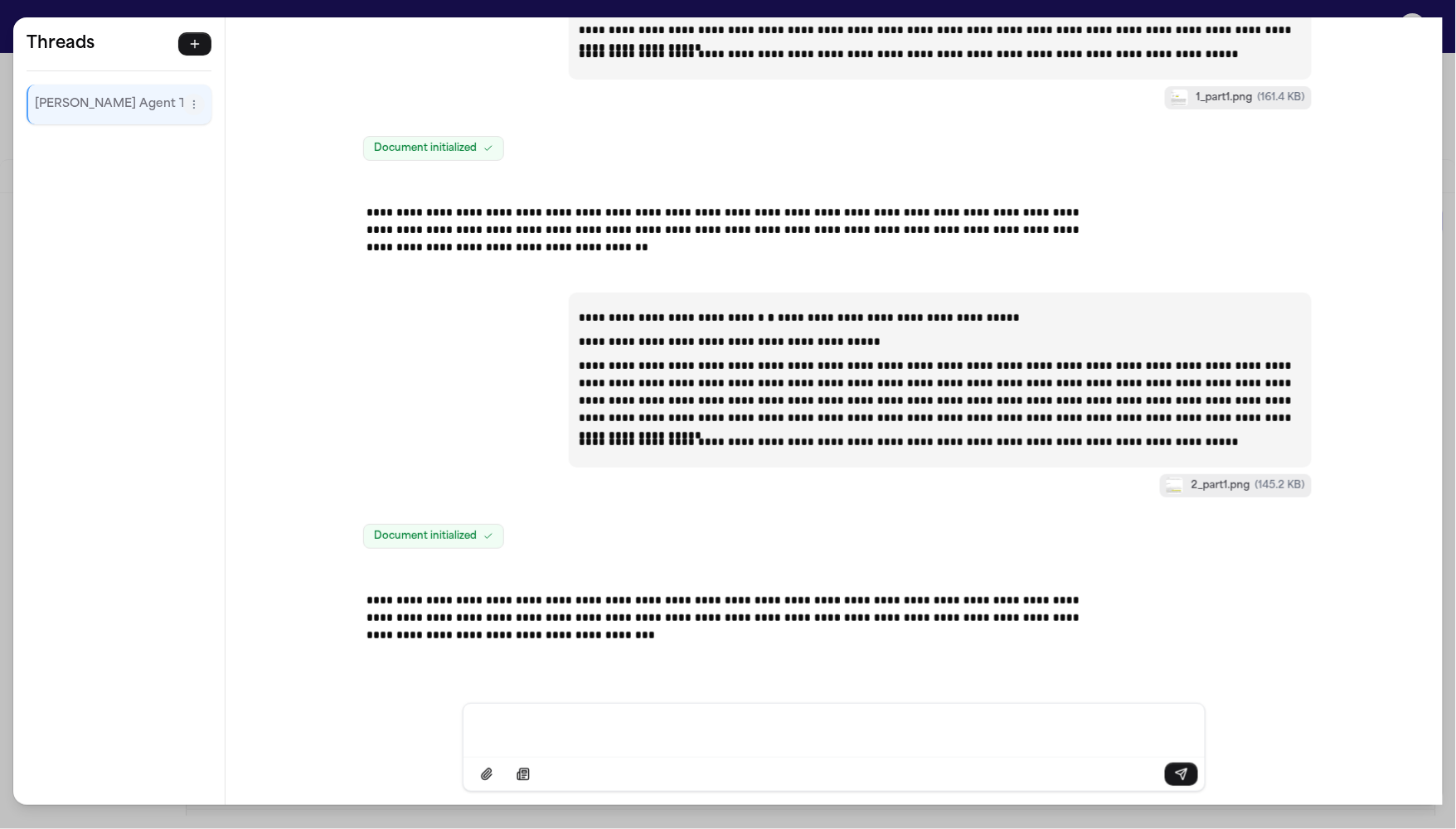scroll, scrollTop: 35879, scrollLeft: 0, axis: vertical 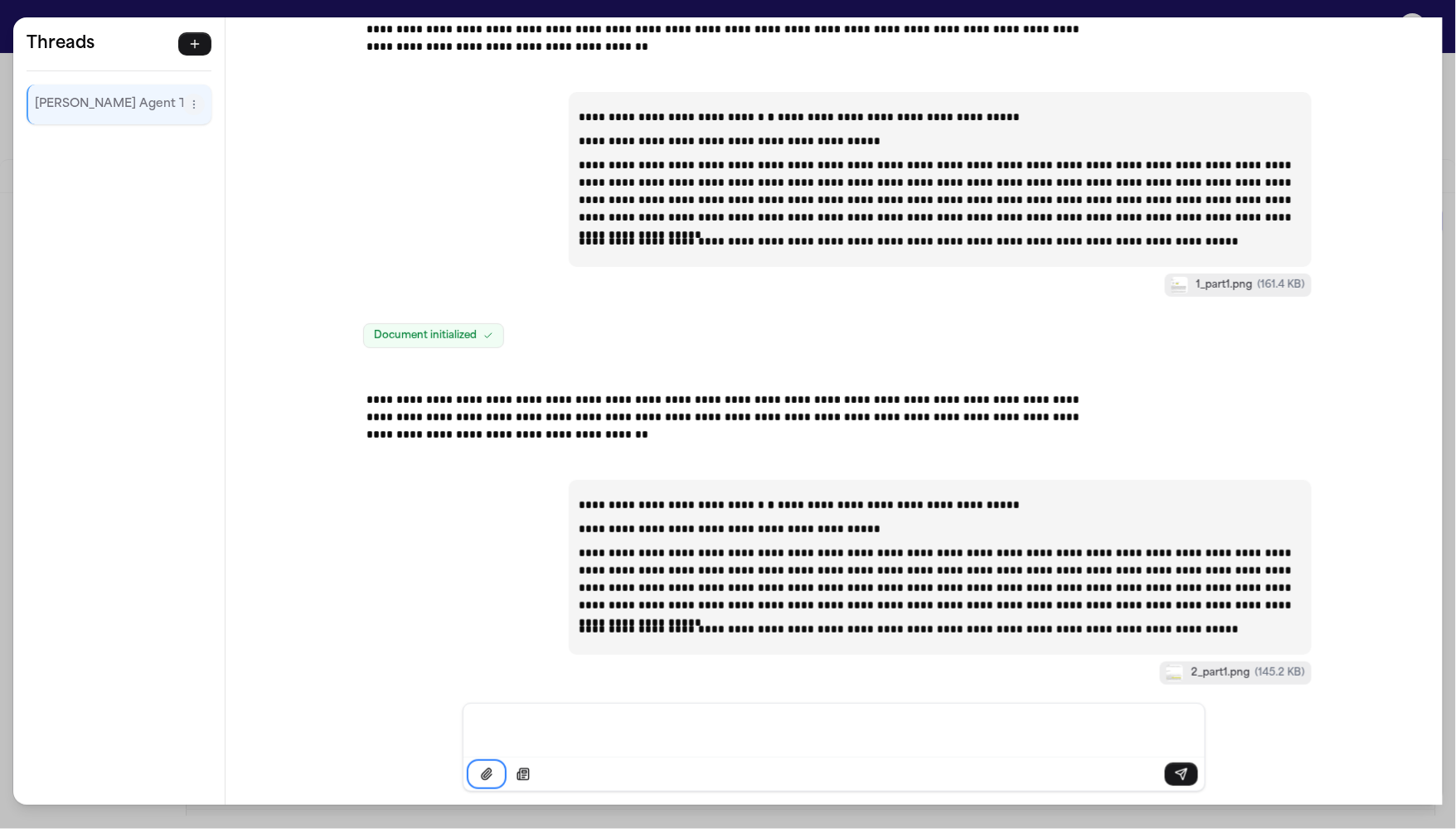 type 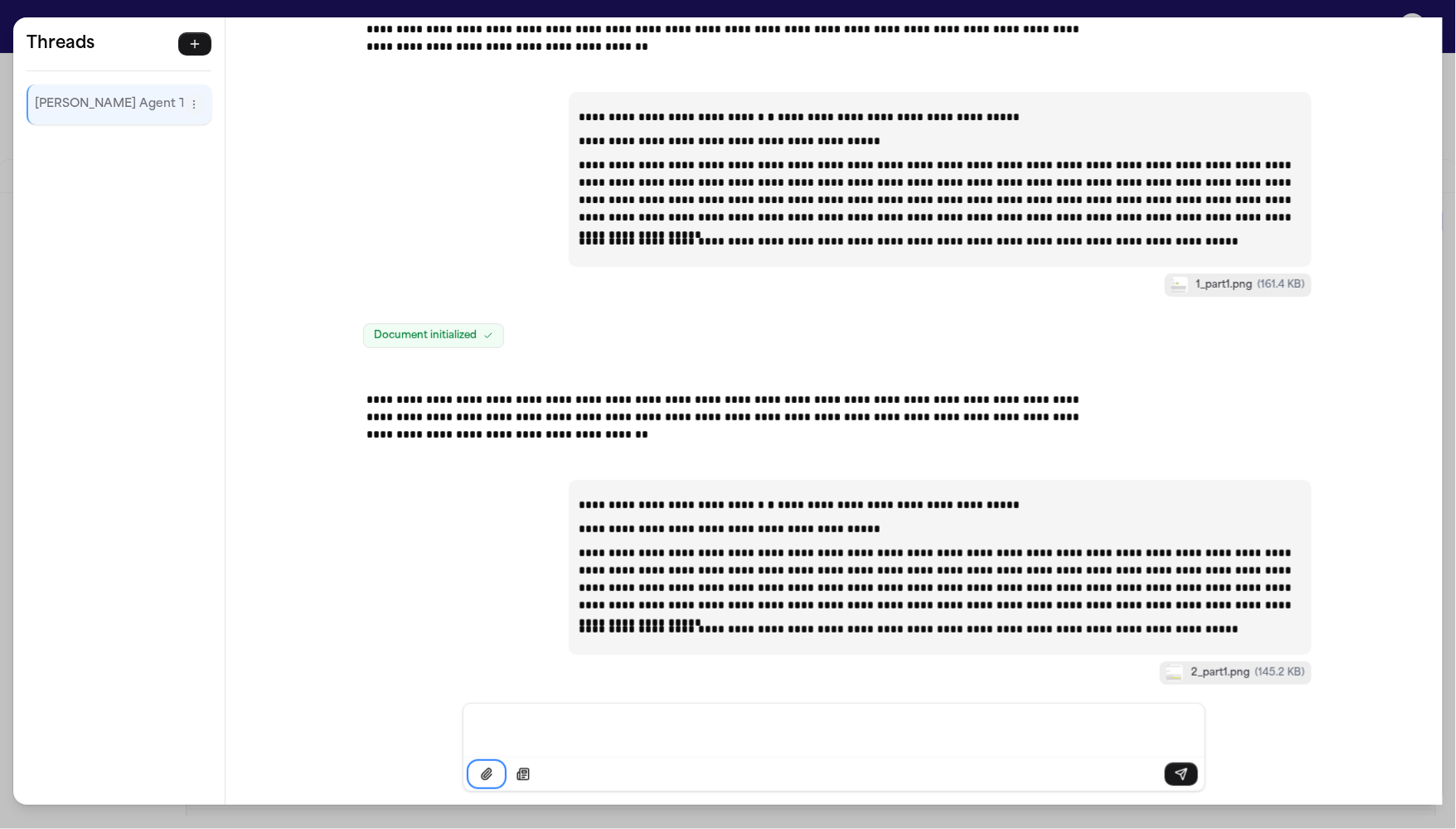 click on "**********" at bounding box center (728, 414) 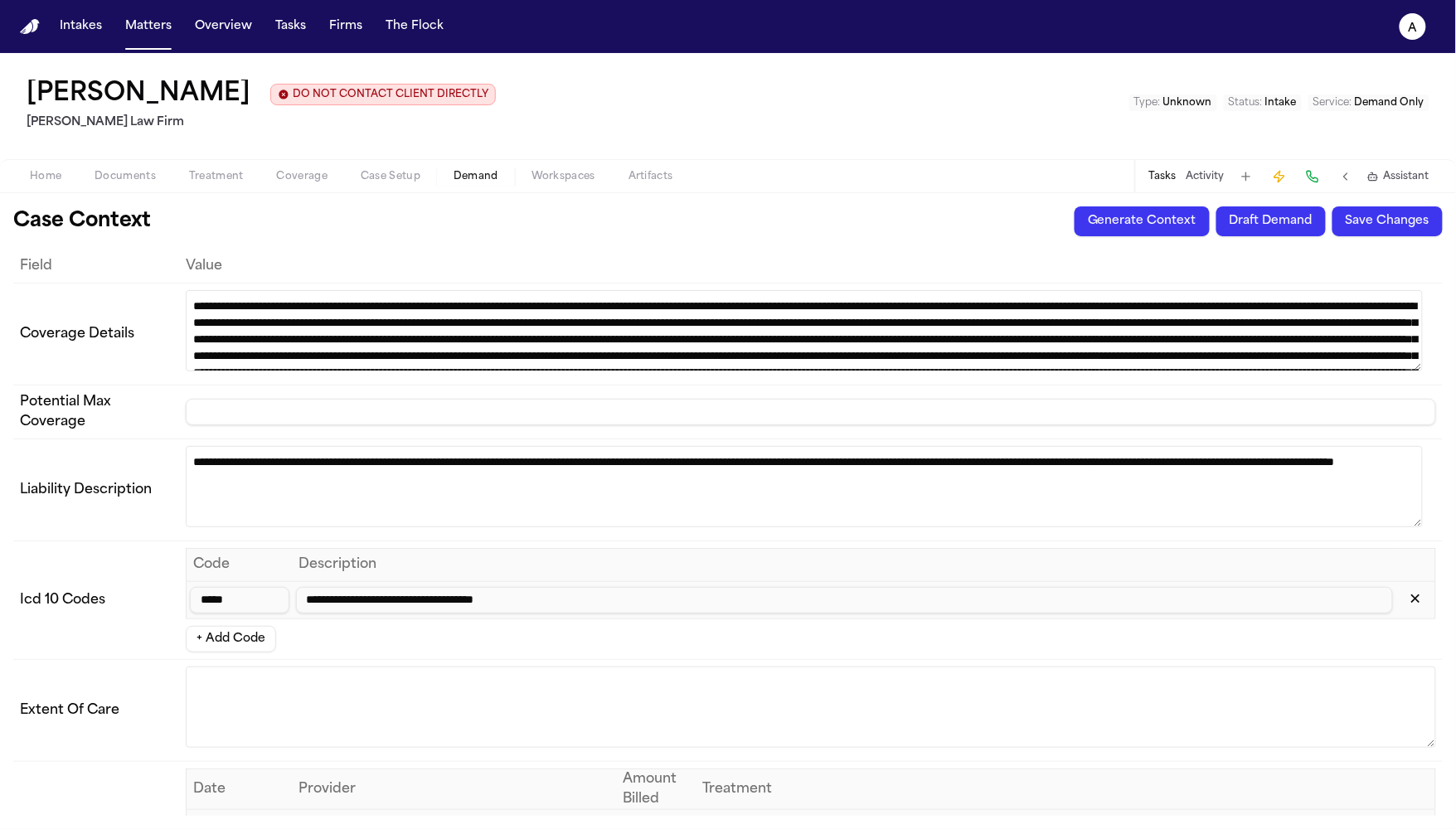 click on "Intakes Matters Overview Tasks Firms The Flock a" at bounding box center [728, 27] 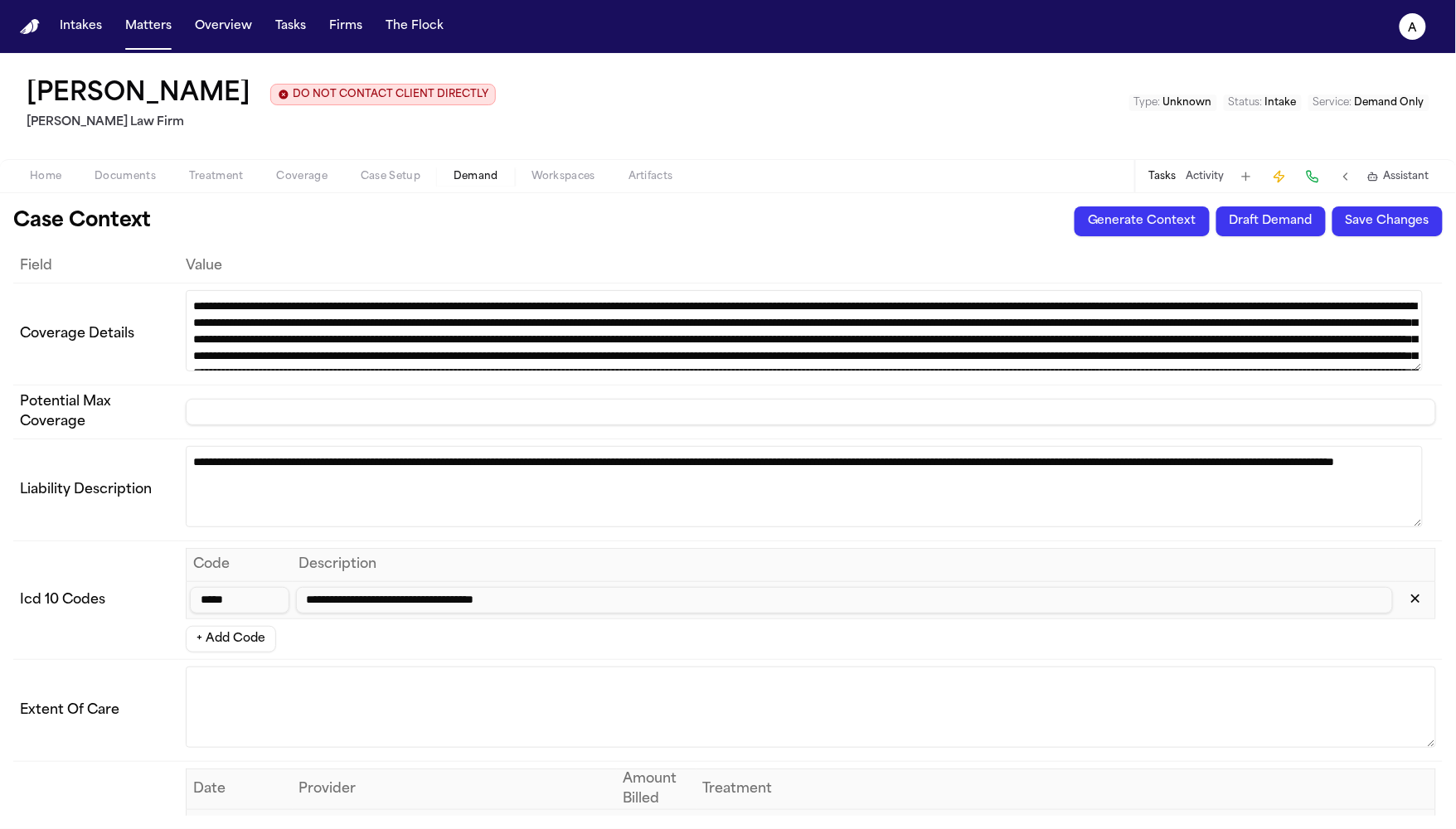 type on "**********" 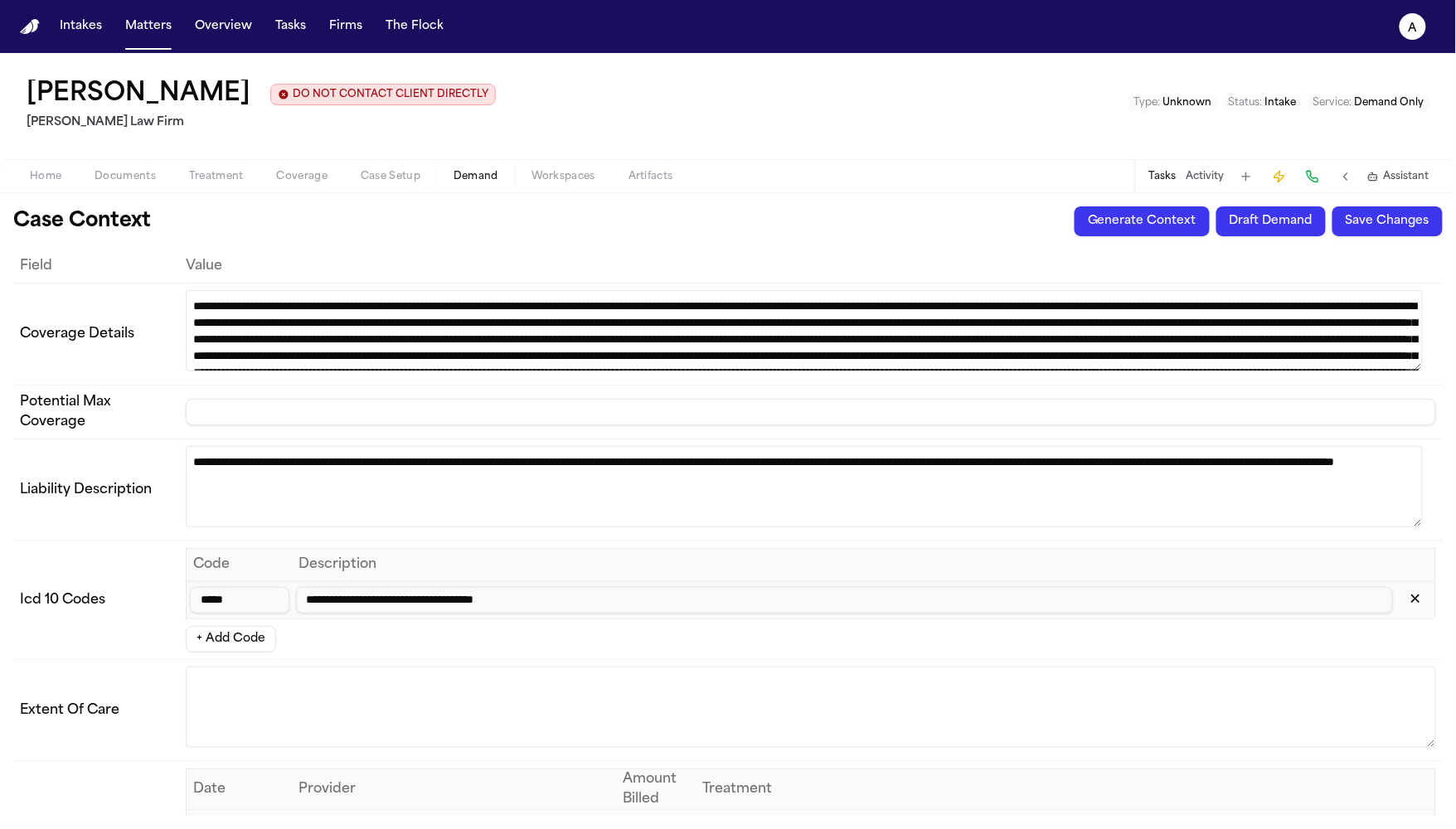 type on "**********" 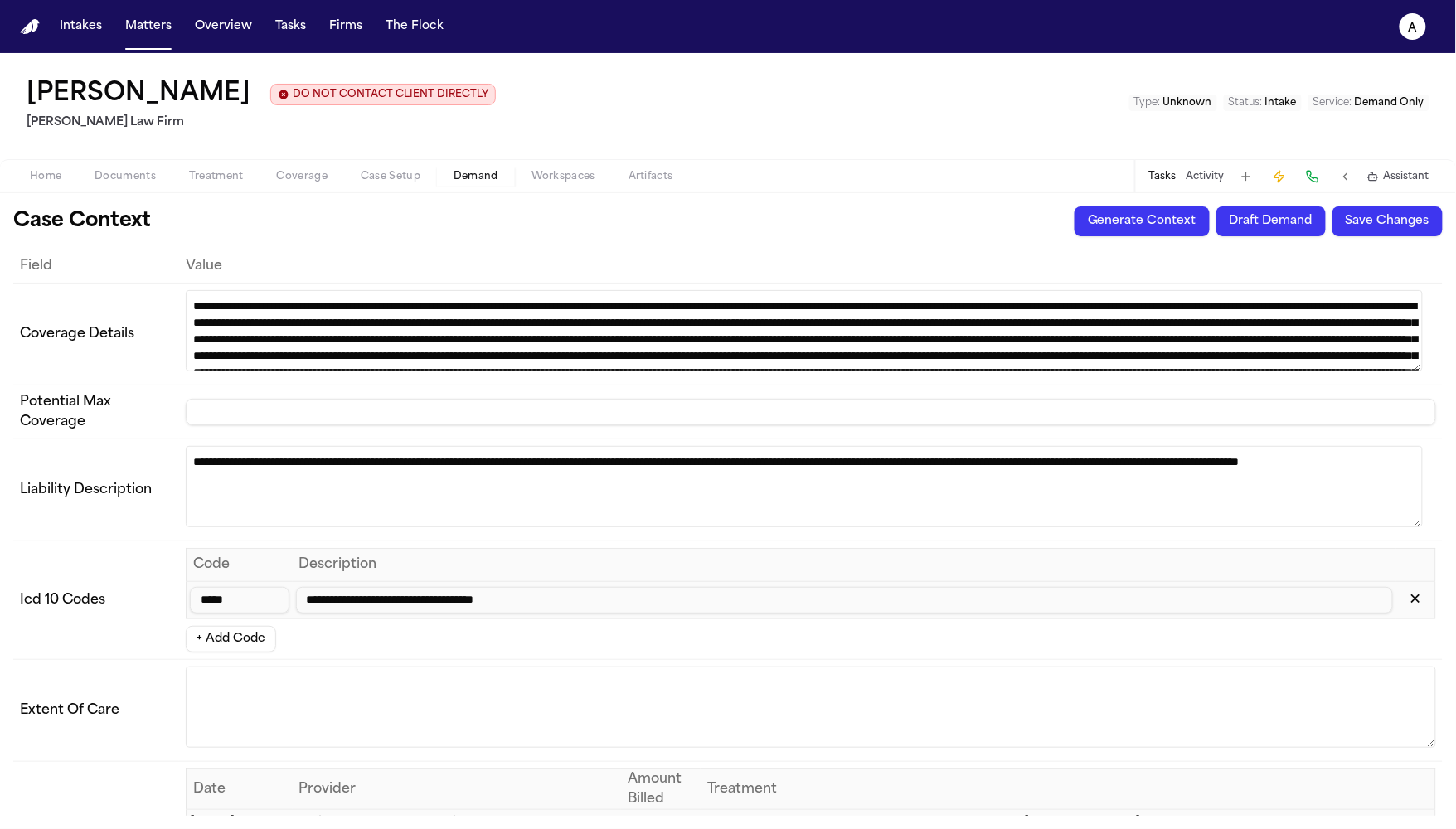click on "Generate Context" at bounding box center [1142, 221] 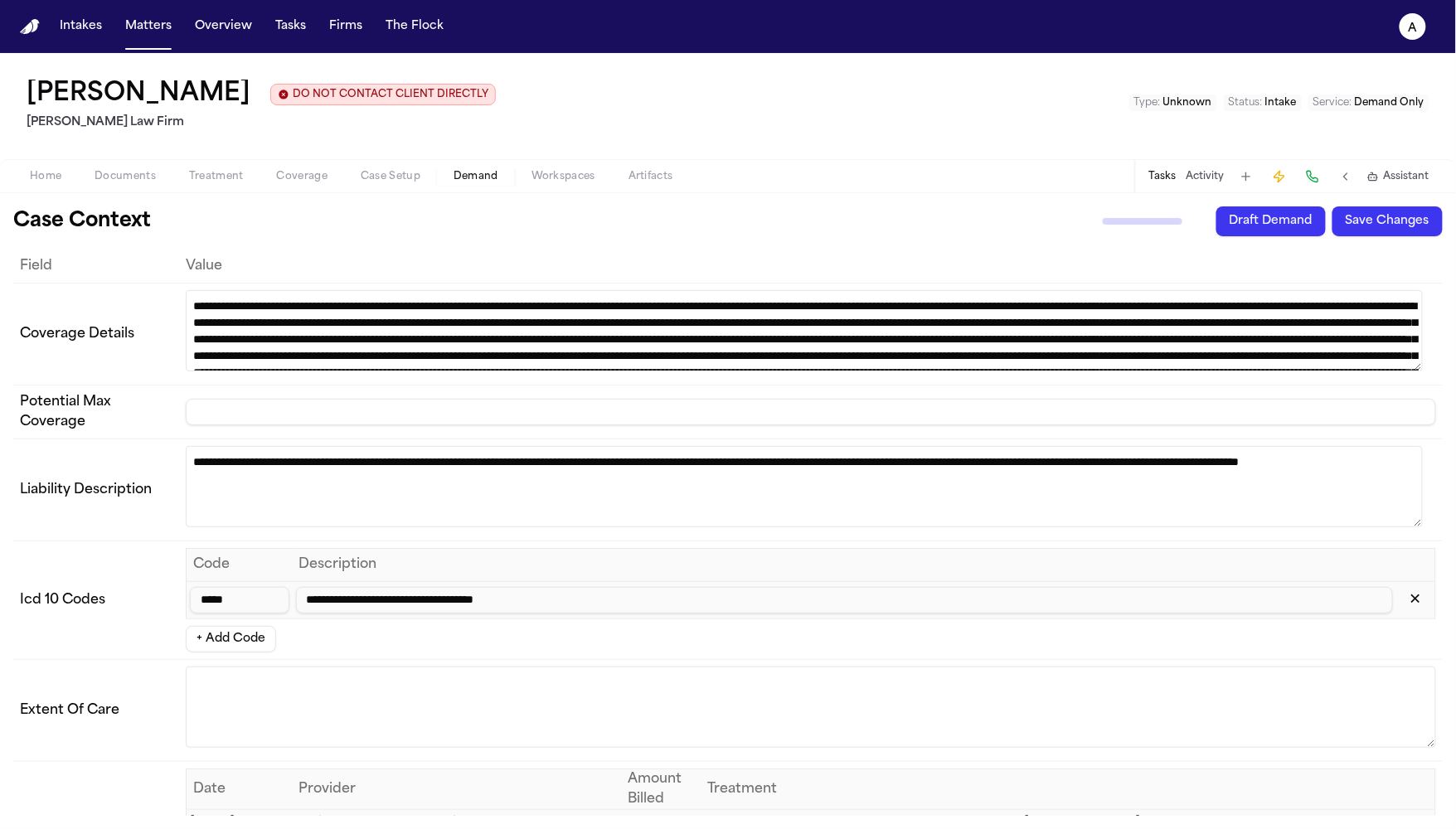 click on "[PERSON_NAME] Law Firm" at bounding box center [261, 123] 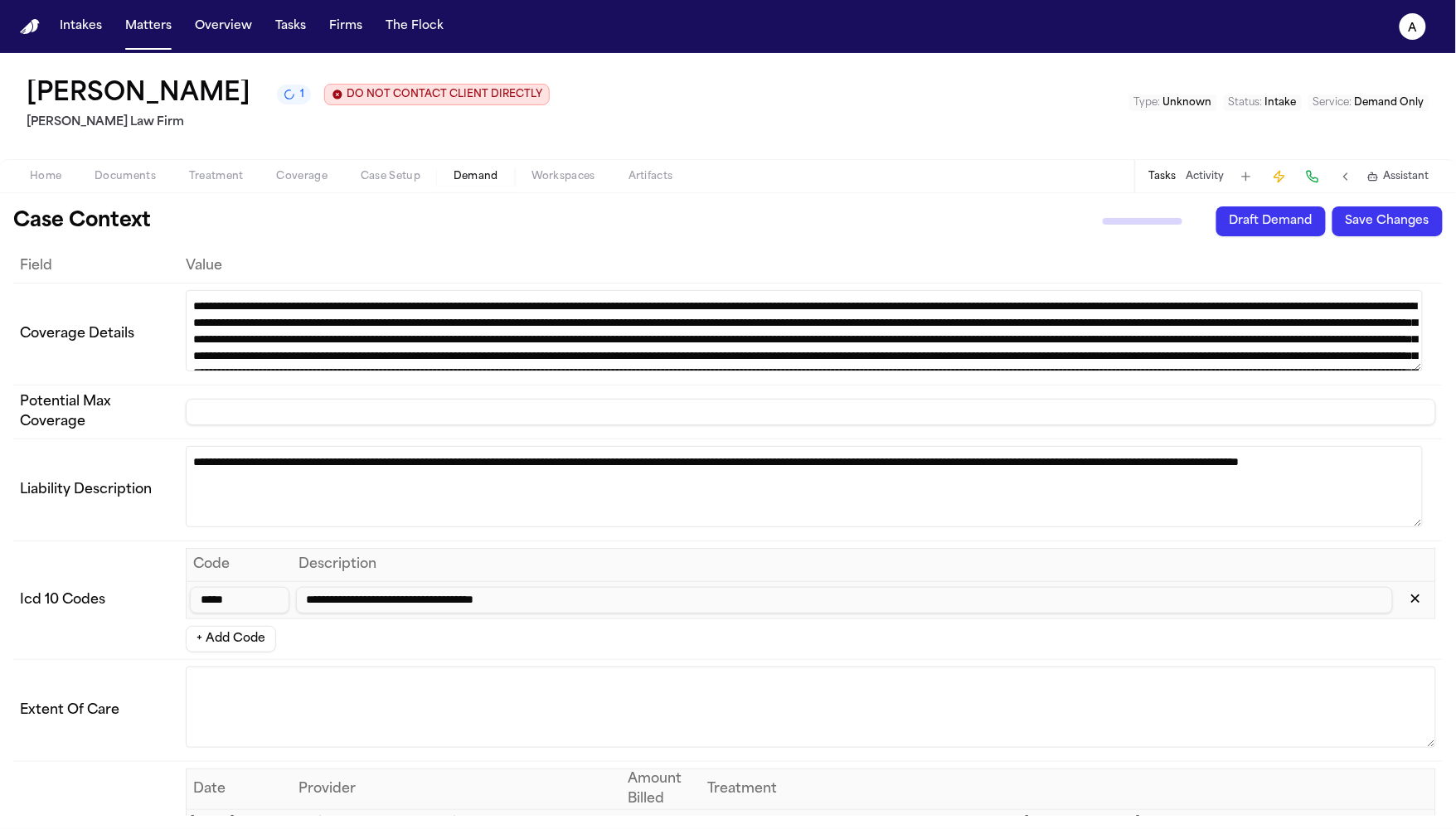 click on "1" at bounding box center [294, 95] 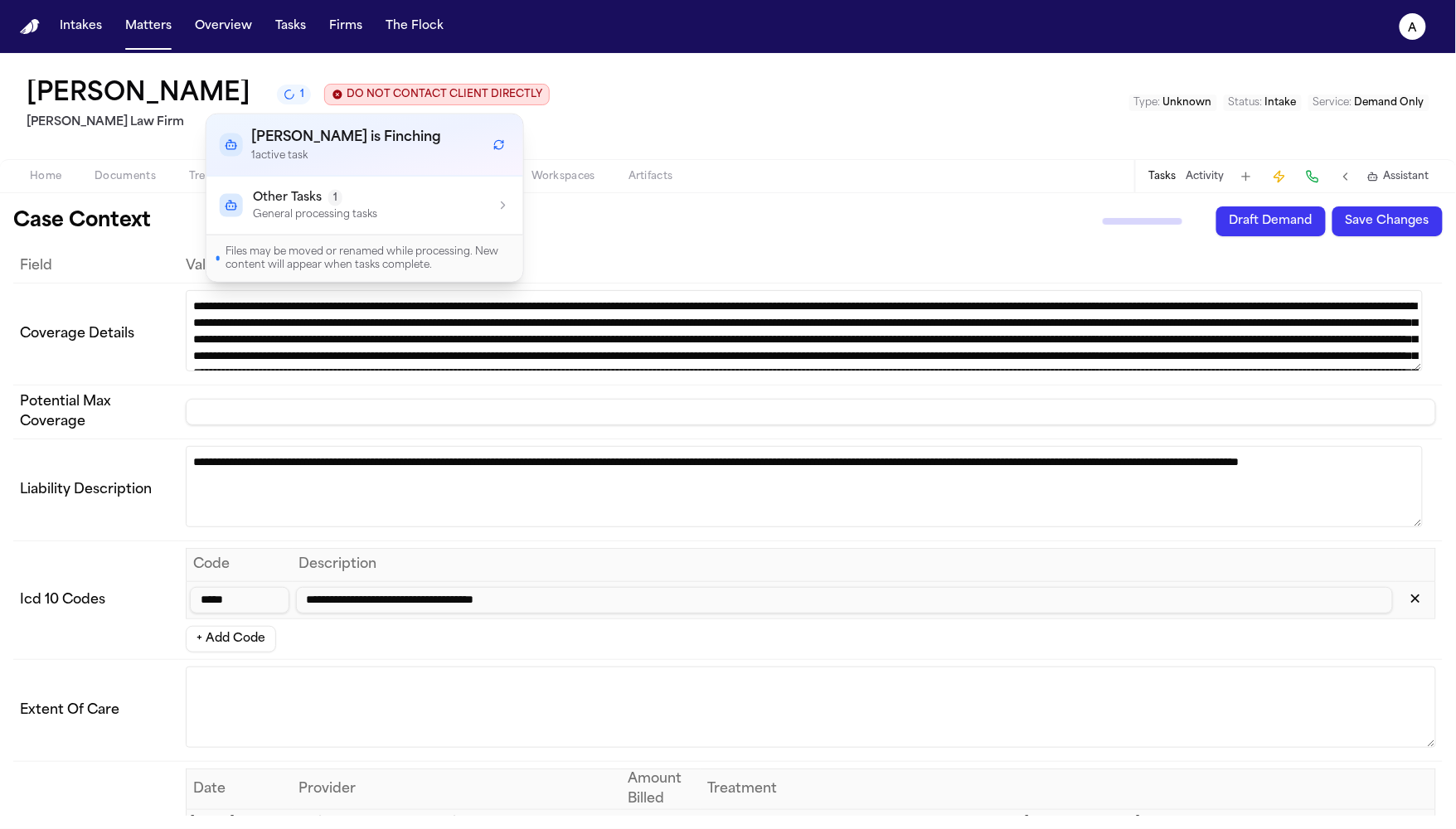 click on "Other Tasks 1 General processing tasks" at bounding box center [365, 206] 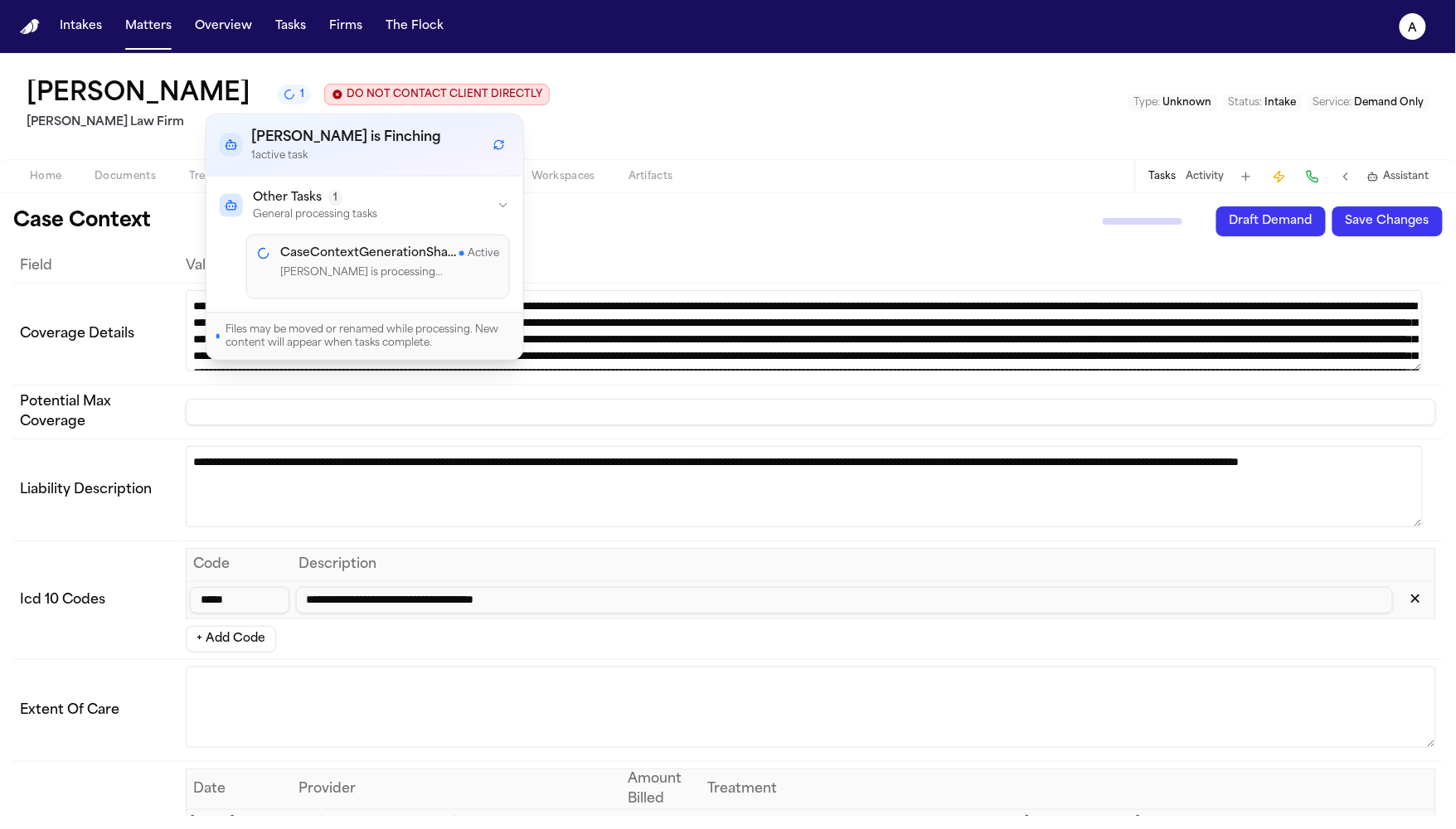 click on "Juan Molina 1 DO NOT CONTACT CLIENT DIRECTLY DO NOT CONTACT Finch Law Firm Type :   Unknown Status :   Intake Service :   Demand Only" at bounding box center (728, 106) 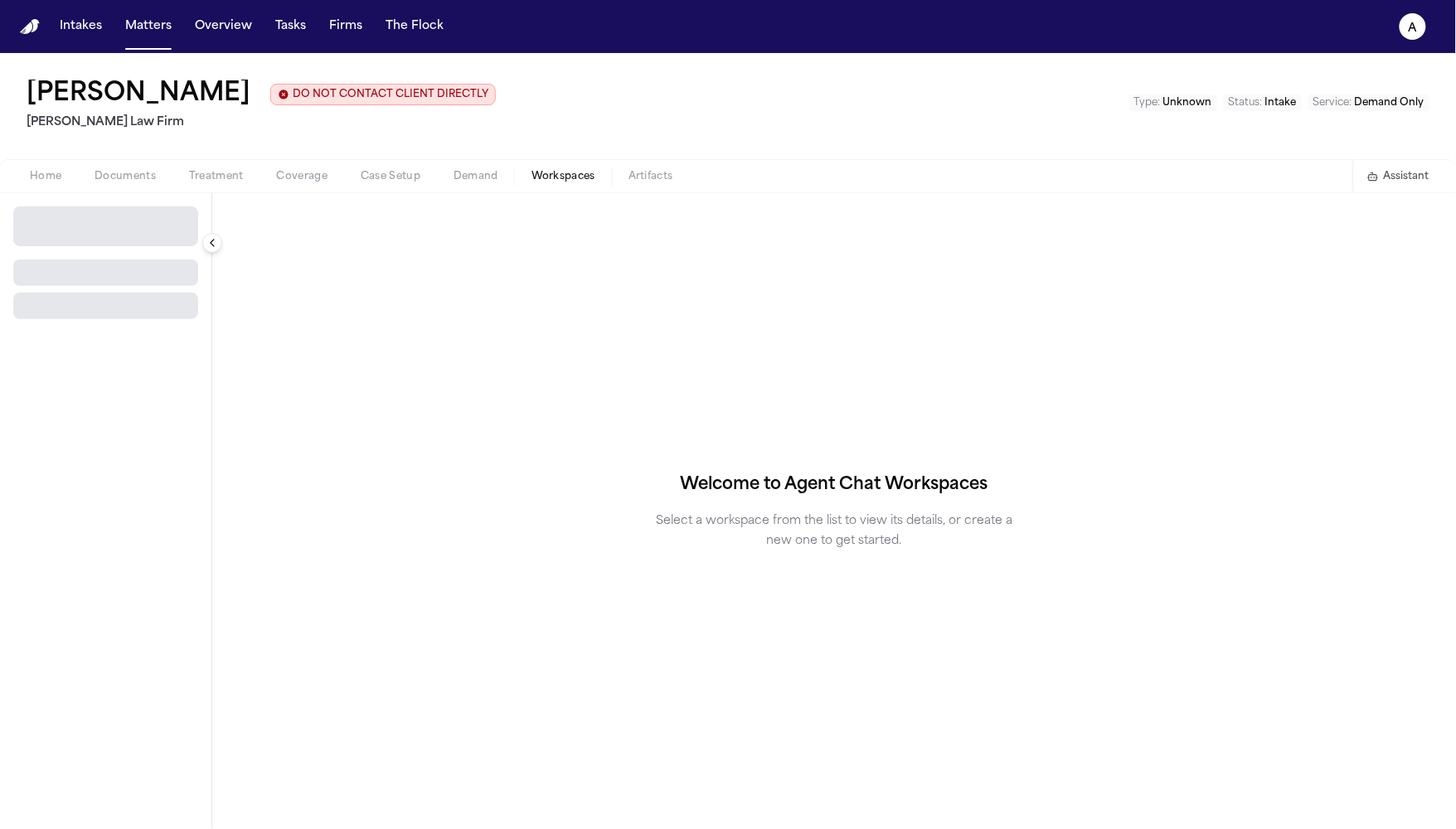 click on "Workspaces" at bounding box center [563, 177] 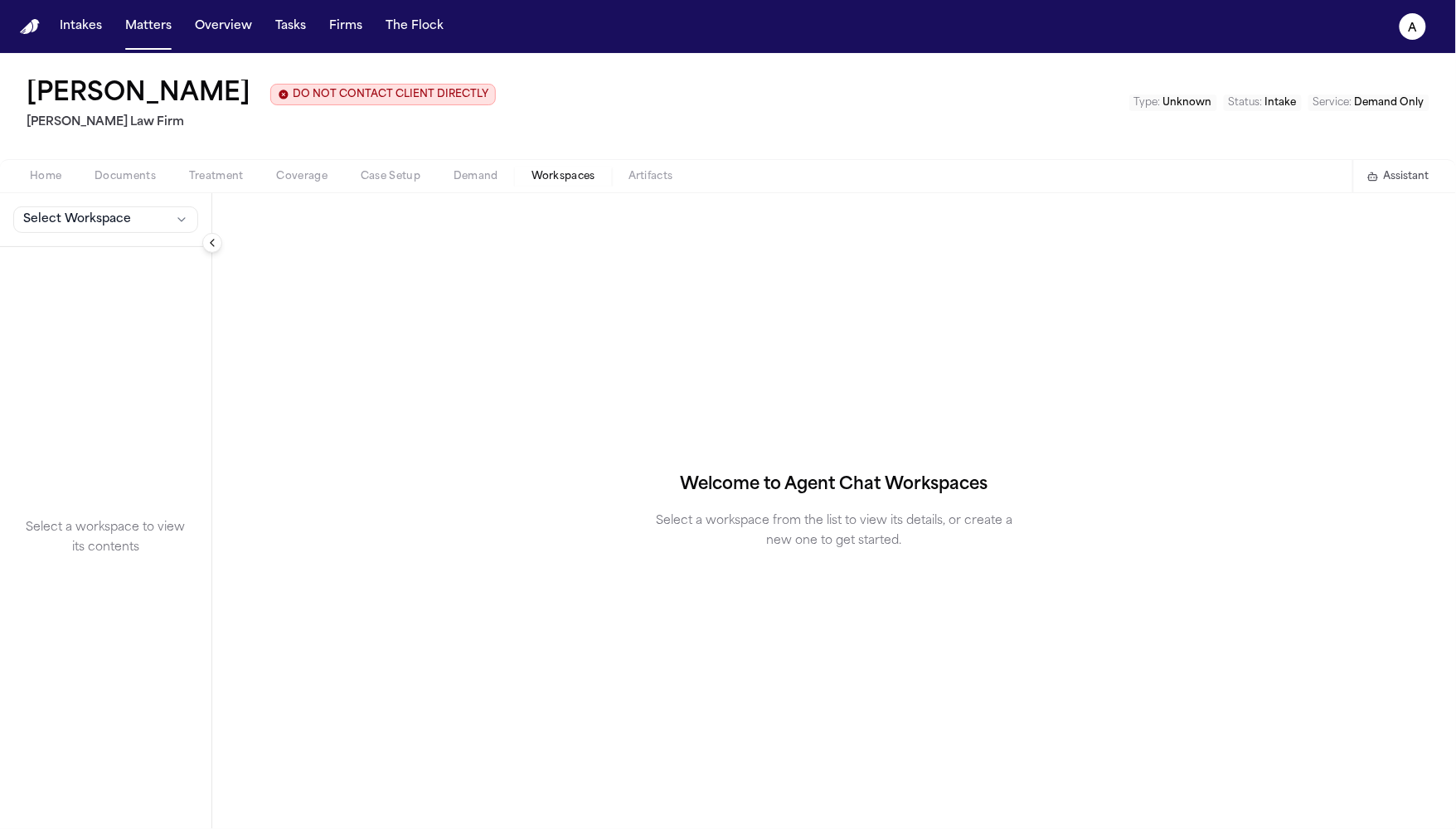 click 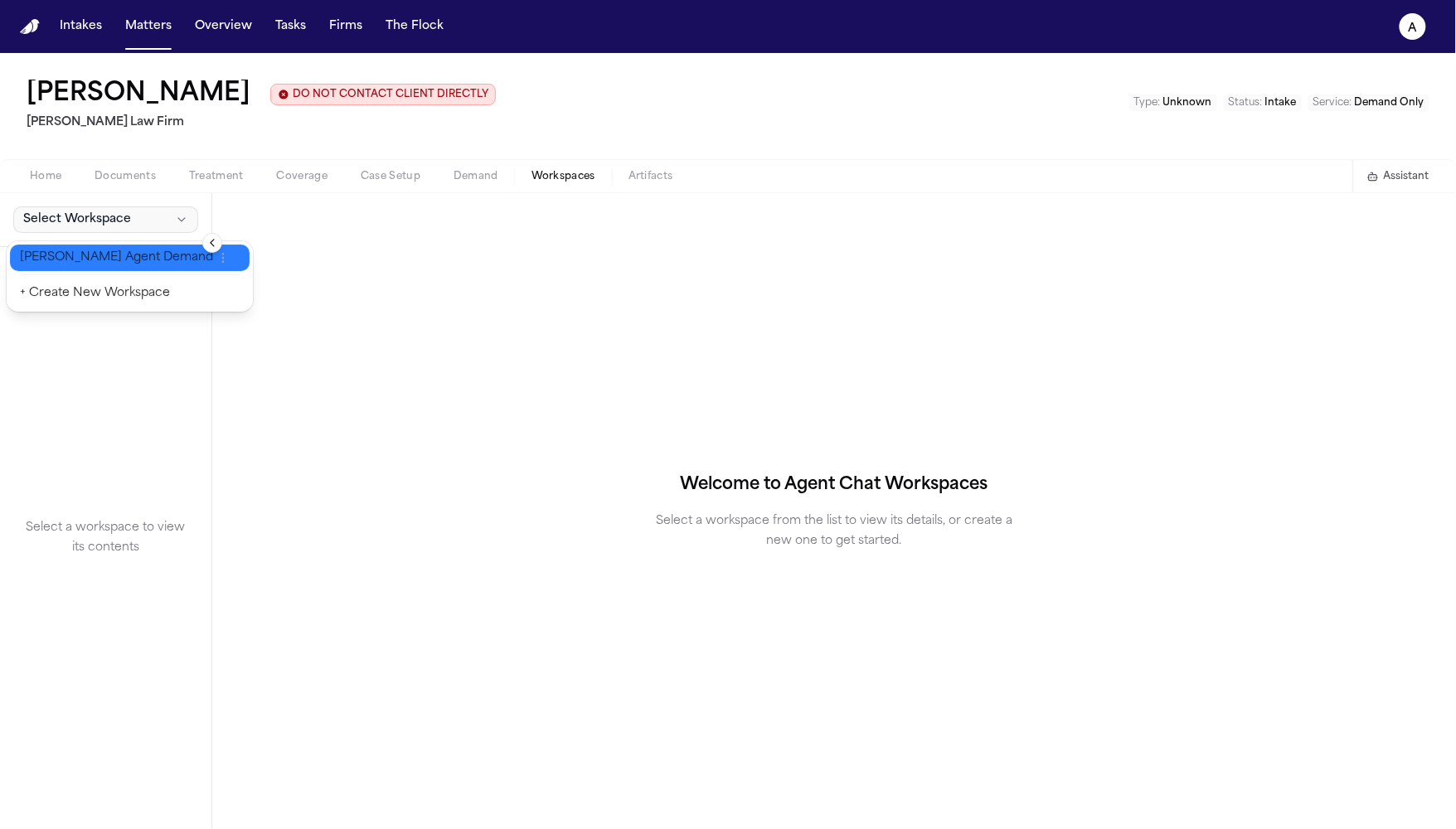 click on "Finch Agent Demand" at bounding box center (116, 258) 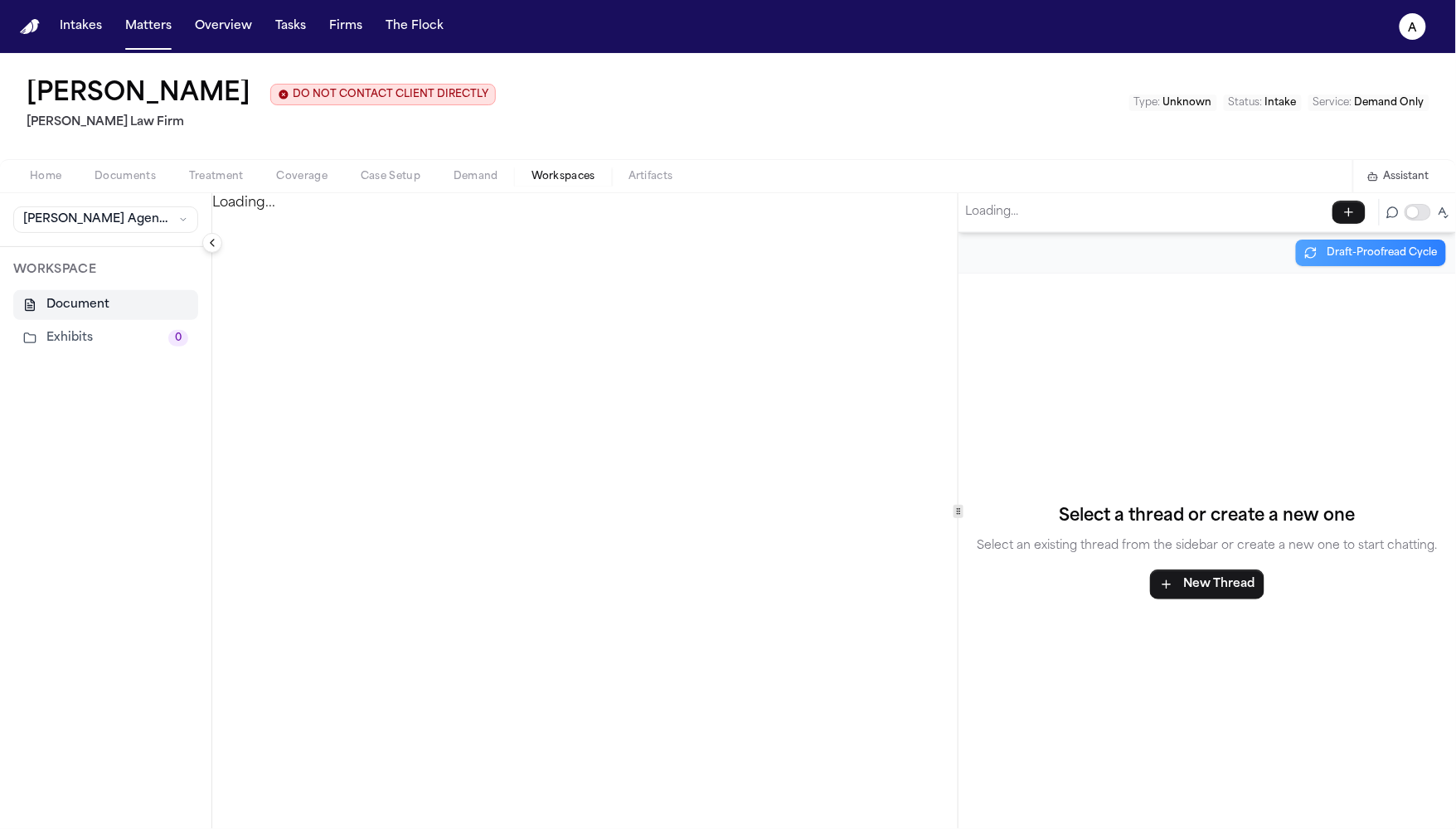 click on "Juan Molina DO NOT CONTACT CLIENT DIRECTLY DO NOT CONTACT Finch Law Firm Type :   Unknown Status :   Intake Service :   Demand Only" at bounding box center (728, 106) 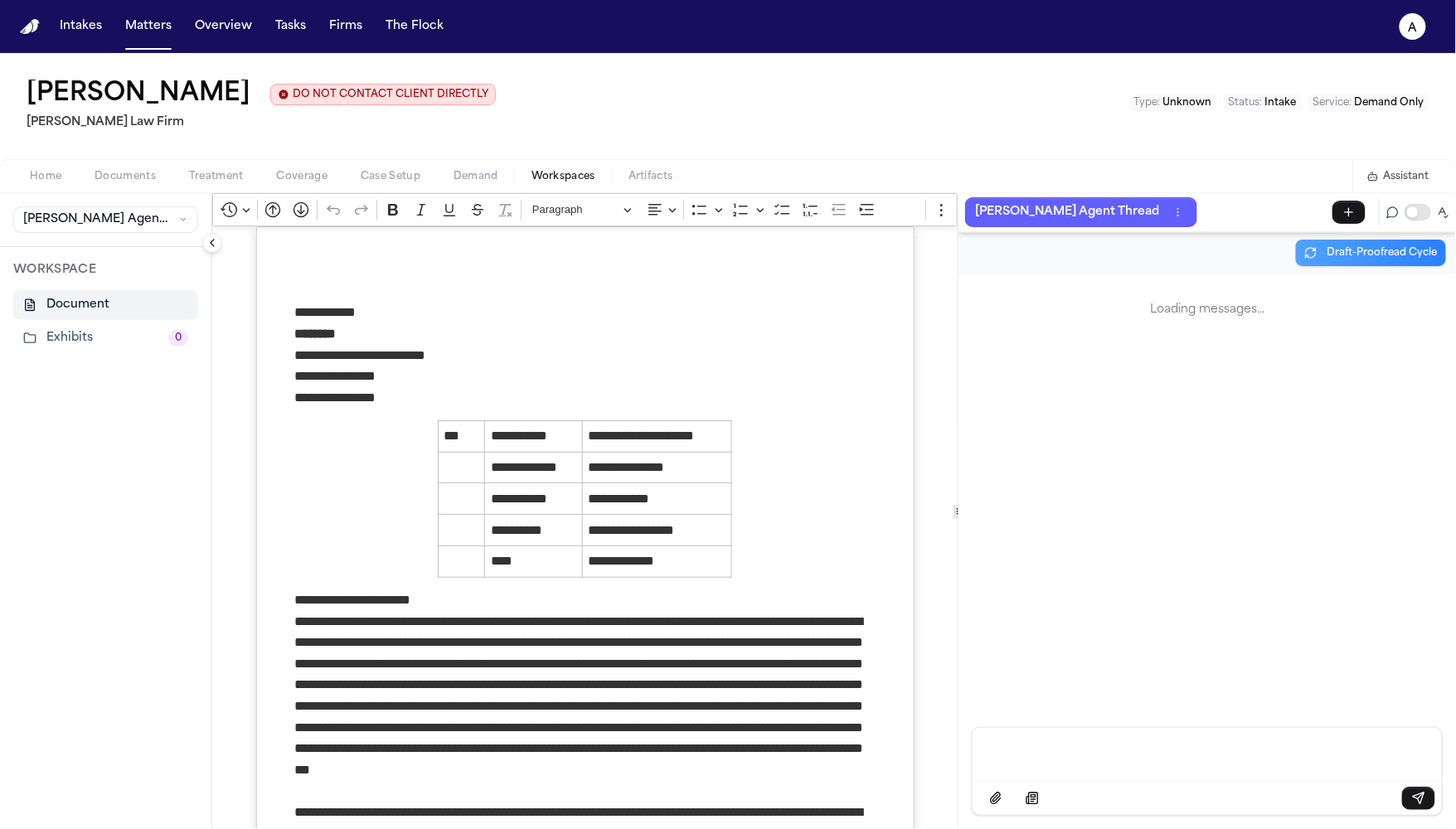 click on "Home Documents Treatment Coverage Case Setup Demand Workspaces Artifacts Assistant" at bounding box center (728, 176) 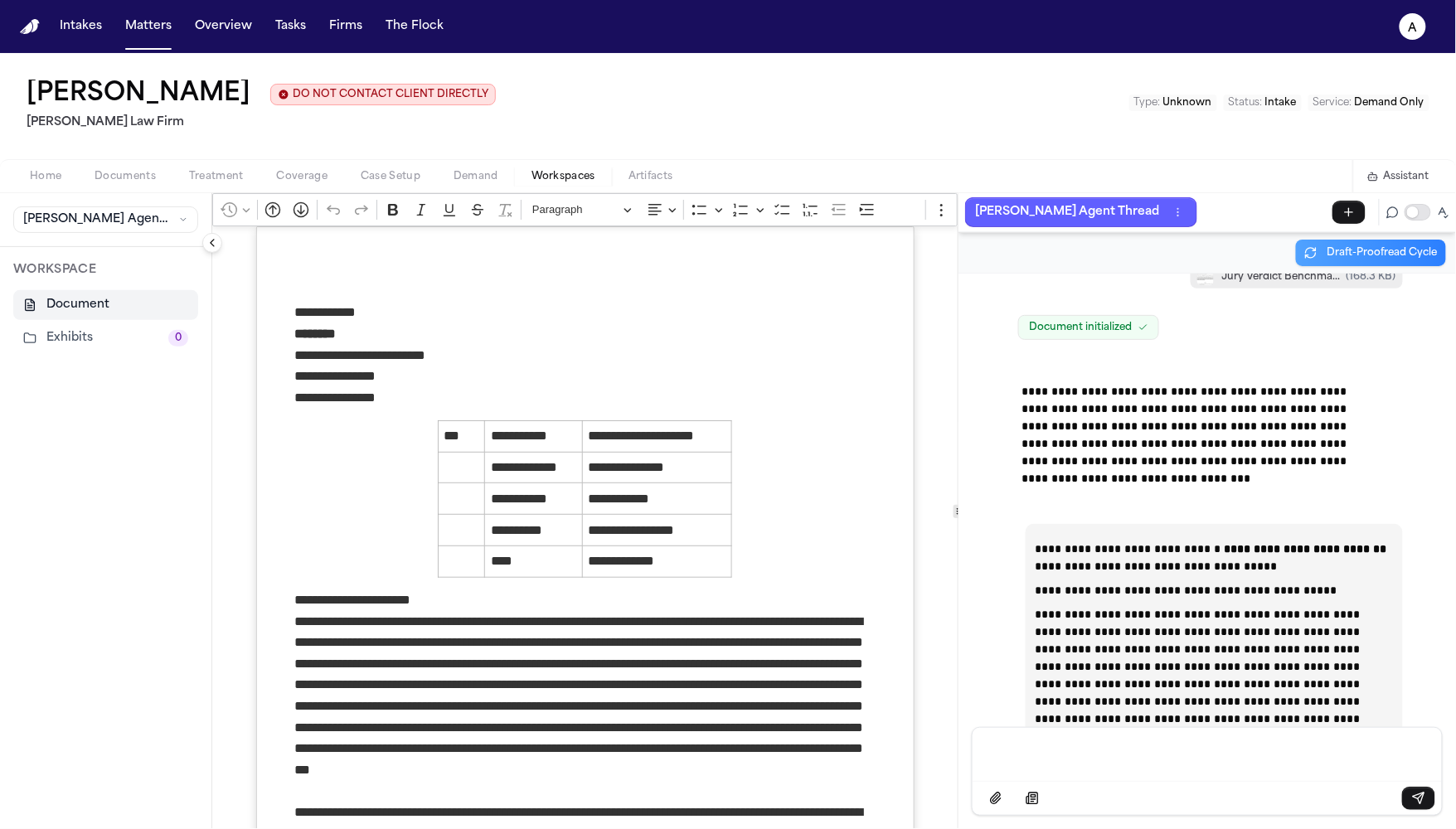 scroll, scrollTop: 0, scrollLeft: 0, axis: both 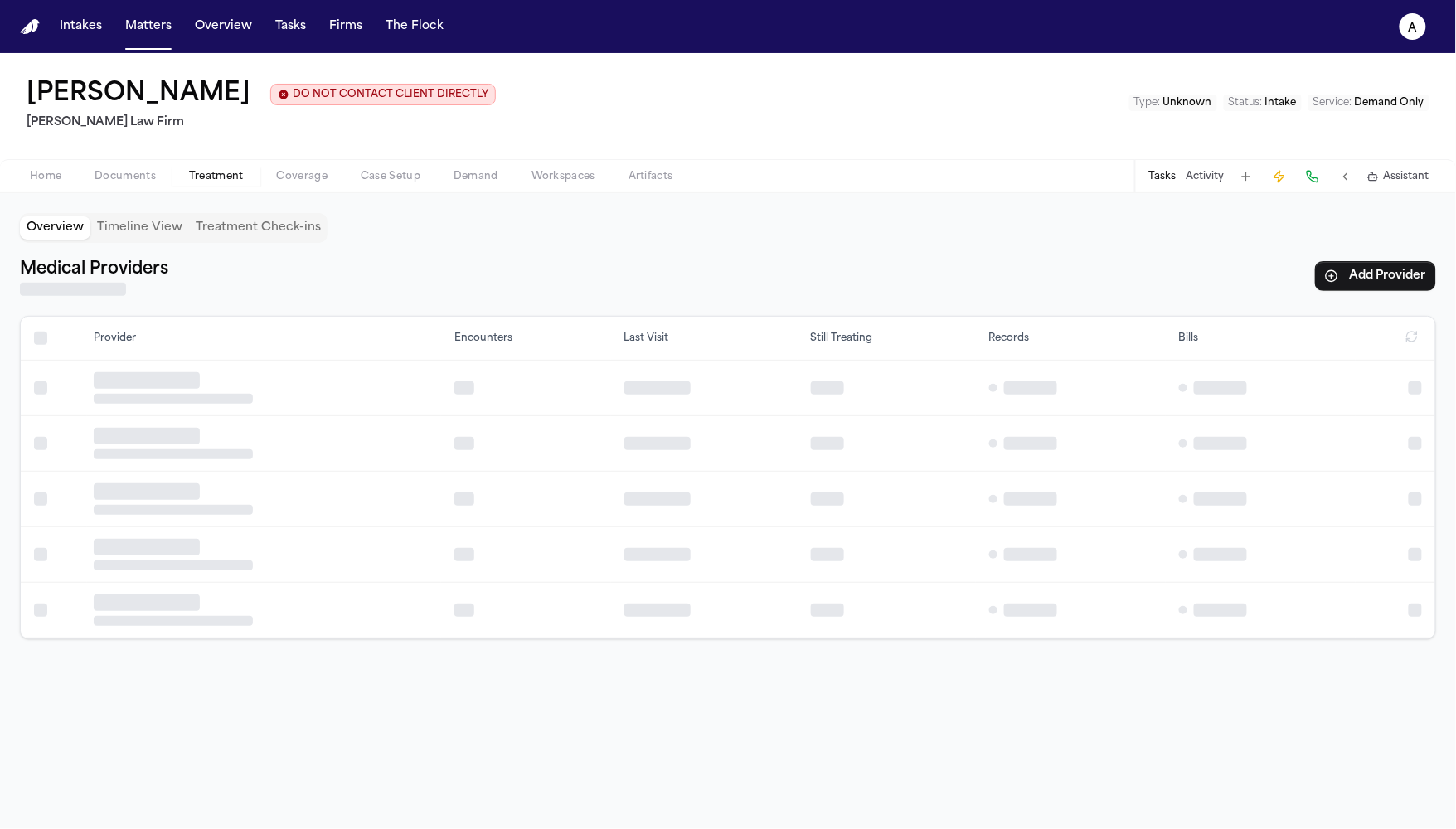 click on "Treatment" at bounding box center [216, 177] 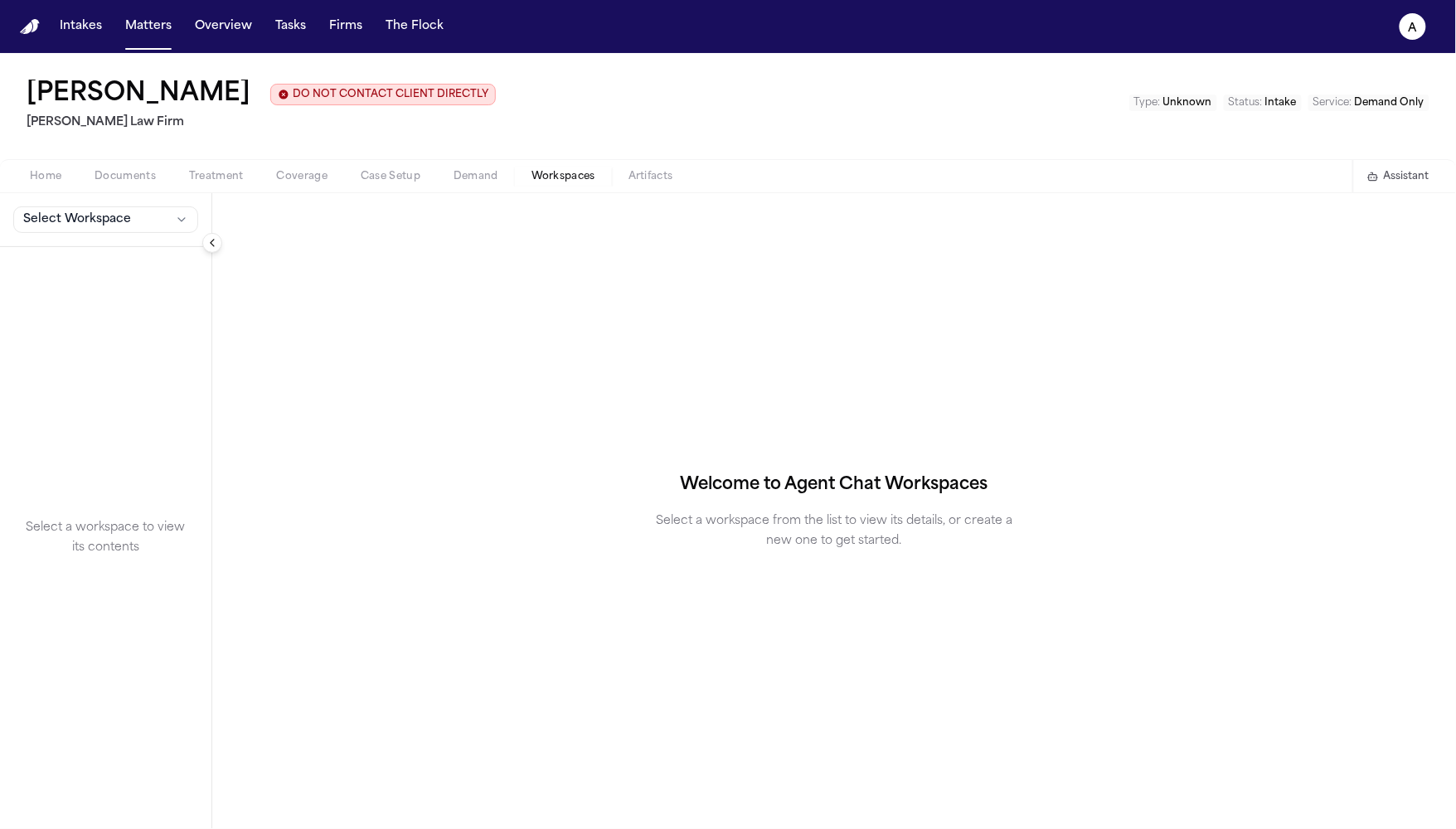click on "Workspaces" at bounding box center (563, 177) 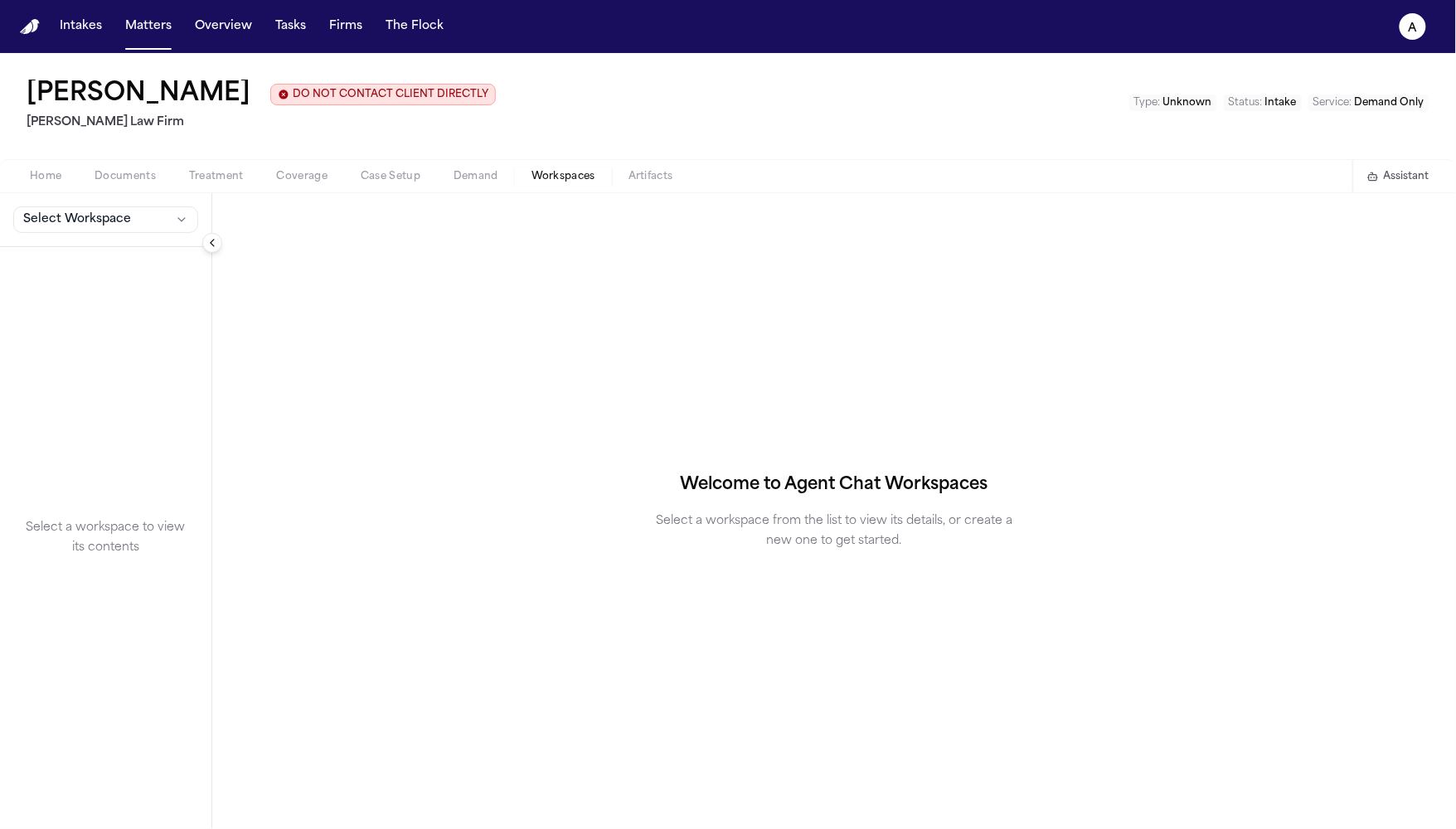 click 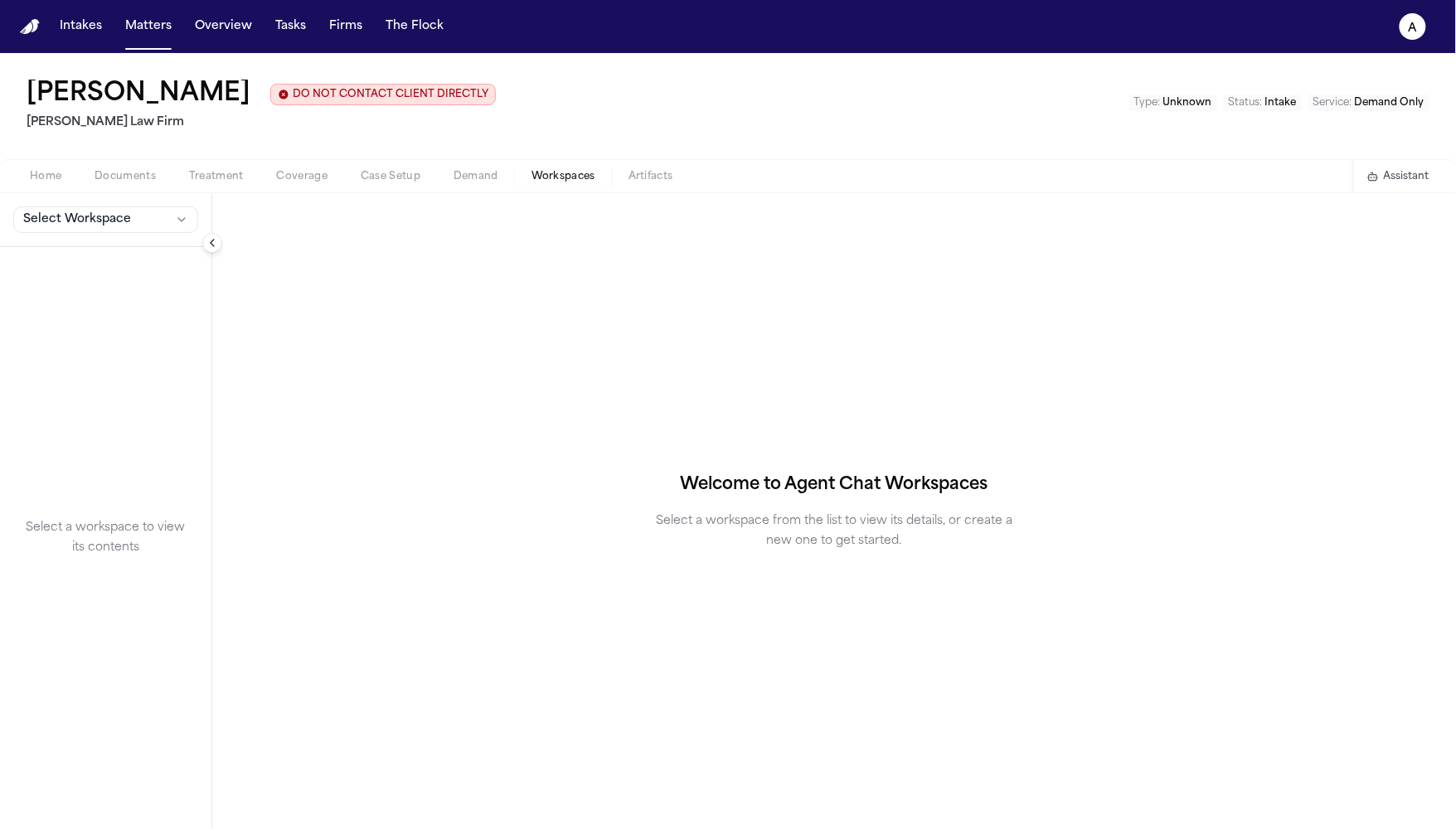 click on "Workspaces" at bounding box center (563, 177) 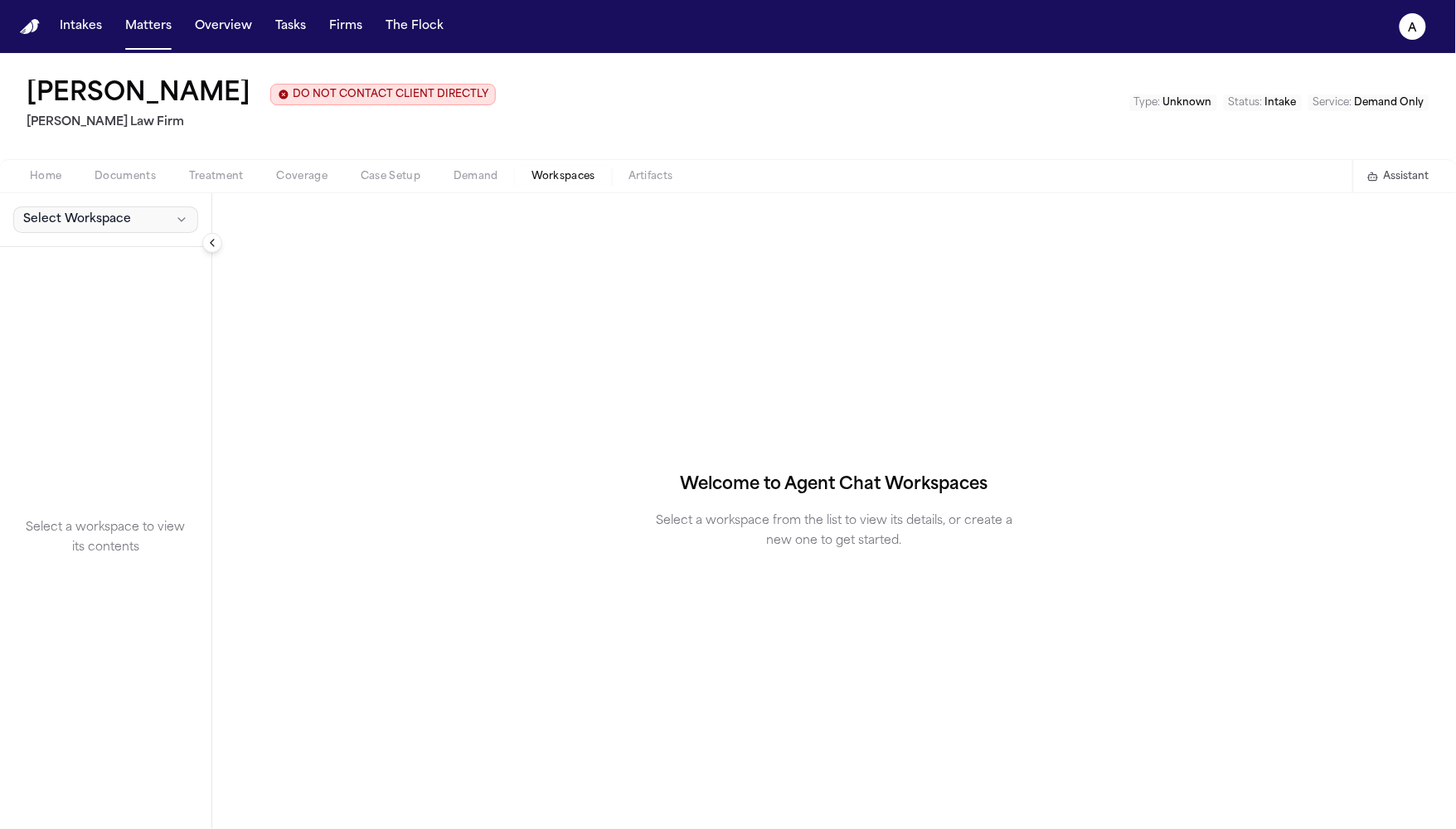 click on "Select Workspace" at bounding box center [105, 220] 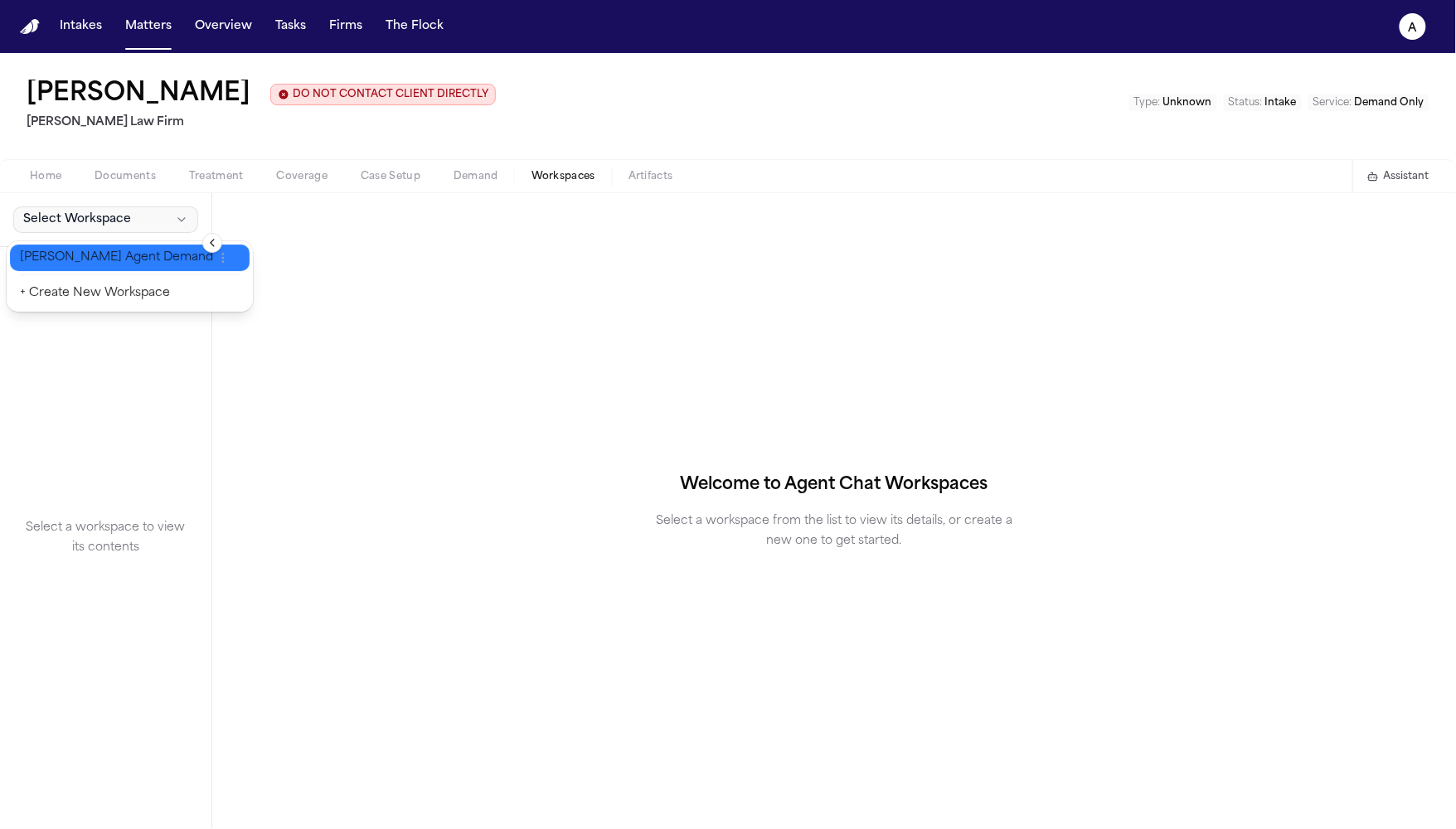 click on "[PERSON_NAME] Agent Demand" at bounding box center (129, 258) 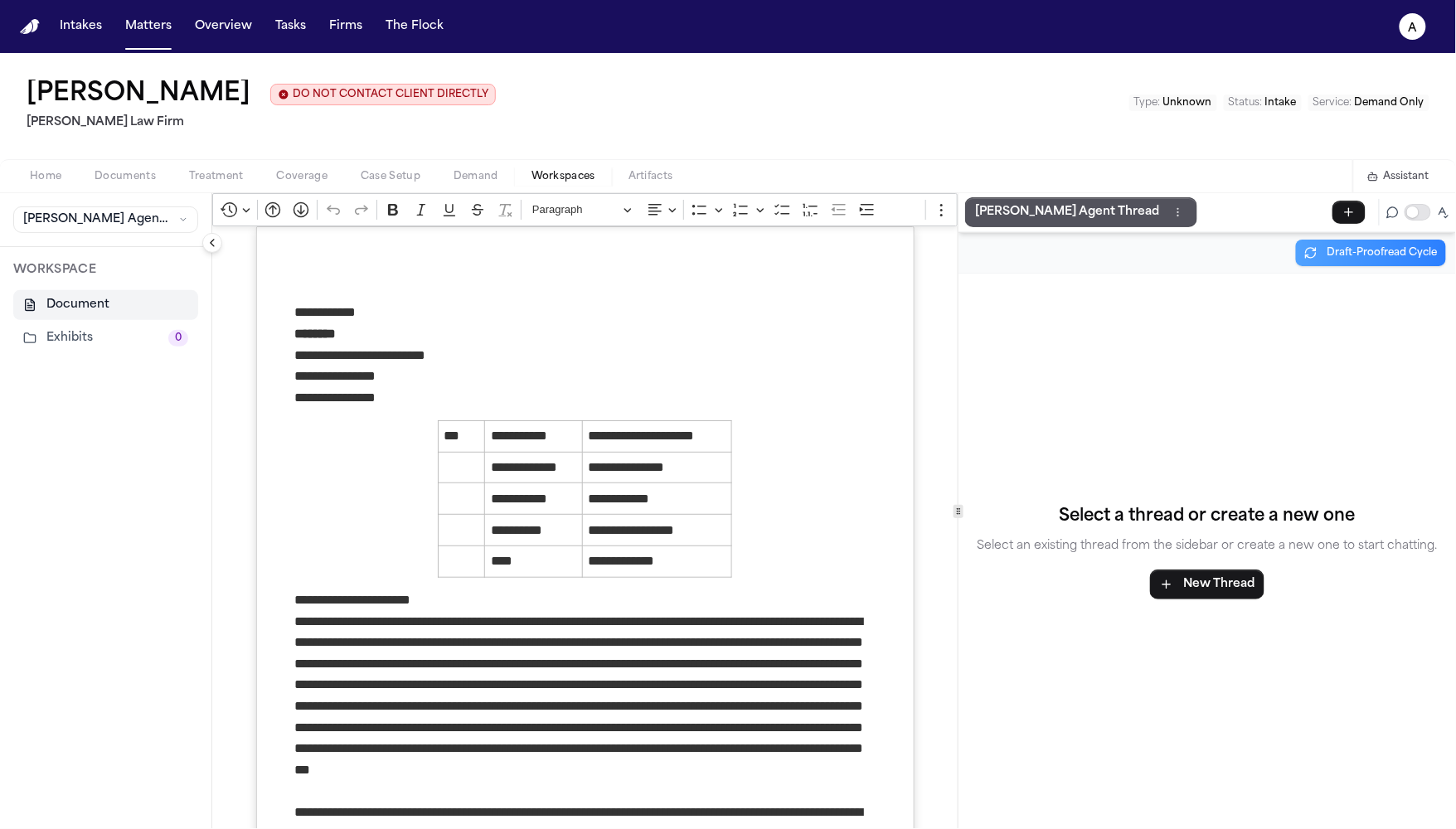 click on "Home Documents Treatment Coverage Case Setup Demand Workspaces Artifacts Assistant" at bounding box center (728, 176) 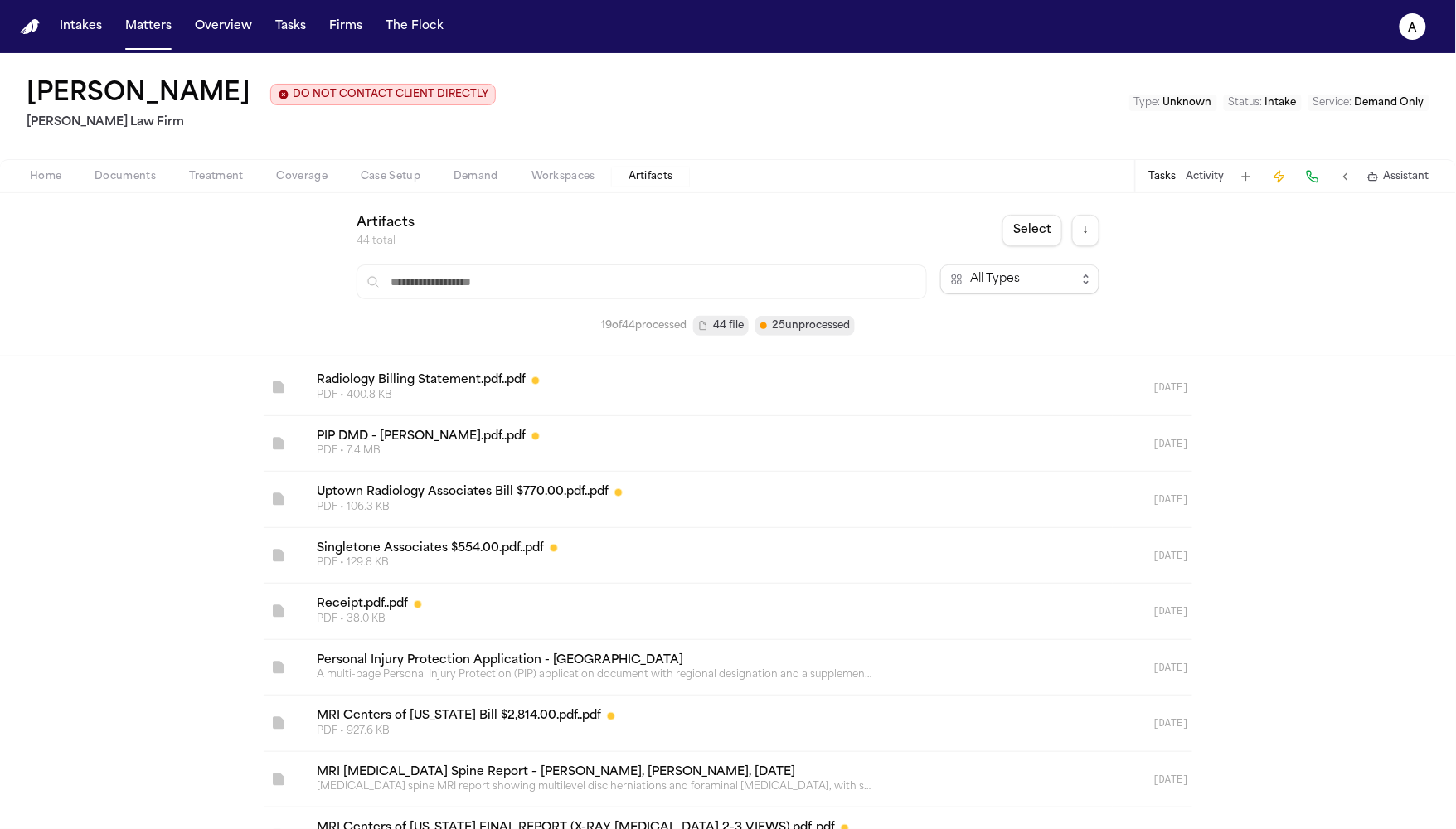 click at bounding box center [1346, 177] 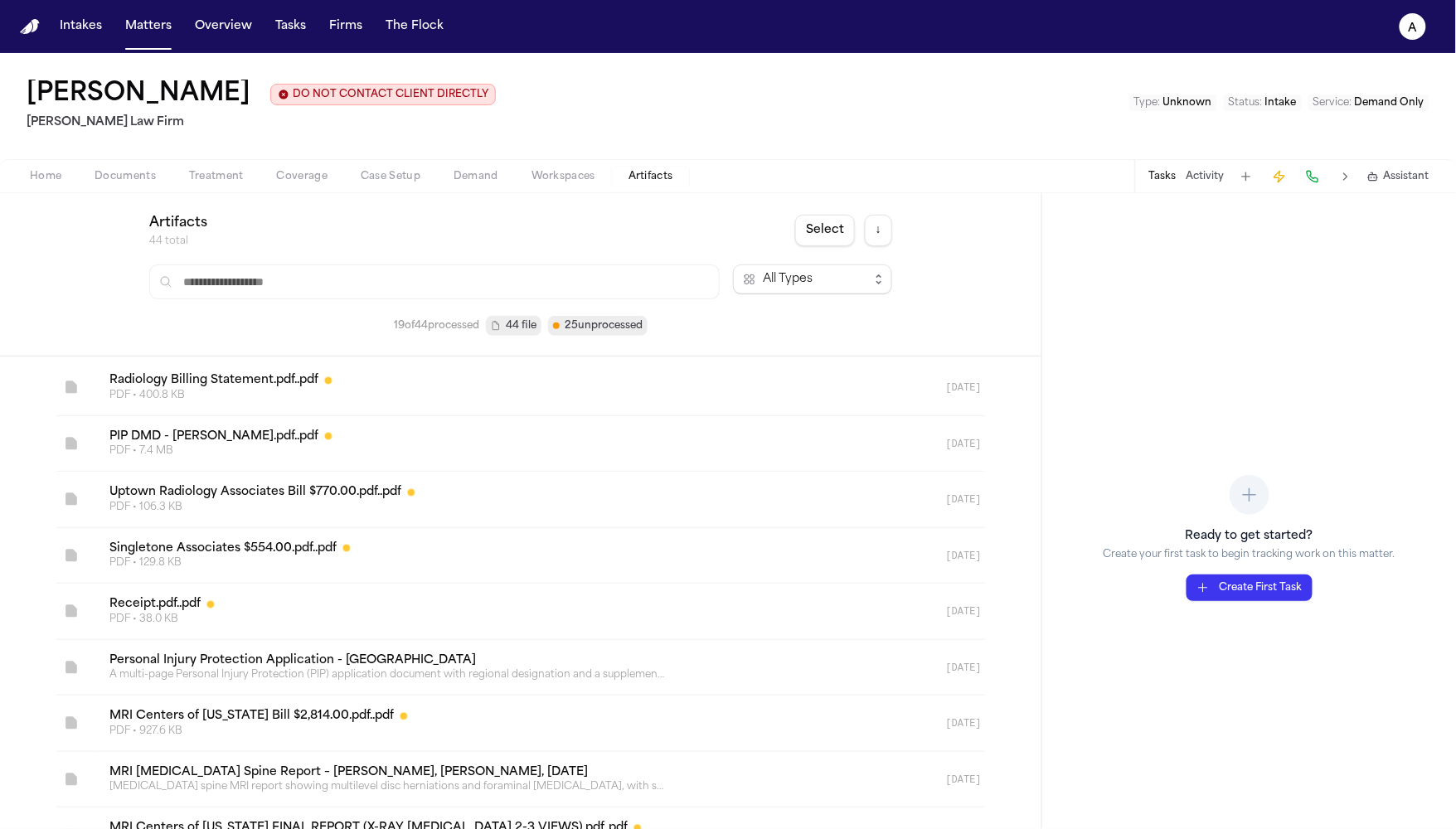 click at bounding box center [1346, 177] 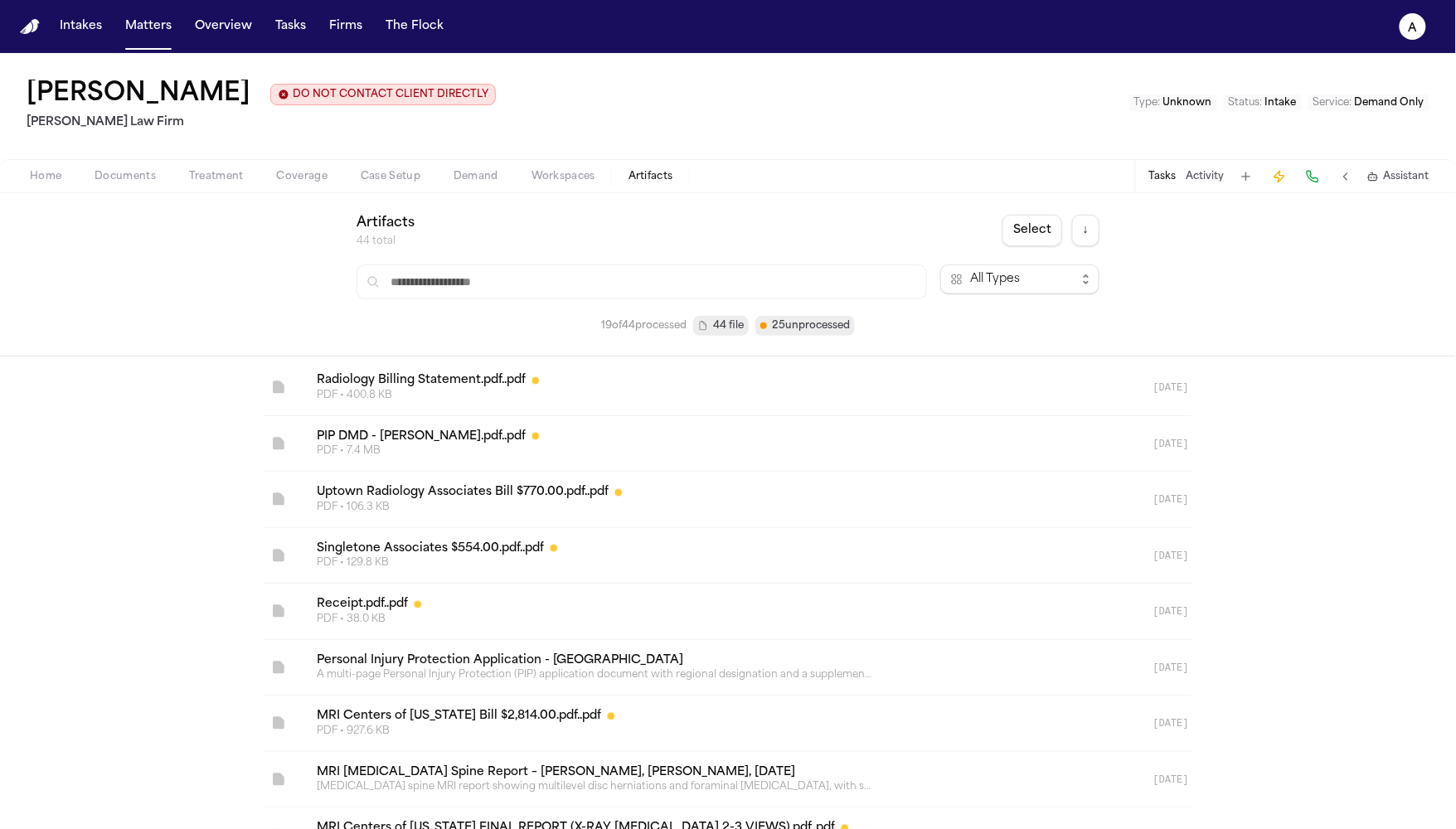 click at bounding box center [1346, 177] 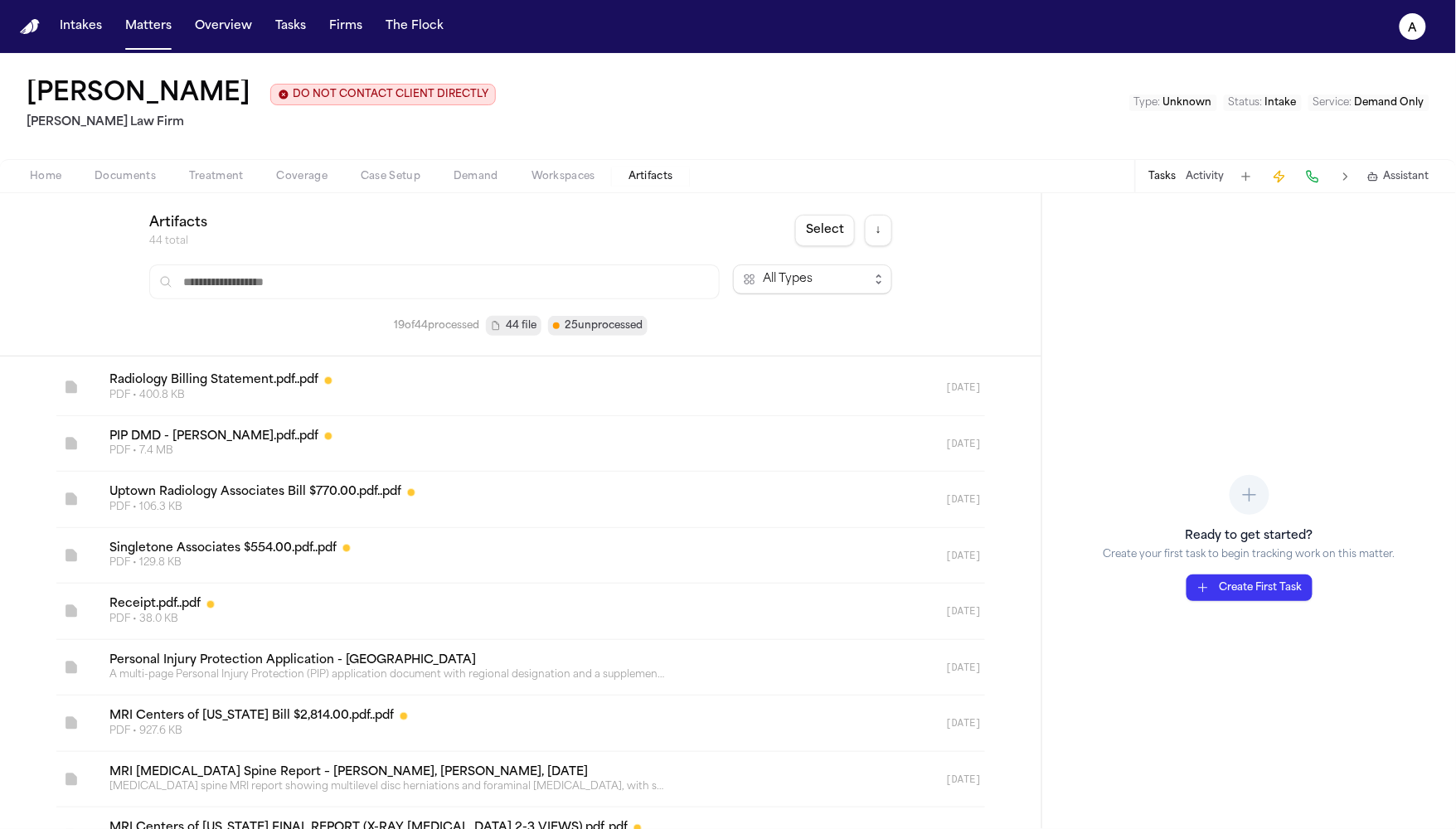click at bounding box center (1346, 177) 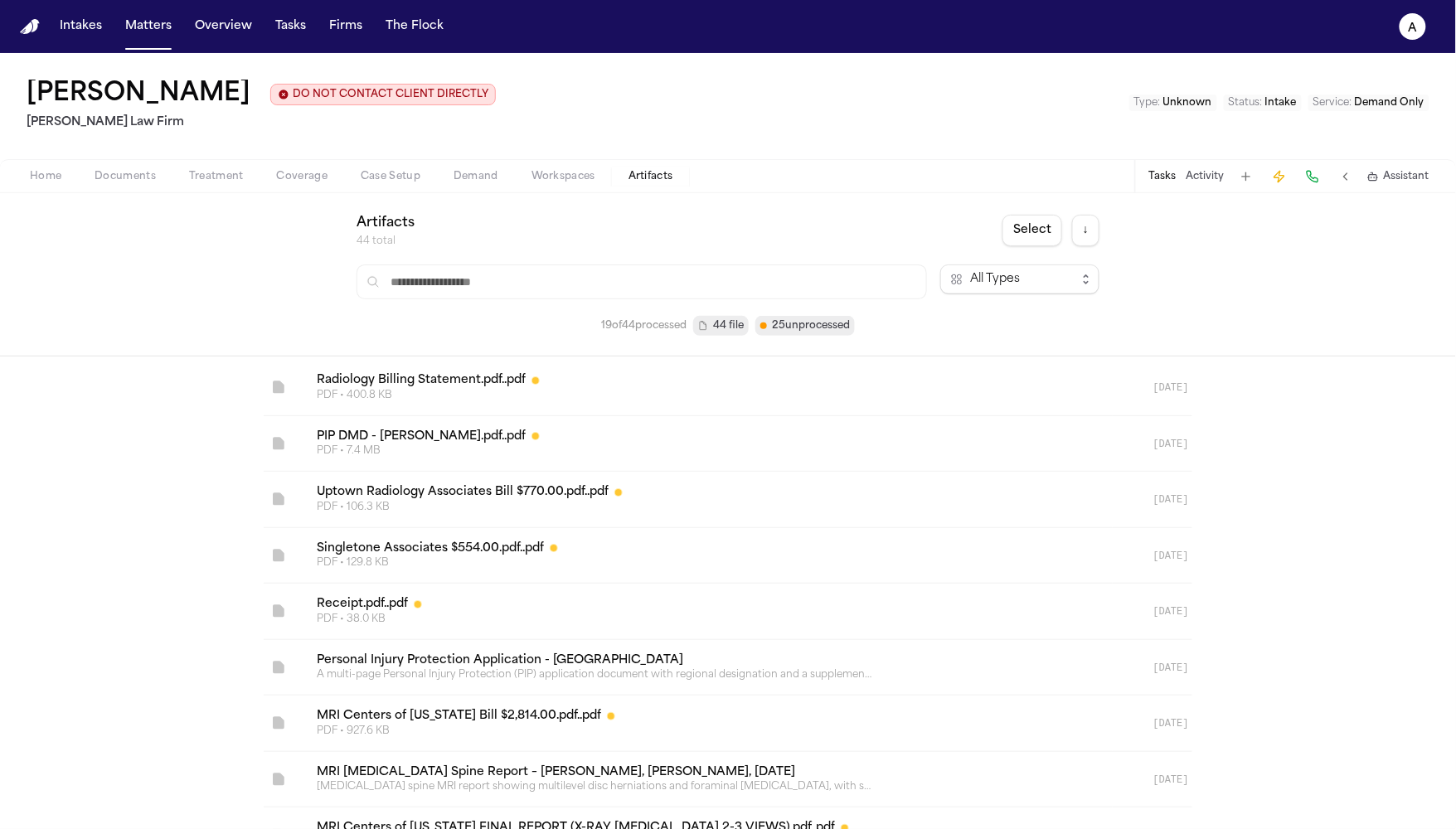 click on "Workspaces" at bounding box center [563, 177] 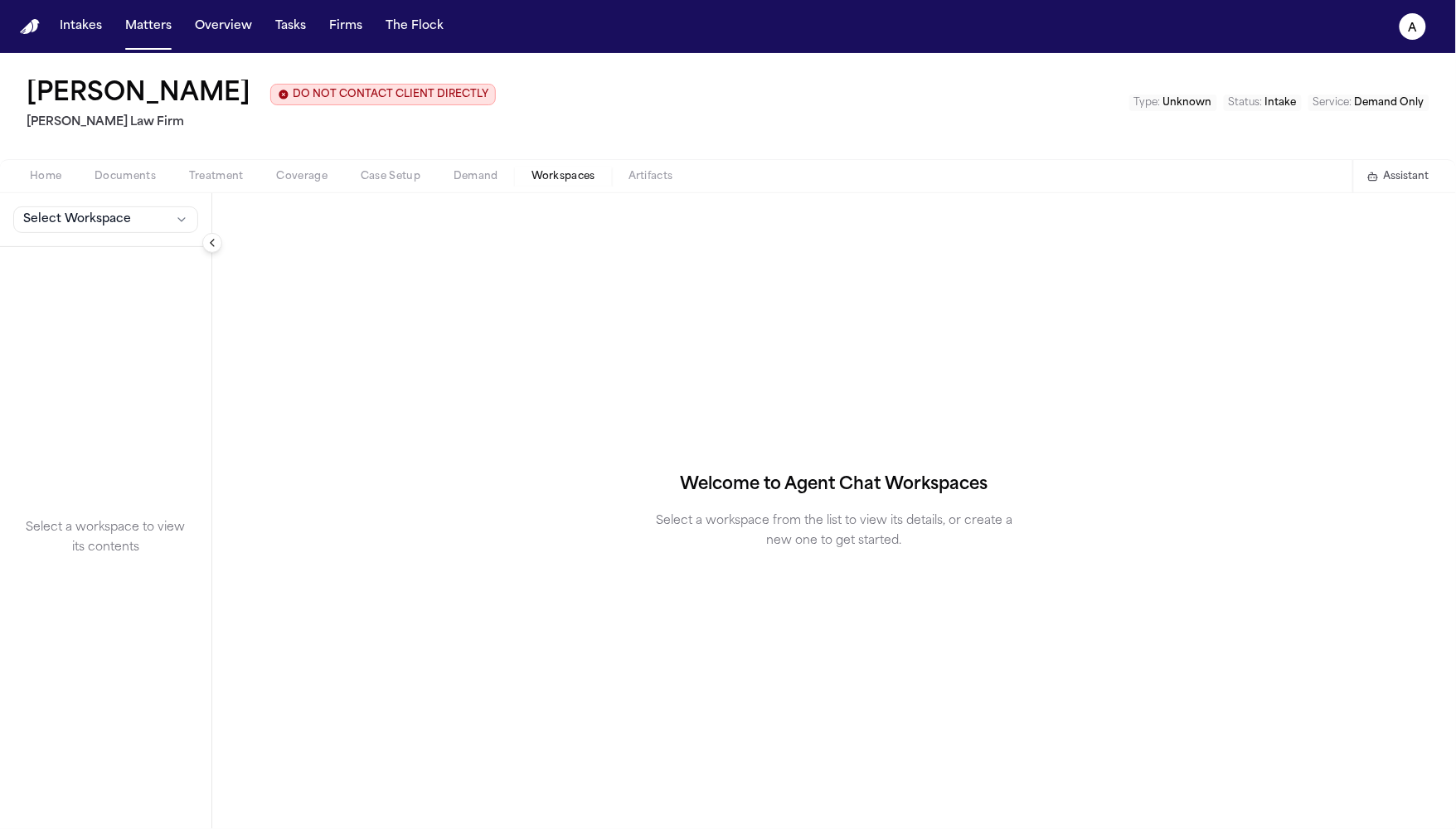 click on "Assistant" at bounding box center [1397, 176] 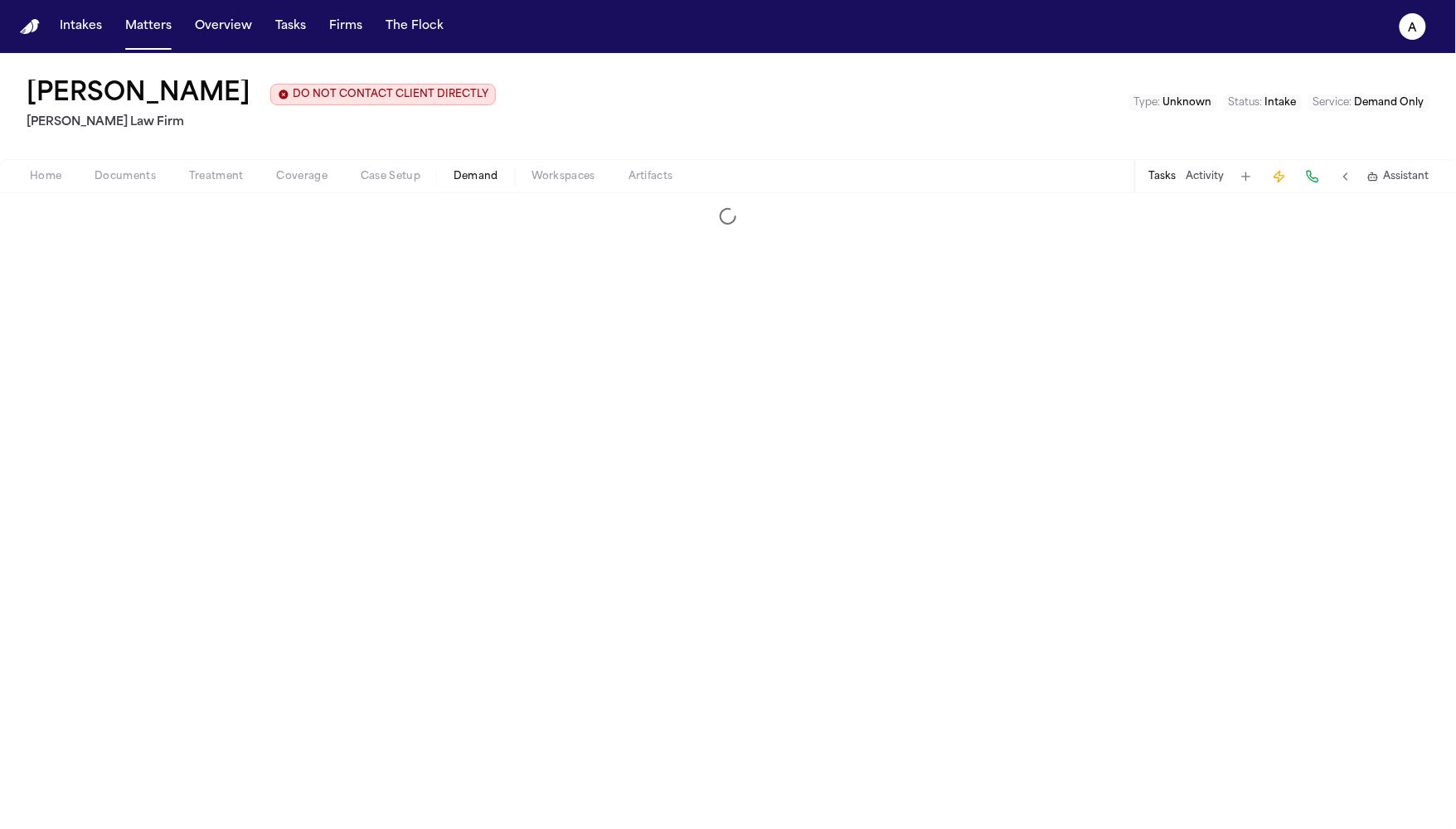 click on "Demand" at bounding box center (476, 177) 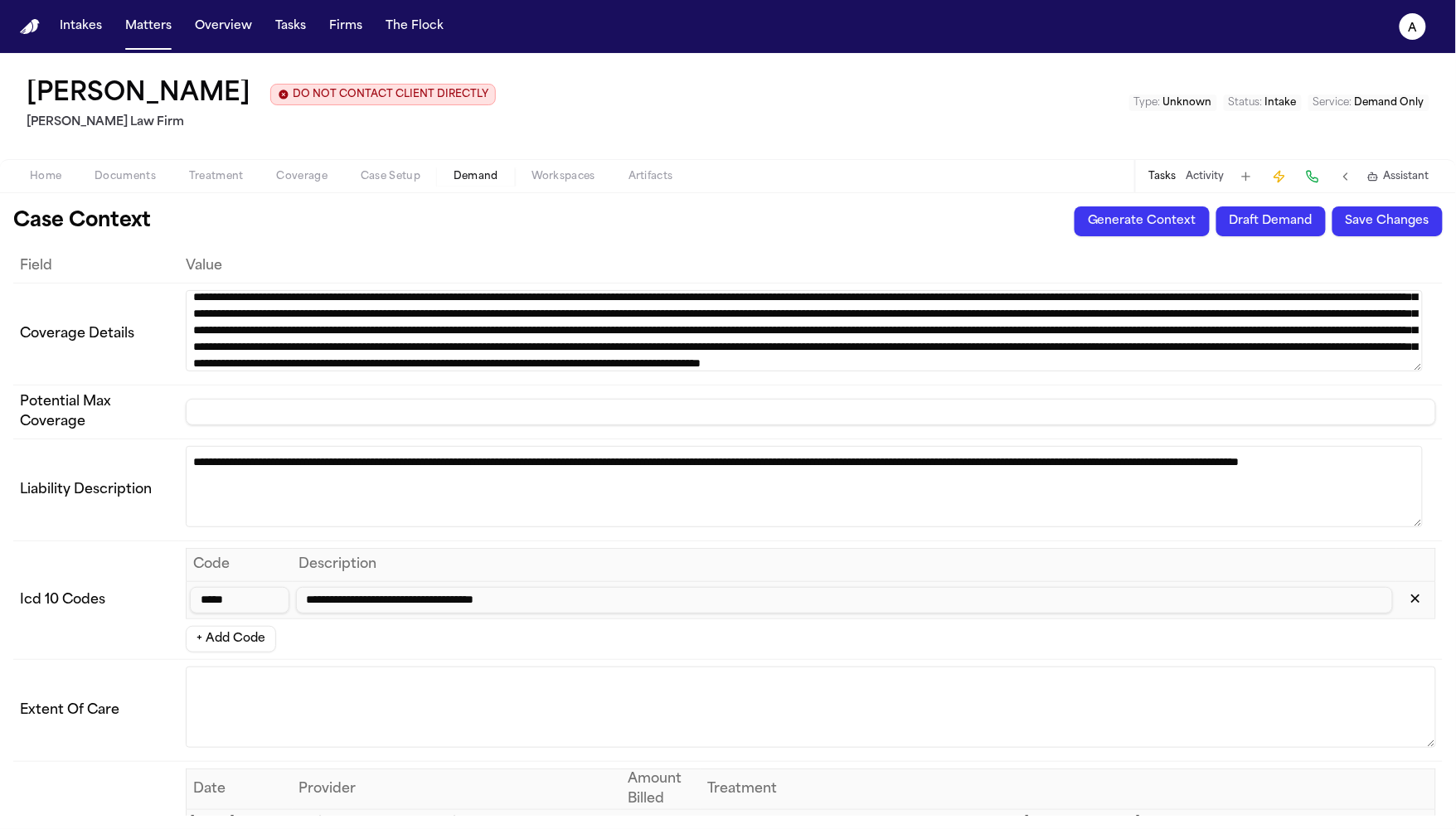 scroll, scrollTop: 66, scrollLeft: 0, axis: vertical 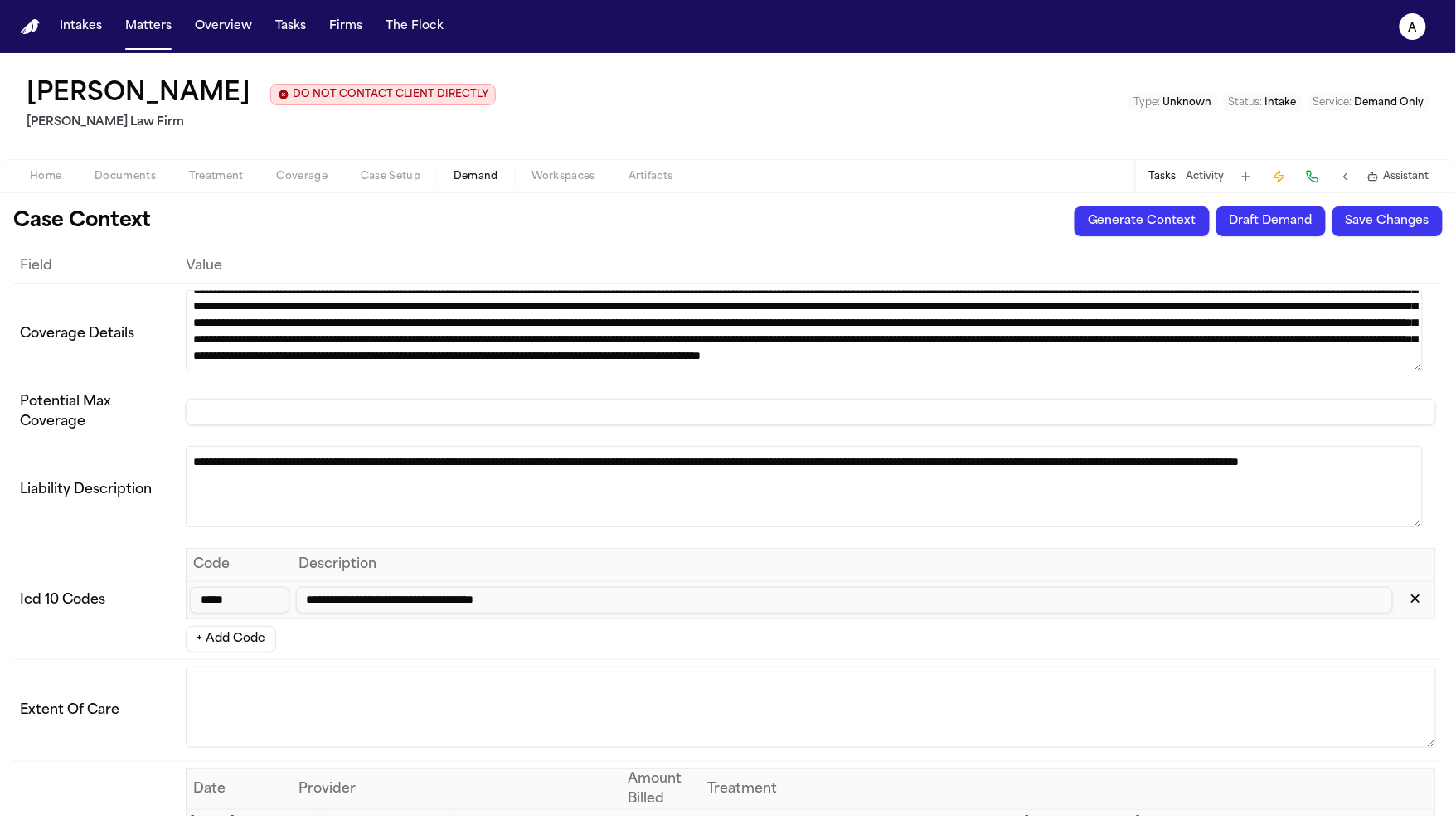 type 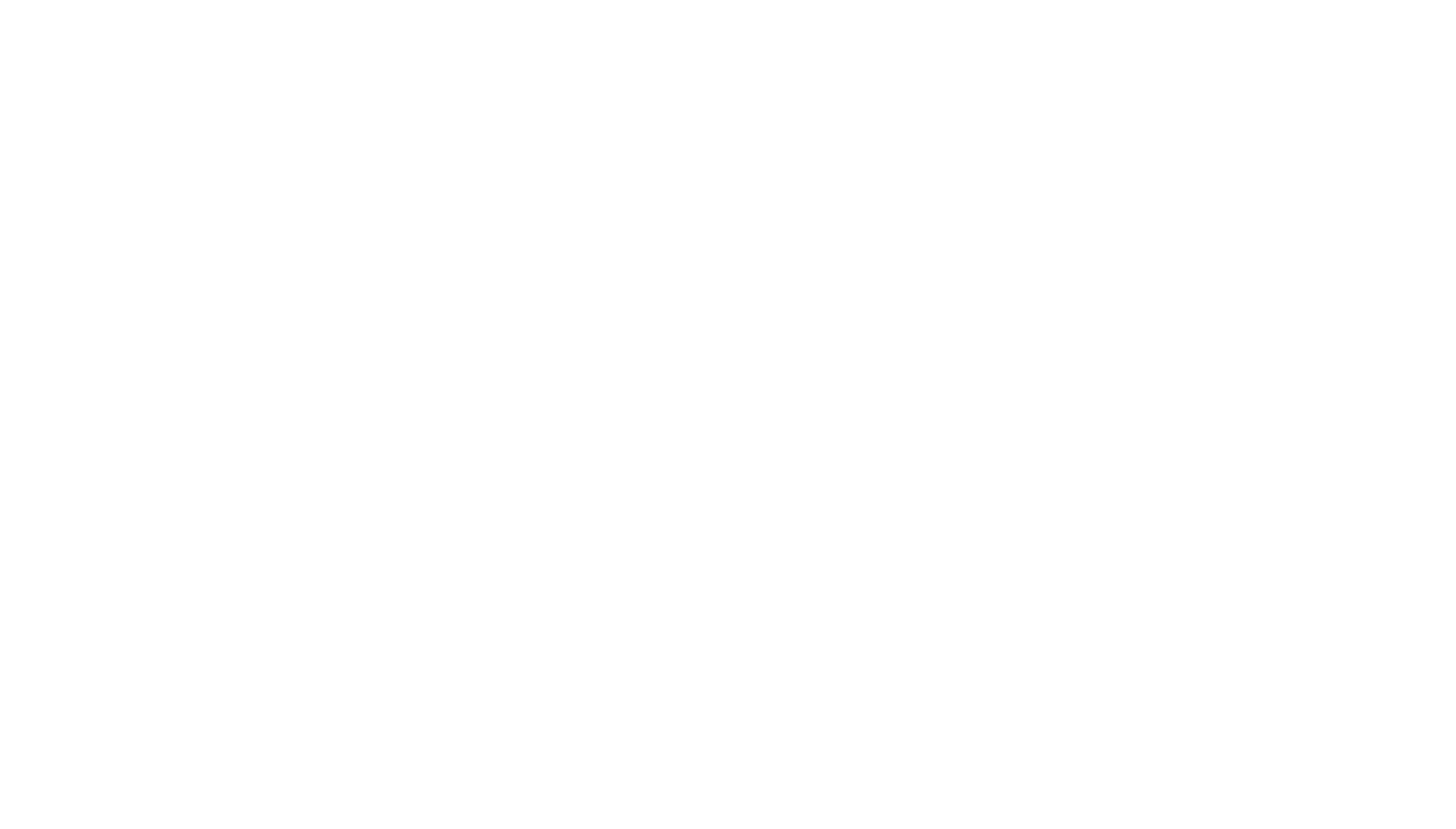 scroll, scrollTop: 0, scrollLeft: 0, axis: both 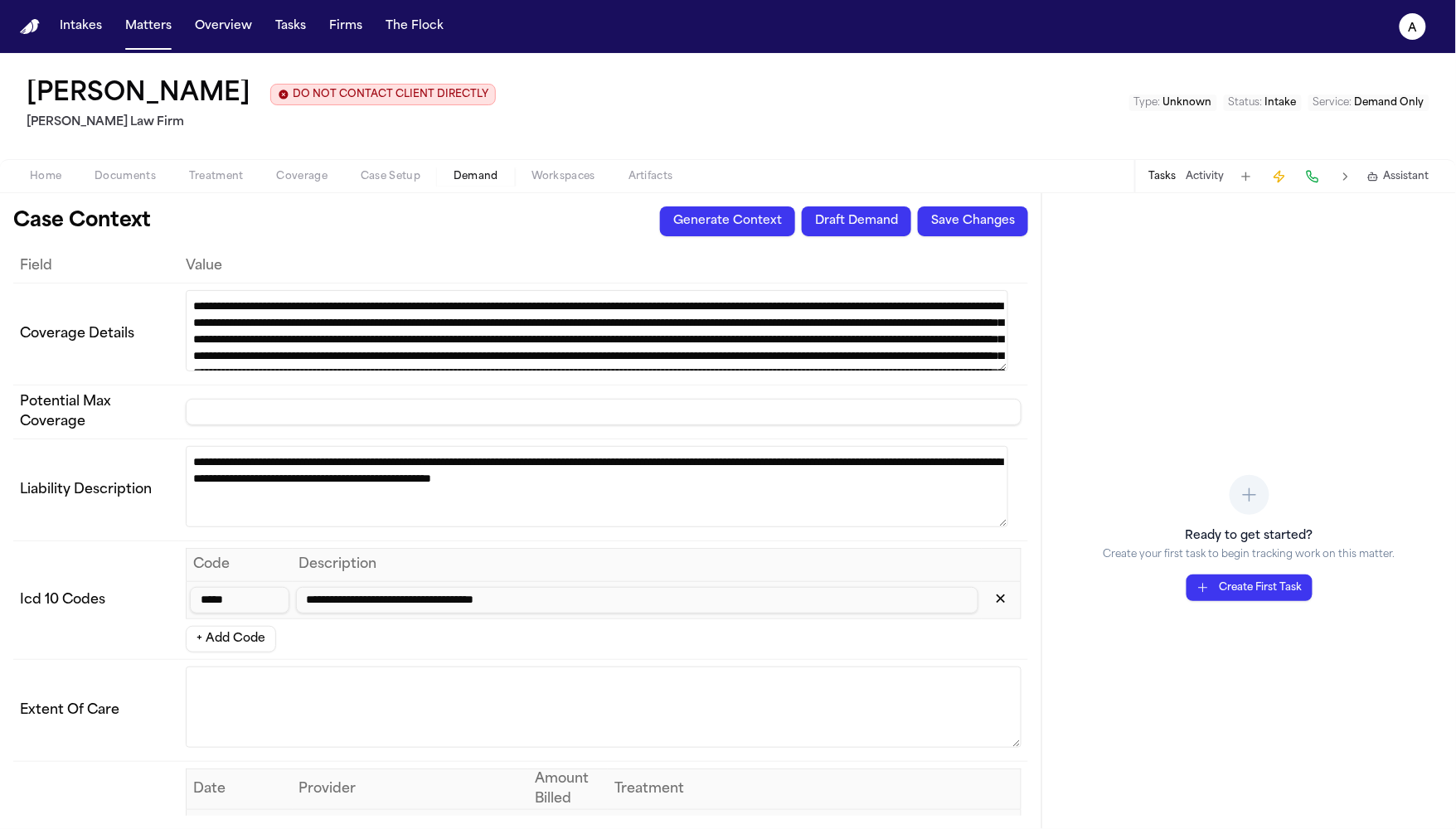 click on "Workspaces" at bounding box center [563, 177] 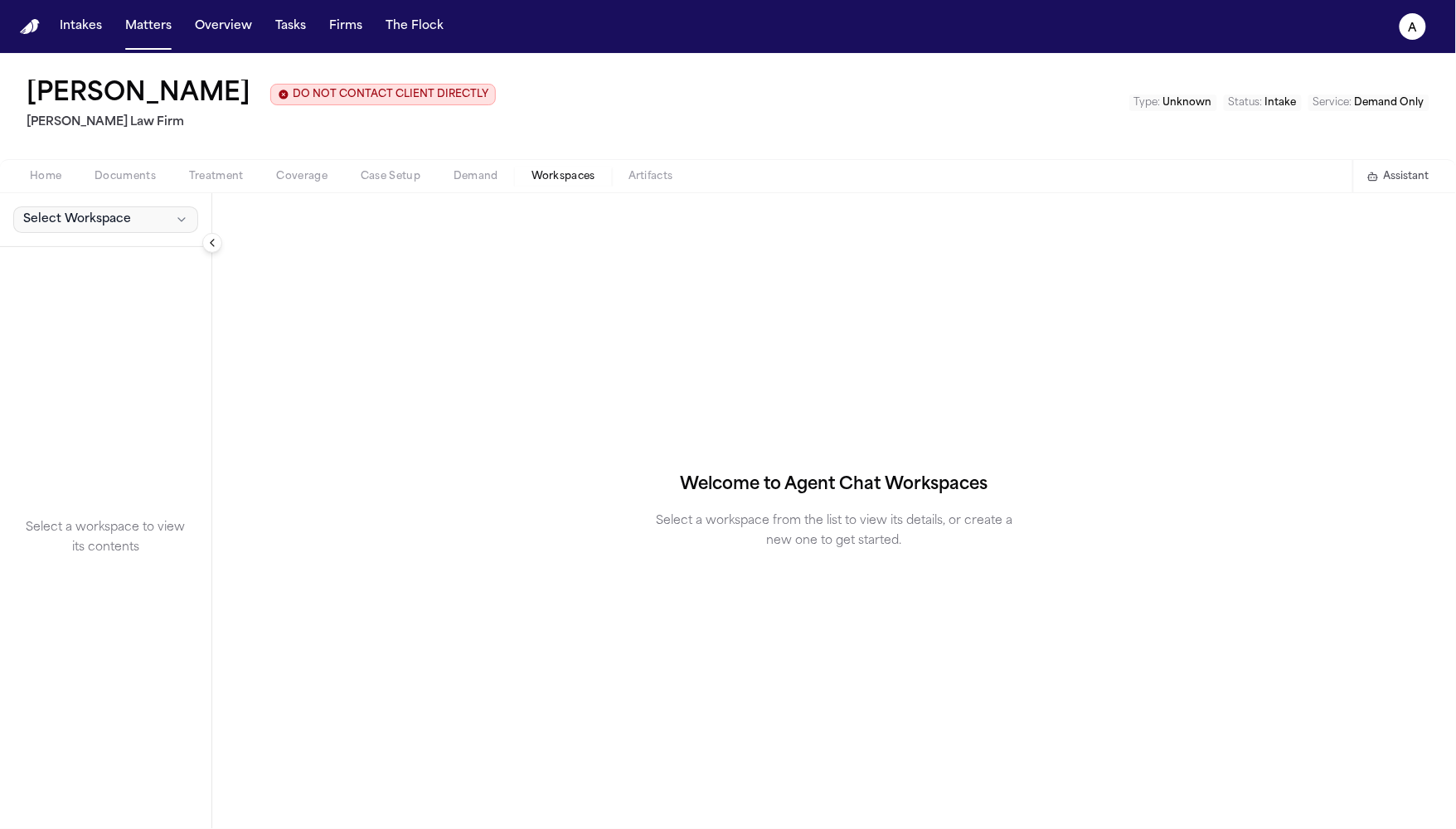 click on "Select Workspace" at bounding box center (105, 220) 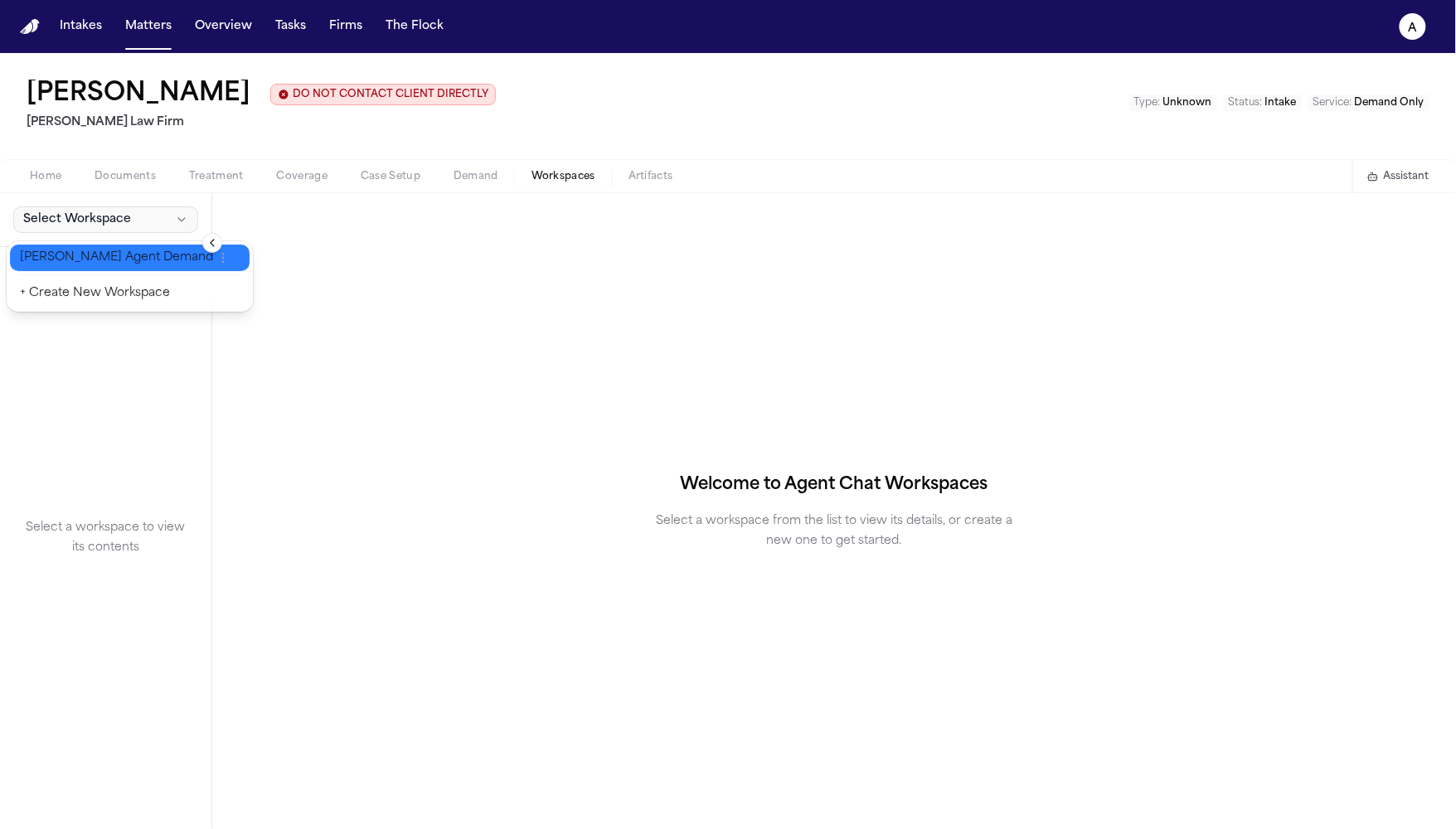click on "[PERSON_NAME] Agent Demand" at bounding box center [116, 258] 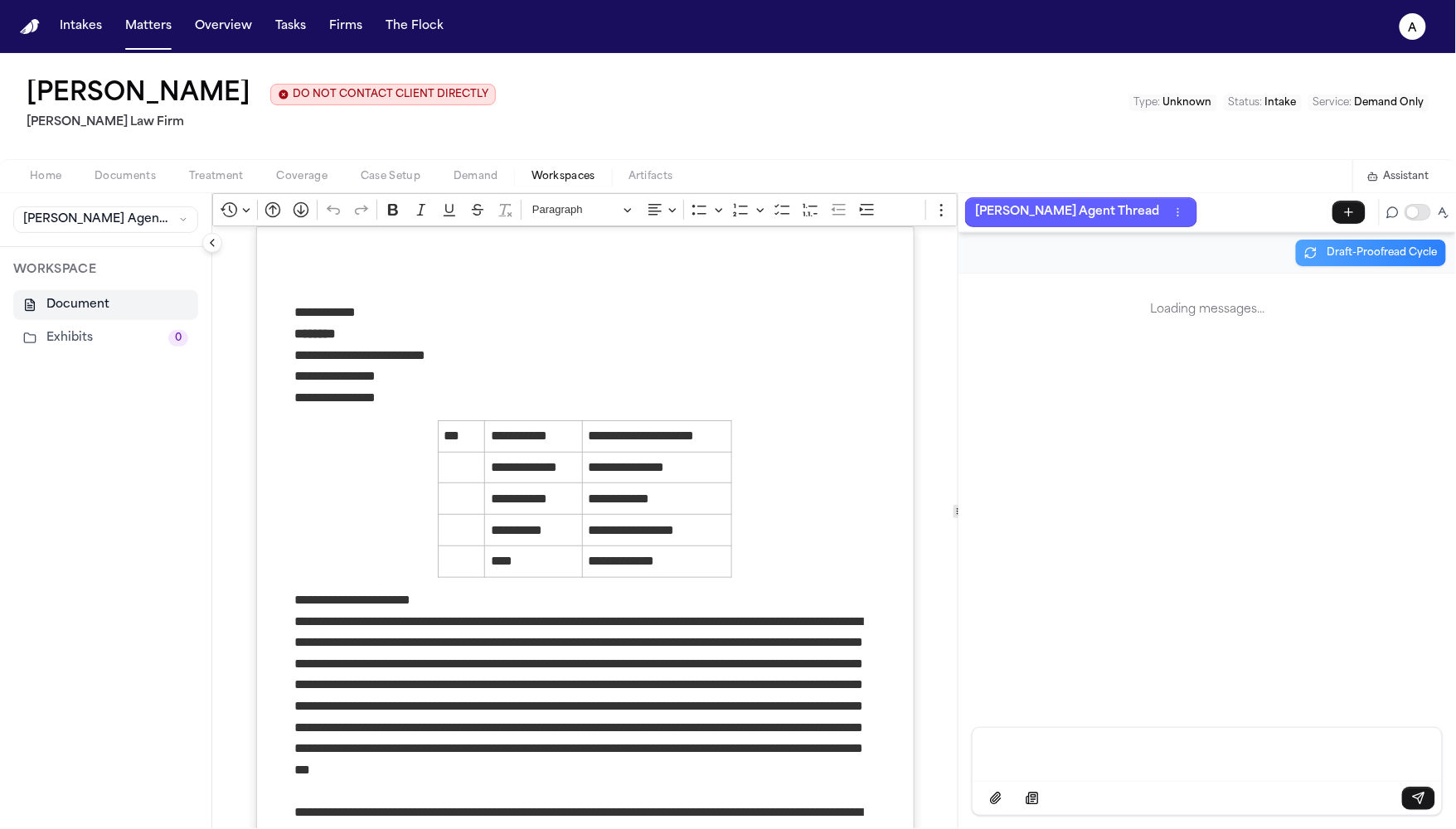 click on "Home Documents Treatment Coverage Case Setup Demand Workspaces Artifacts Assistant" at bounding box center [728, 176] 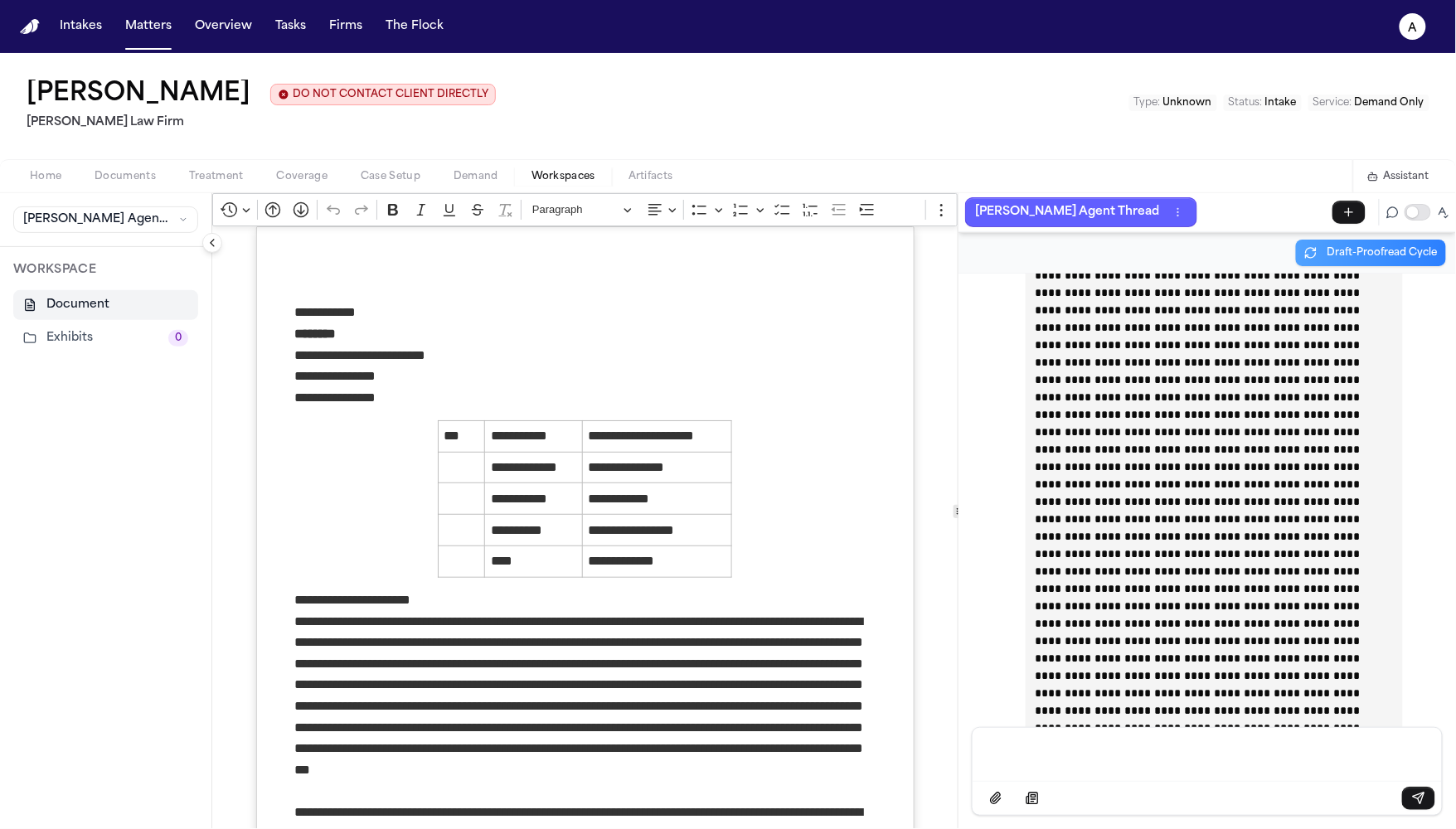 click 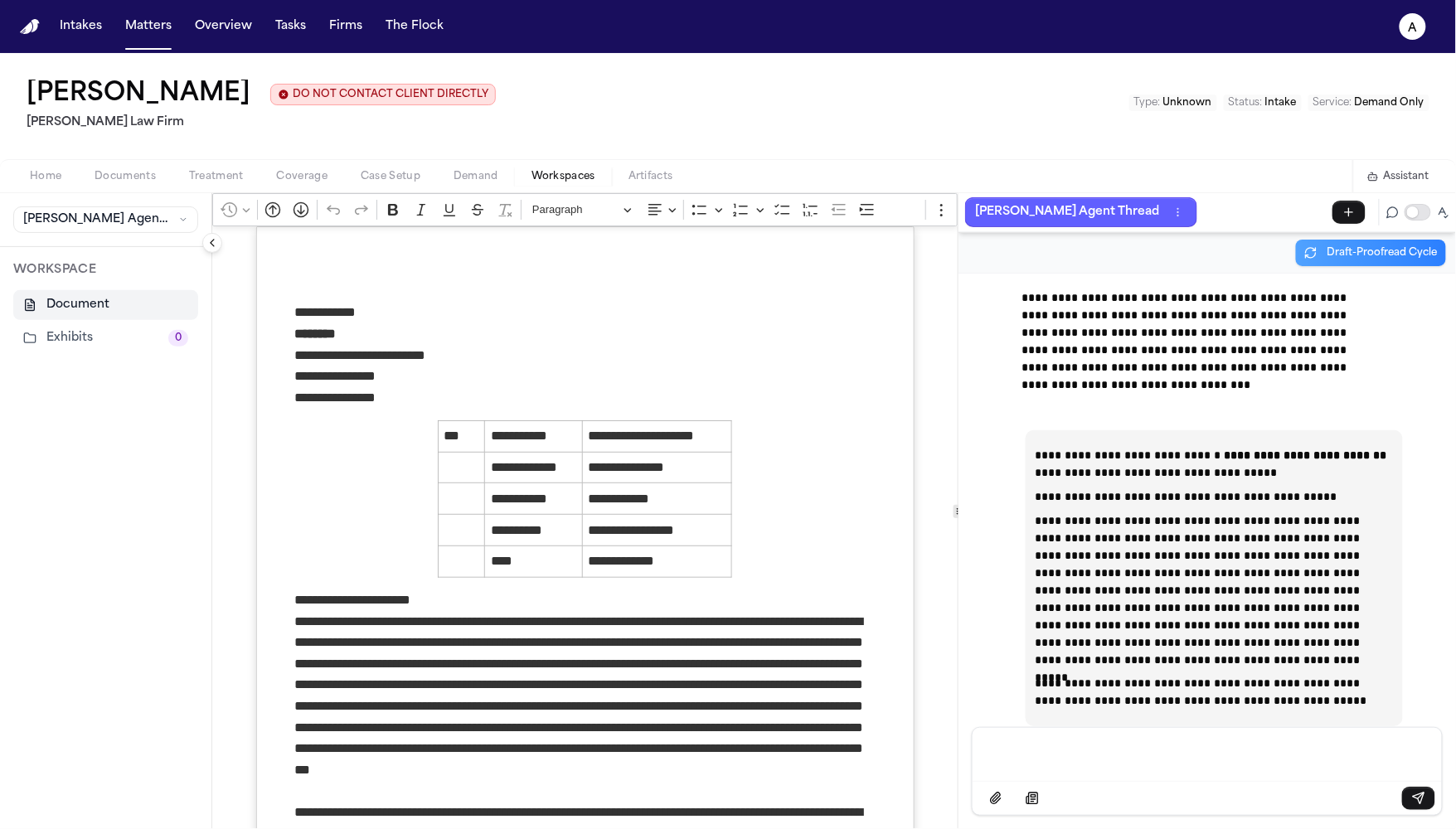 scroll, scrollTop: 58711, scrollLeft: 0, axis: vertical 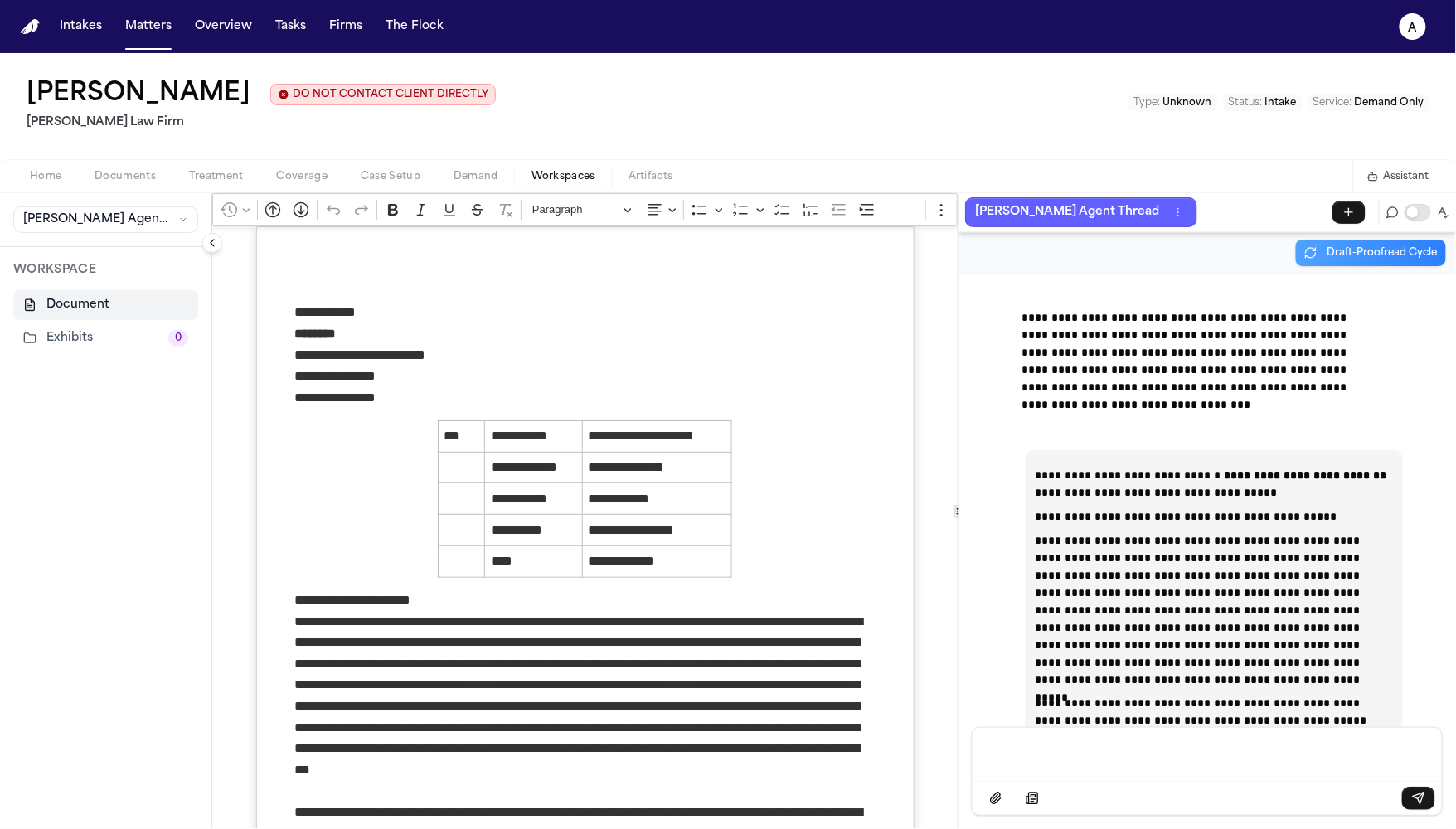 click on "Assistant" at bounding box center (1406, 177) 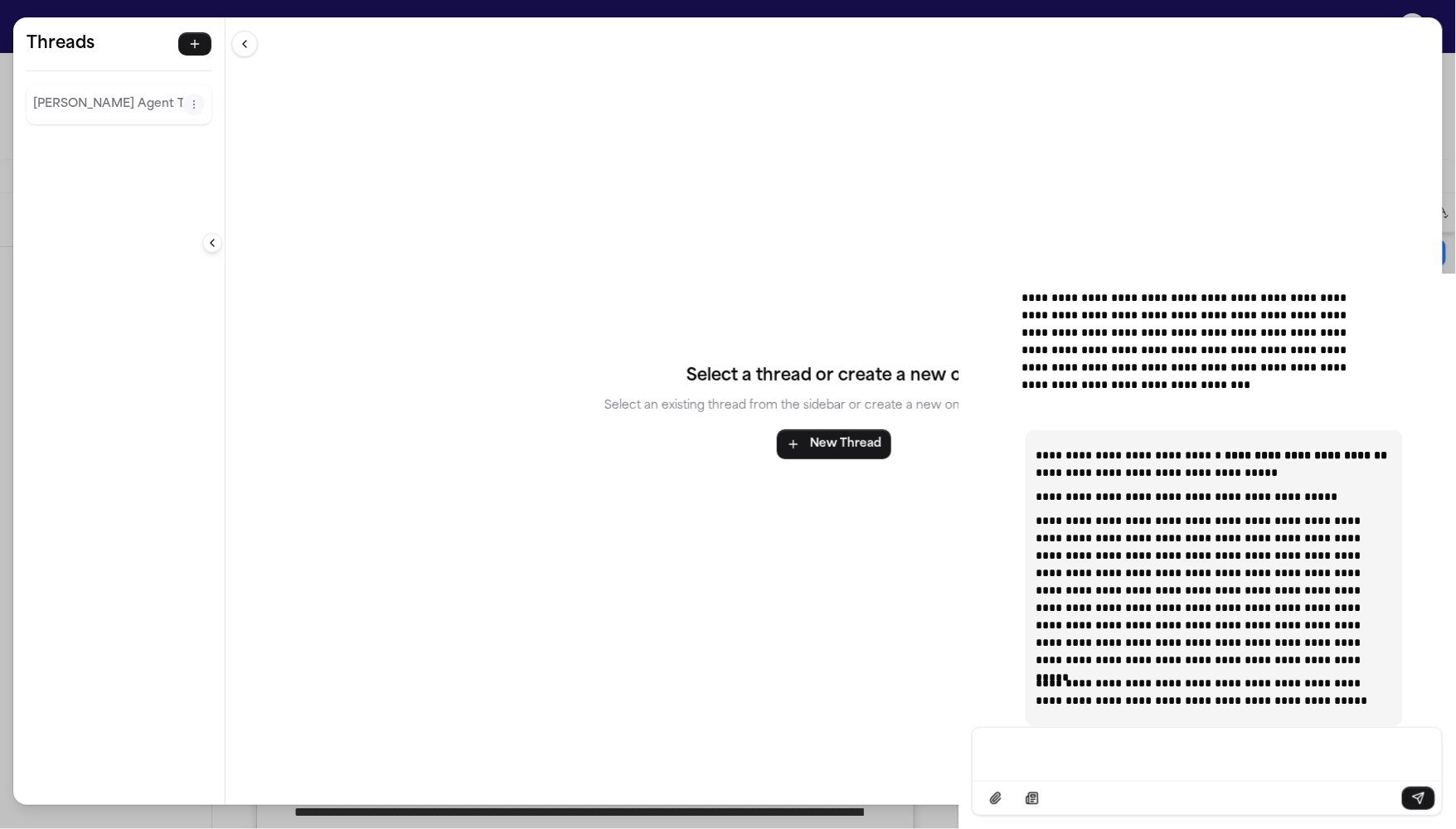 type 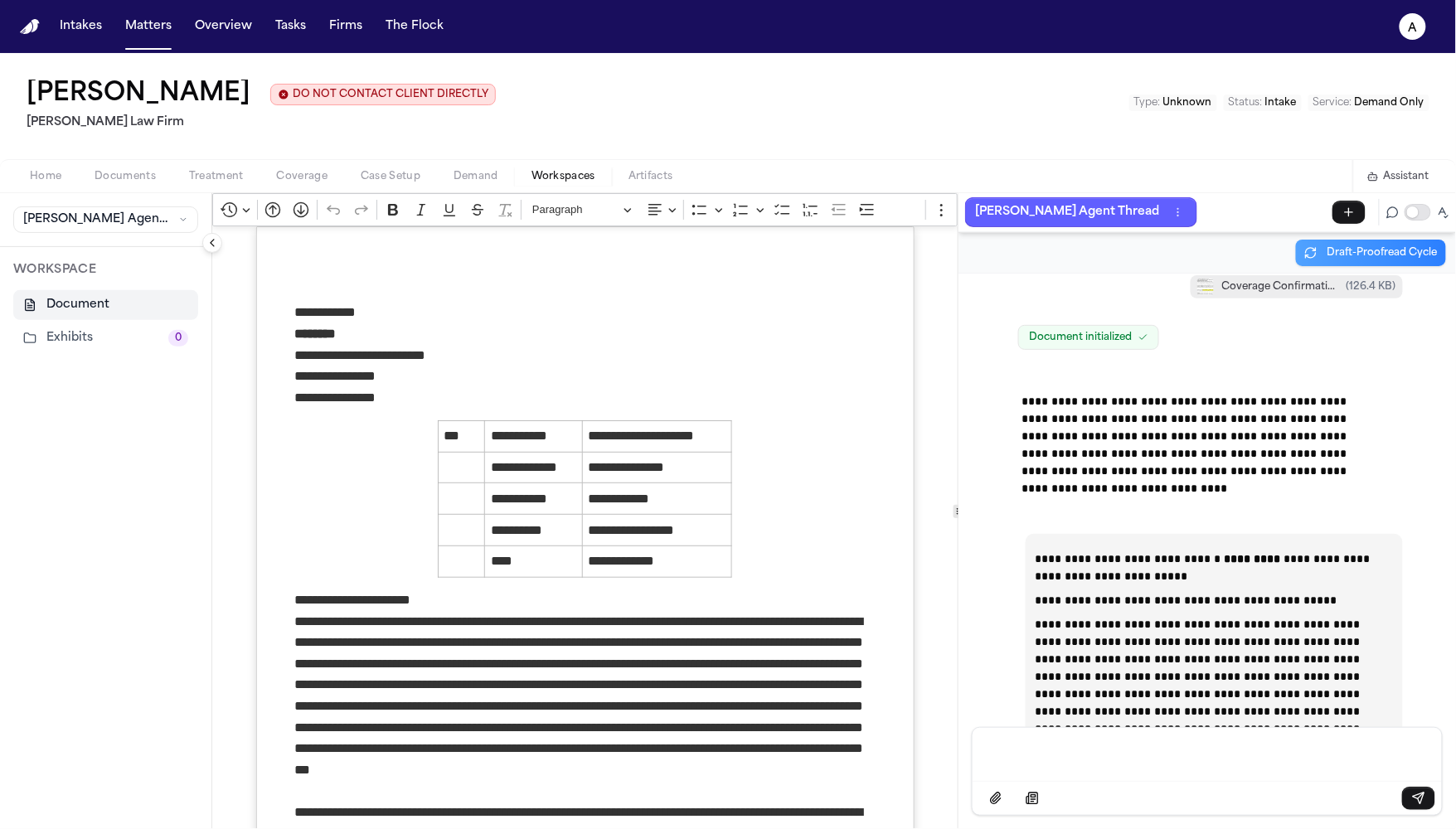 scroll, scrollTop: 61220, scrollLeft: 0, axis: vertical 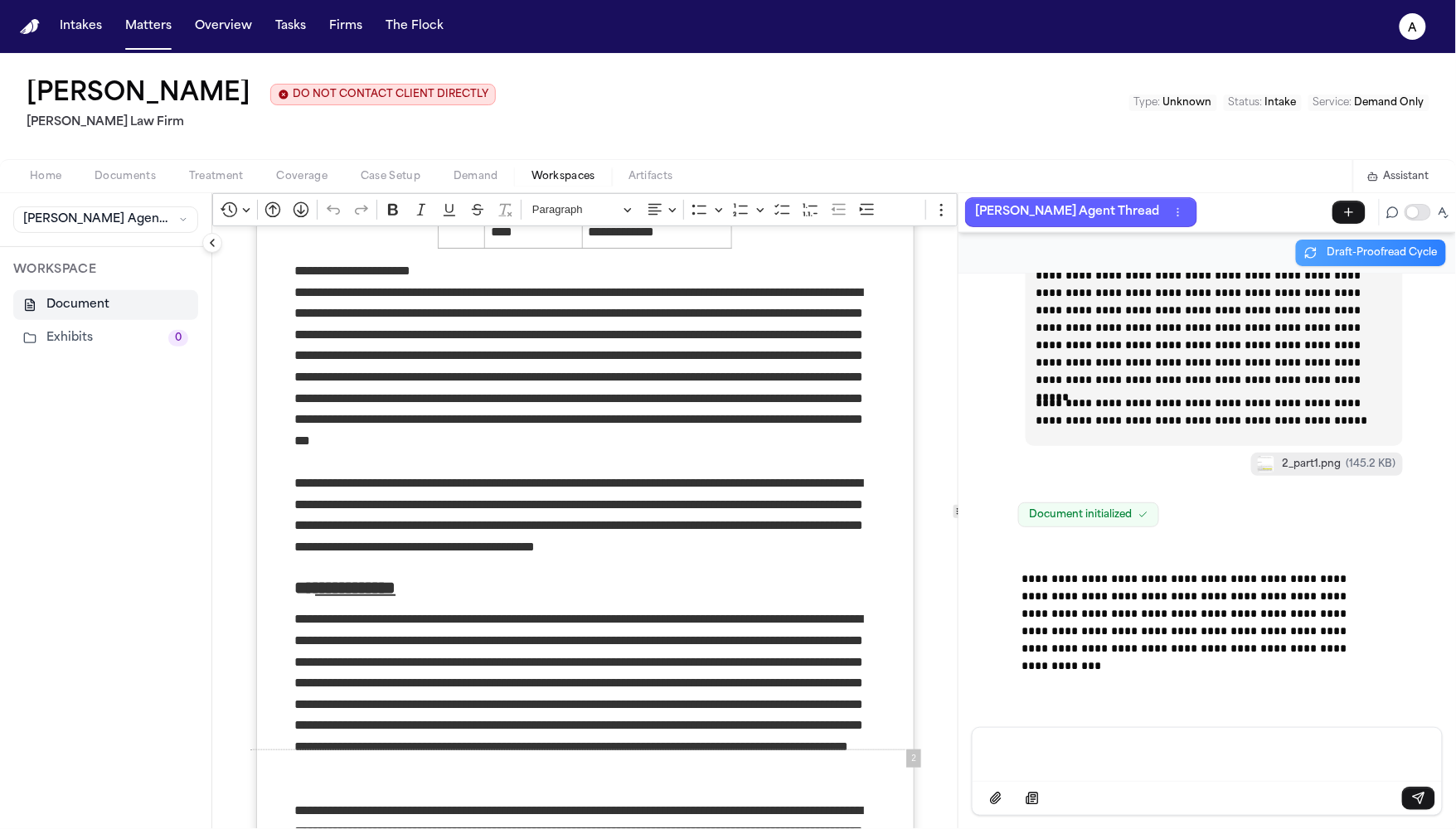 click on "Artifacts" at bounding box center (651, 177) 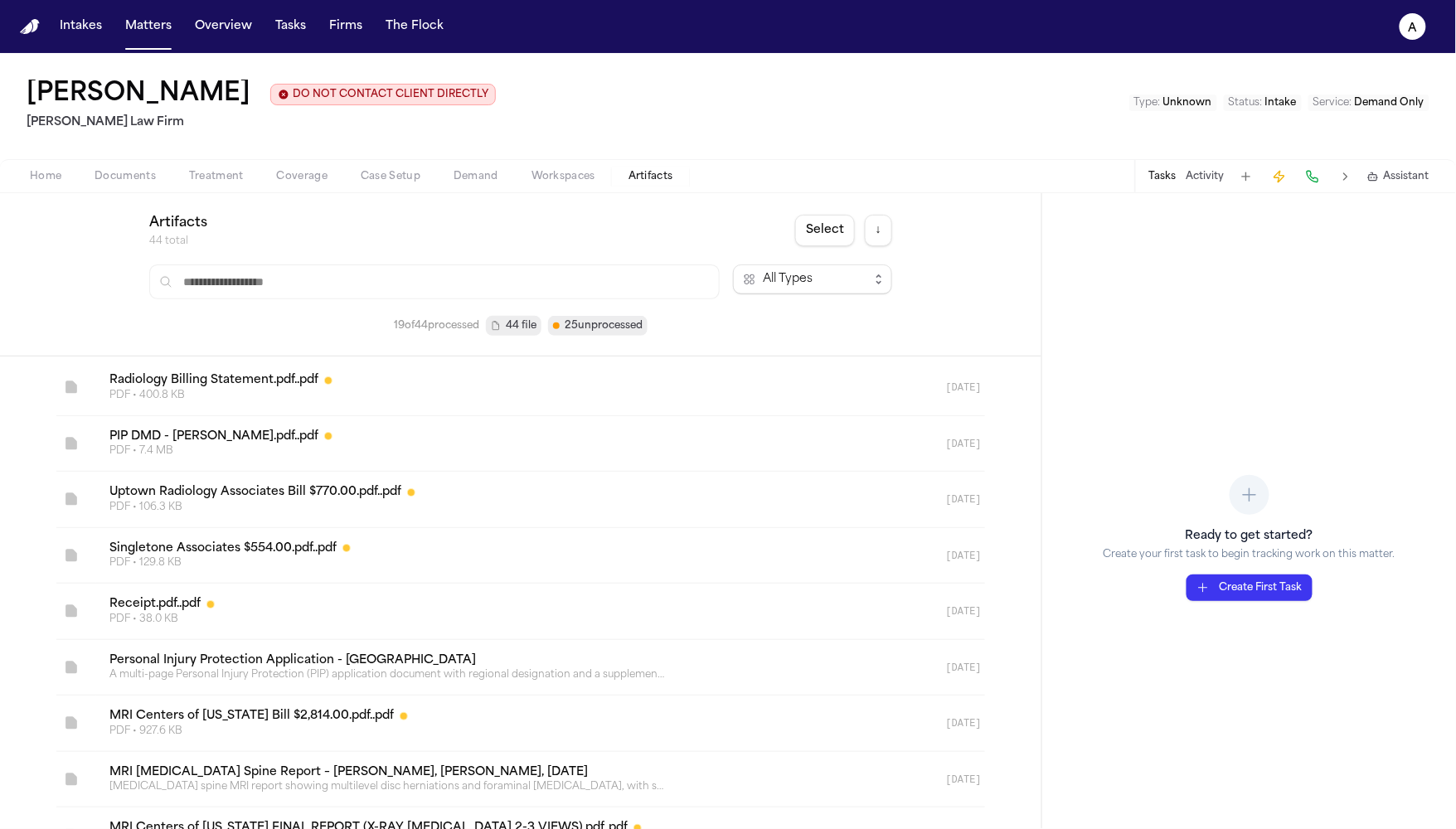 click on "Workspaces" at bounding box center [563, 177] 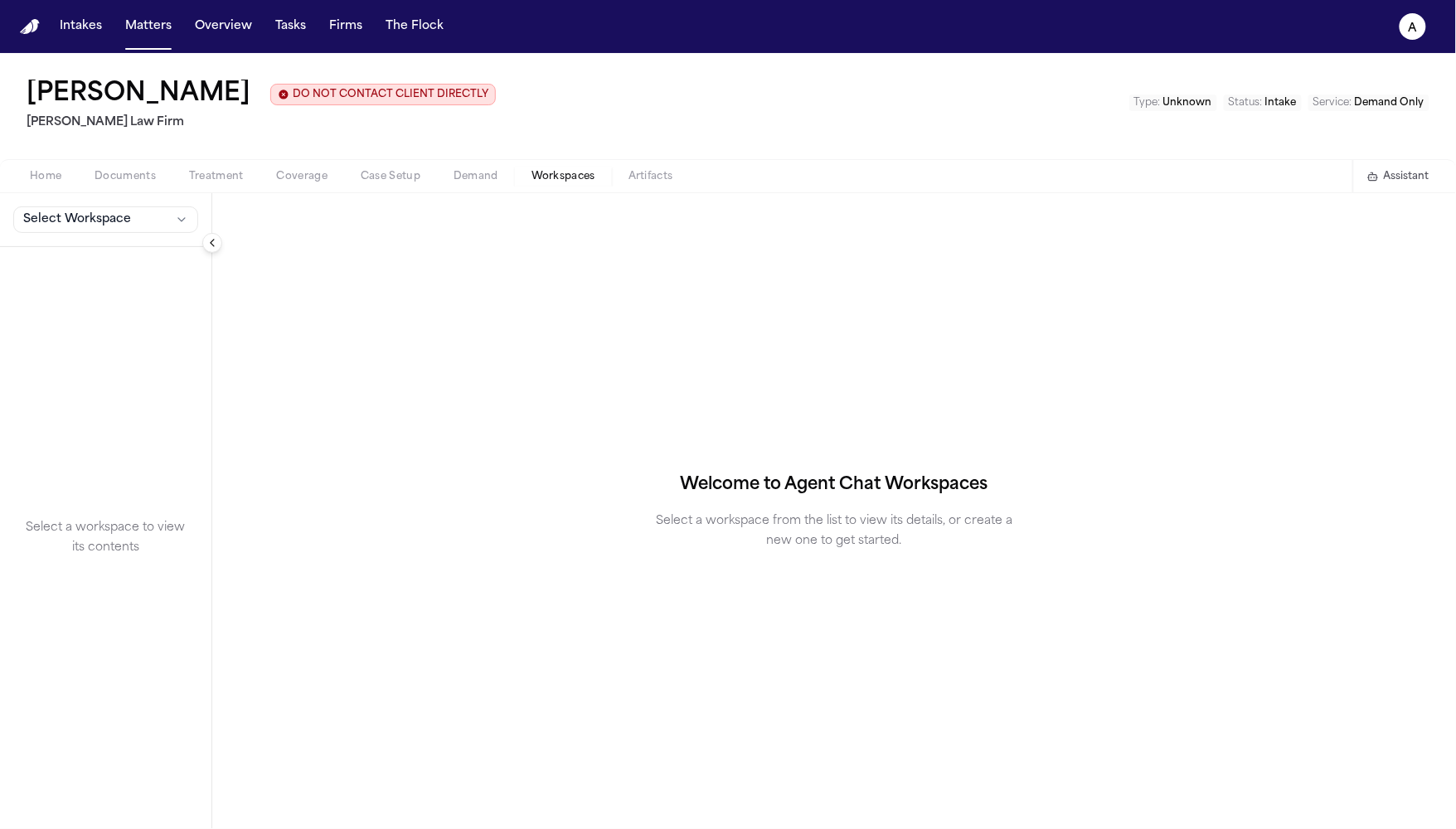 click on "Workspaces" at bounding box center (563, 177) 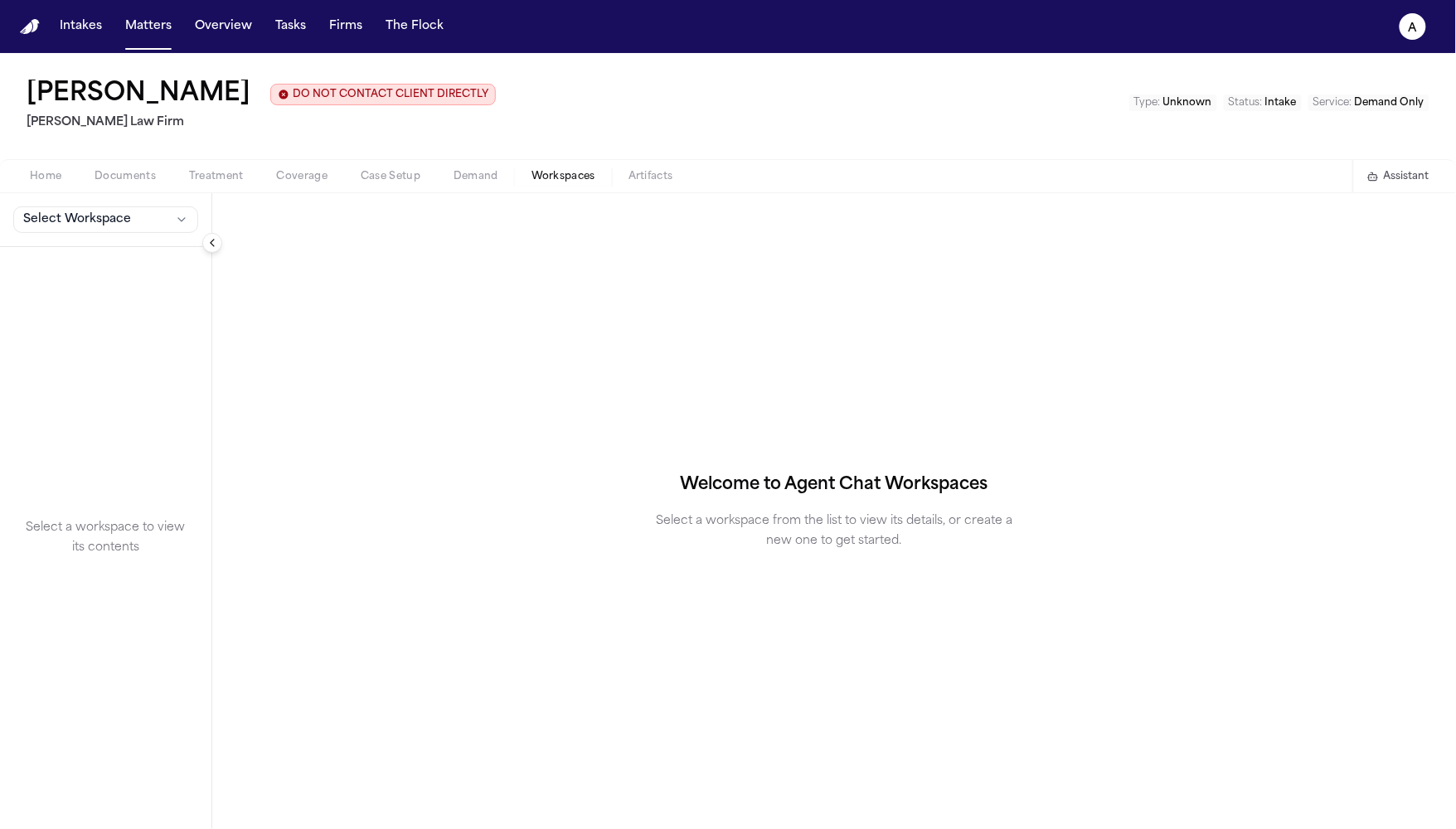 click on "Demand" at bounding box center (476, 177) 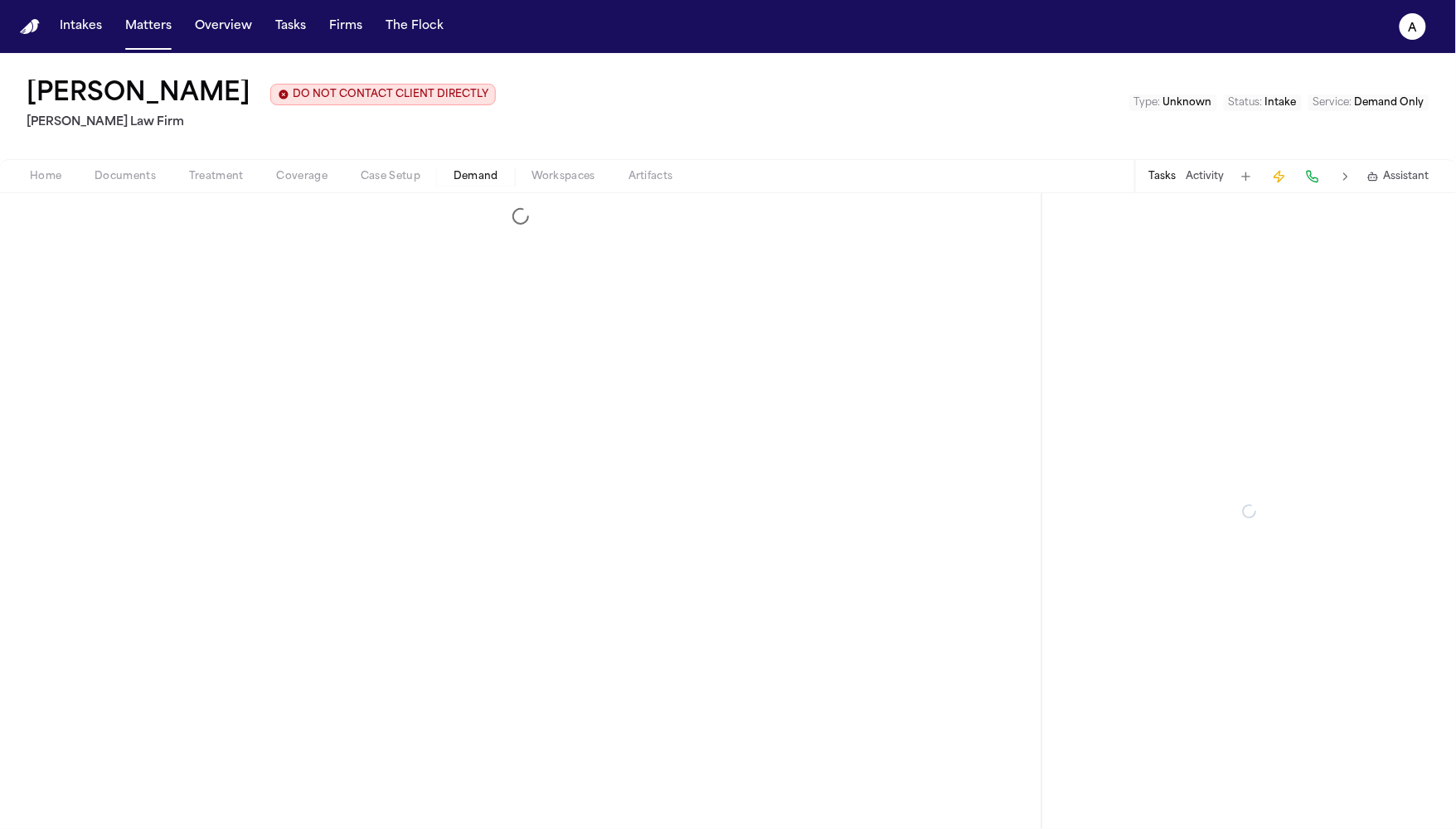 click on "Workspaces" at bounding box center [563, 177] 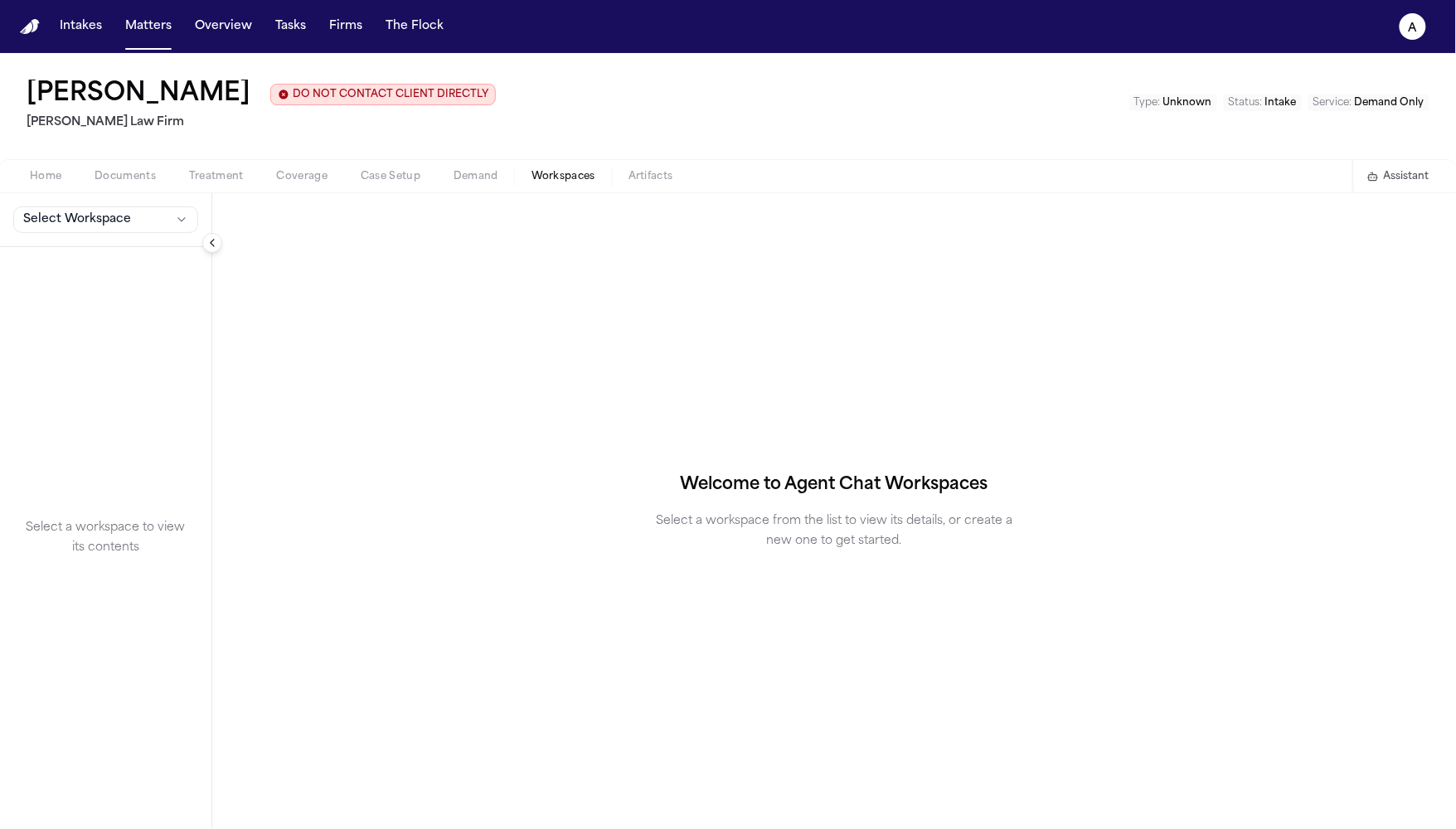 click on "Workspaces" at bounding box center [563, 177] 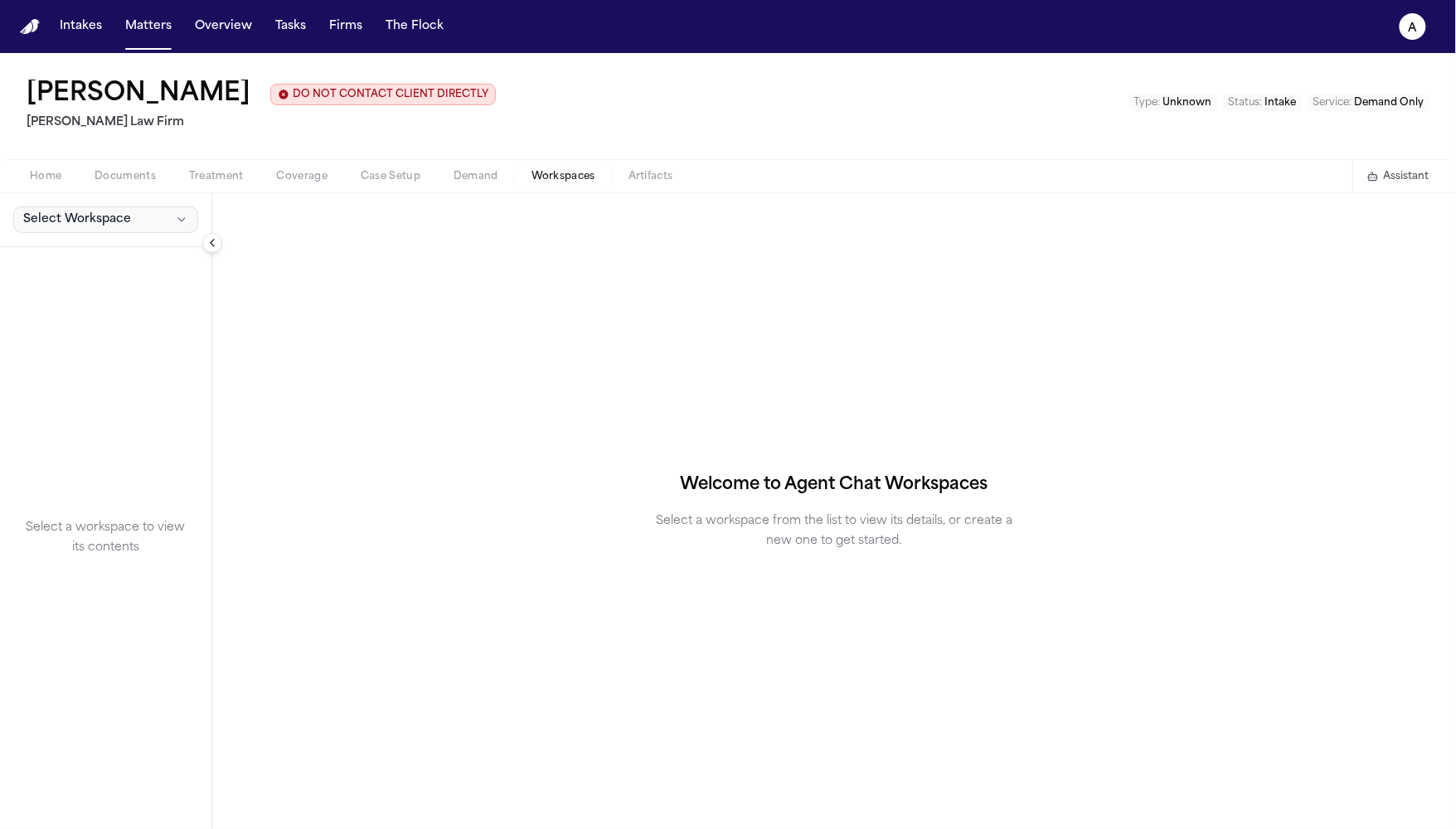 click on "Select Workspace" at bounding box center [77, 220] 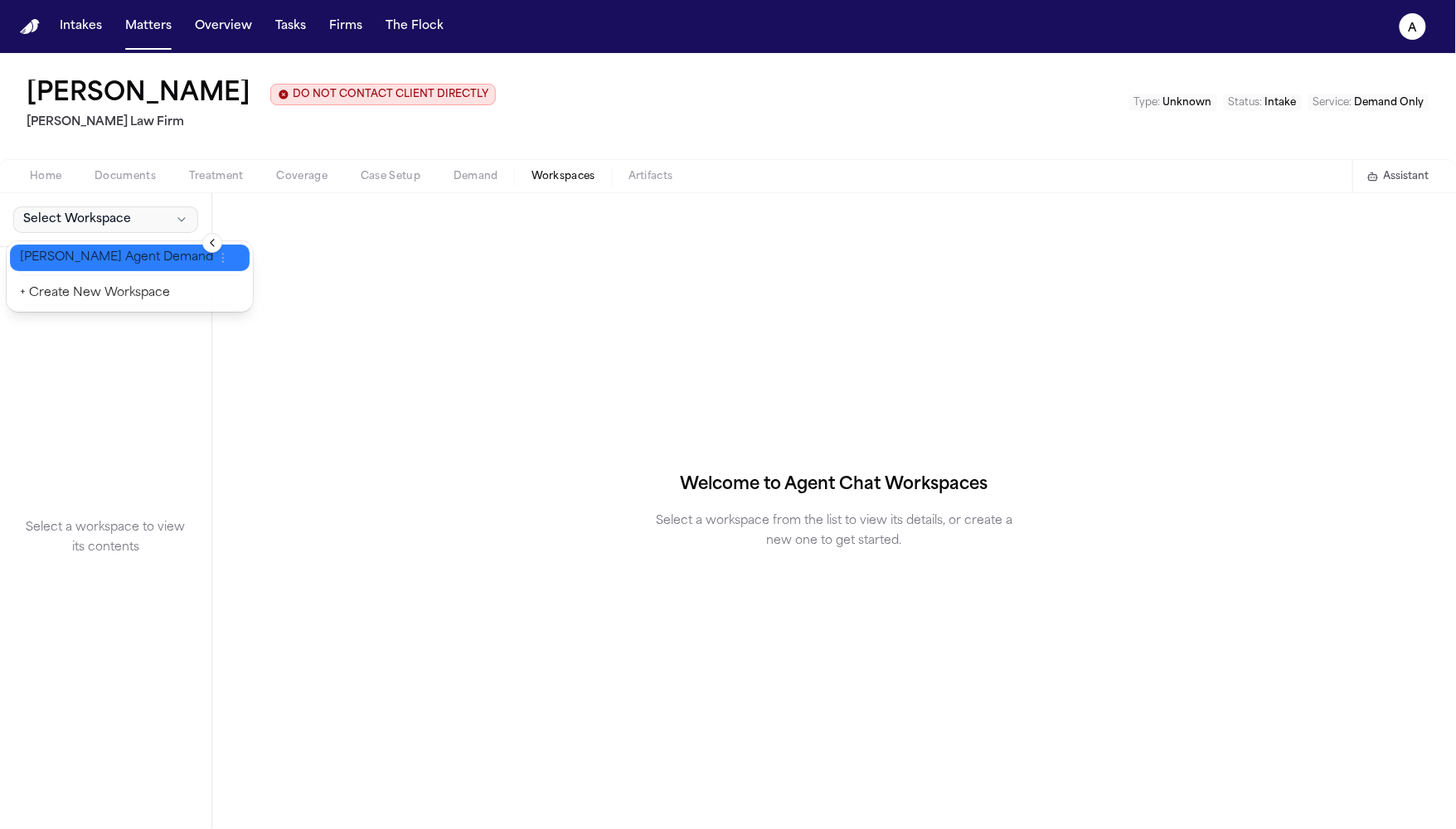 click on "[PERSON_NAME] Agent Demand" at bounding box center [116, 258] 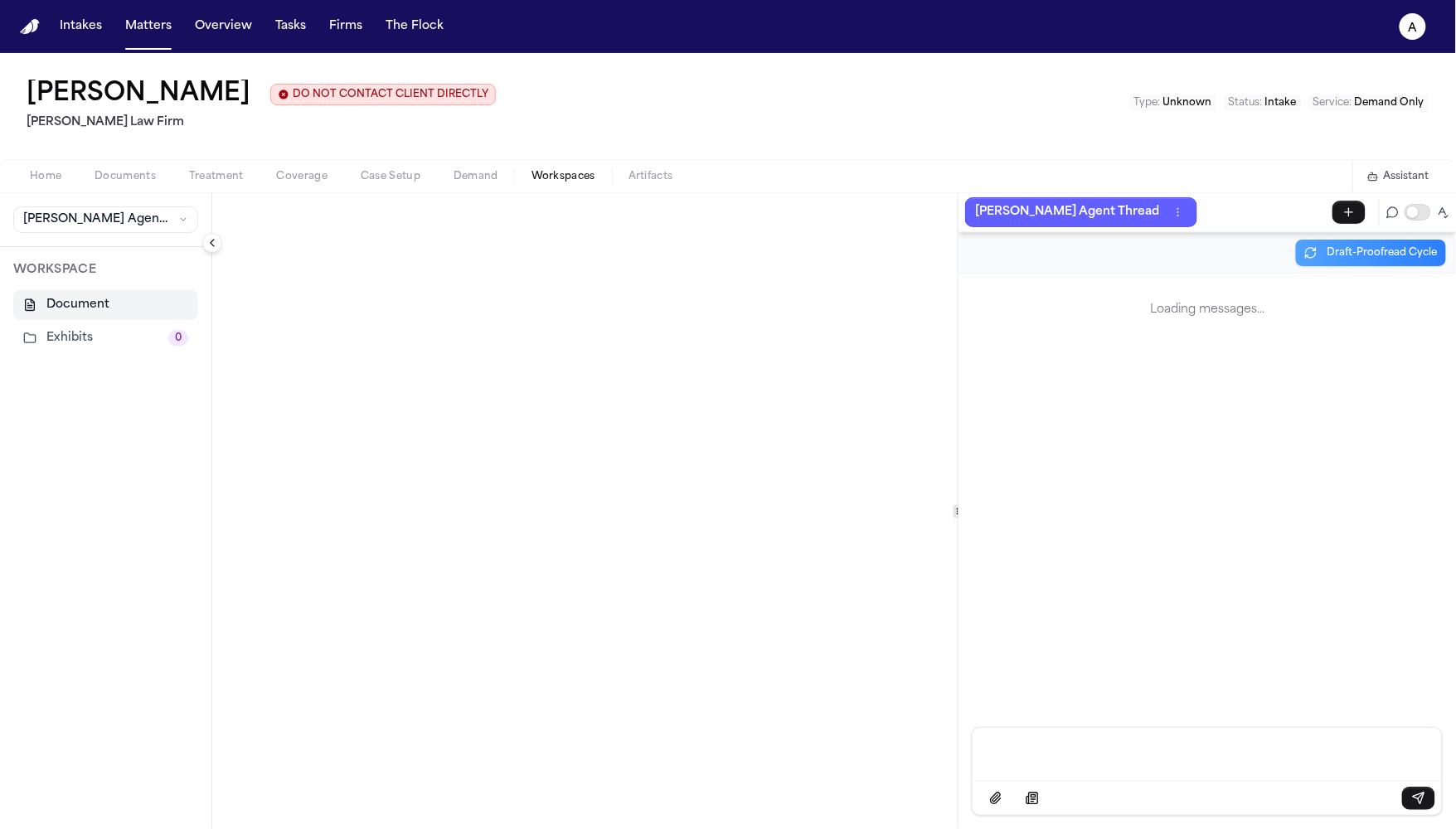 click on "Home Documents Treatment Coverage Case Setup Demand Workspaces Artifacts Assistant" at bounding box center [728, 176] 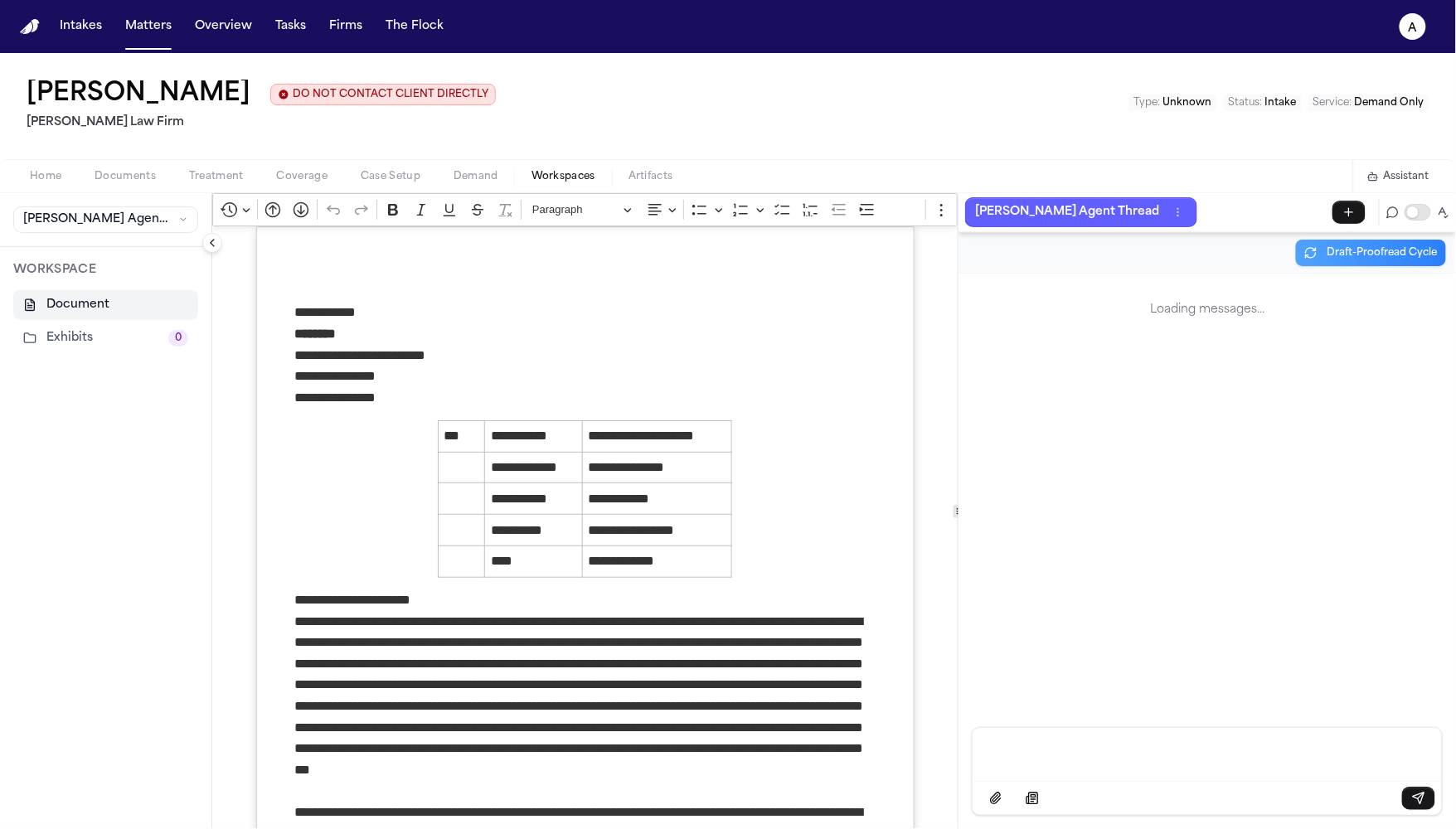 click on "Home Documents Treatment Coverage Case Setup Demand Workspaces Artifacts Assistant" at bounding box center (728, 176) 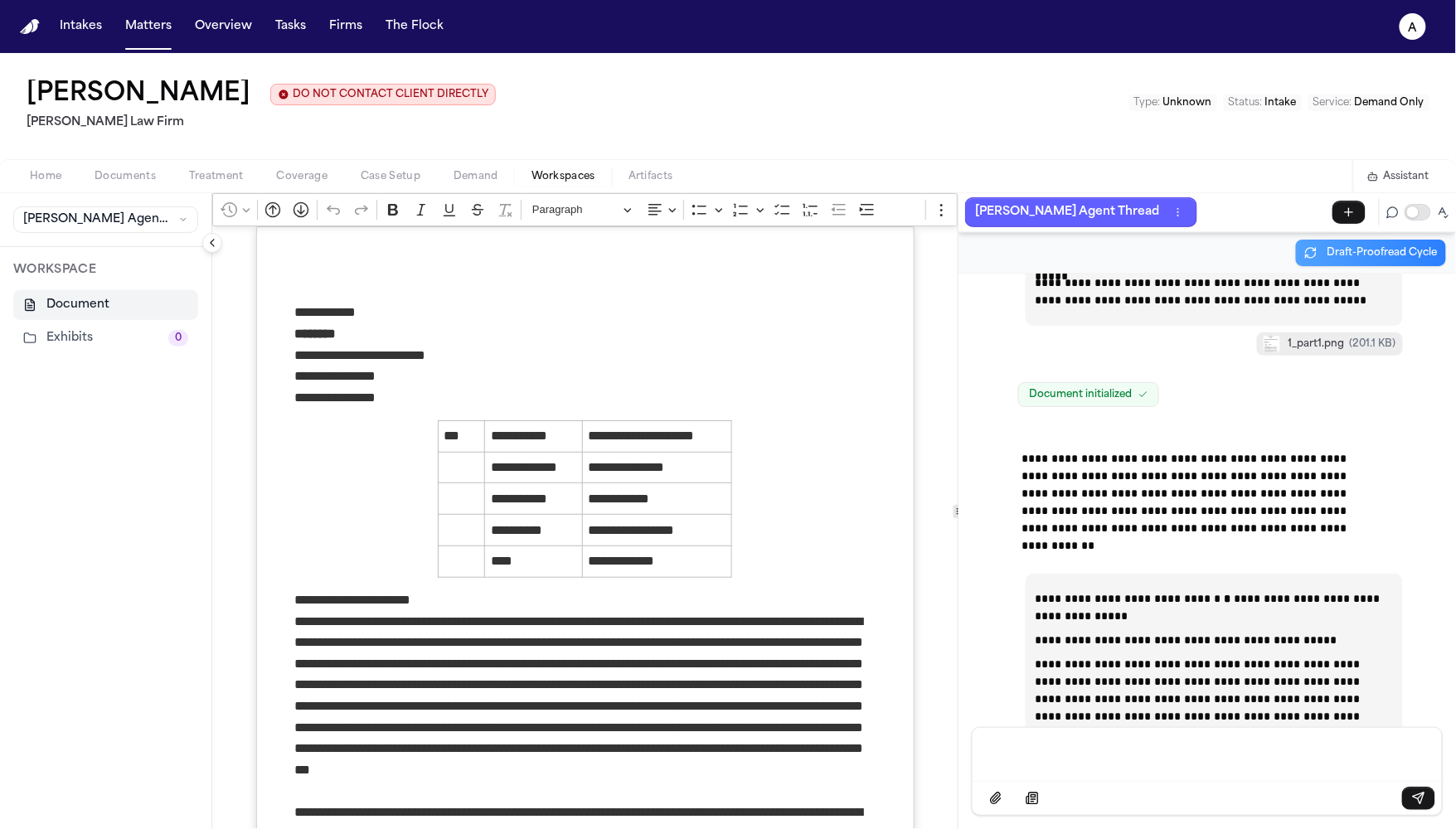 click on "Assistant" at bounding box center (1397, 176) 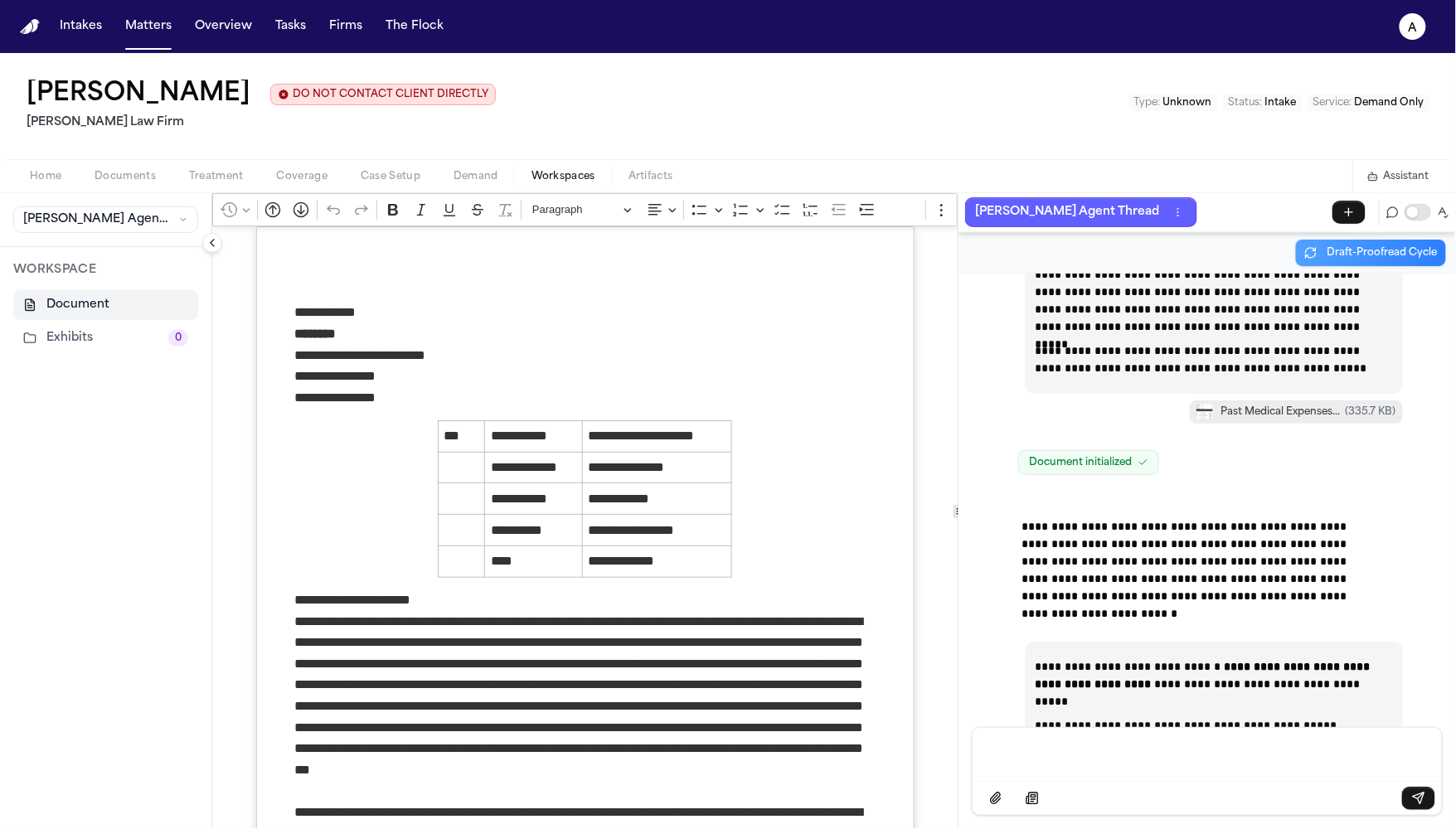 scroll, scrollTop: 59298, scrollLeft: 0, axis: vertical 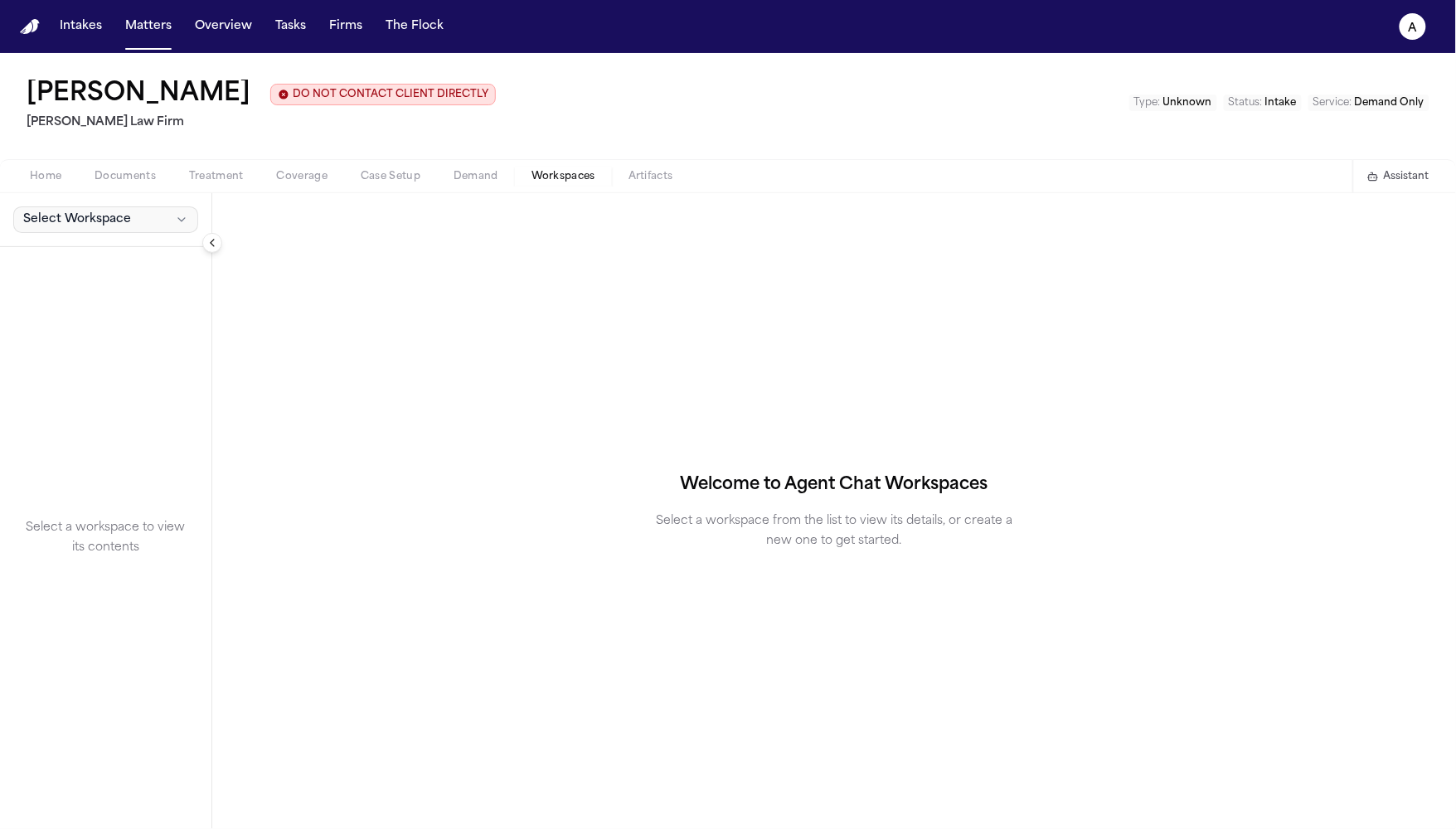 click on "Select Workspace" at bounding box center [105, 220] 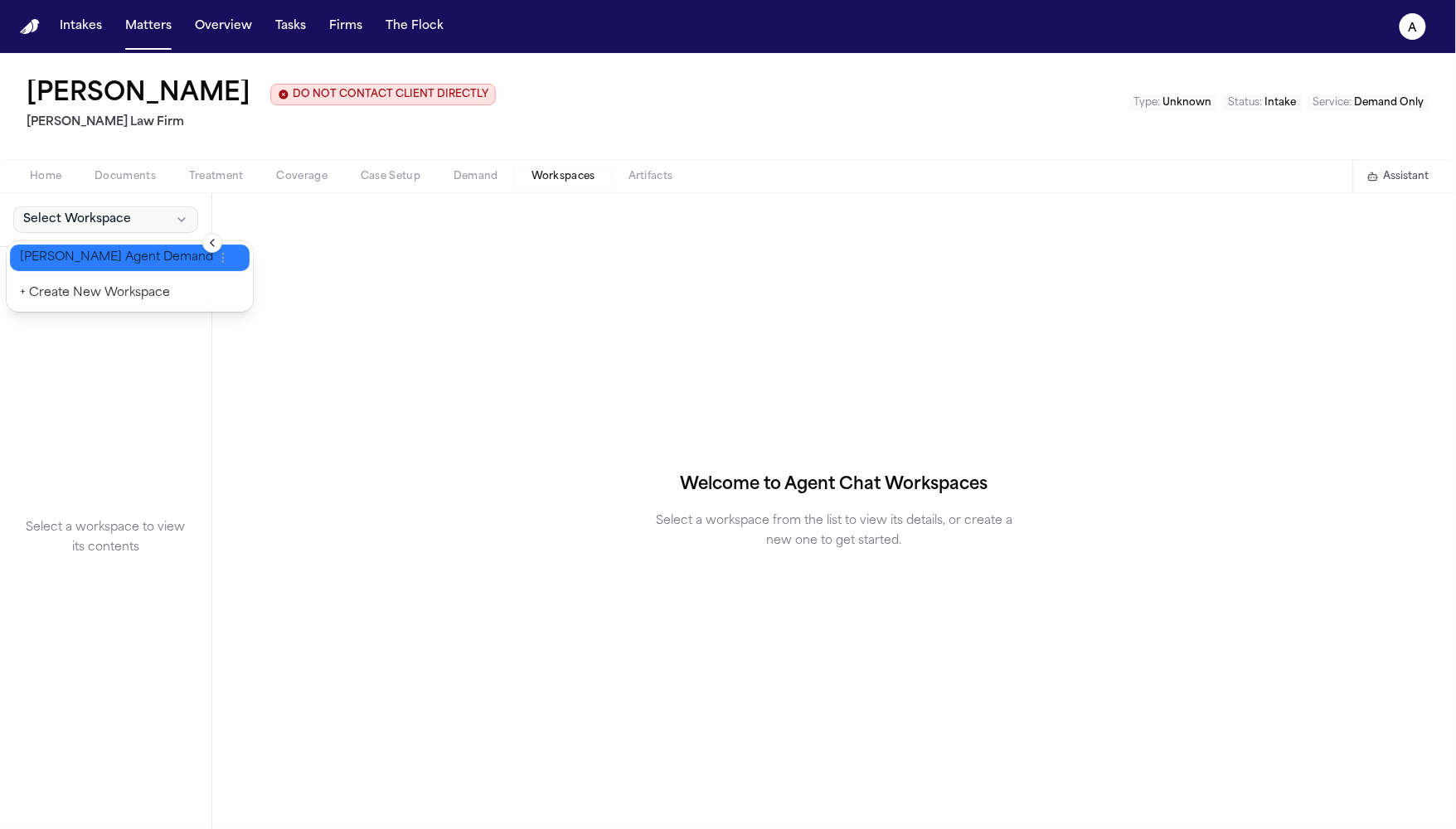 click on "[PERSON_NAME] Agent Demand" at bounding box center [116, 258] 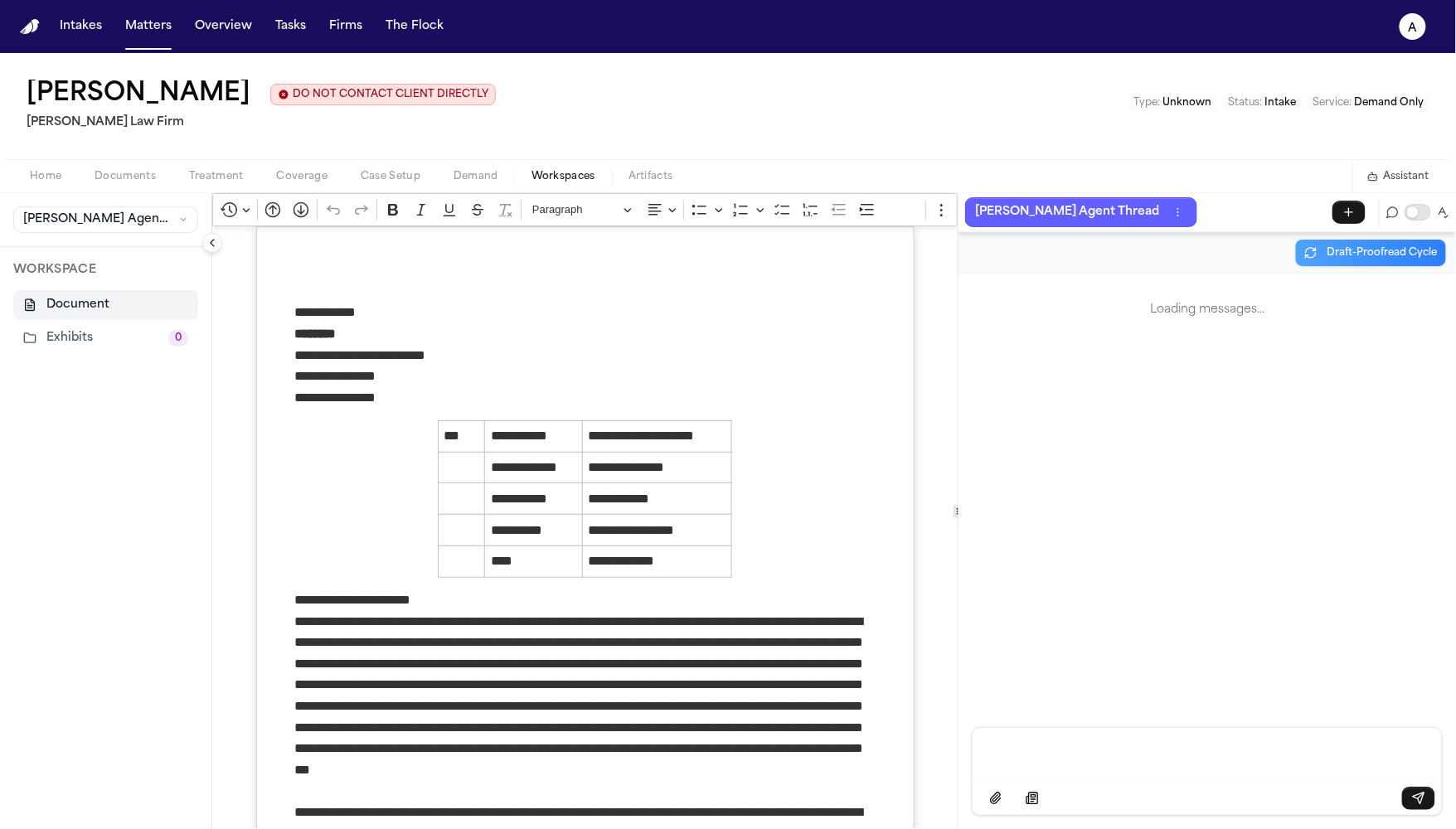 click on "Home Documents Treatment Coverage Case Setup Demand Workspaces Artifacts Assistant" at bounding box center (728, 176) 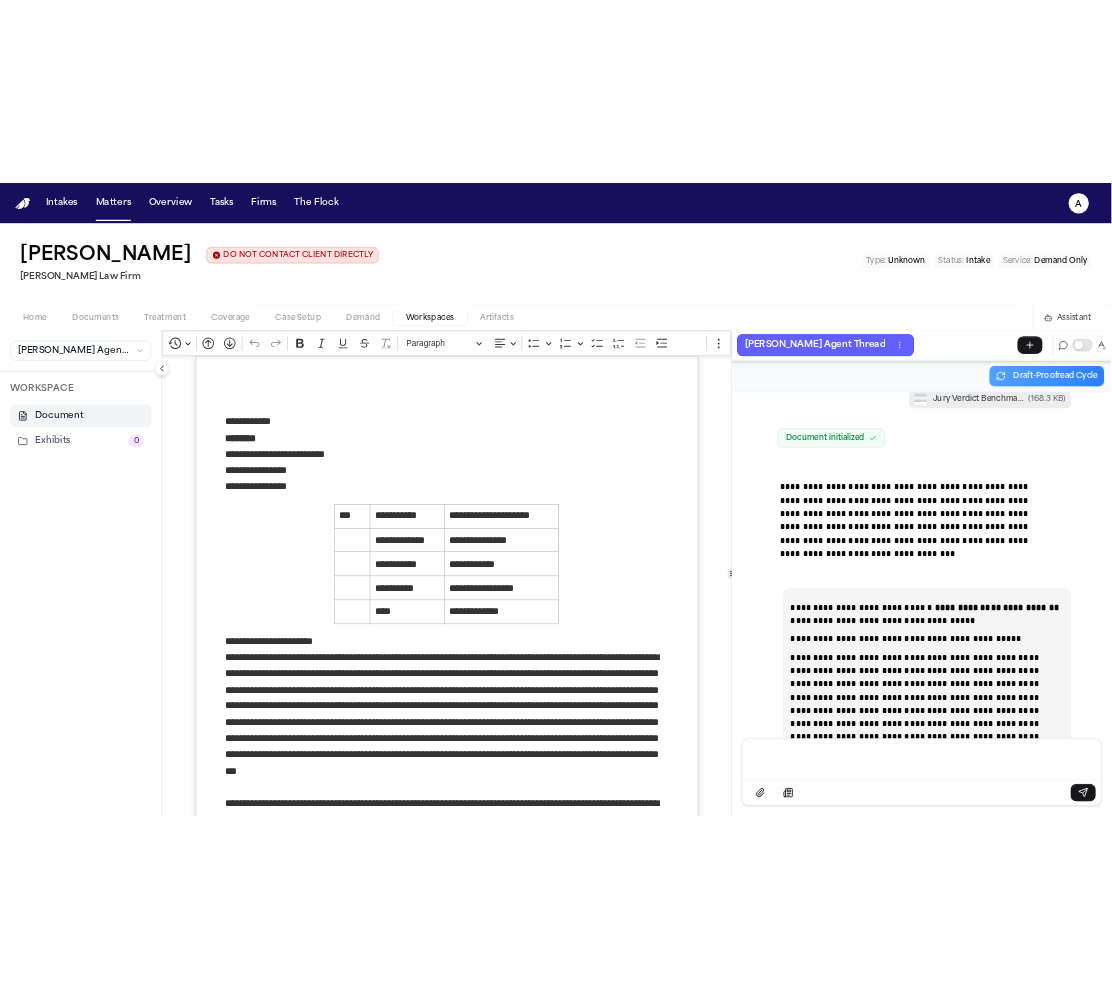 scroll, scrollTop: 70692, scrollLeft: 0, axis: vertical 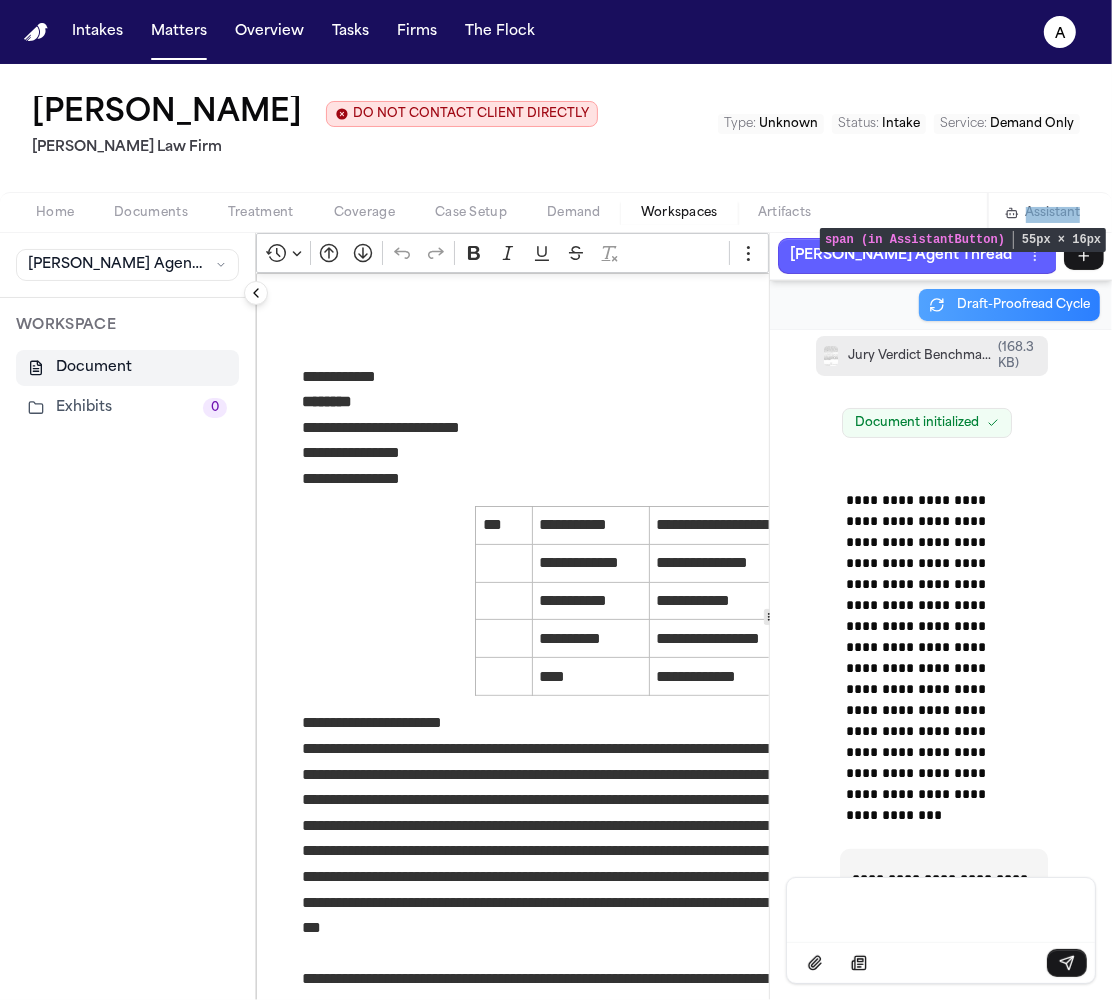 click on "Assistant" at bounding box center (1052, 213) 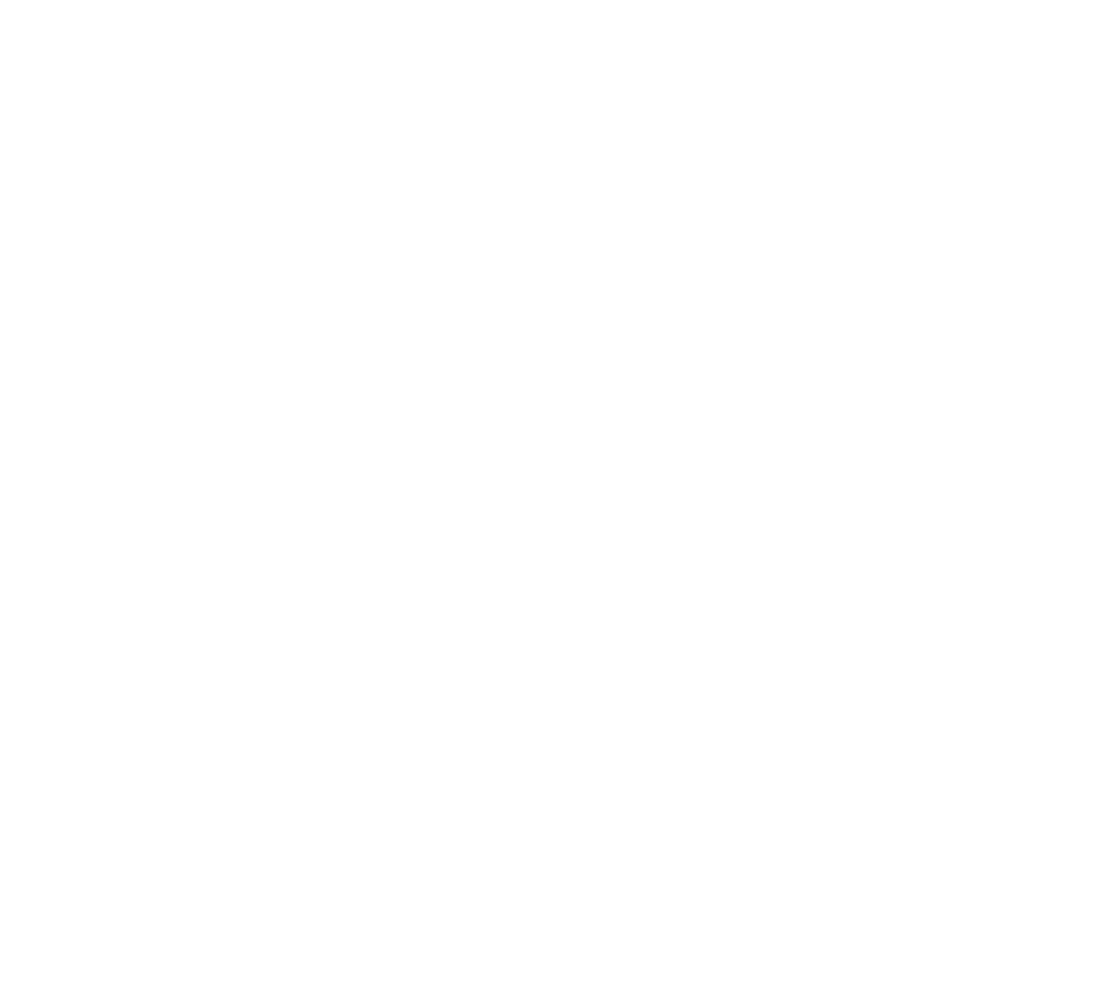 scroll, scrollTop: 0, scrollLeft: 0, axis: both 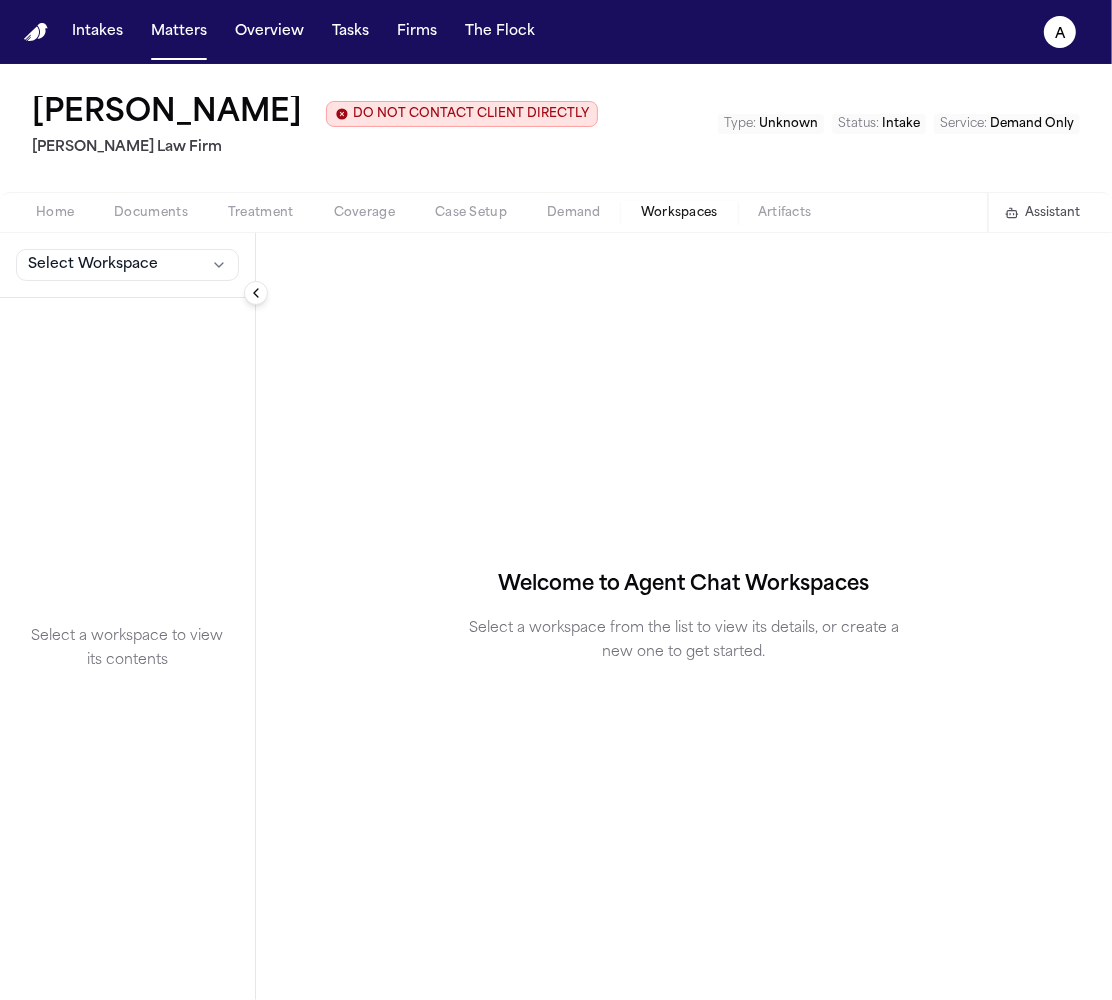 click on "Workspaces" at bounding box center [679, 213] 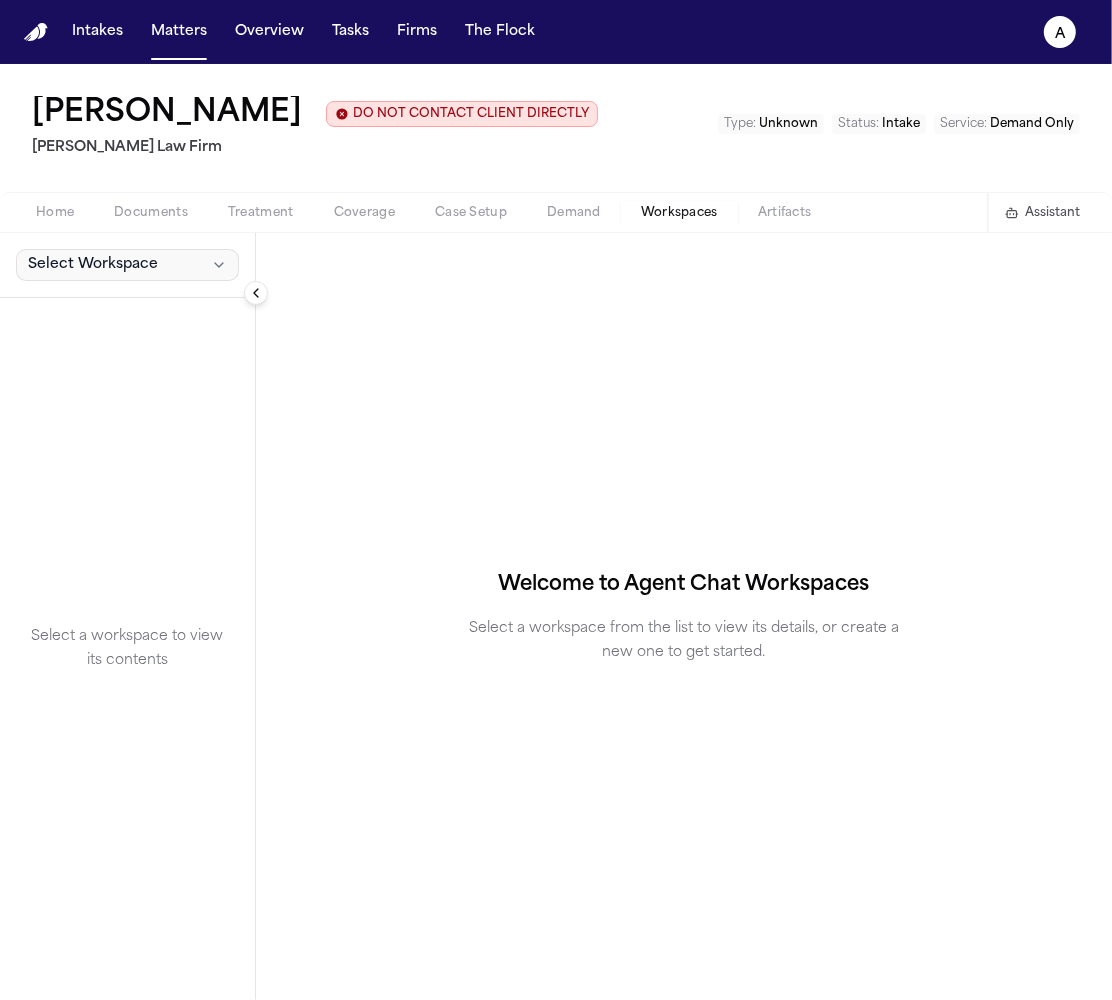 click on "Select Workspace" at bounding box center [127, 265] 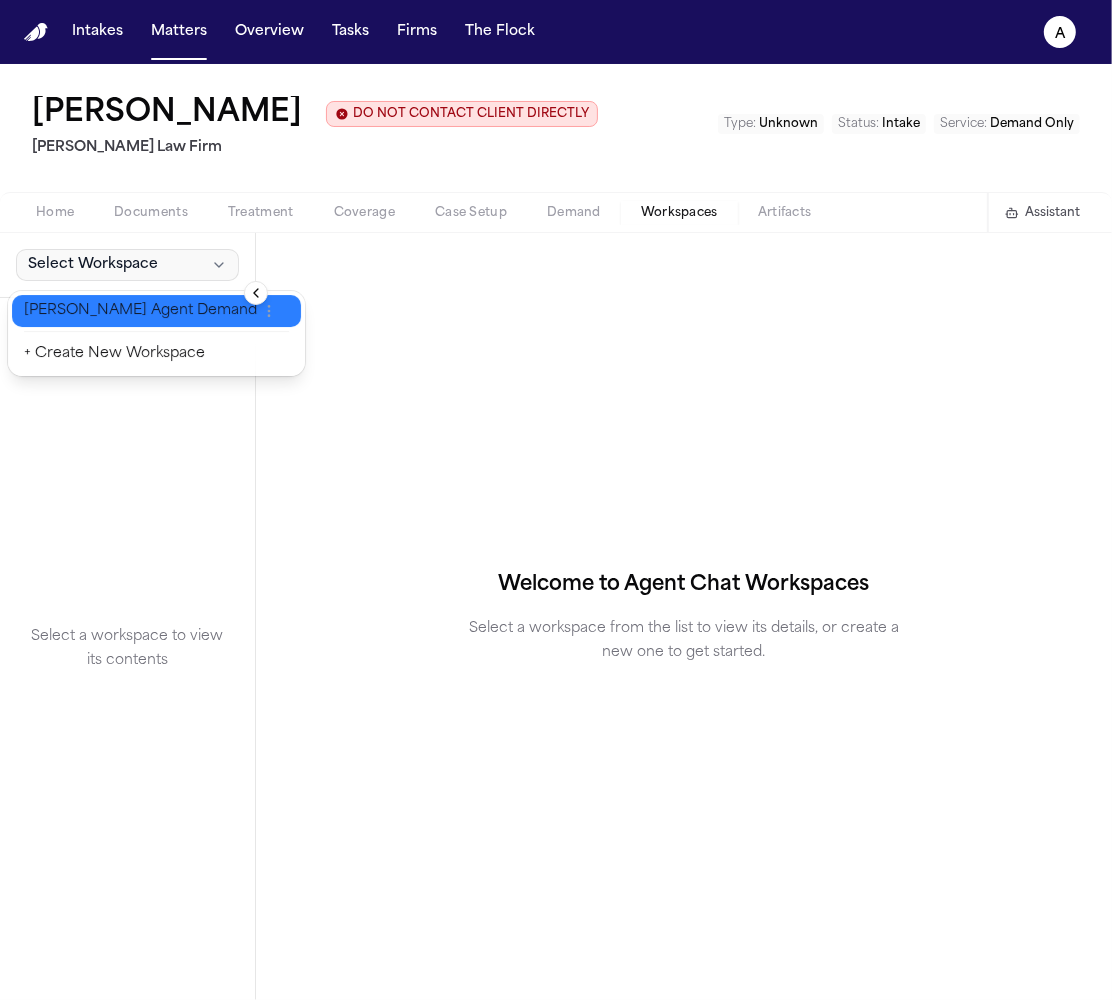 click on "[PERSON_NAME] Agent Demand" at bounding box center (156, 311) 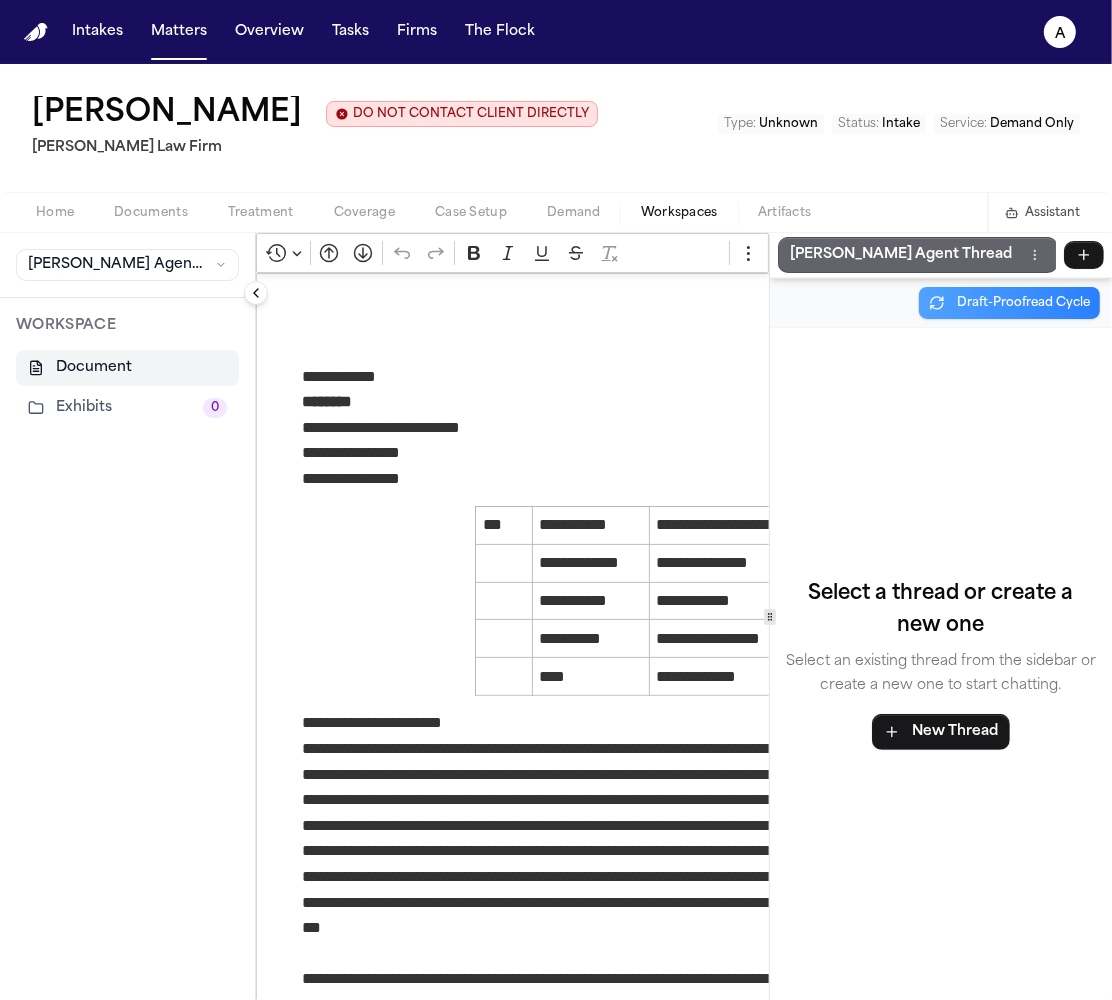 click on "[PERSON_NAME] Agent Thread" at bounding box center (901, 255) 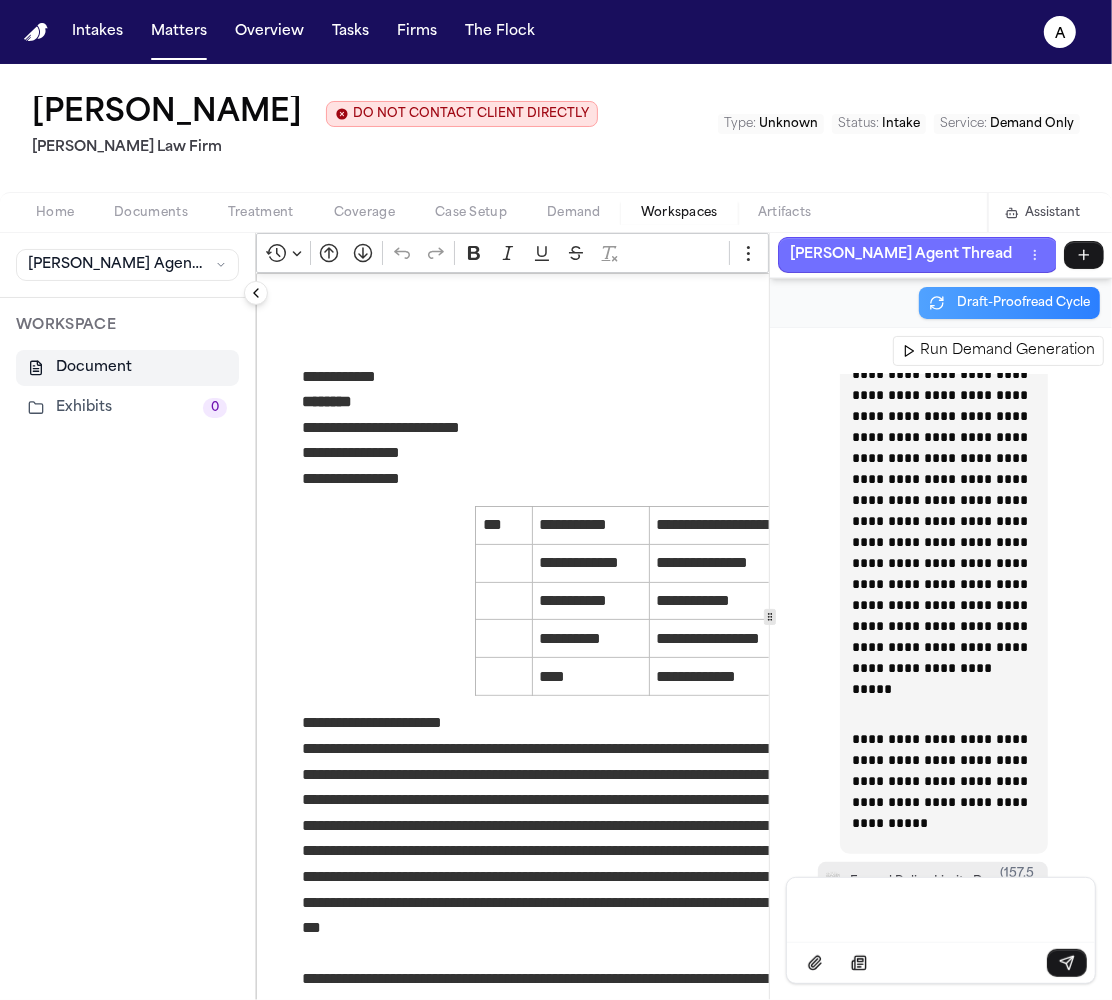click 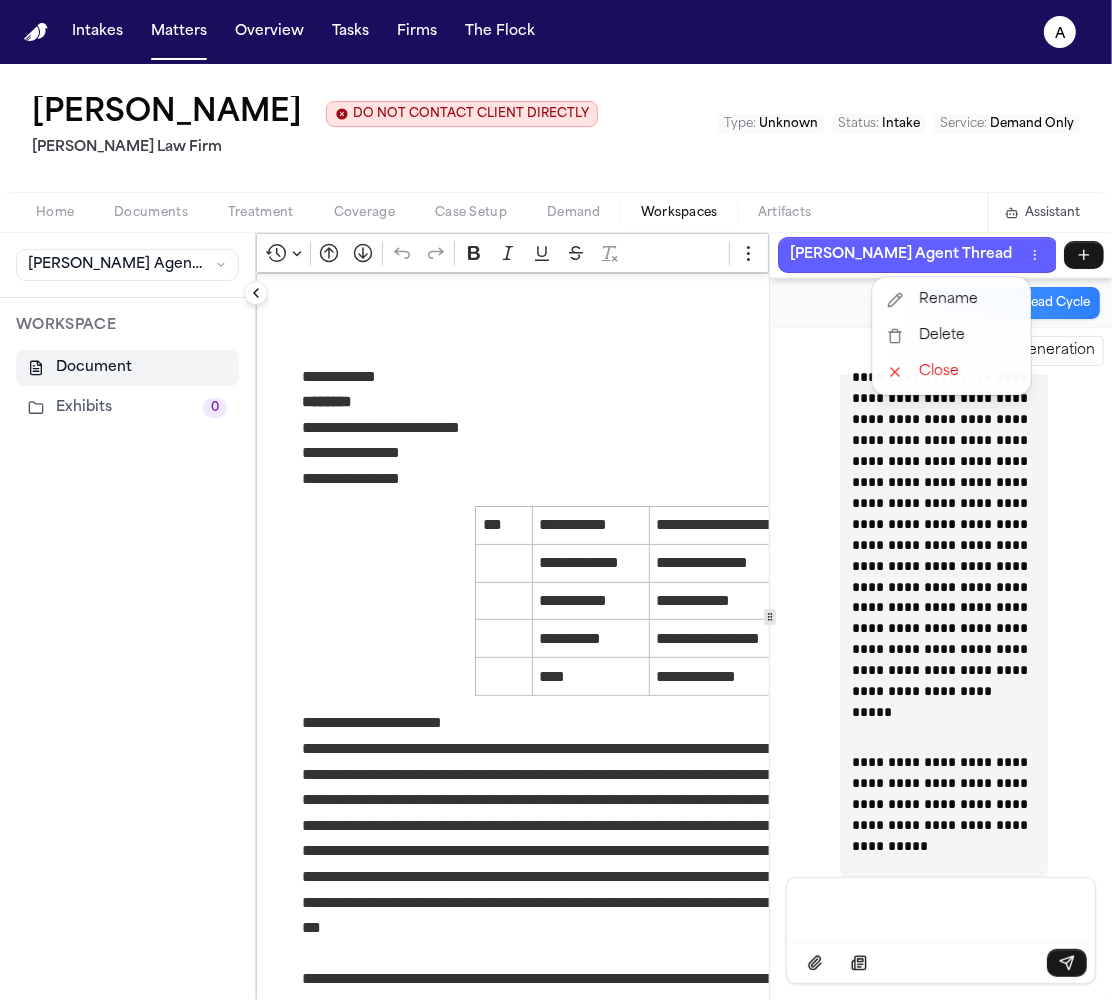 click on "**********" at bounding box center (556, 532) 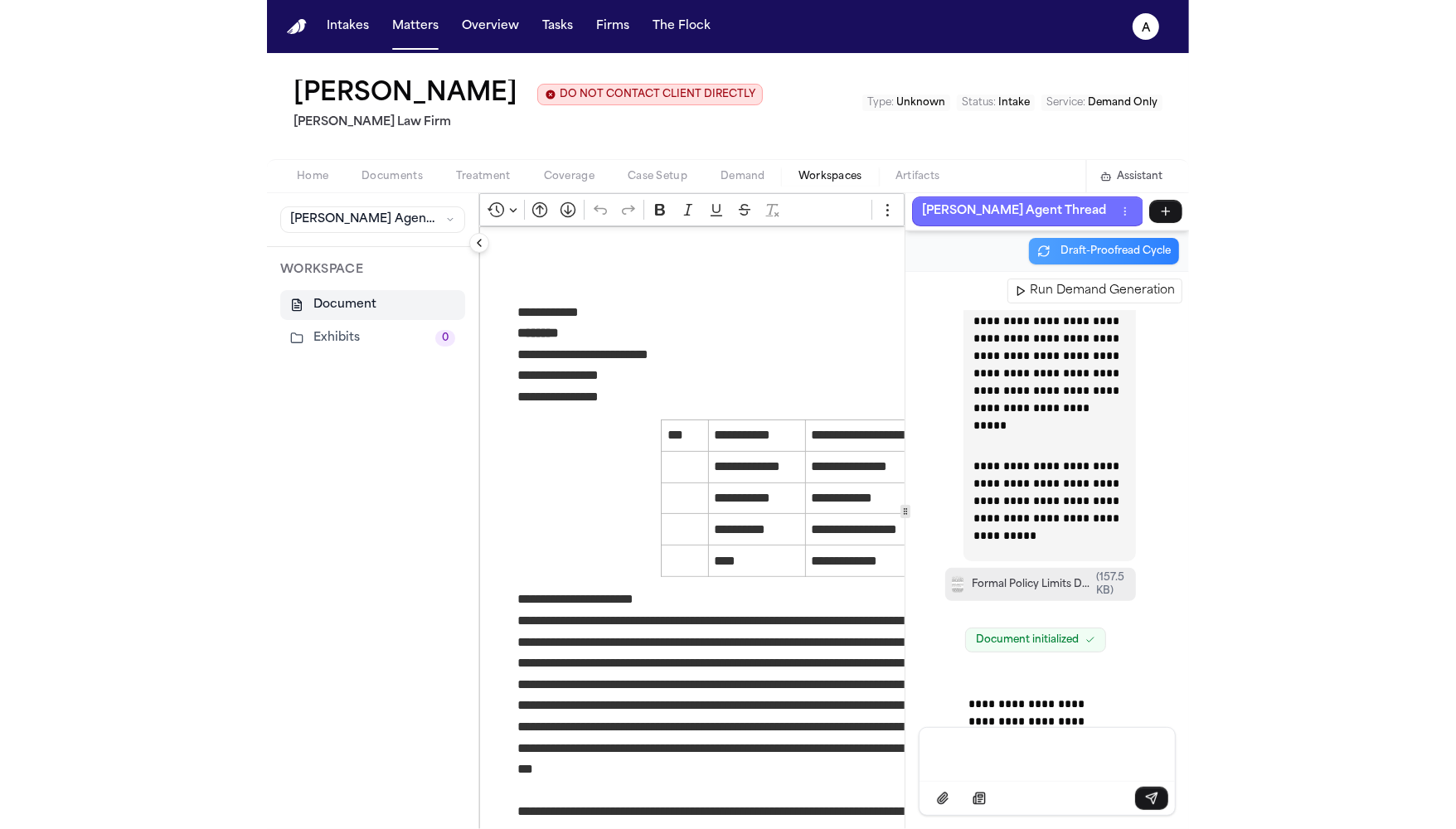scroll, scrollTop: 137856, scrollLeft: 0, axis: vertical 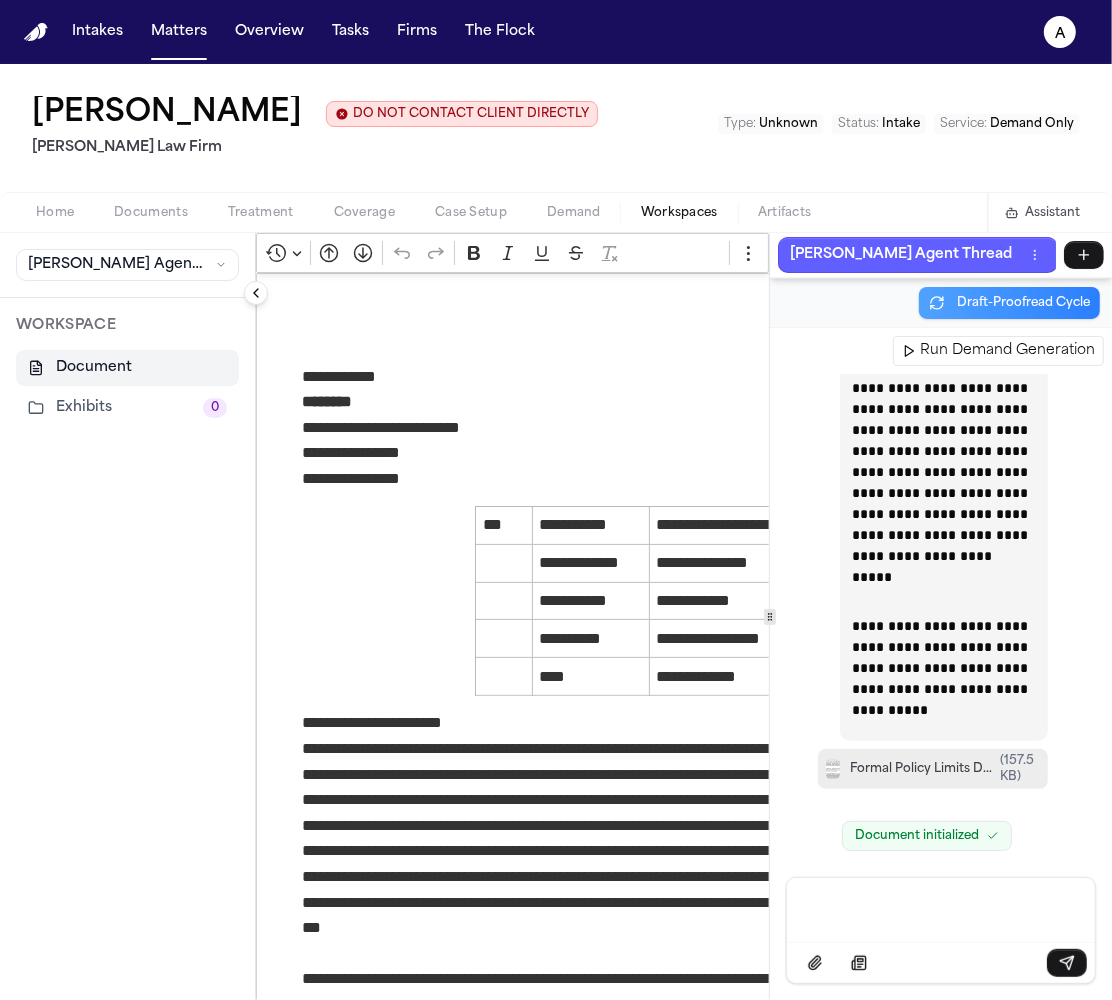 click on "**********" at bounding box center [684, 616] 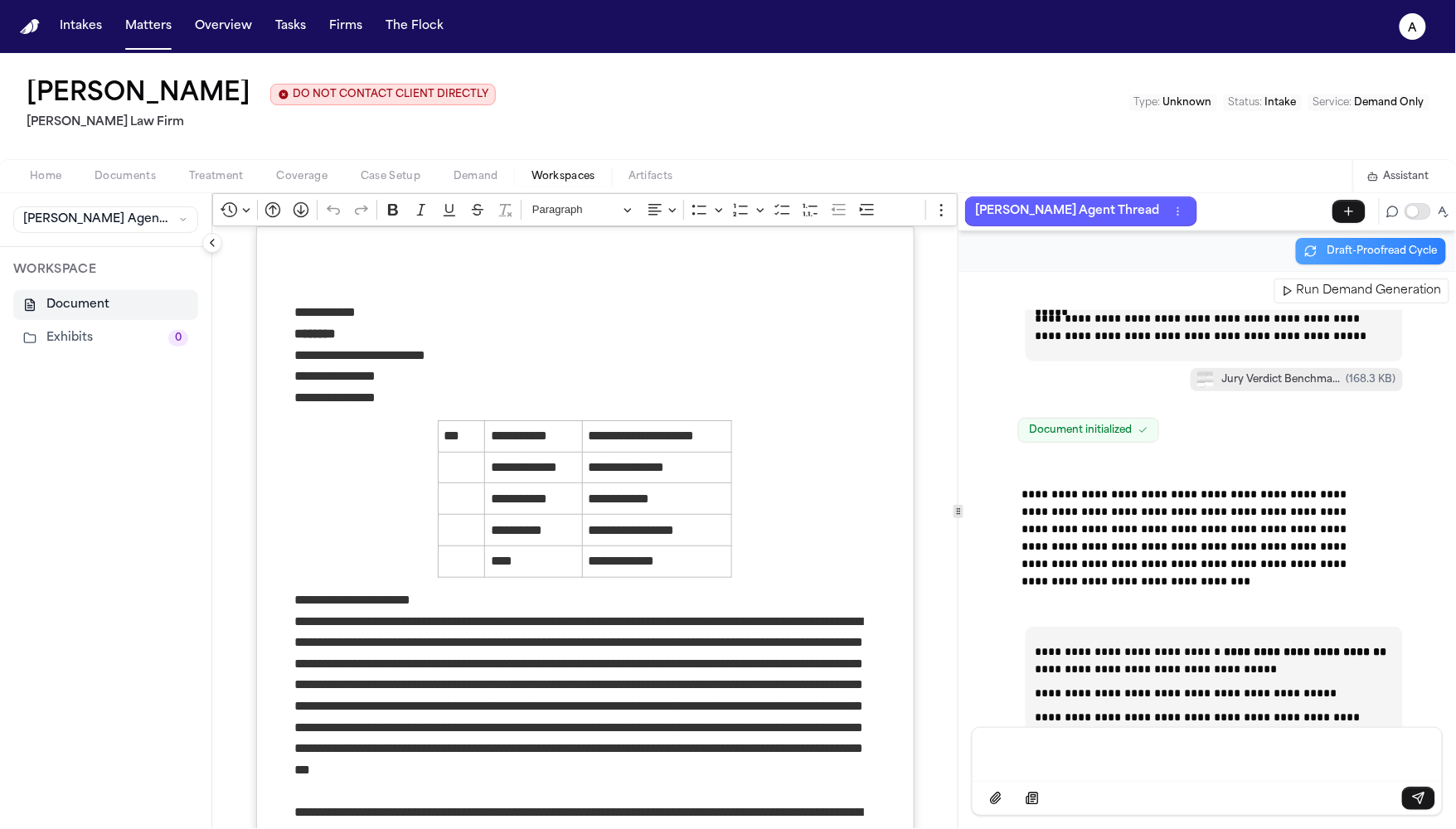 scroll, scrollTop: 61258, scrollLeft: 0, axis: vertical 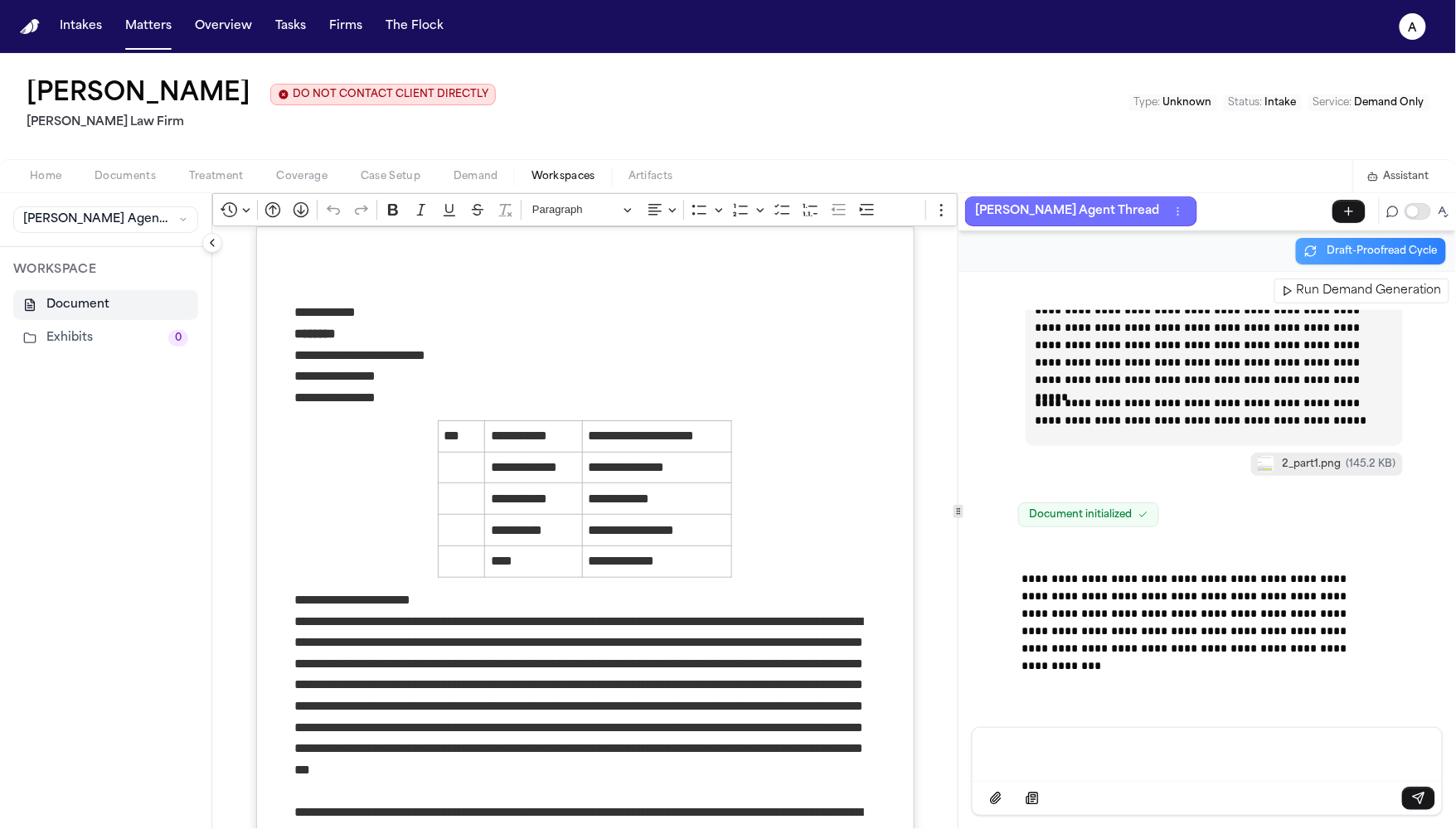 click 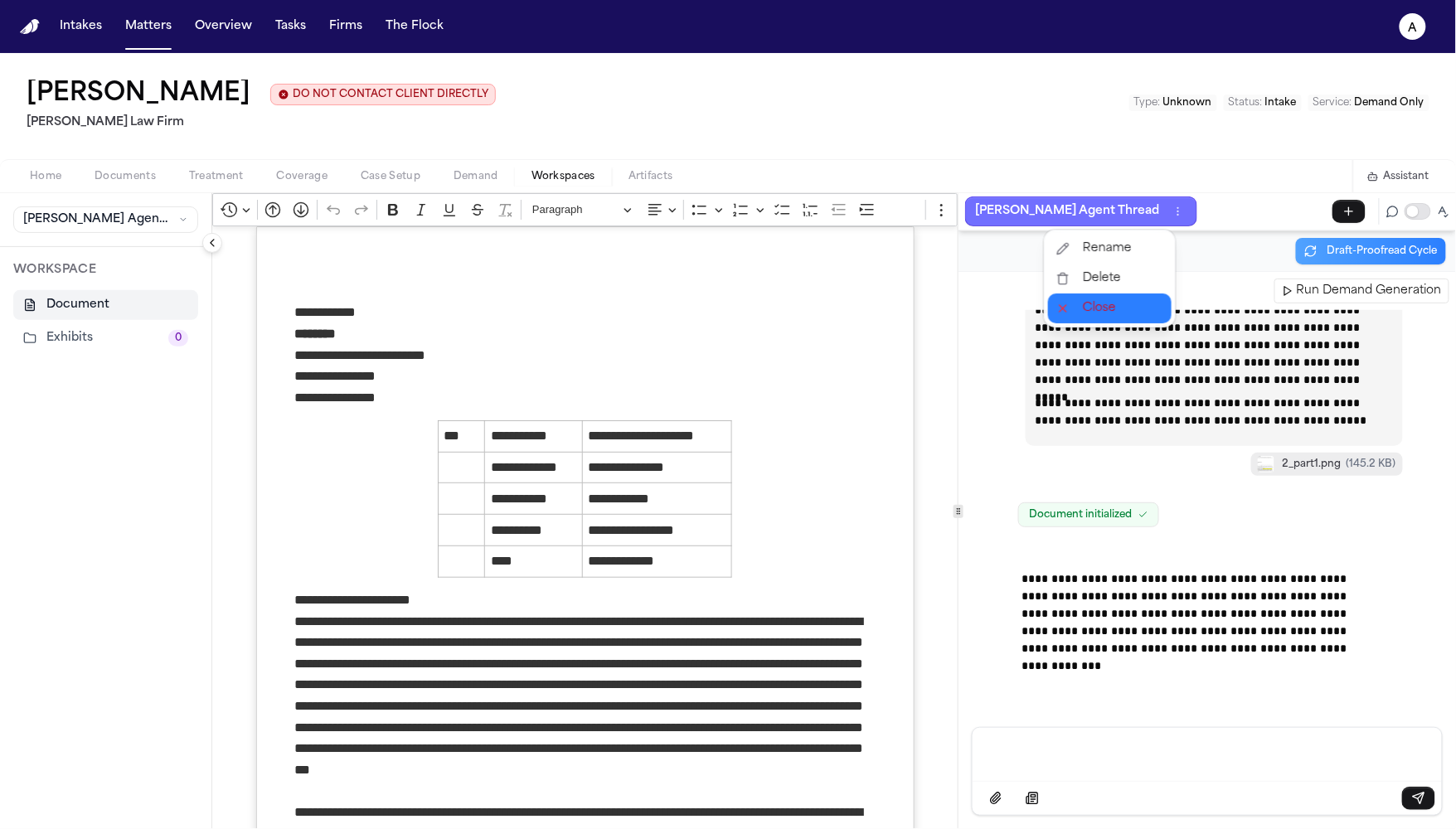 click on "Close" at bounding box center [1109, 308] 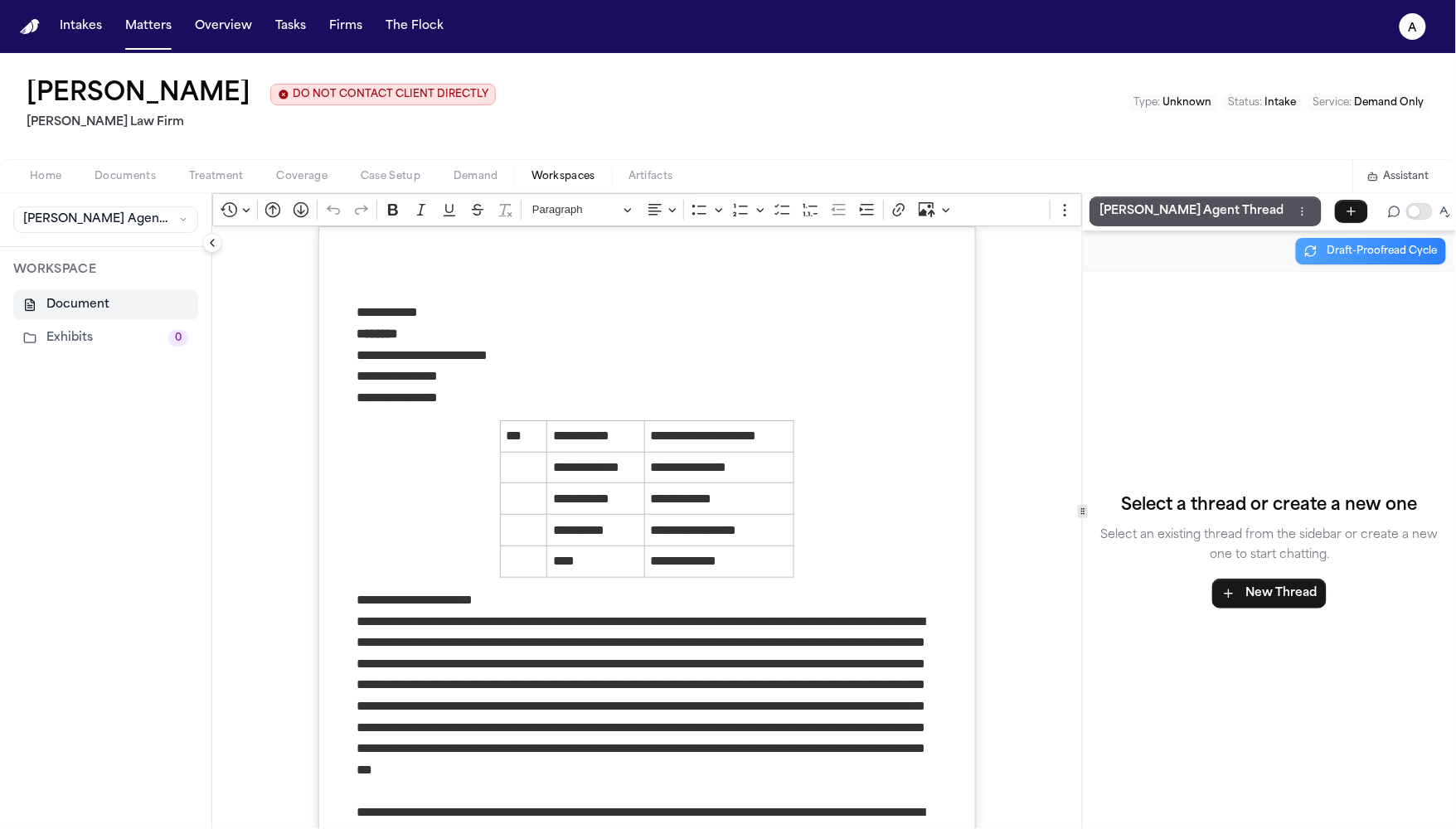 click on "**********" at bounding box center (728, 414) 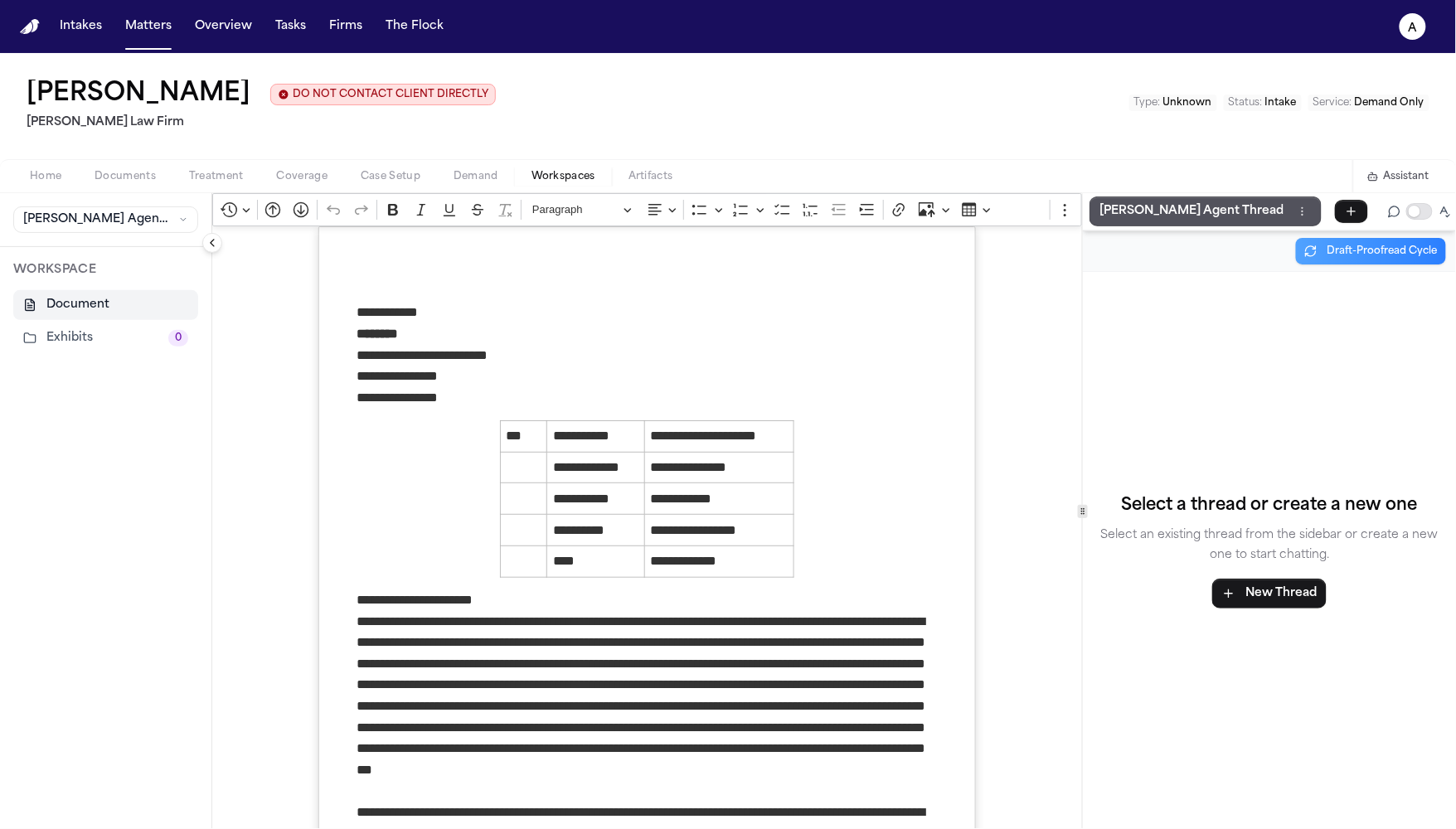 click 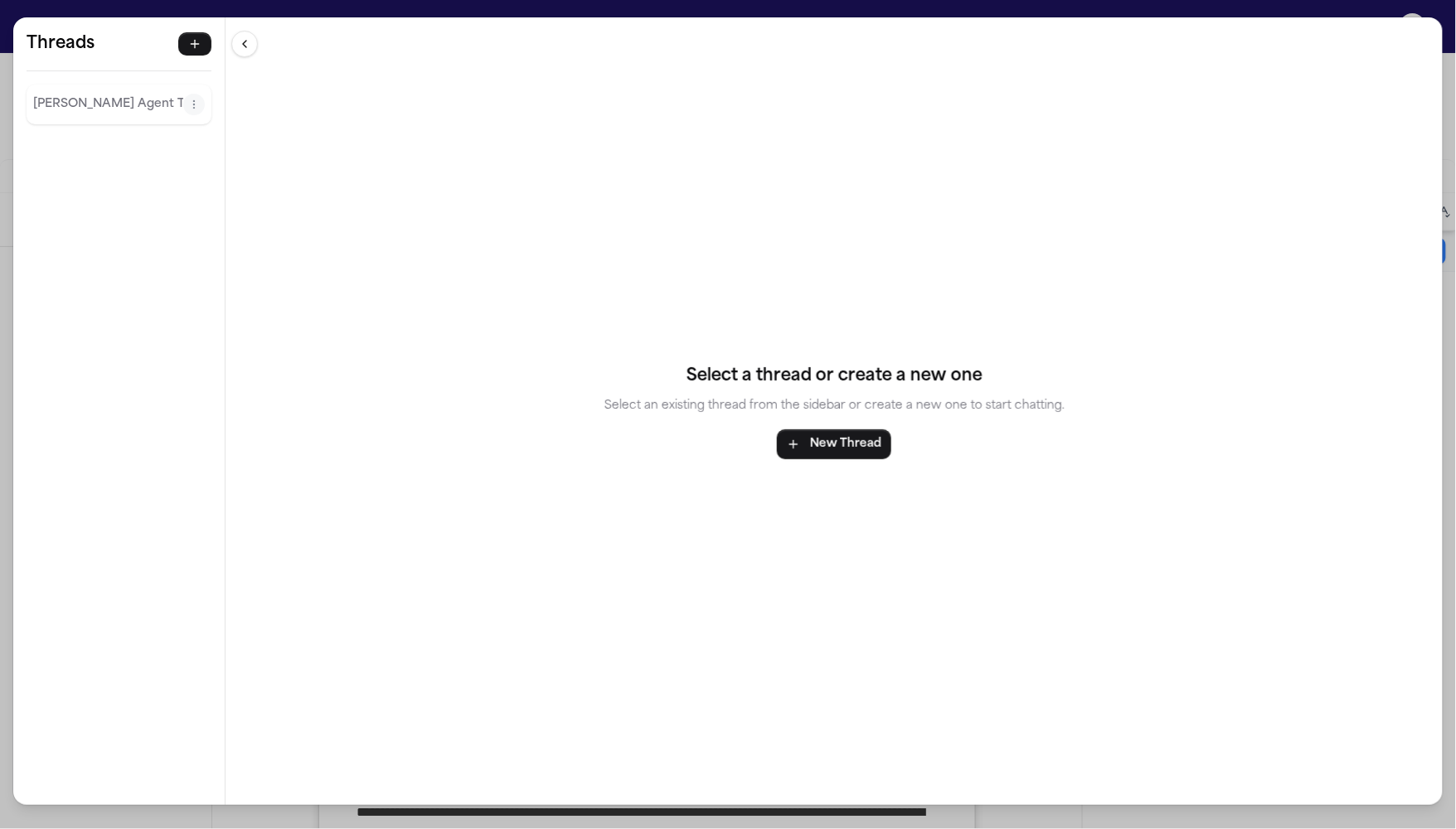 click on "[PERSON_NAME] Agent Thread" at bounding box center (108, 104) 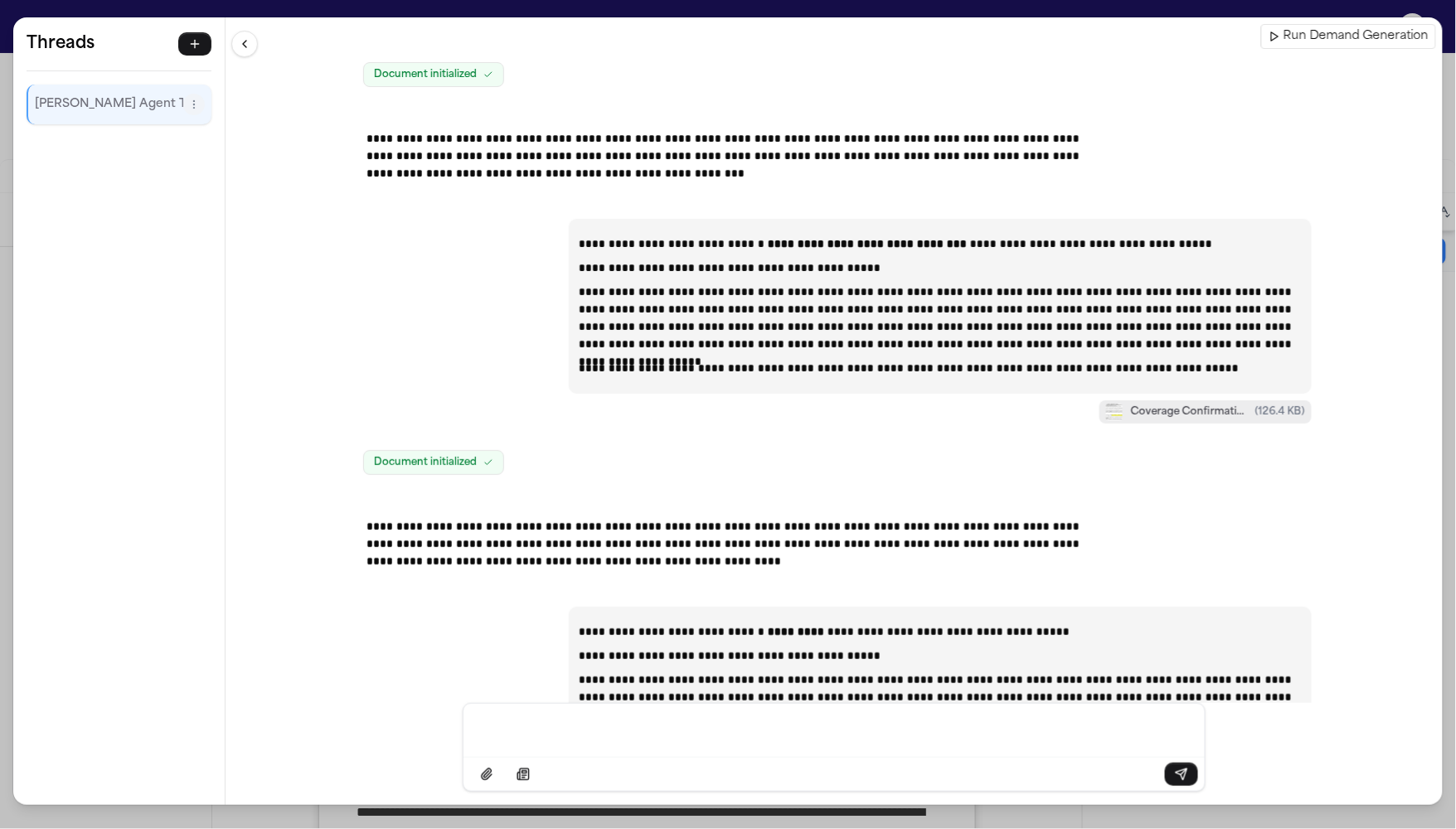 scroll, scrollTop: 34206, scrollLeft: 0, axis: vertical 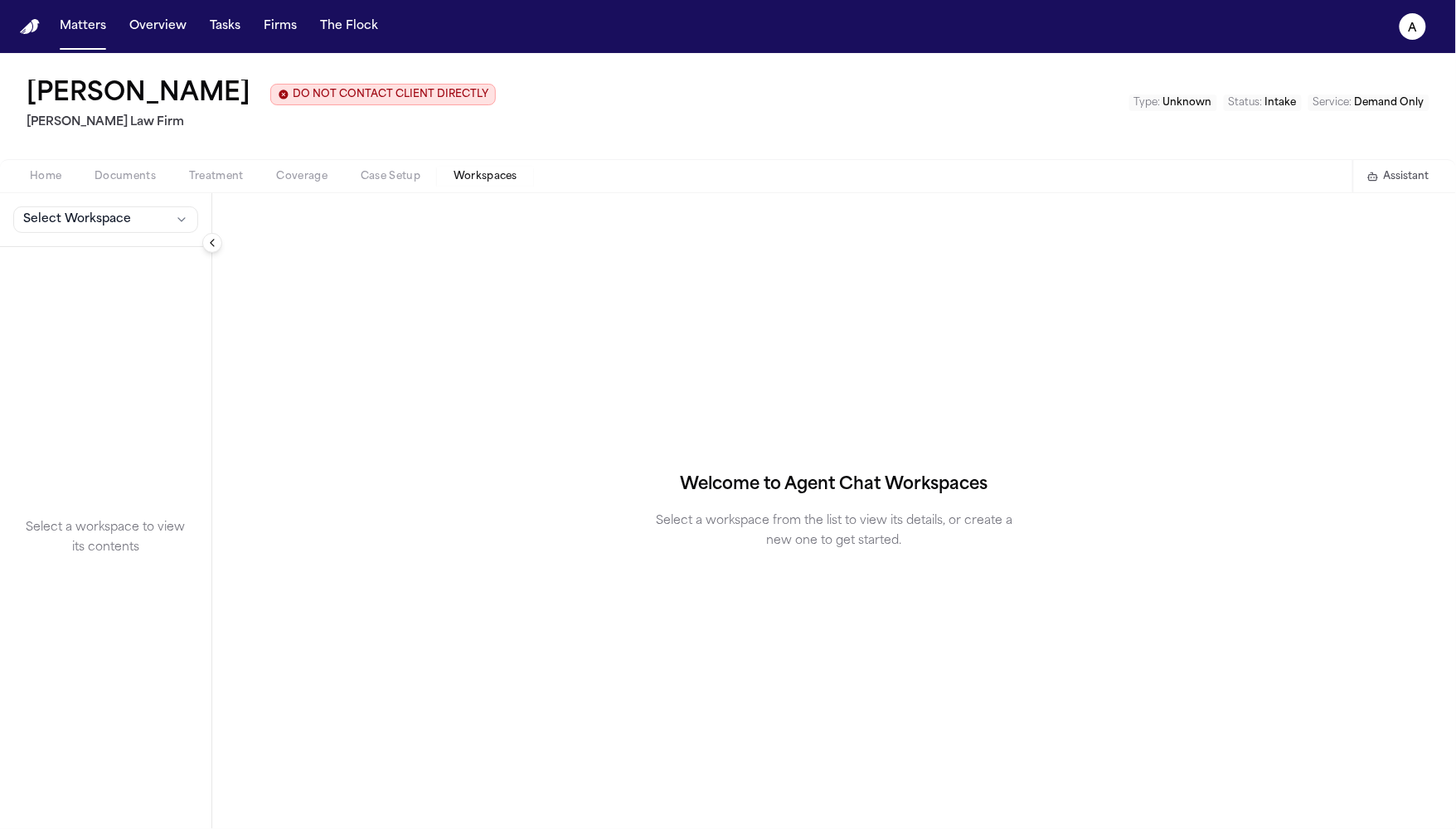 click on "Select Workspace" at bounding box center [105, 220] 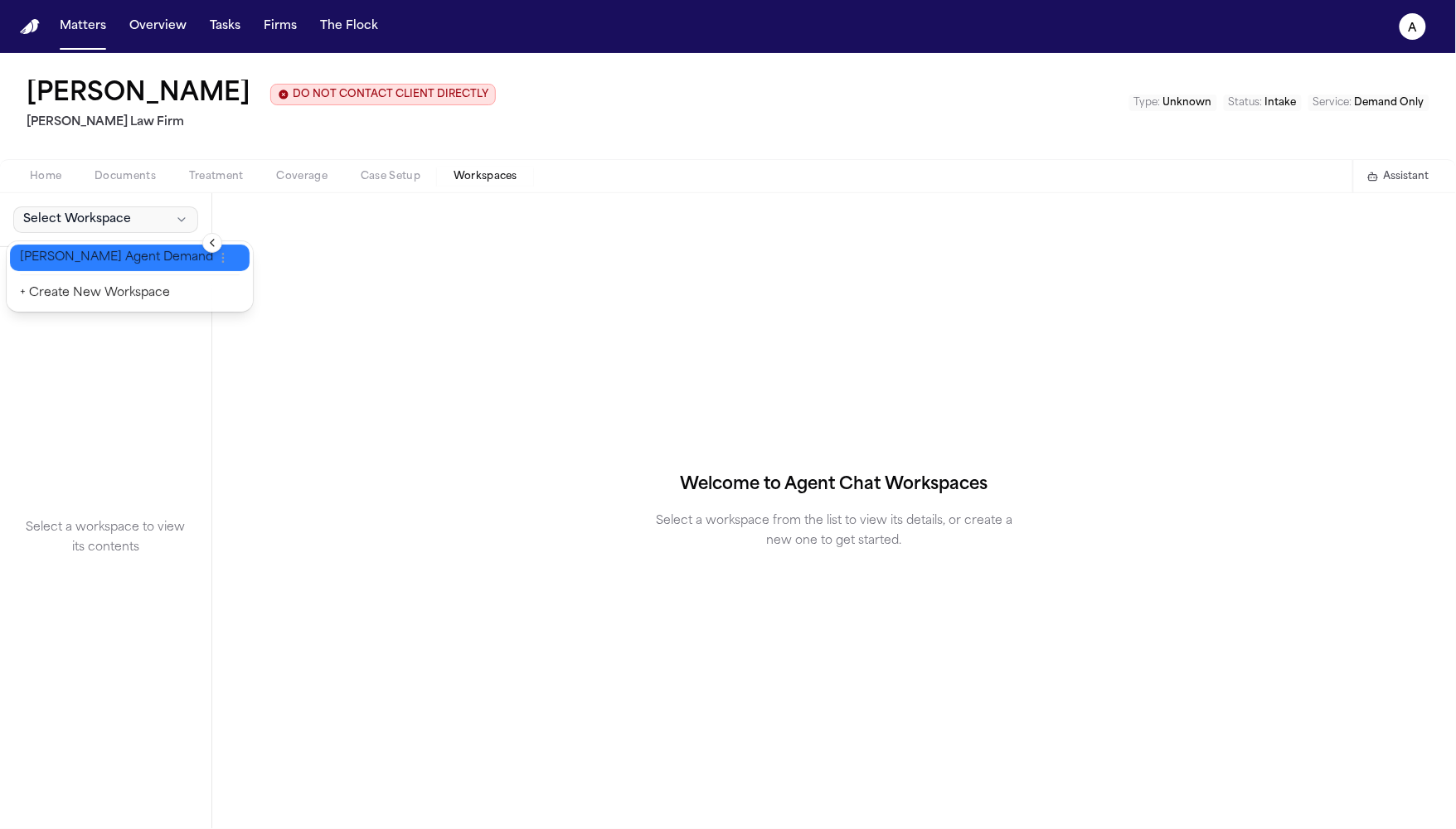 click on "[PERSON_NAME] Agent Demand" at bounding box center [116, 258] 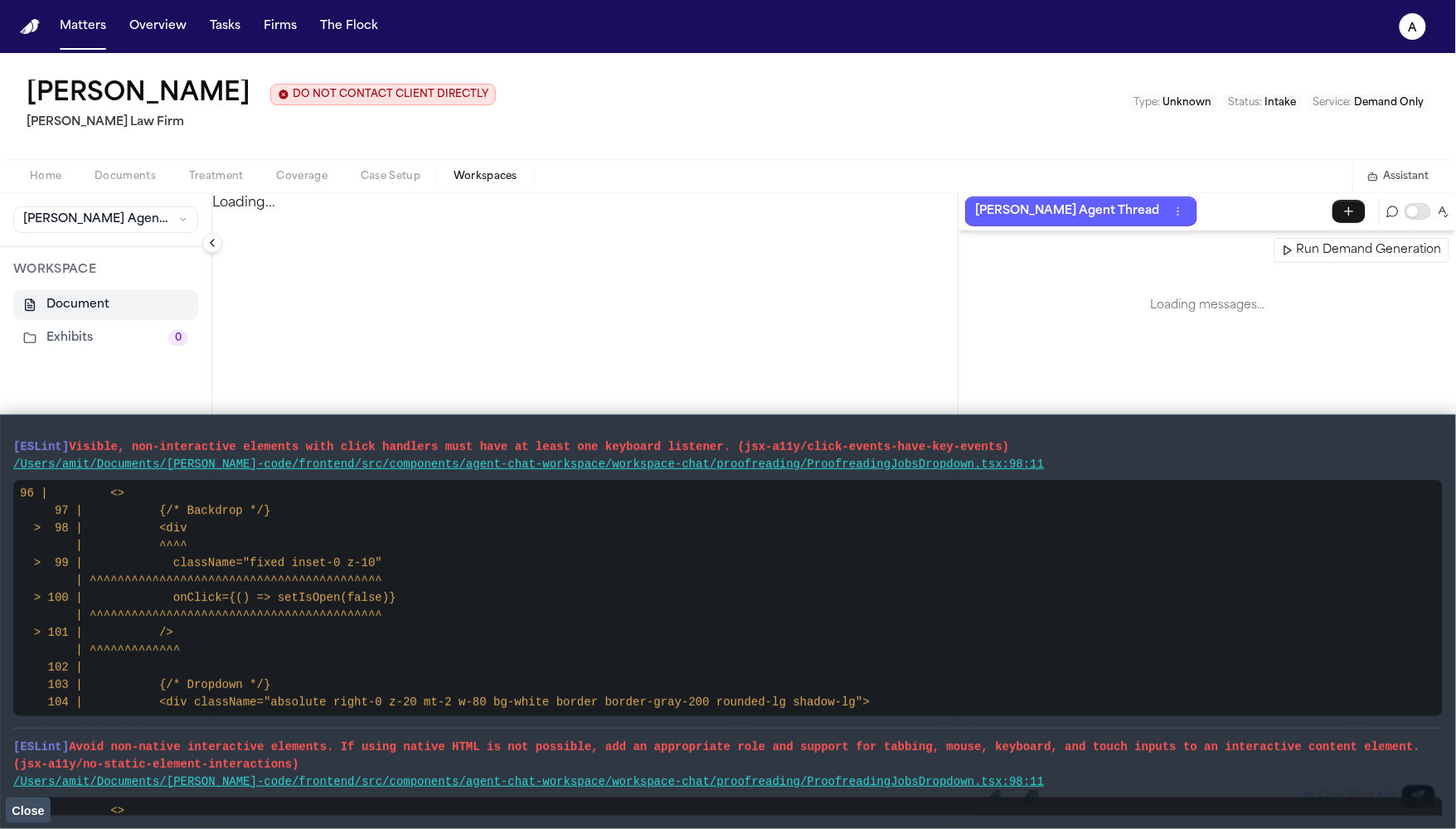 click on "Home Documents Treatment Coverage Case Setup Workspaces Assistant" at bounding box center (728, 176) 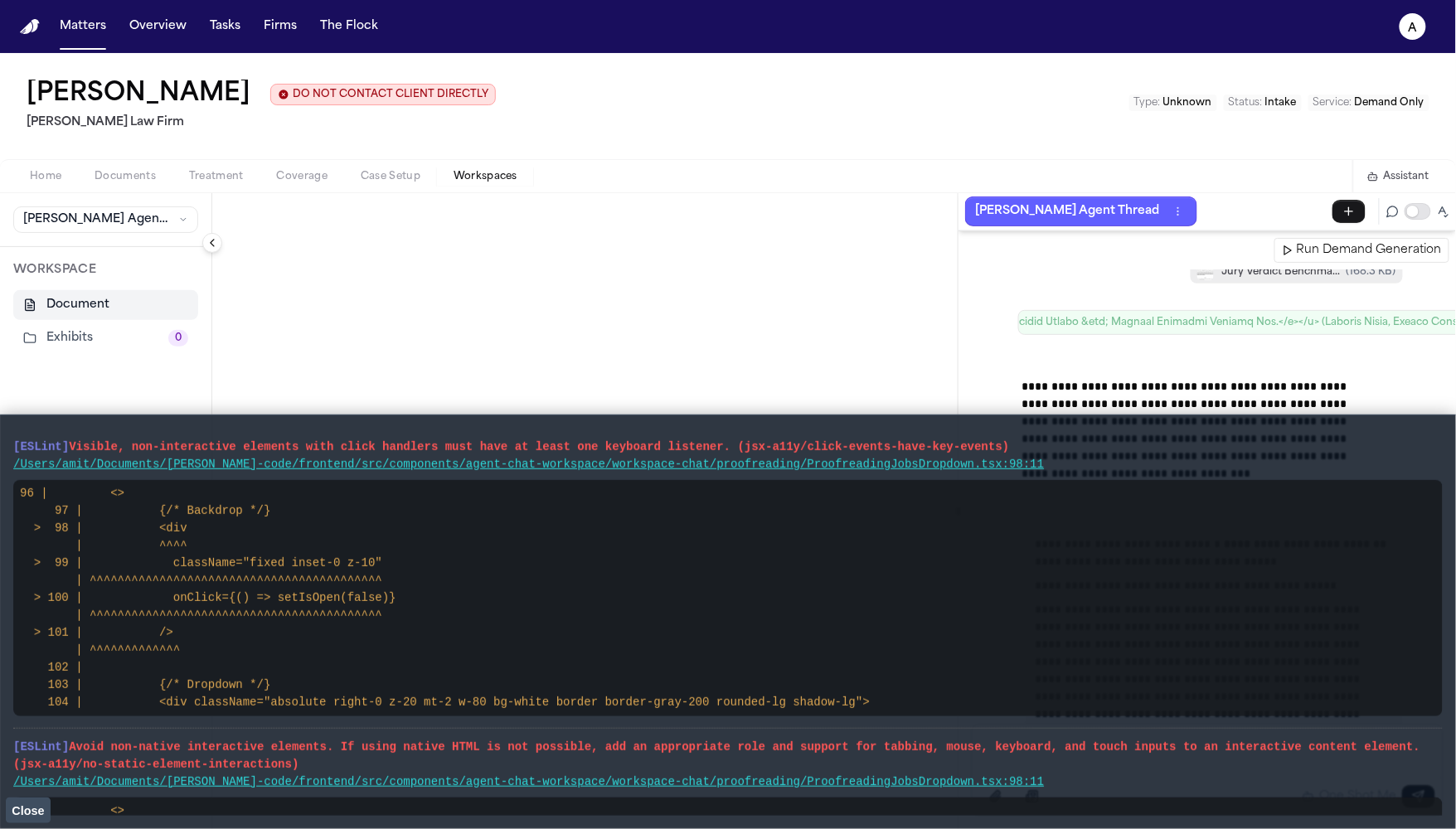 click on "Close" 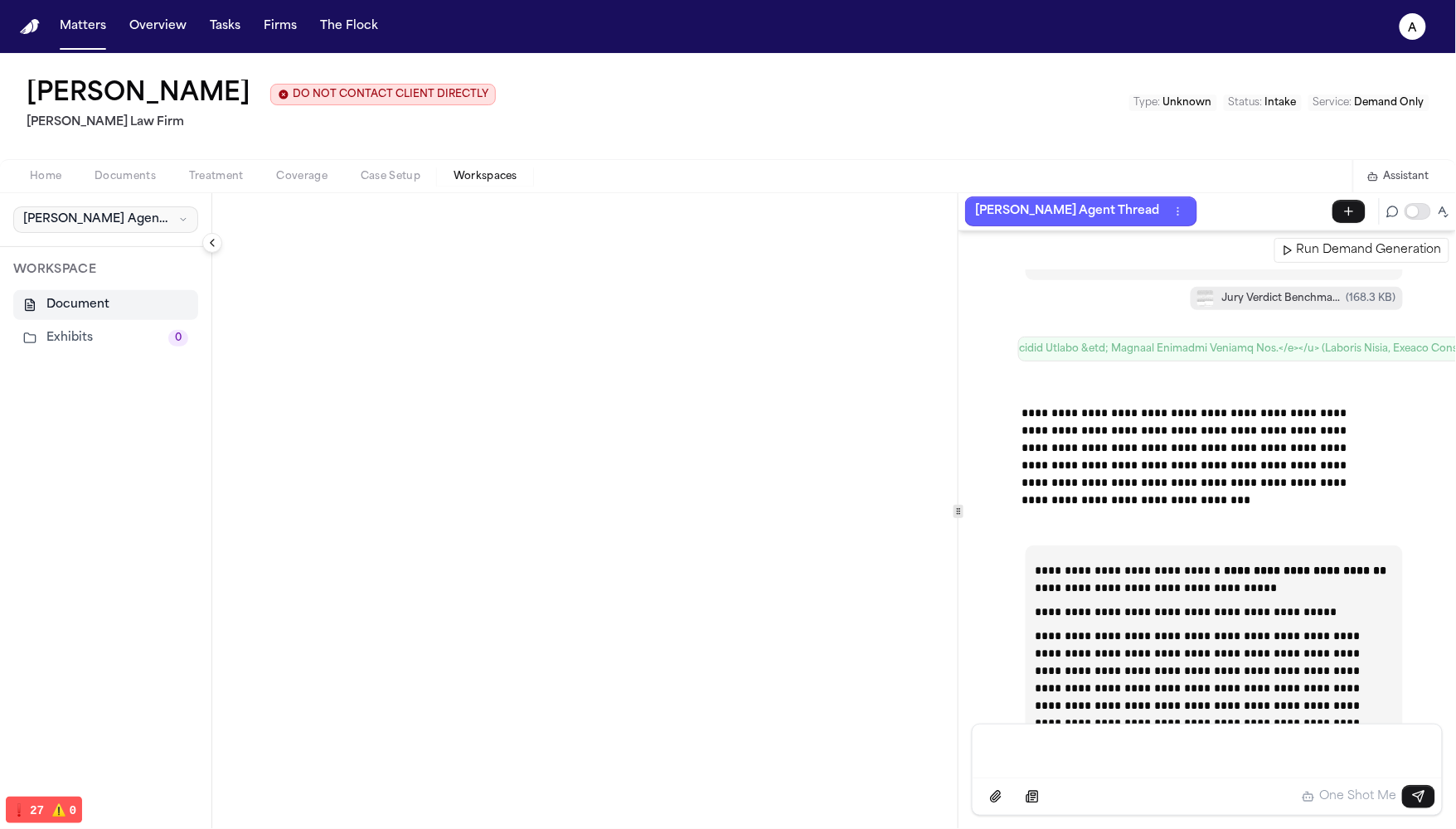 click on "[PERSON_NAME] Agent Demand" at bounding box center (97, 220) 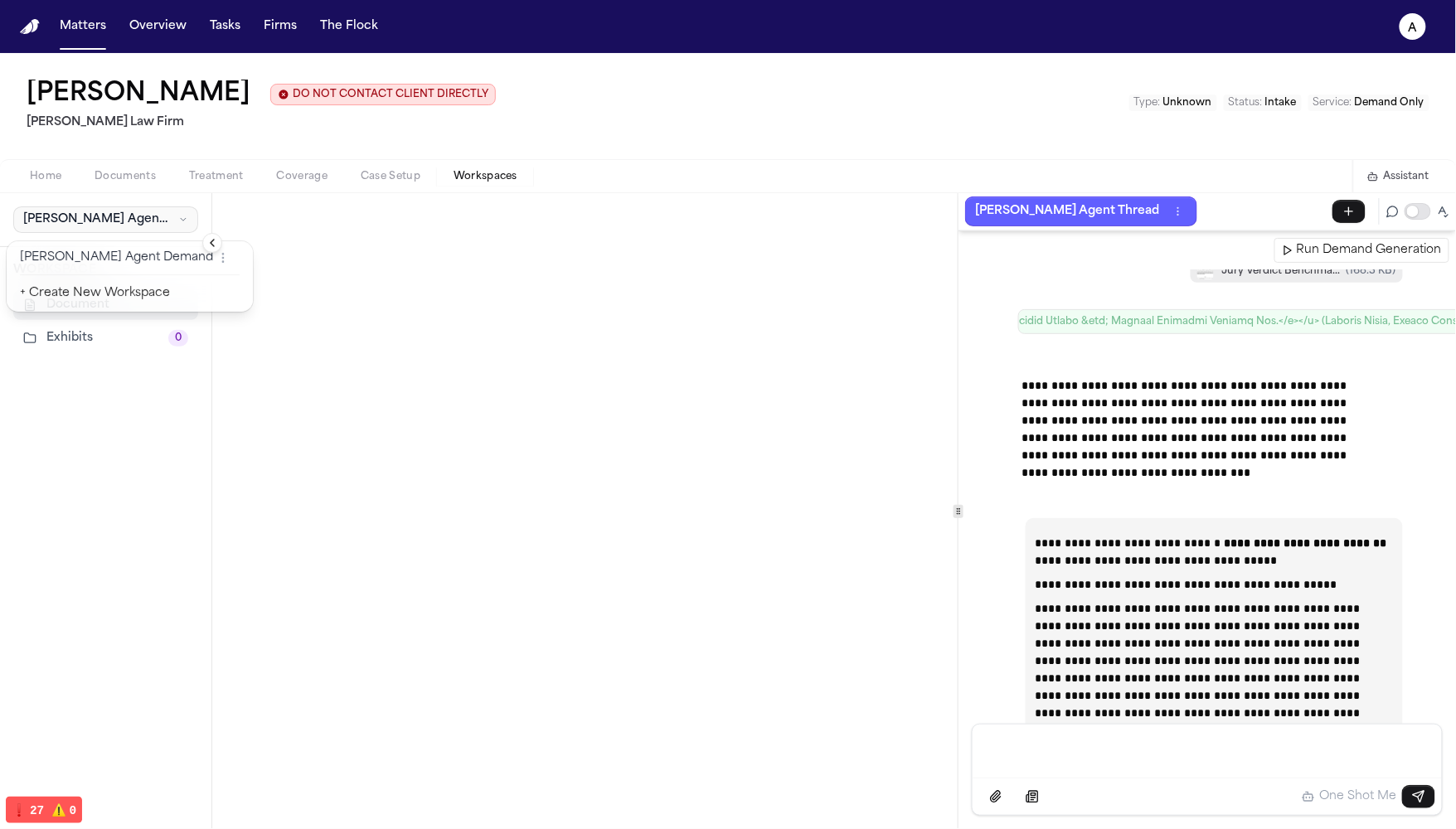 click on "[PERSON_NAME] Agent Demand" at bounding box center [97, 220] 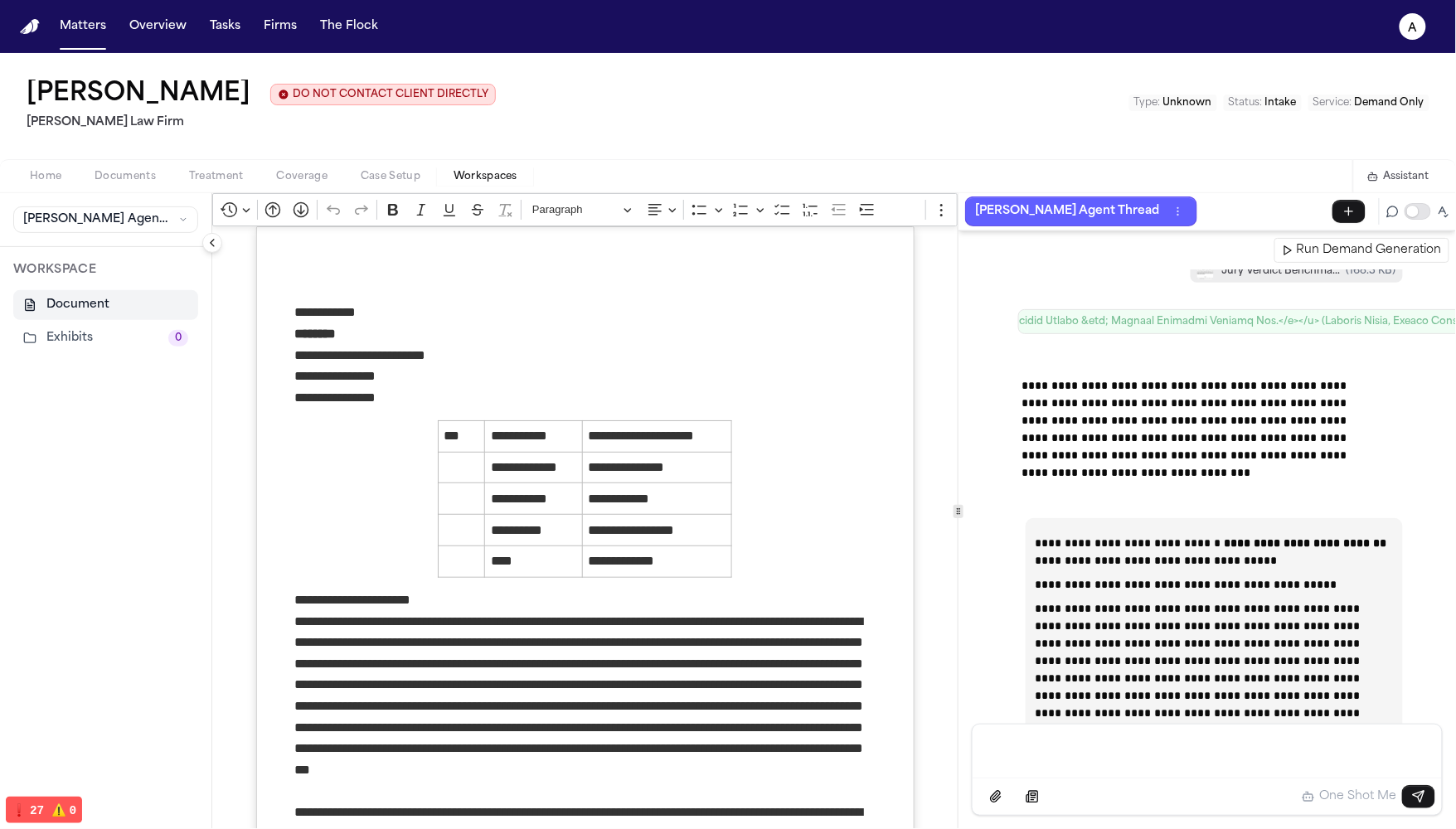 click on "[PERSON_NAME] Agent Thread" at bounding box center [1165, 211] 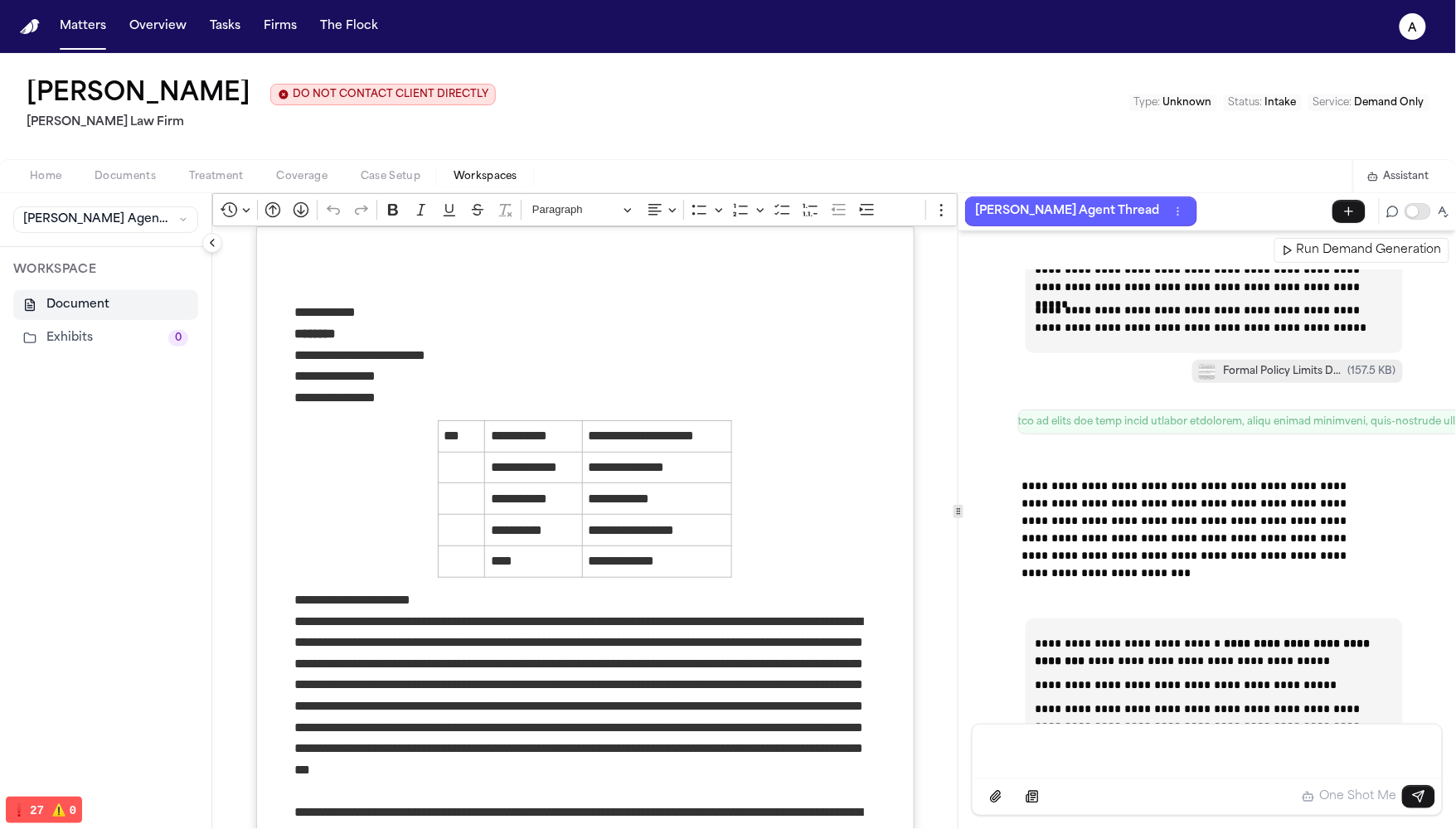 scroll, scrollTop: 61220, scrollLeft: 0, axis: vertical 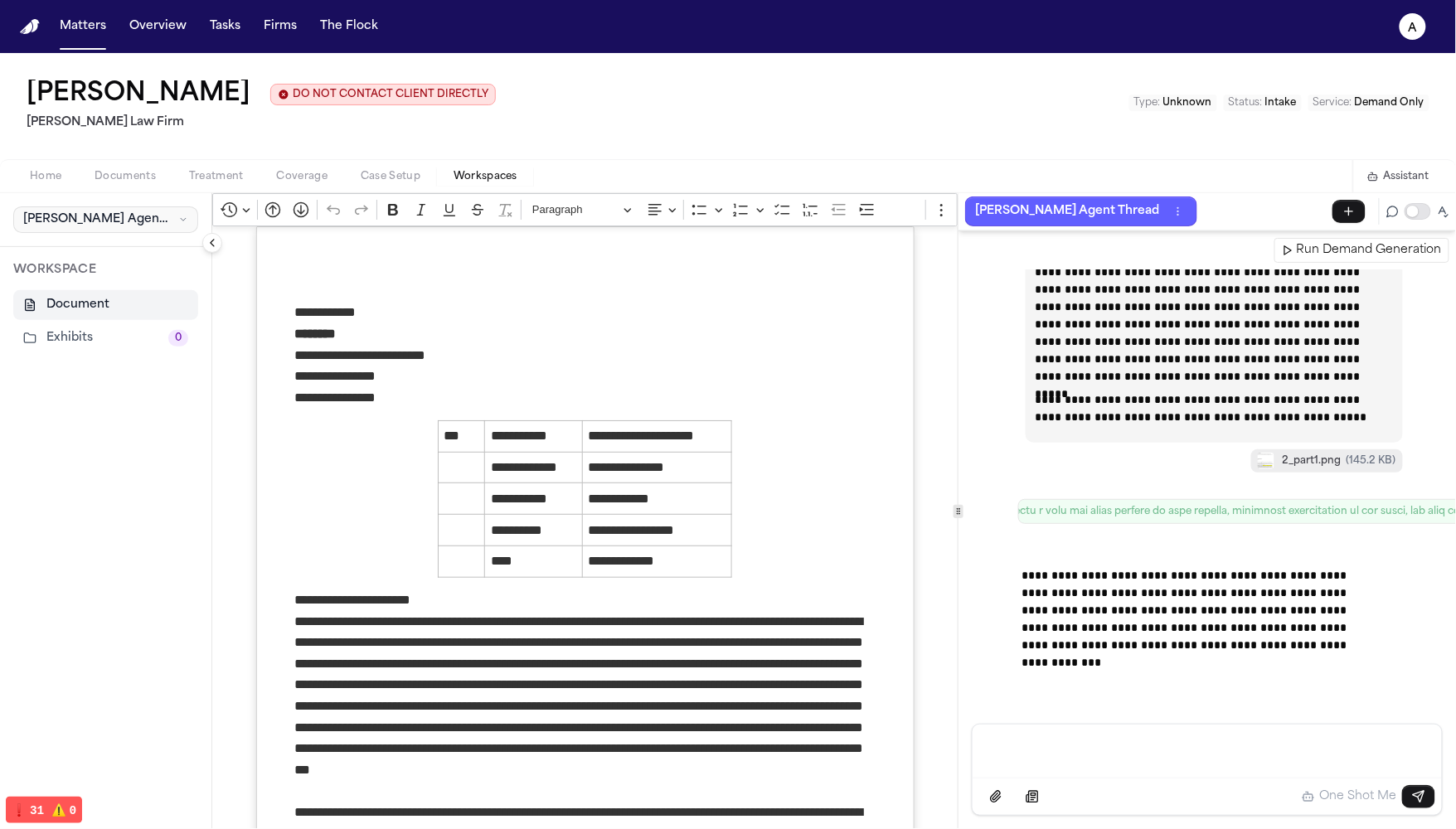 click on "[PERSON_NAME] Agent Demand" at bounding box center (97, 220) 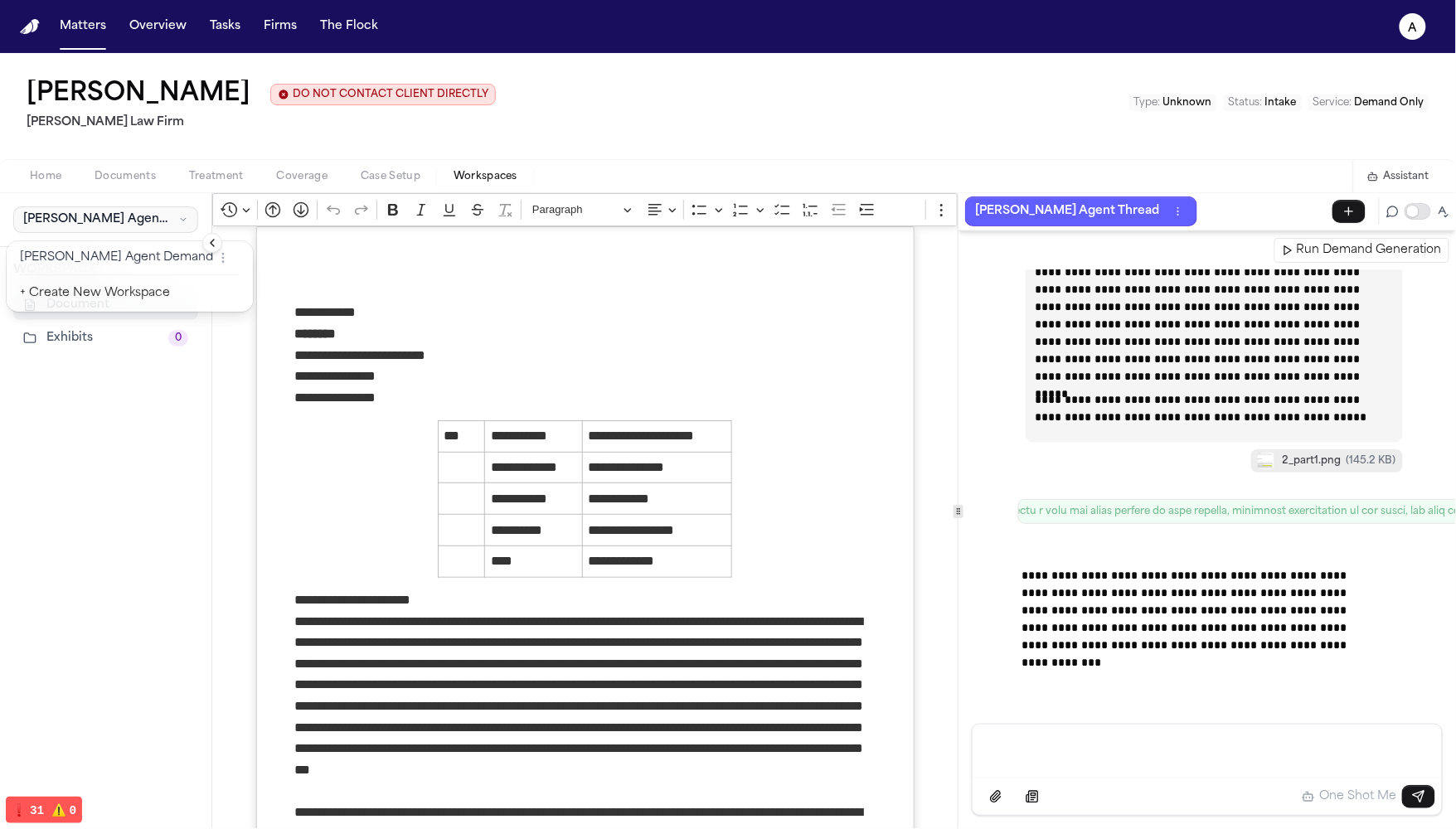click on "Finch Agent Demand" at bounding box center [97, 220] 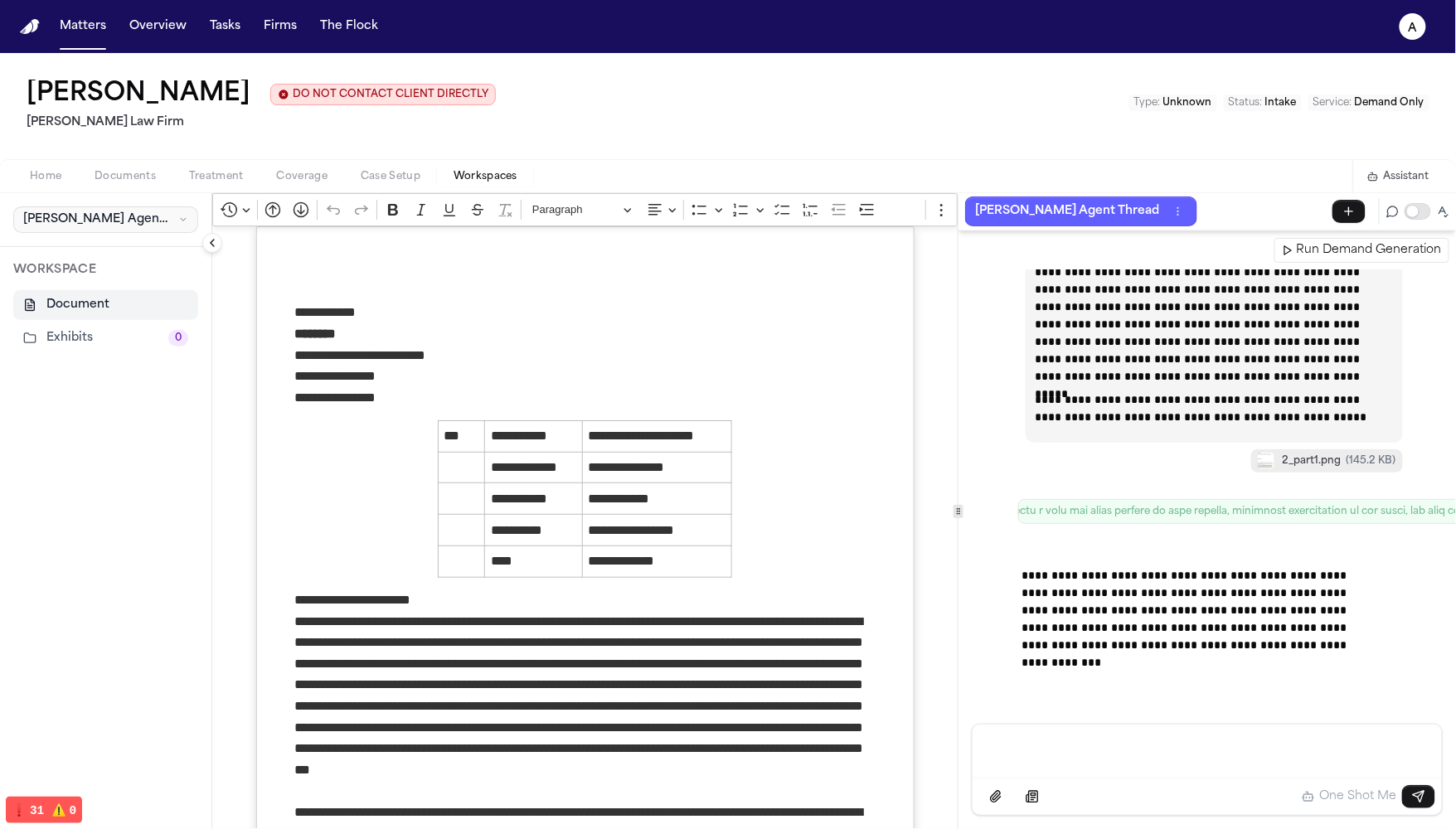type 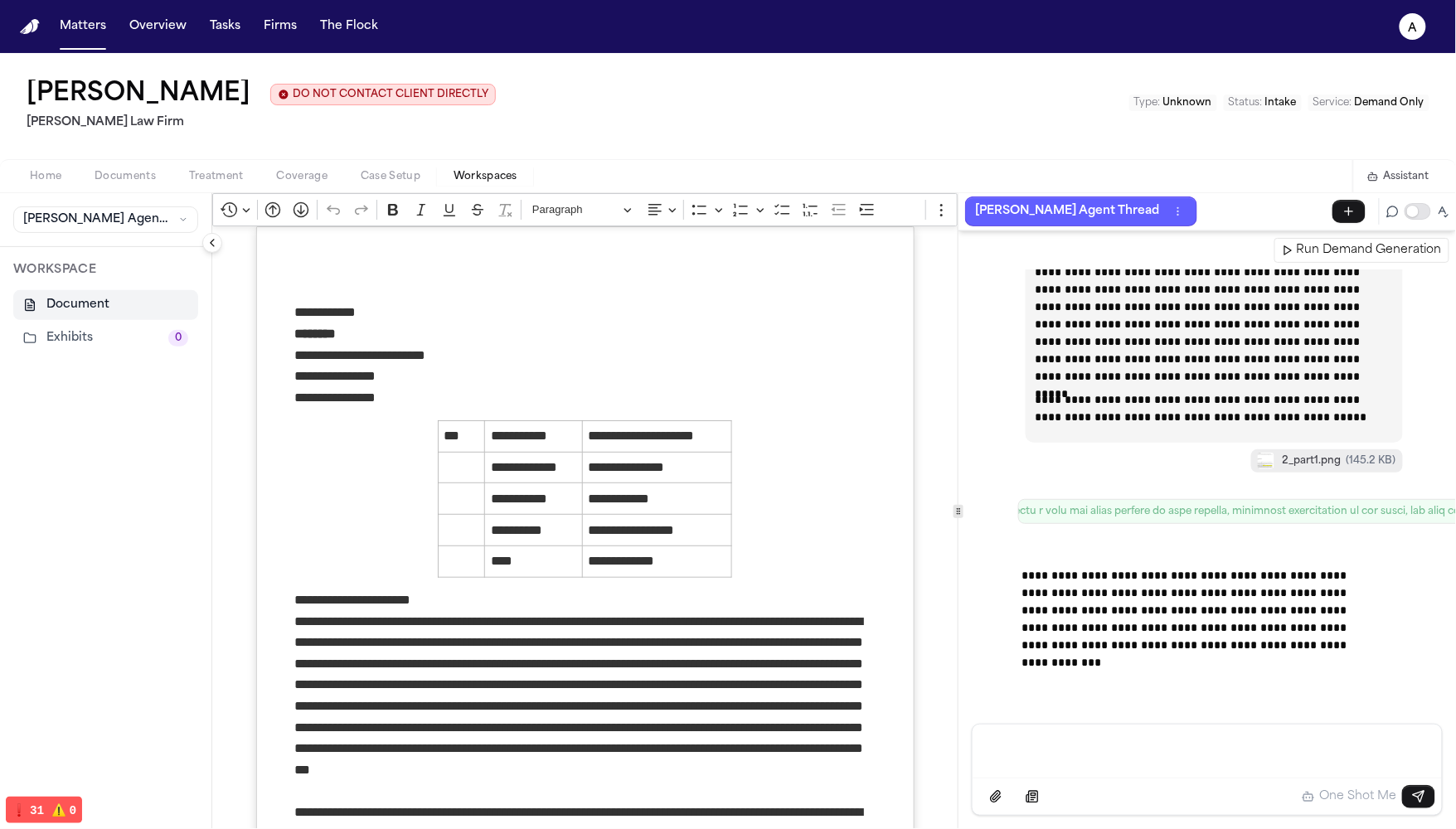 click on "Assistant" at bounding box center [1397, 176] 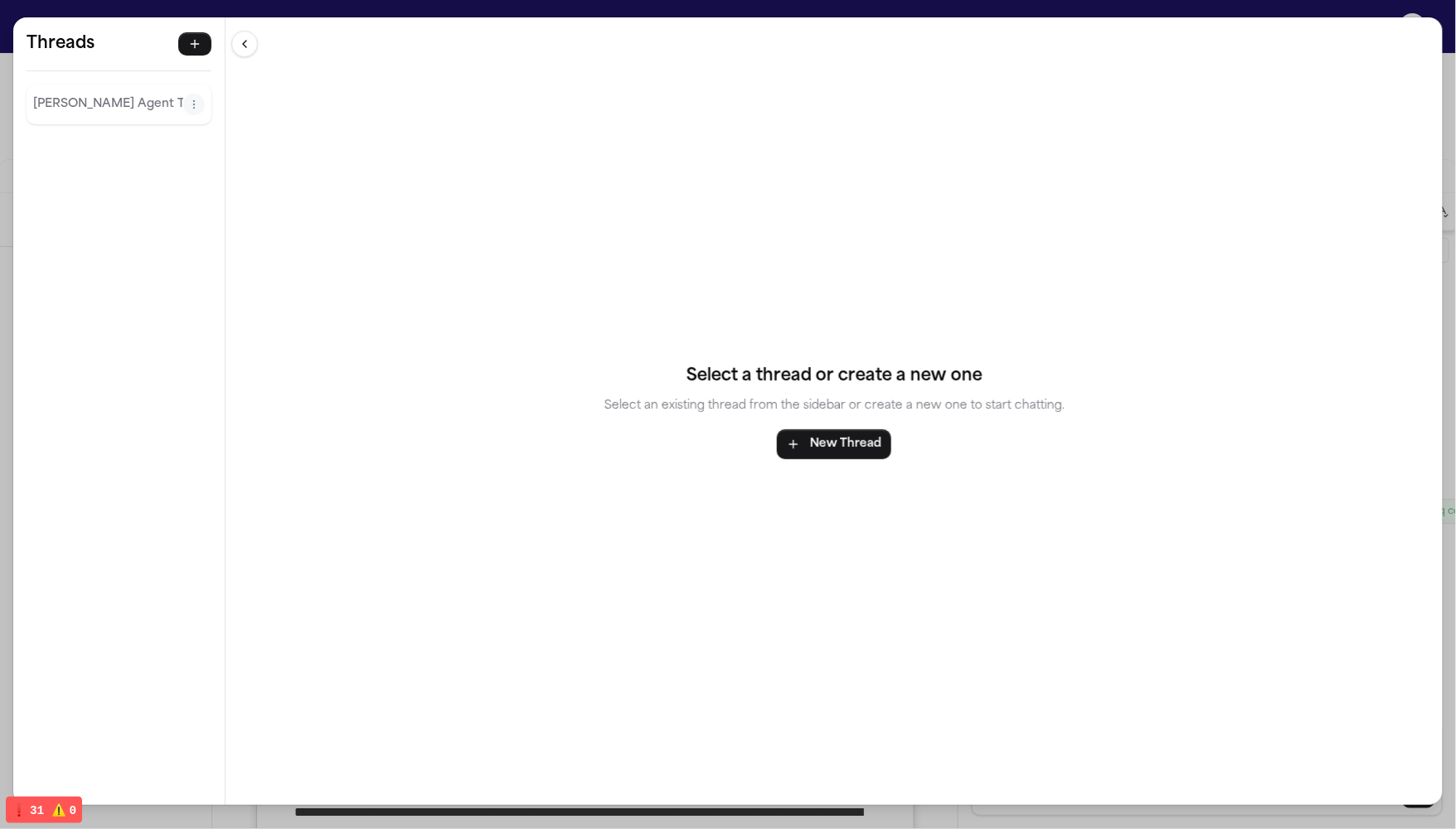 click on "Threads Finch Agent Thread" at bounding box center (119, 79) 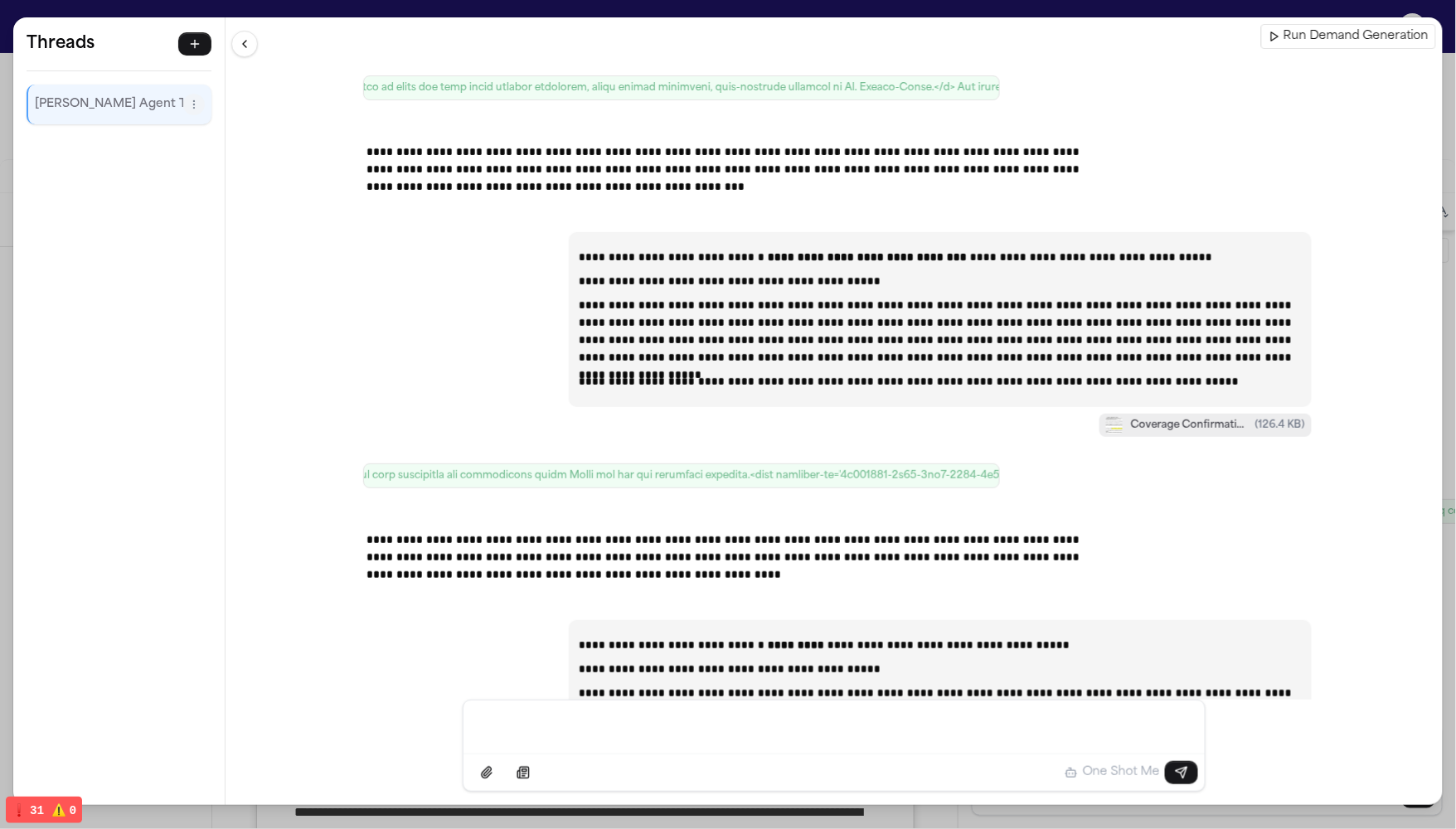 scroll, scrollTop: 34819, scrollLeft: 0, axis: vertical 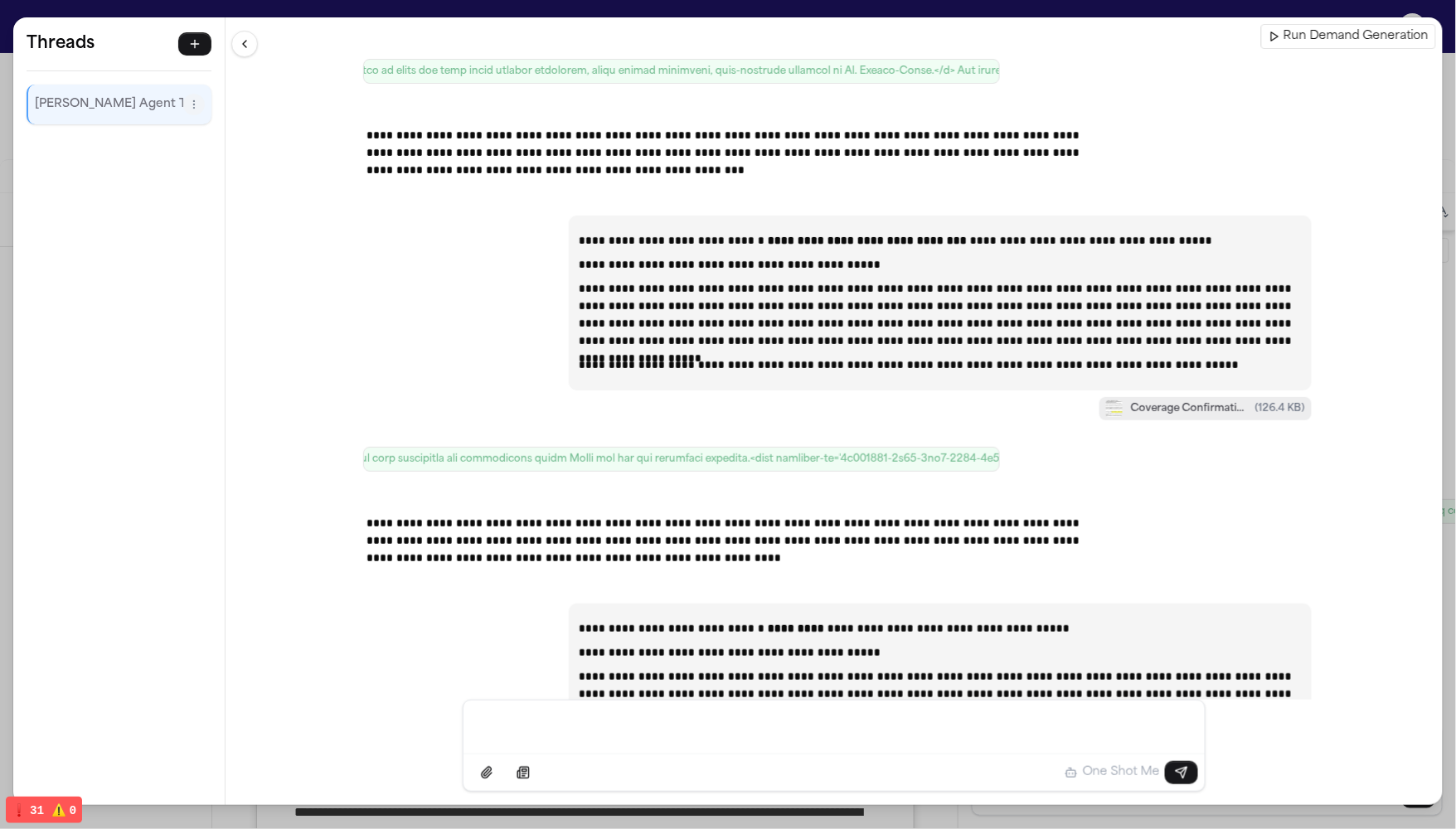 click at bounding box center (245, 44) 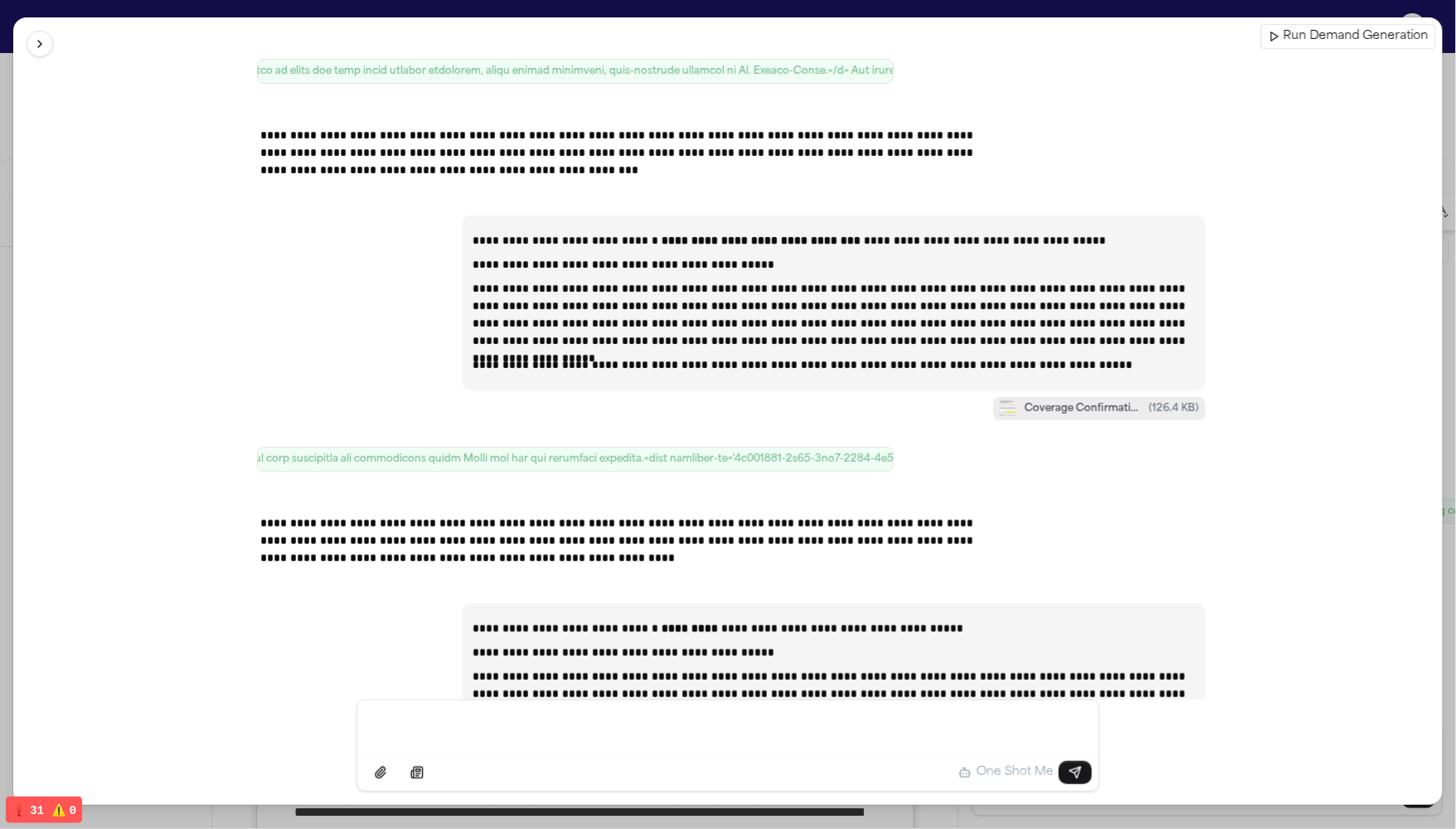 click at bounding box center (40, 44) 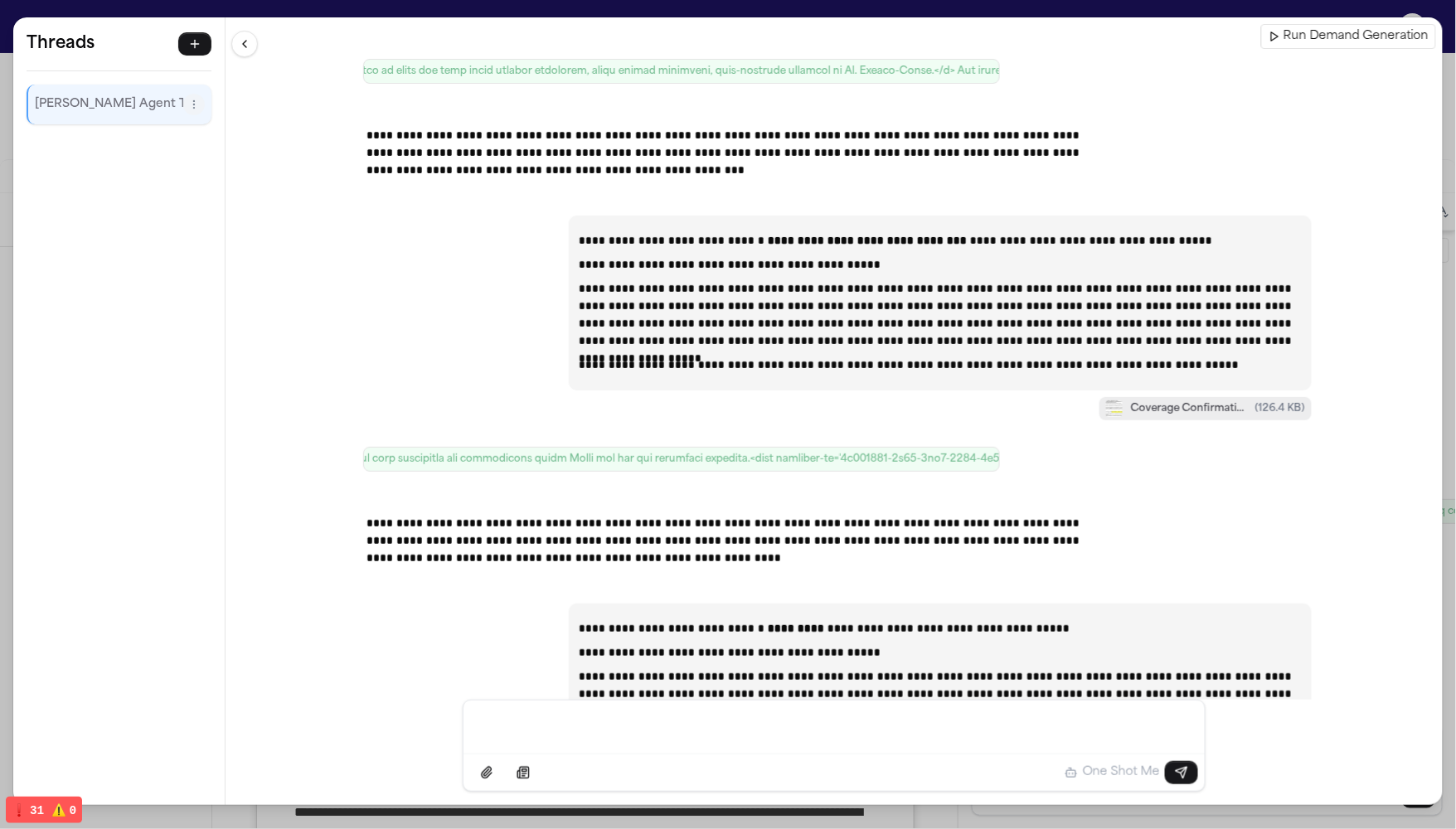 click at bounding box center (245, 44) 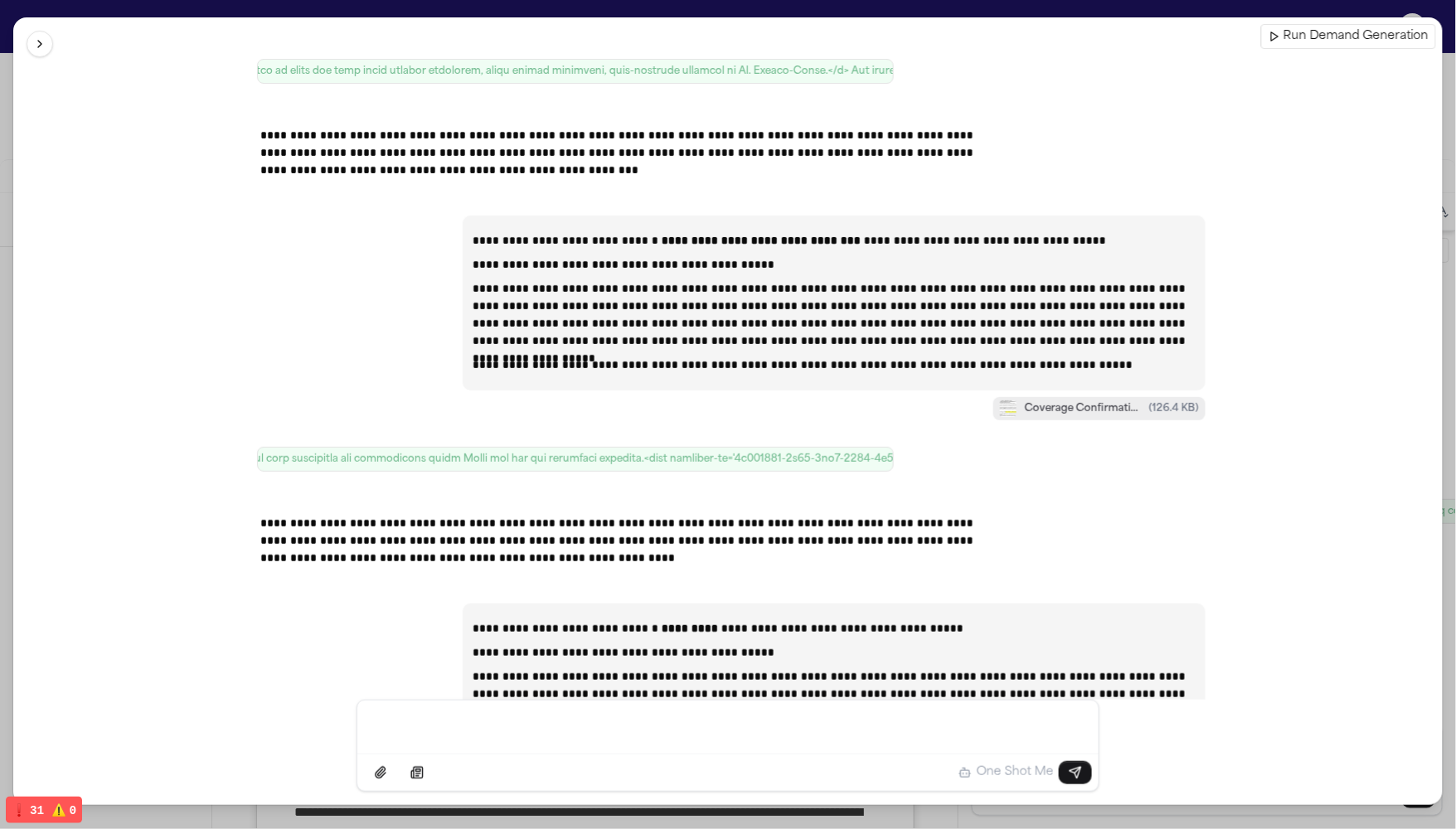click at bounding box center (40, 44) 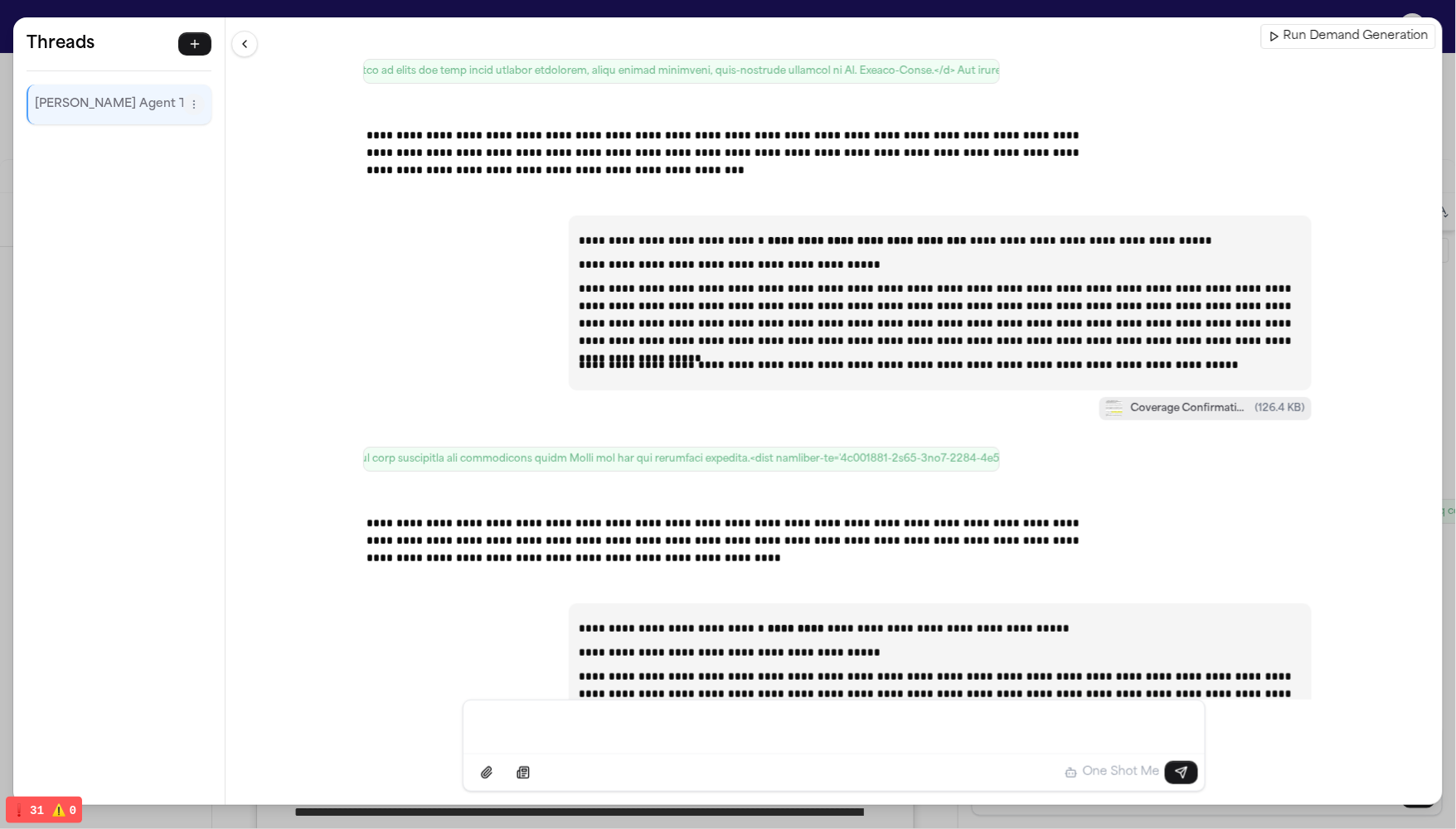 type 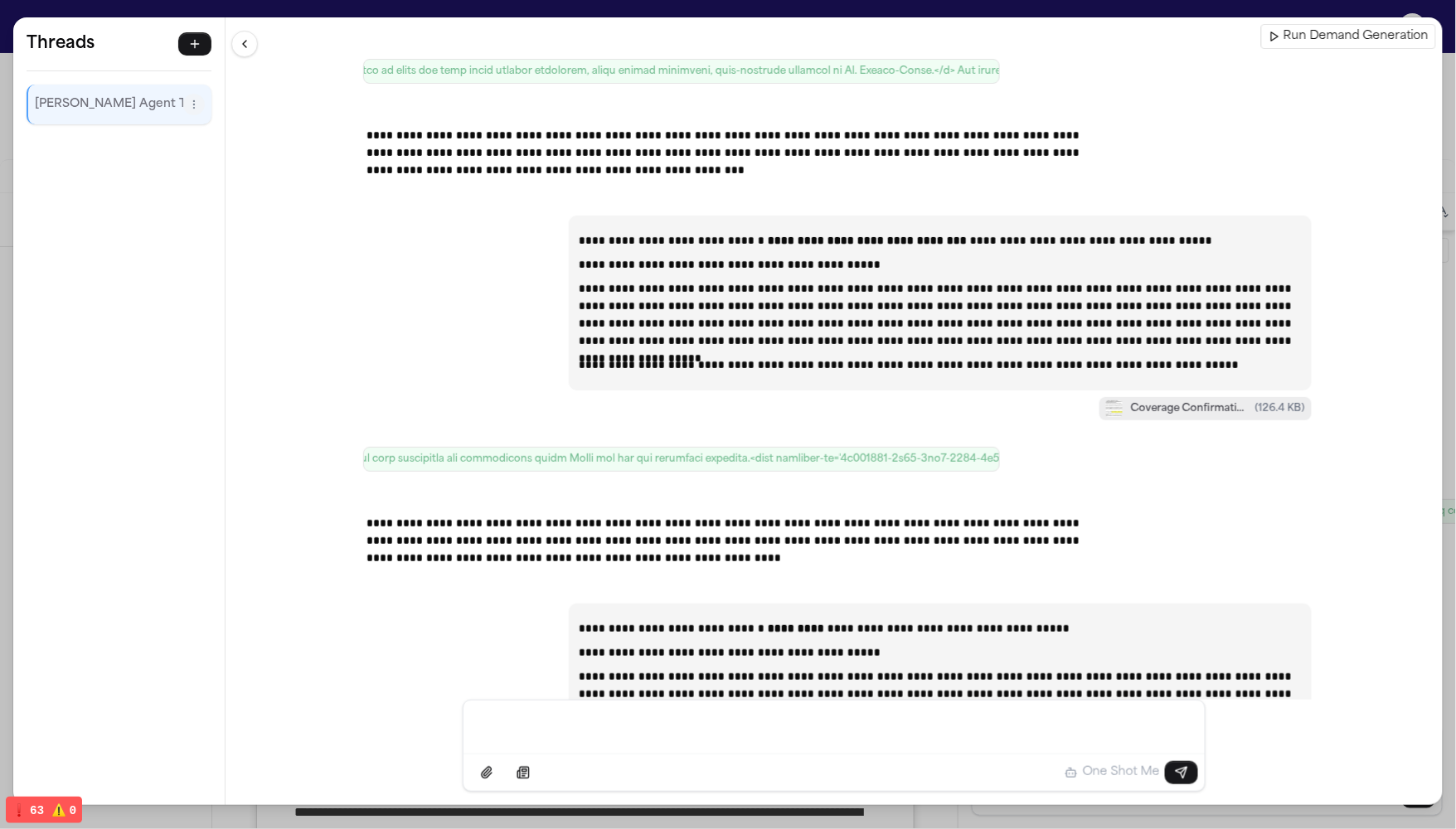 click at bounding box center (245, 44) 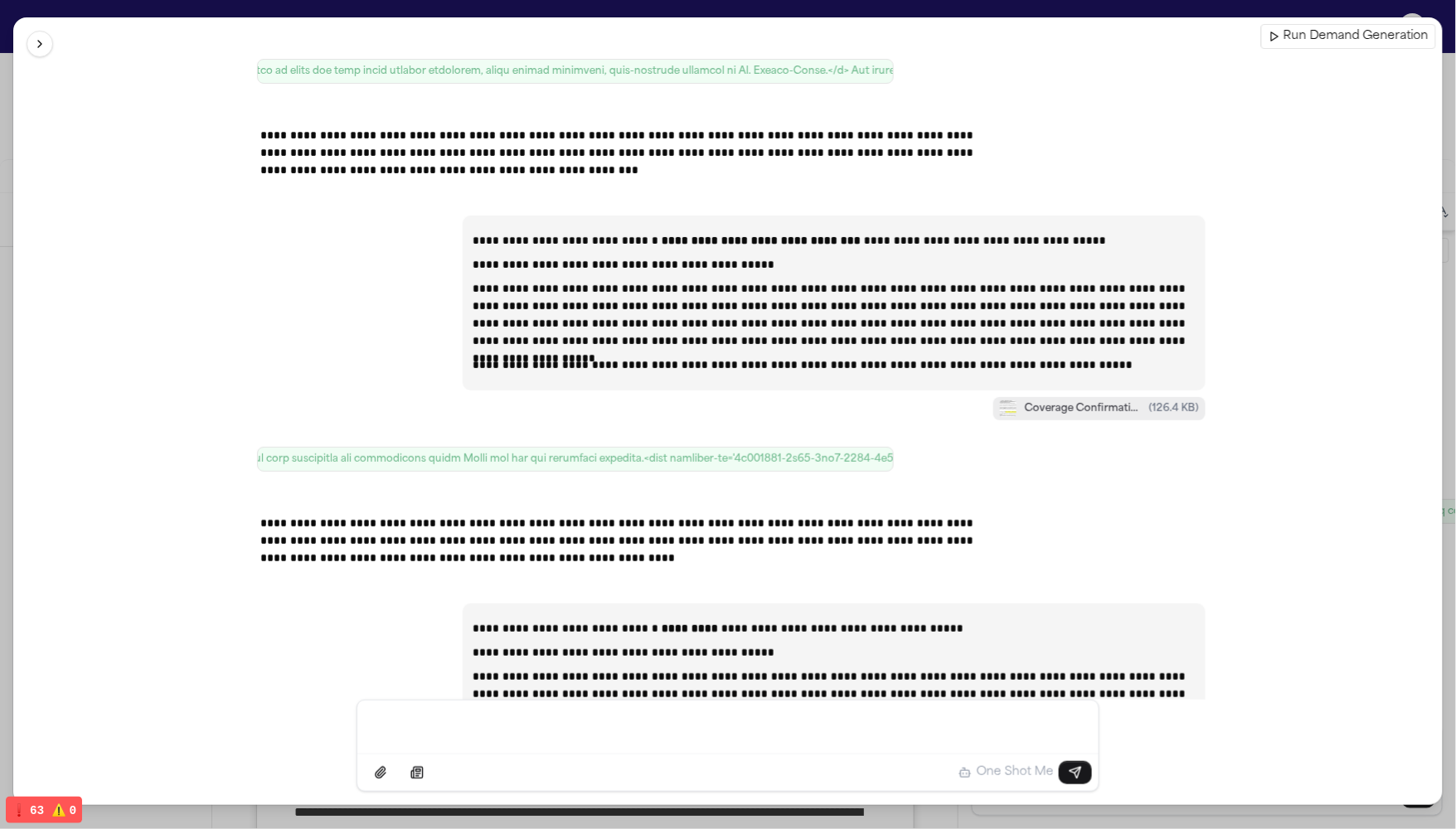 click at bounding box center (40, 44) 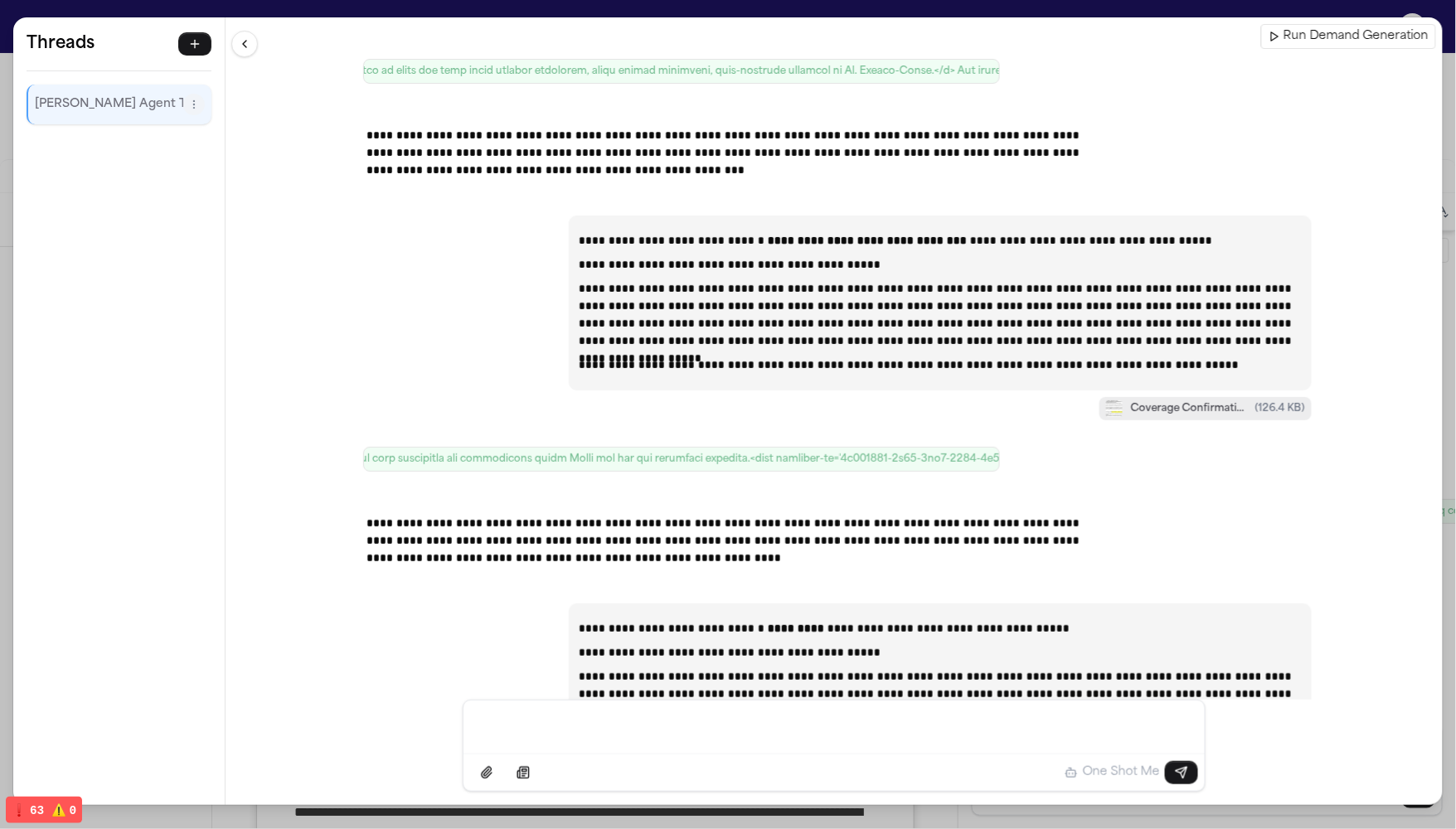 click at bounding box center (245, 44) 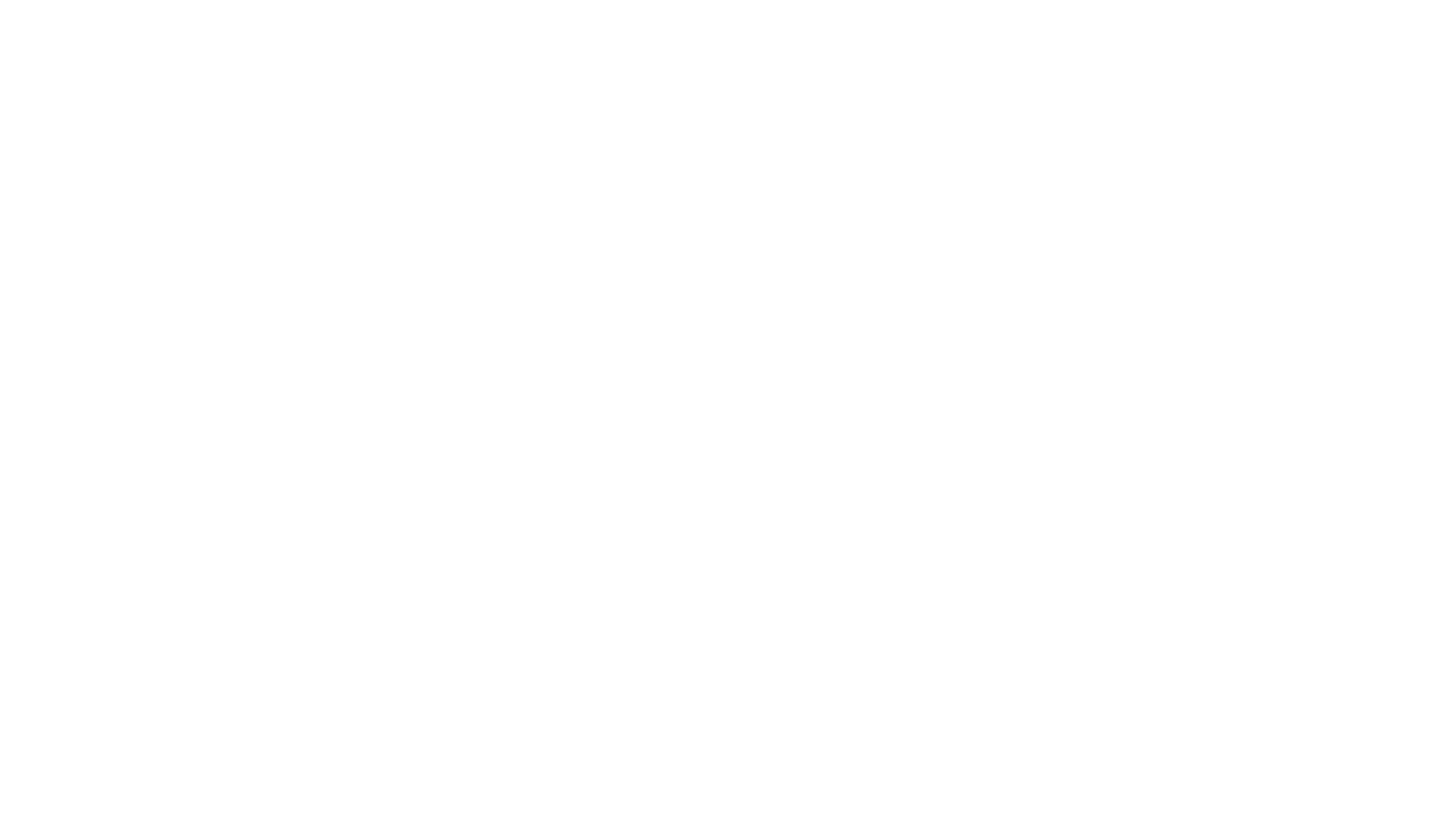 scroll, scrollTop: 0, scrollLeft: 0, axis: both 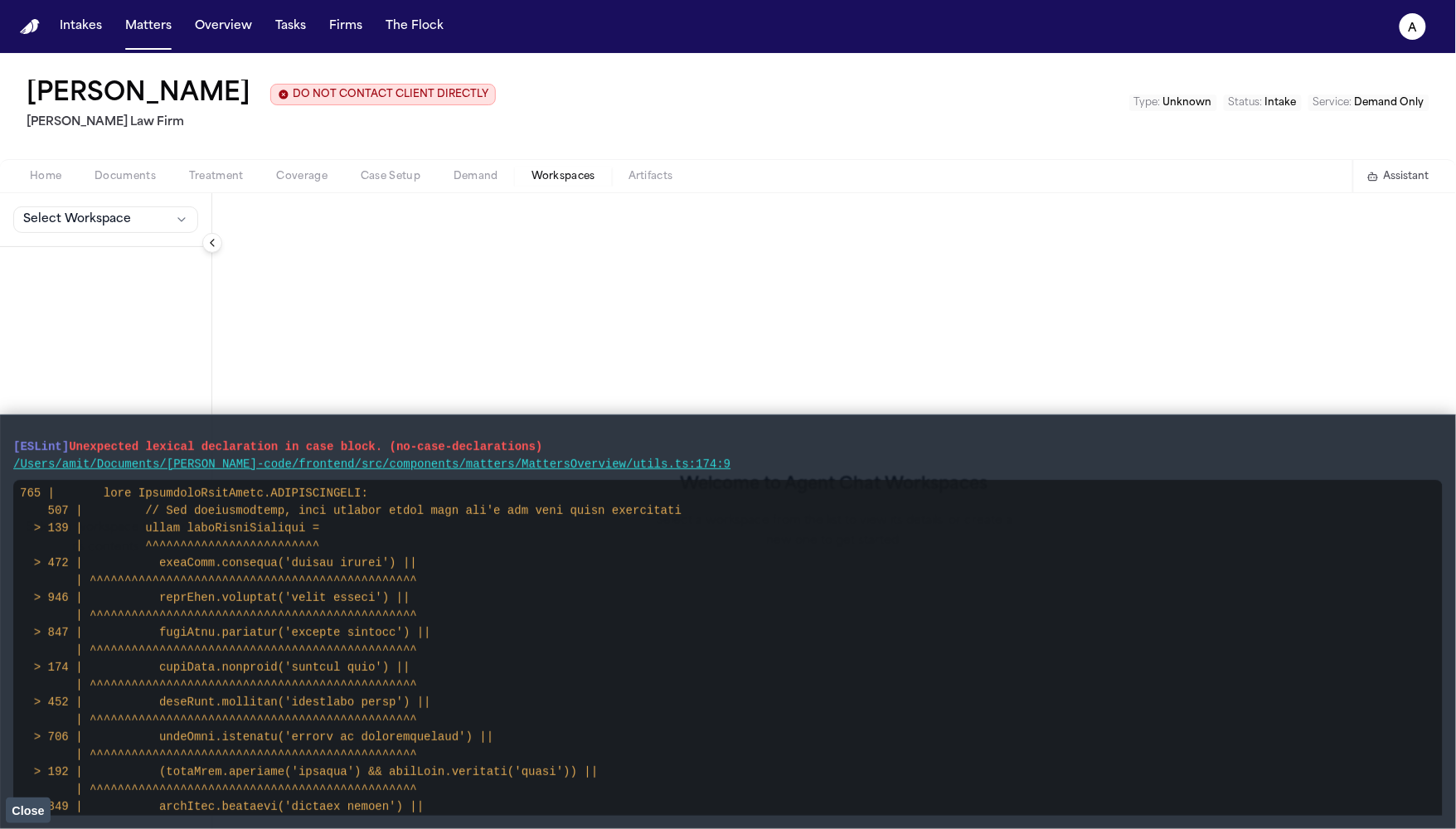 click on "[PERSON_NAME] DO NOT CONTACT CLIENT DIRECTLY DO NOT CONTACT [PERSON_NAME] Law Firm Type :   Unknown Status :   Intake Service :   Demand Only" at bounding box center (728, 106) 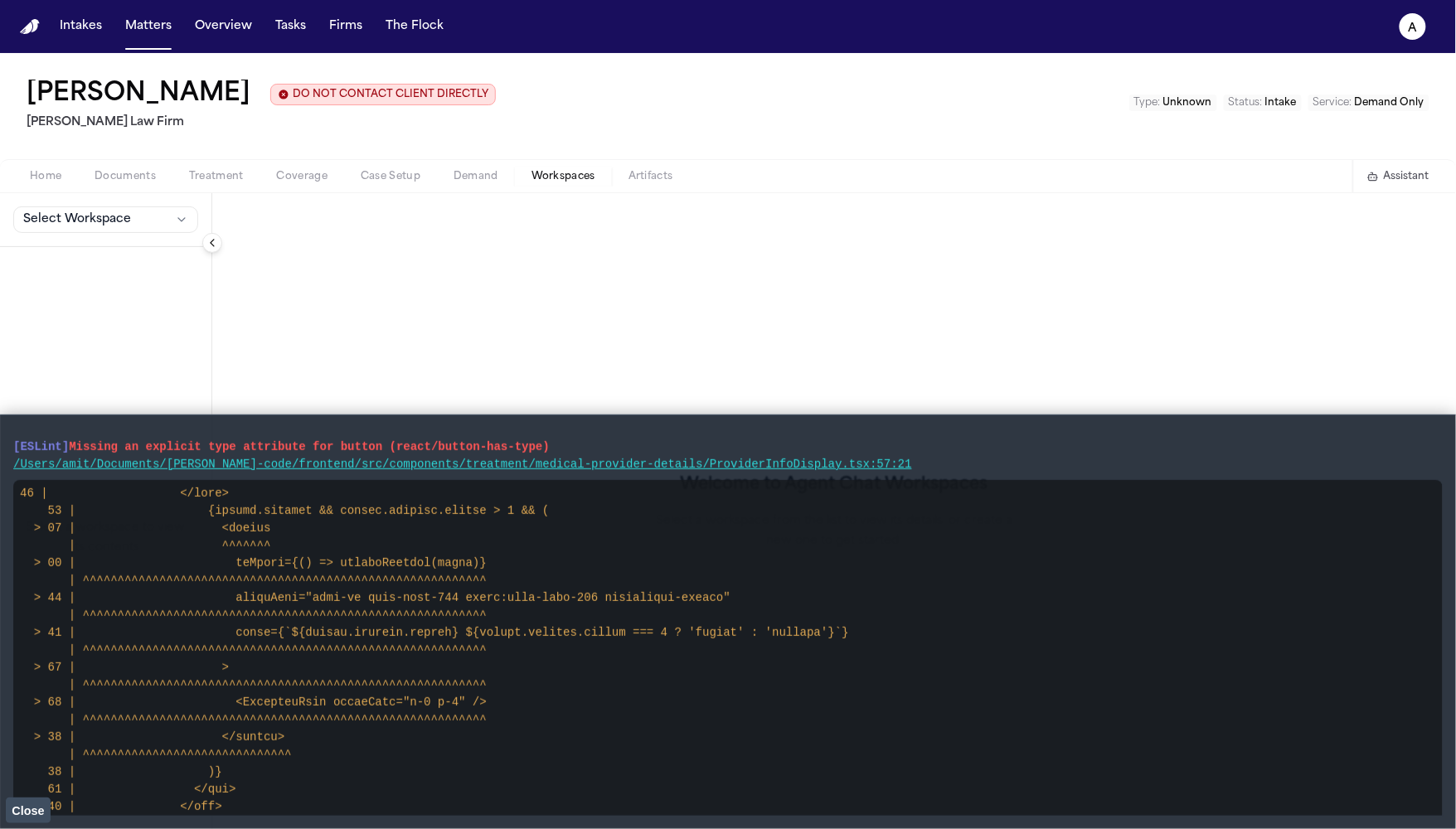 click on "Assistant" at bounding box center [1397, 176] 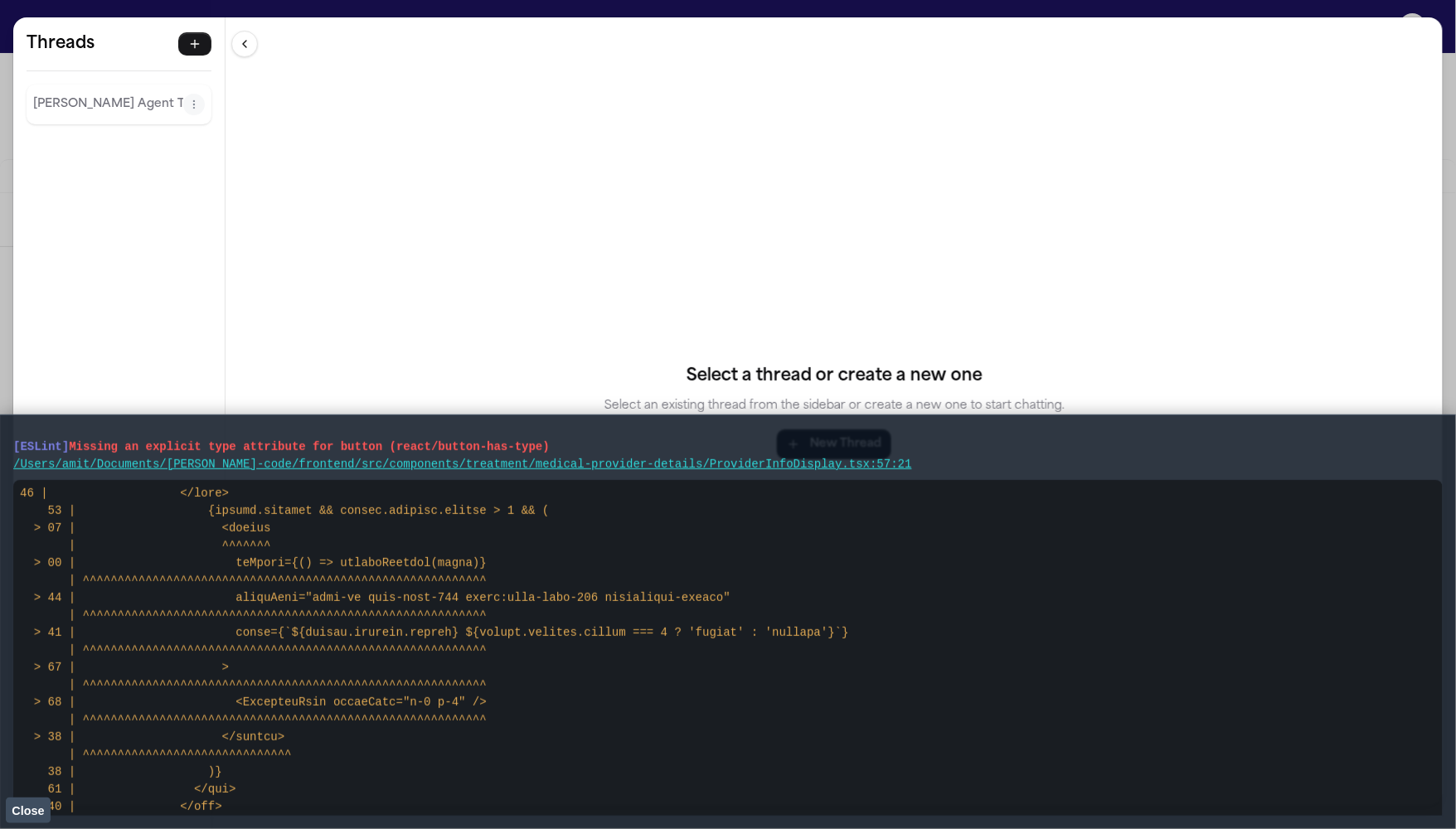 click on "[PERSON_NAME] Agent Thread" at bounding box center [108, 104] 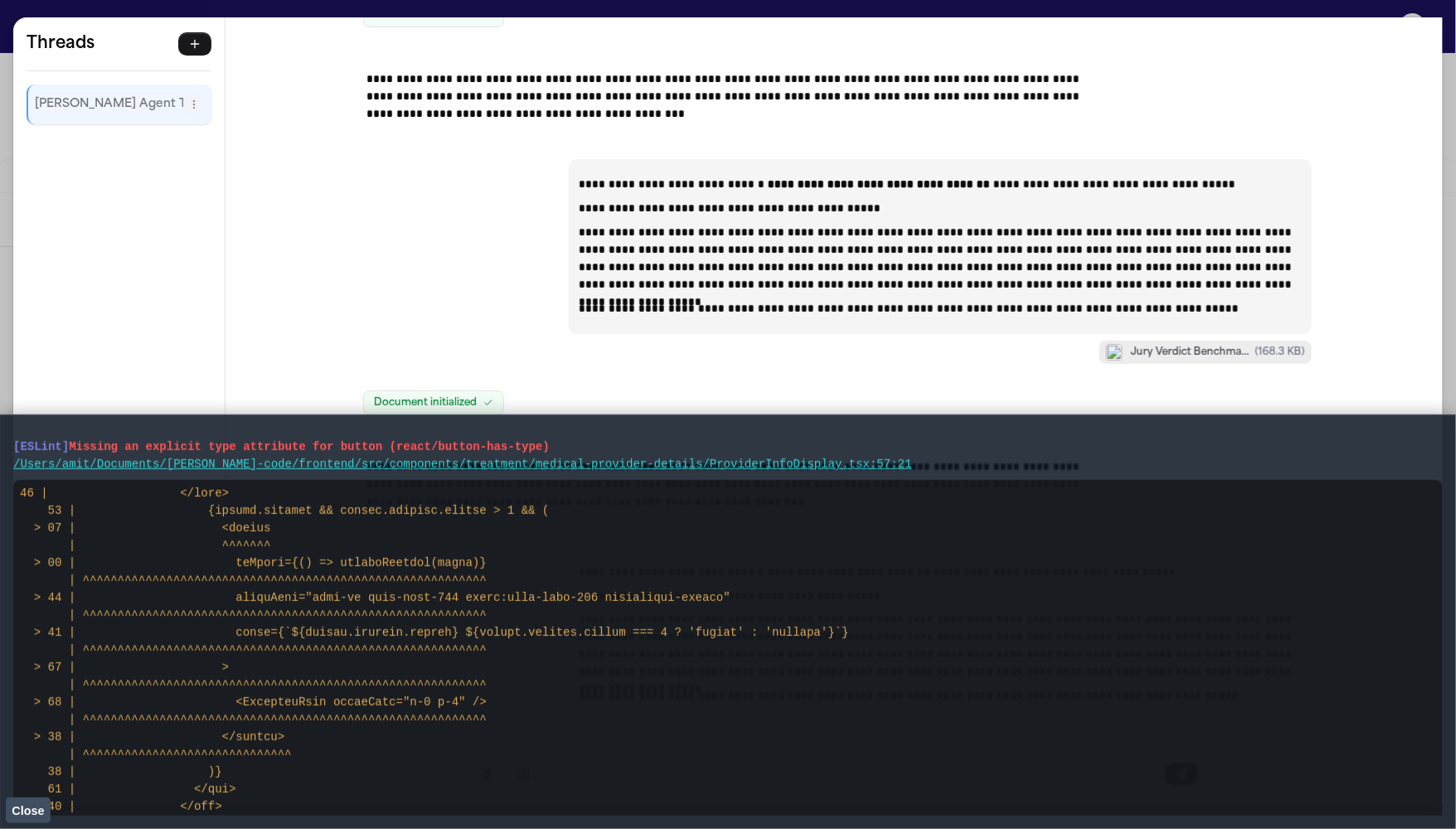 scroll, scrollTop: 34073, scrollLeft: 0, axis: vertical 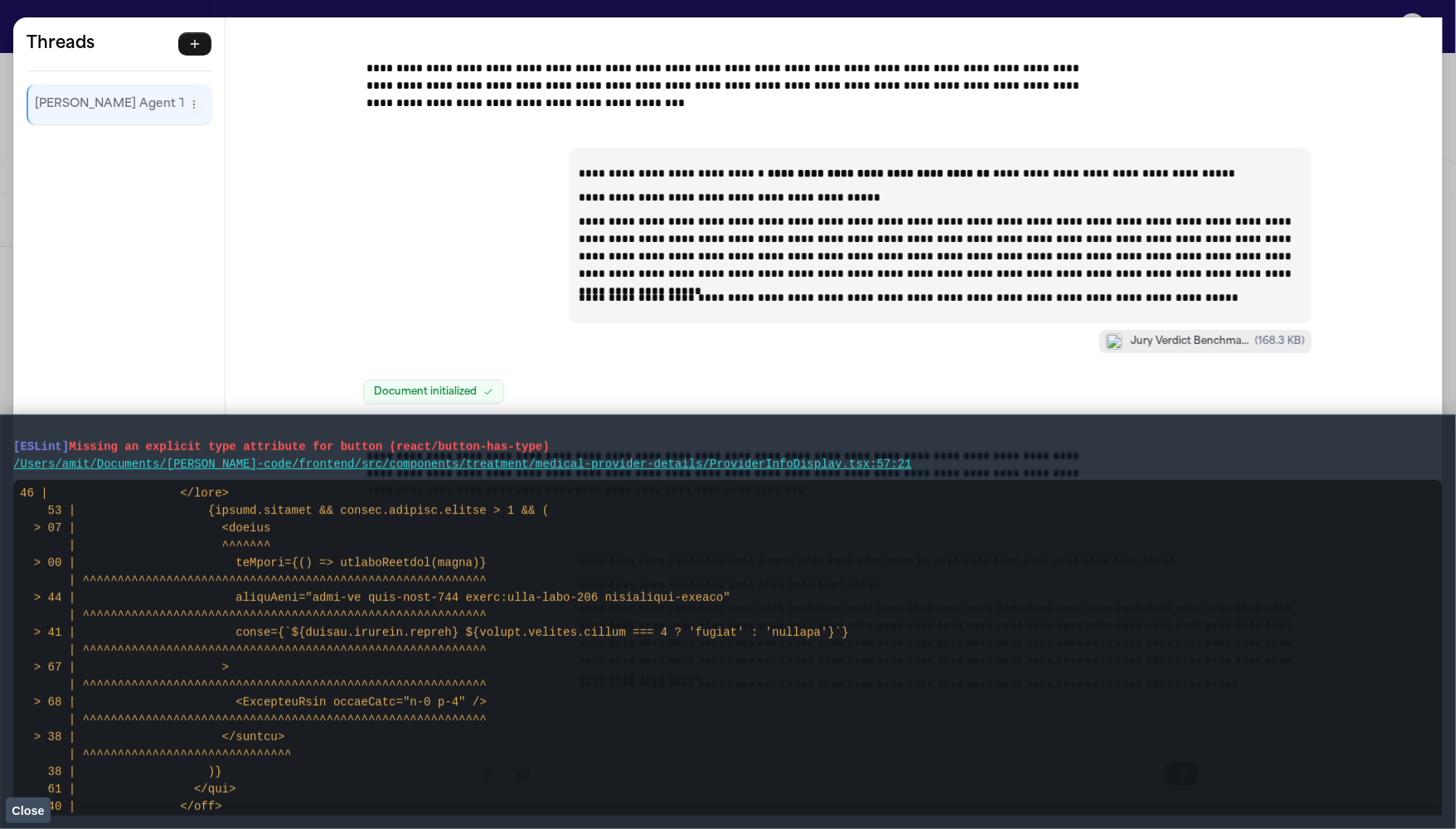 click on "**********" at bounding box center [728, 414] 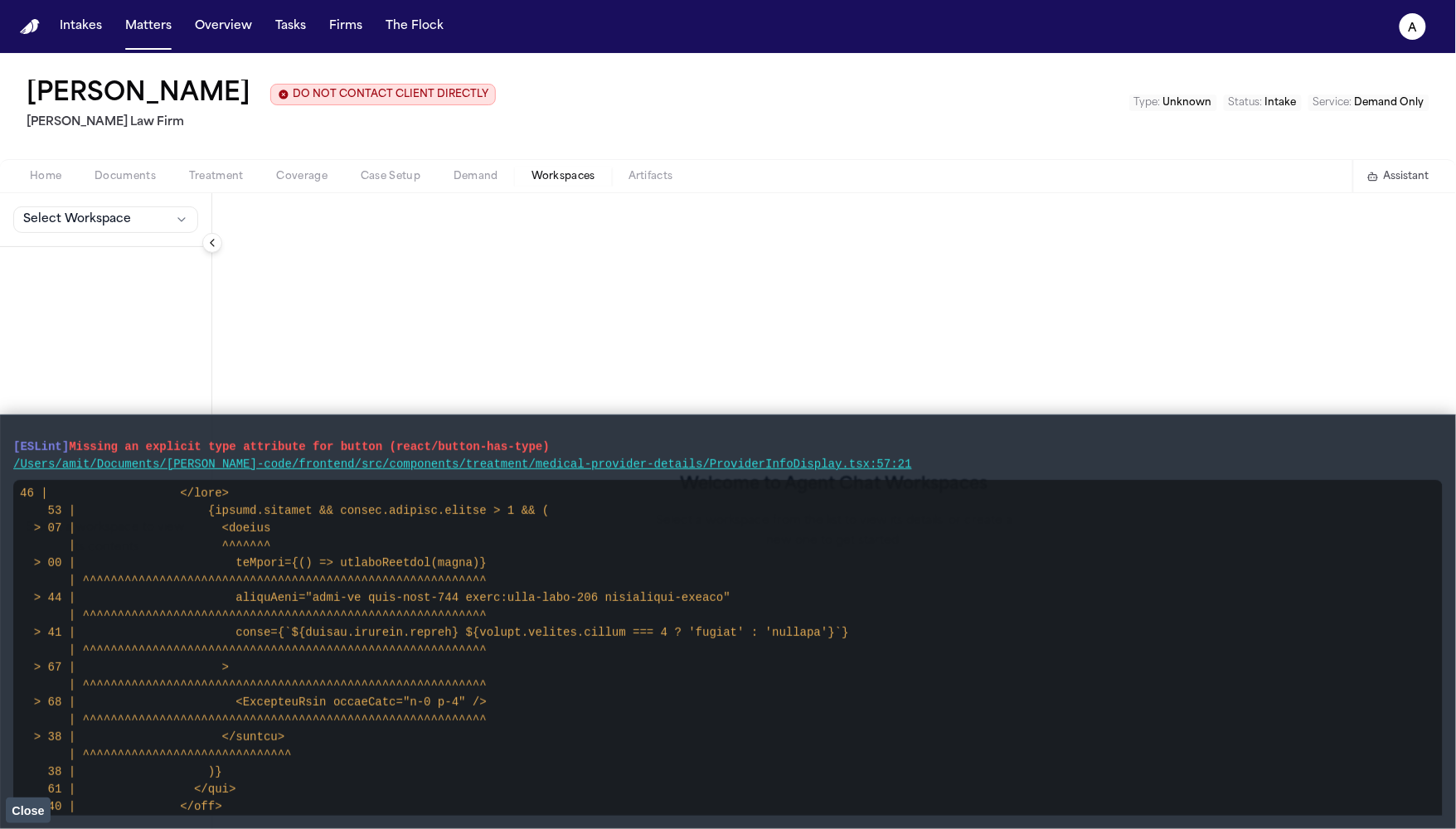 type 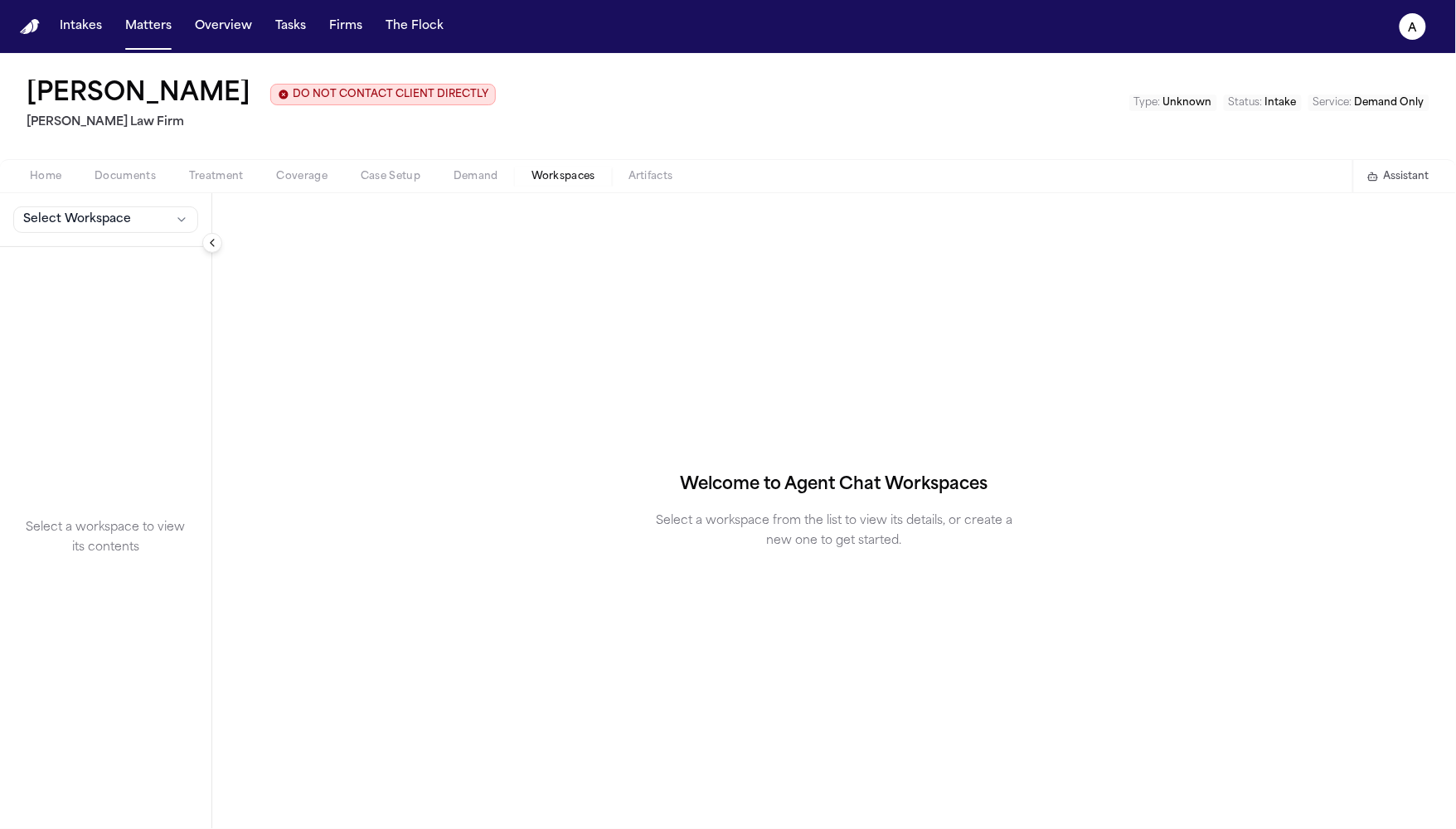 click on "Workspaces" at bounding box center [563, 177] 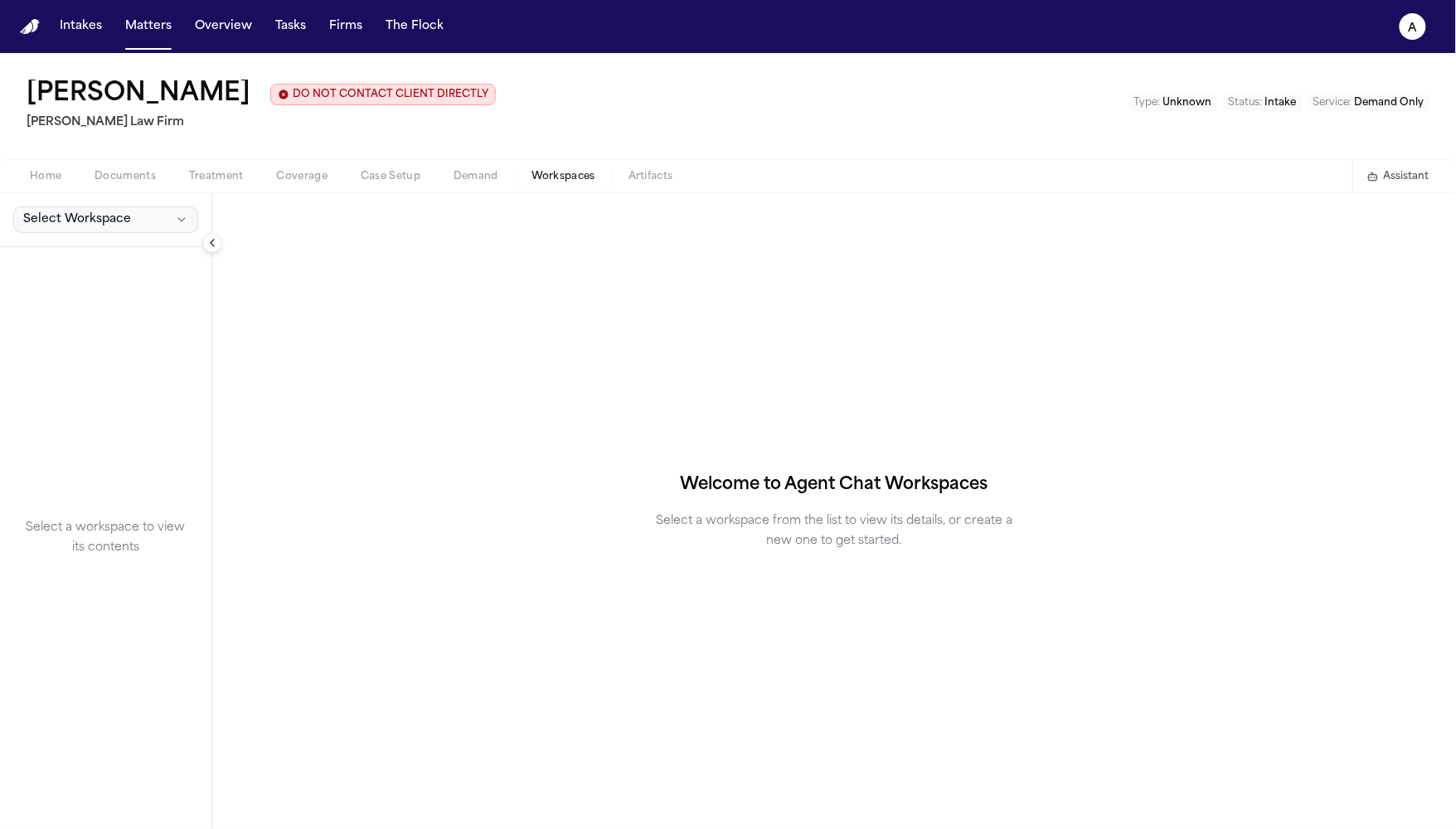 click on "Select Workspace" at bounding box center (77, 220) 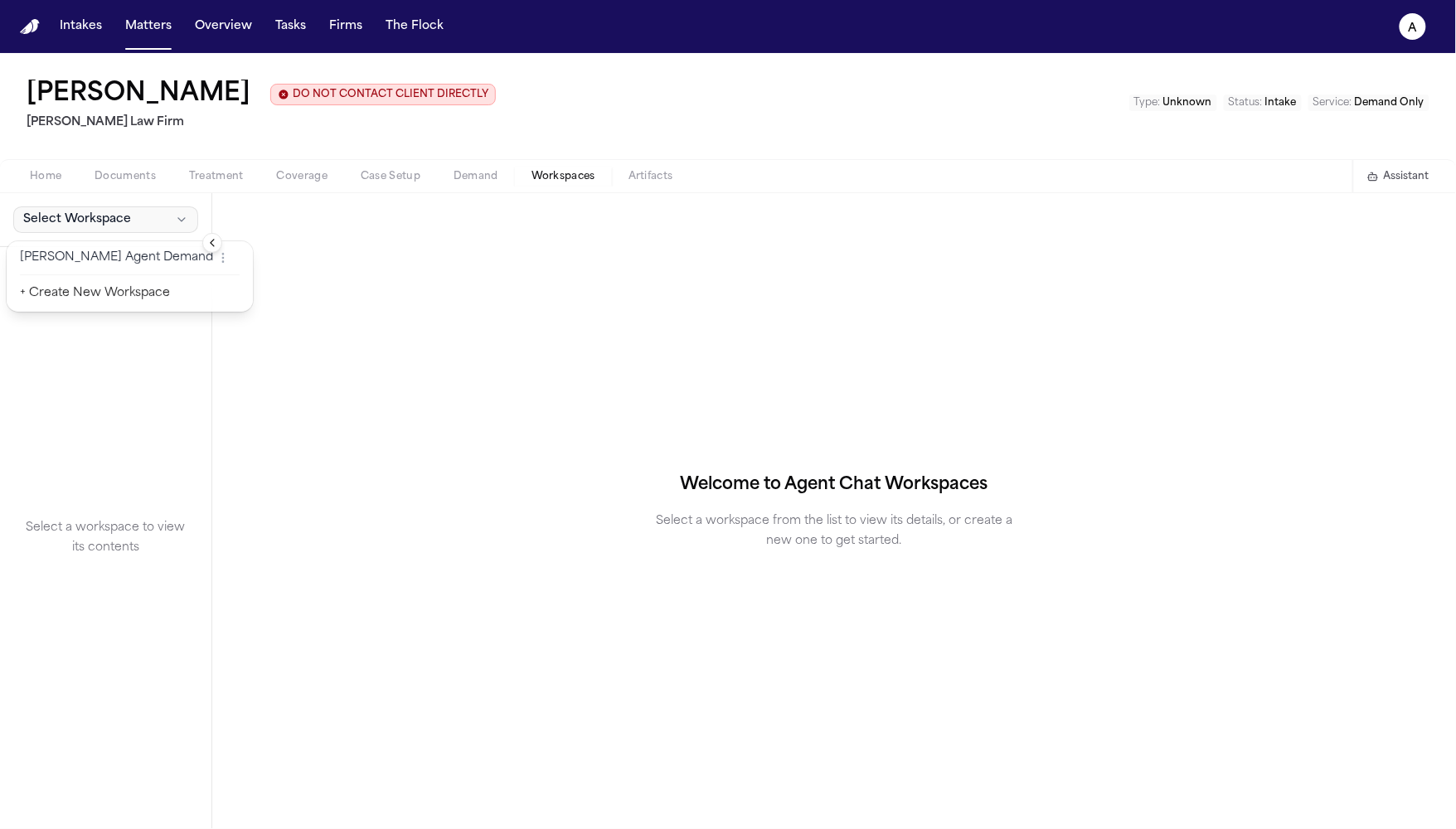 click on "Select Workspace" at bounding box center (77, 220) 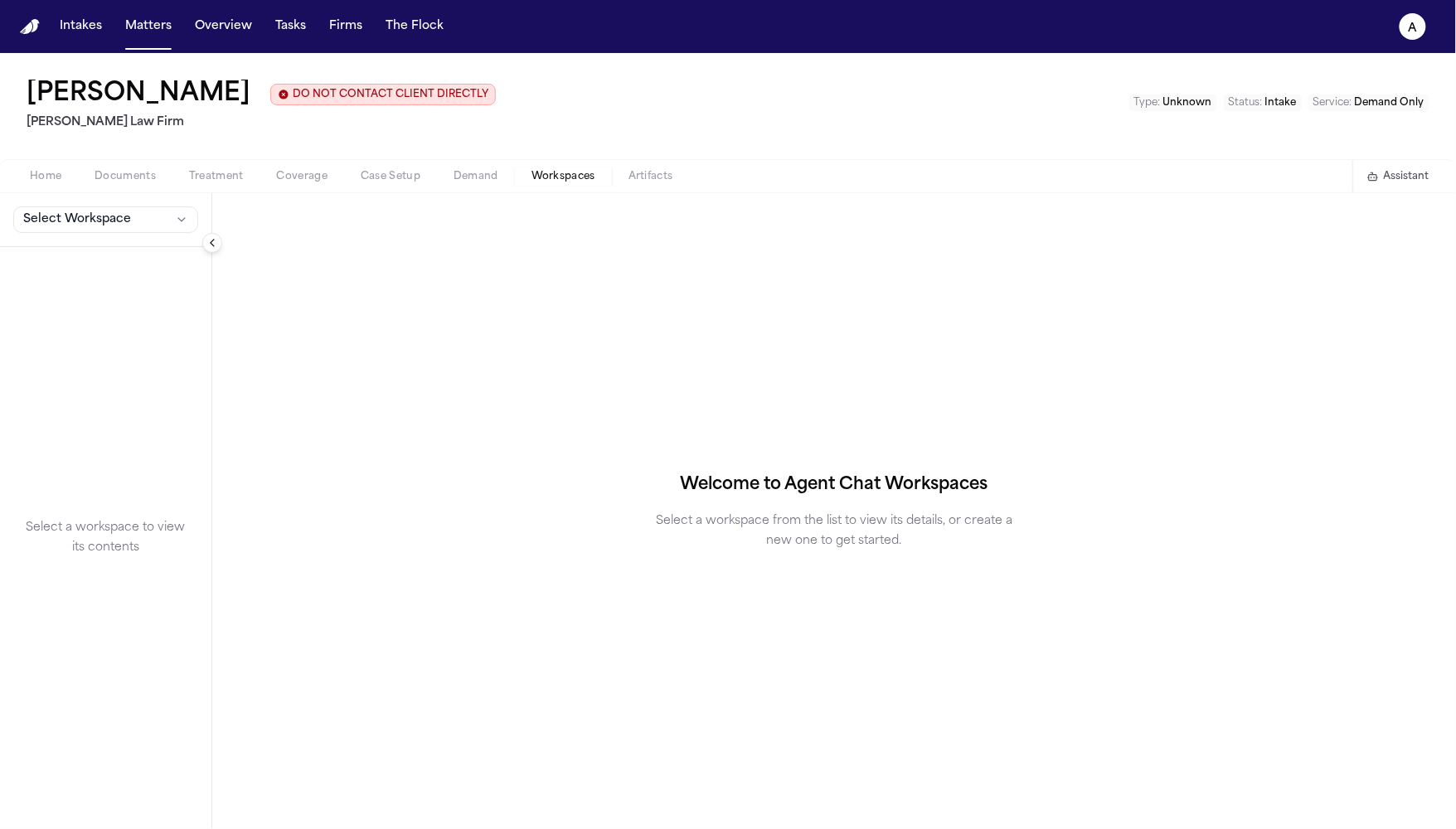 click on "Assistant" at bounding box center [1406, 177] 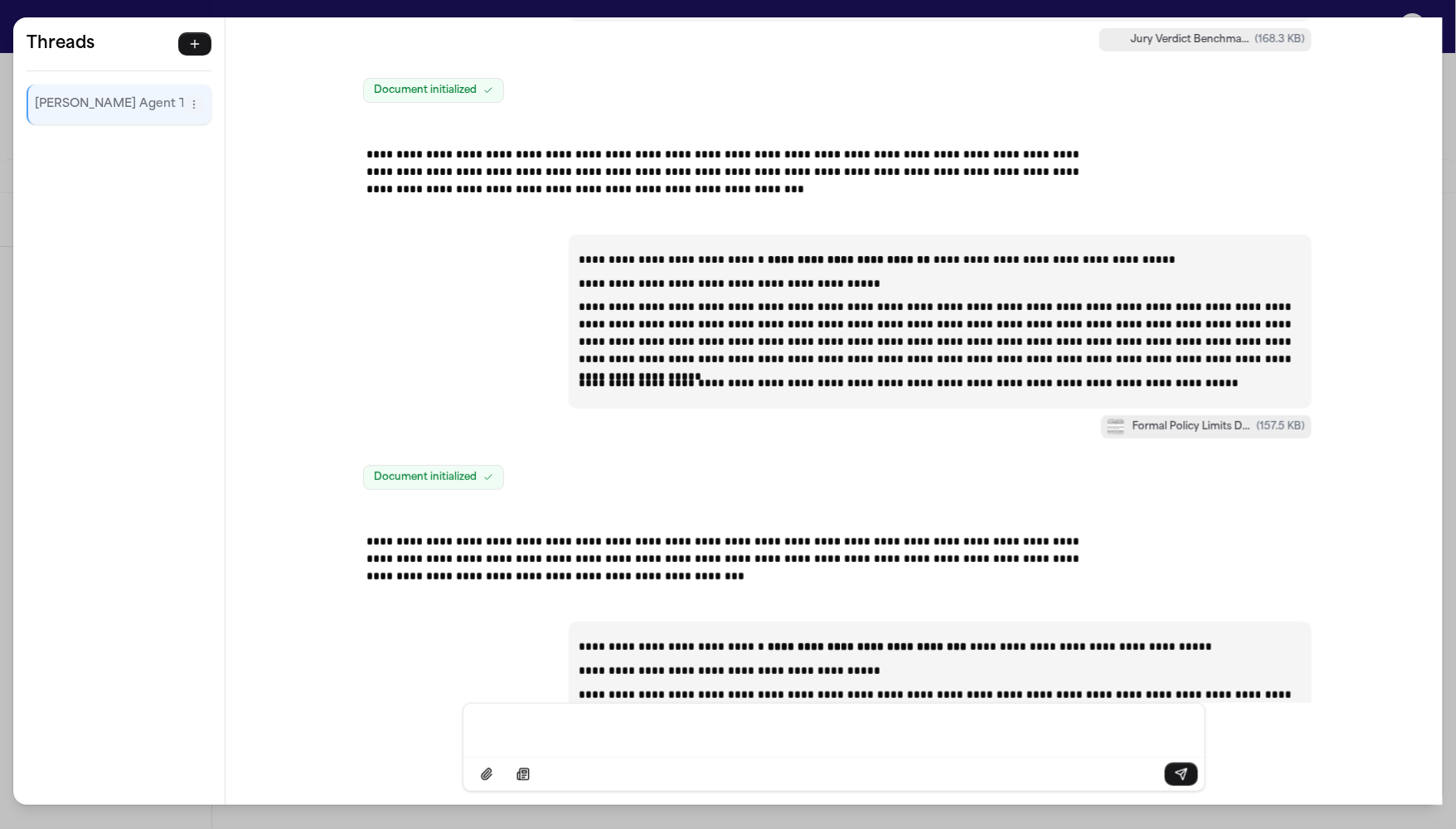 scroll, scrollTop: 34356, scrollLeft: 0, axis: vertical 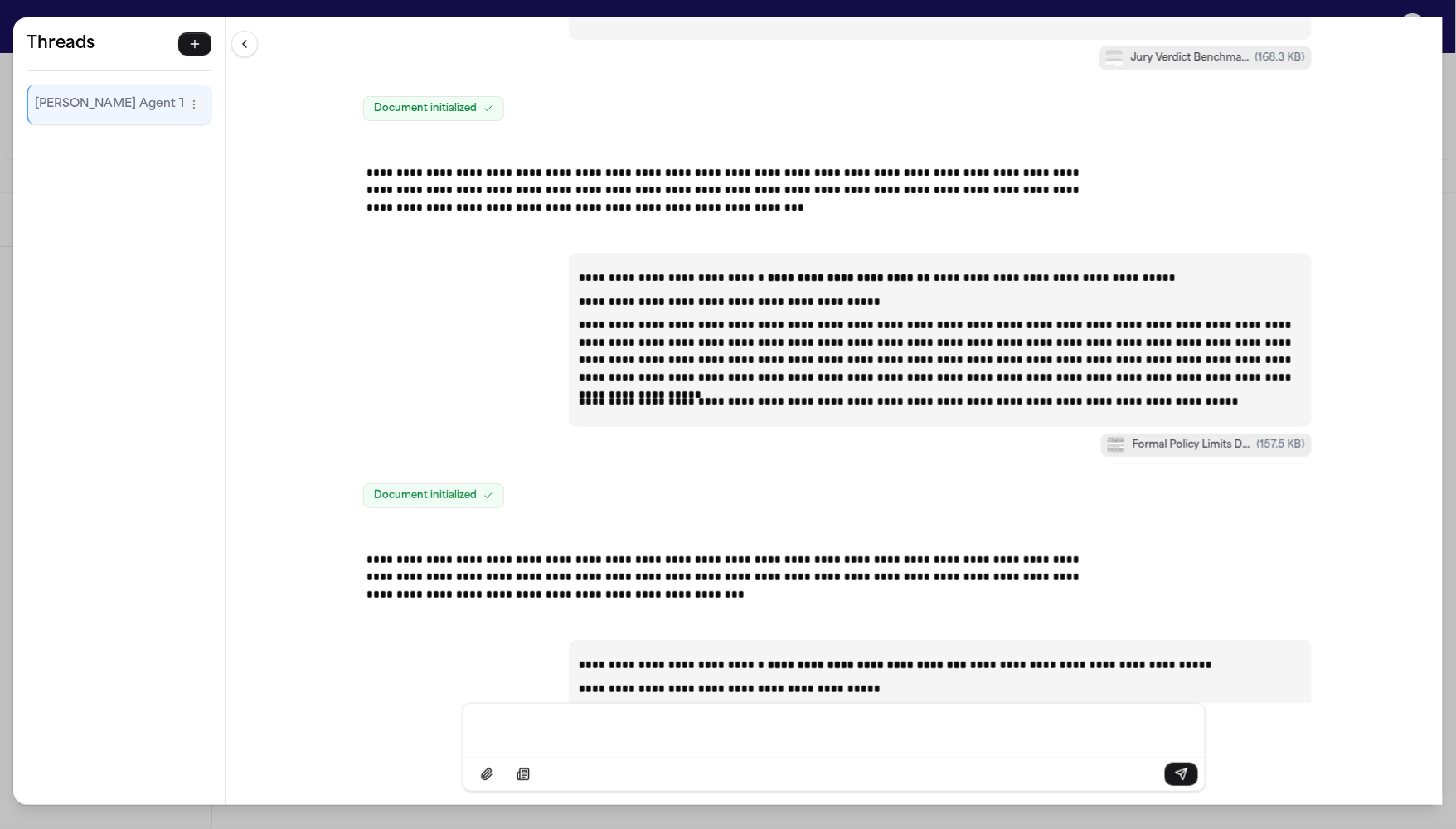 click at bounding box center (245, 44) 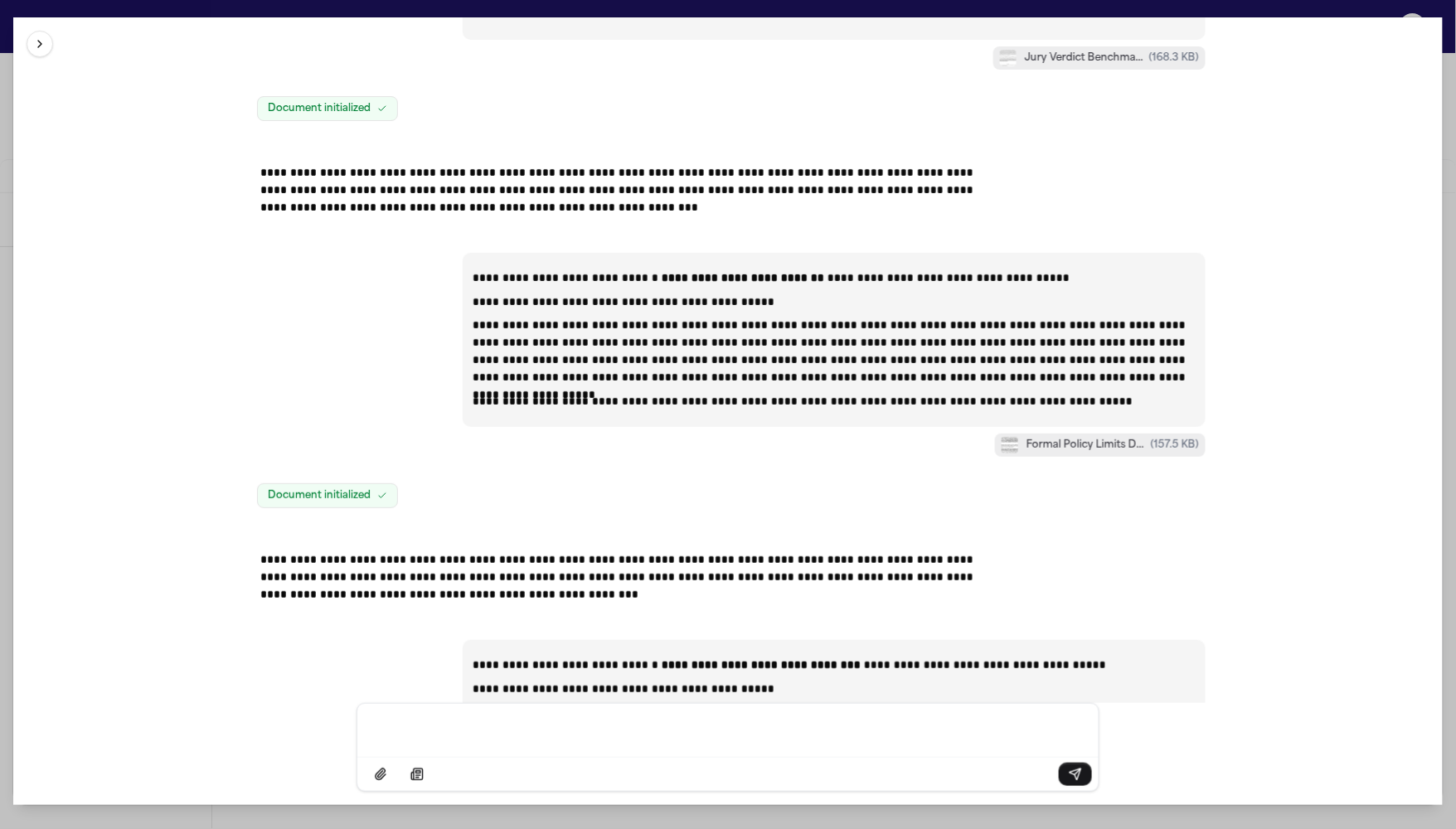 click at bounding box center (40, 44) 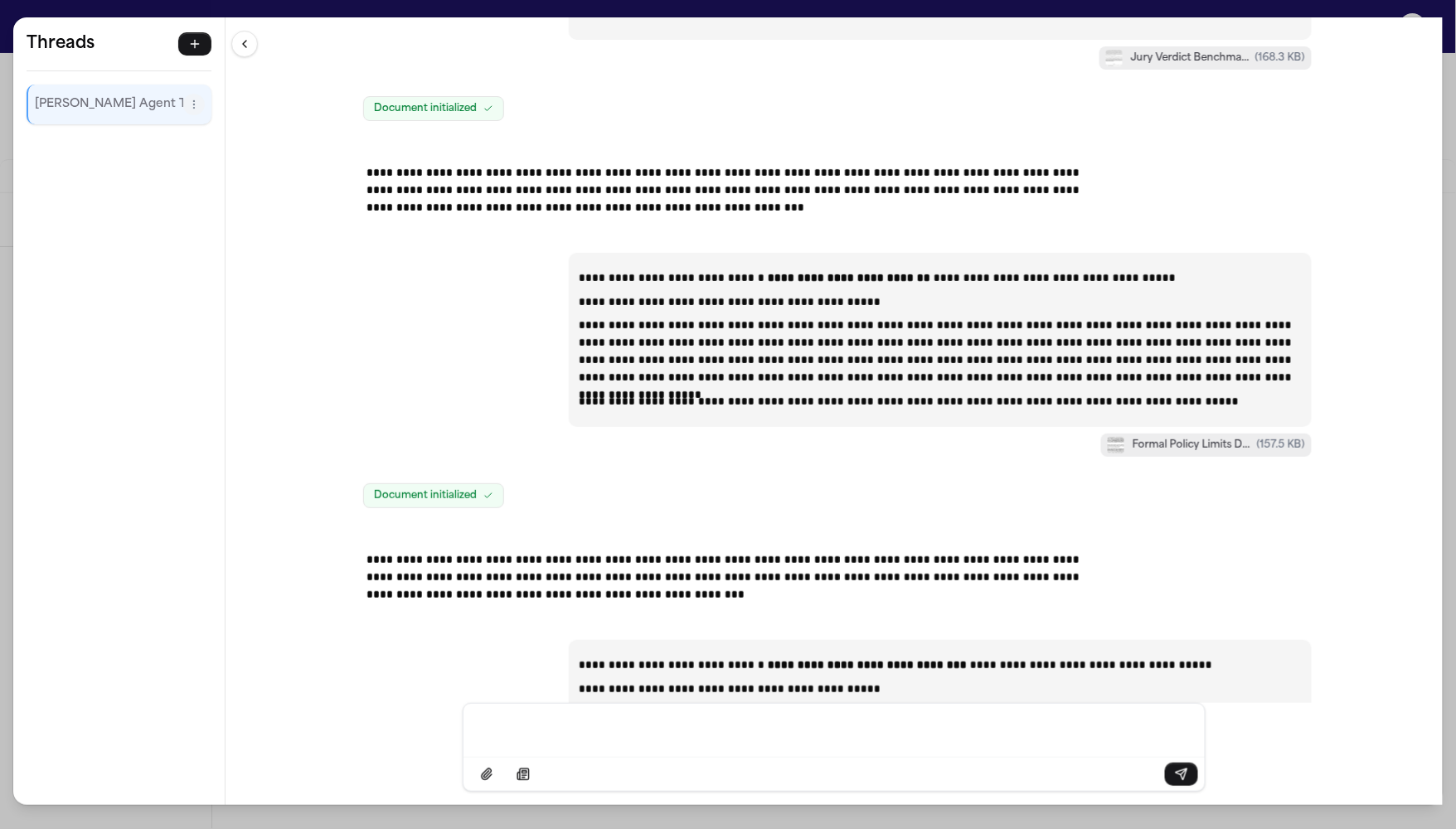 click at bounding box center [245, 44] 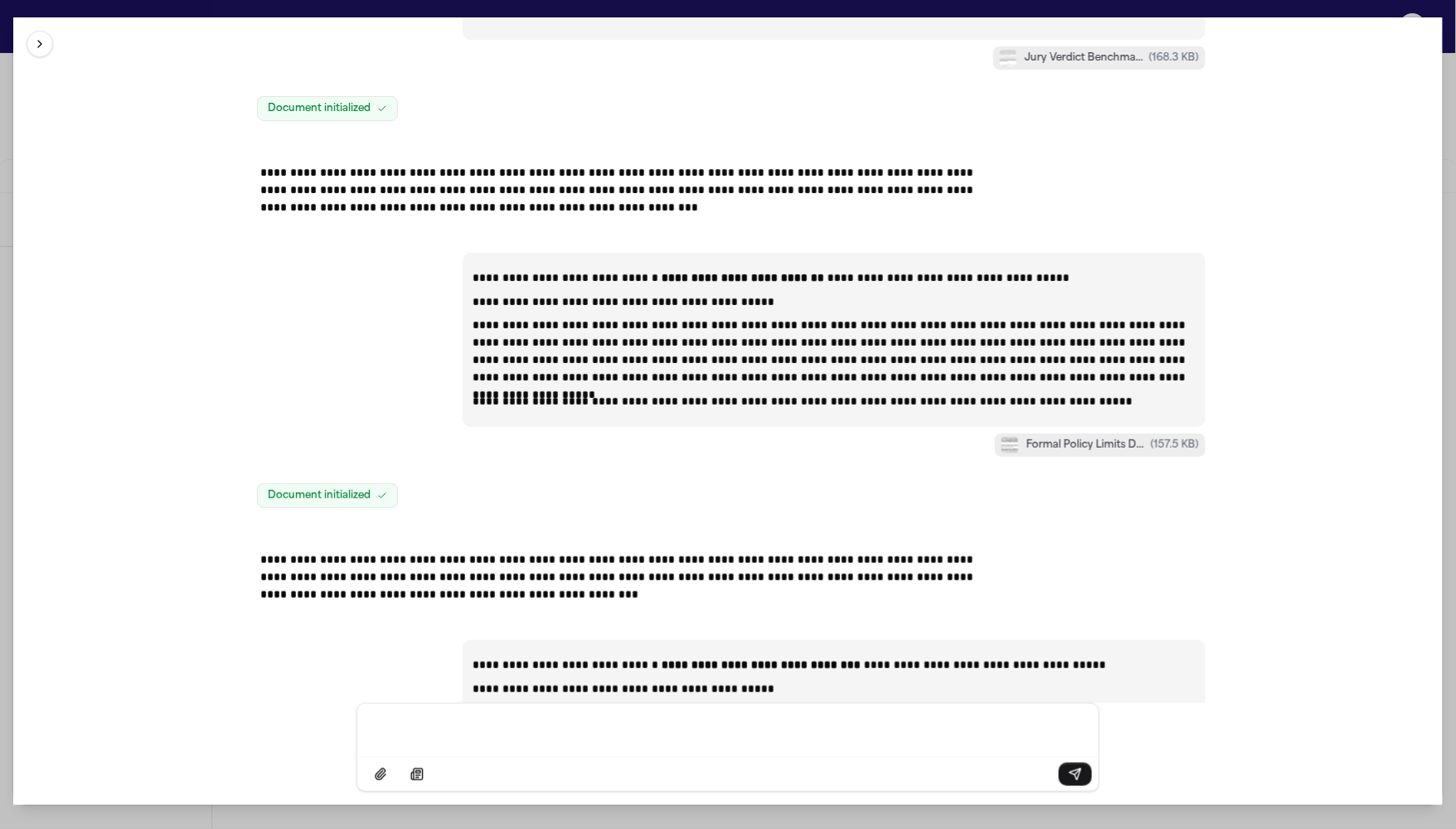 click at bounding box center (40, 44) 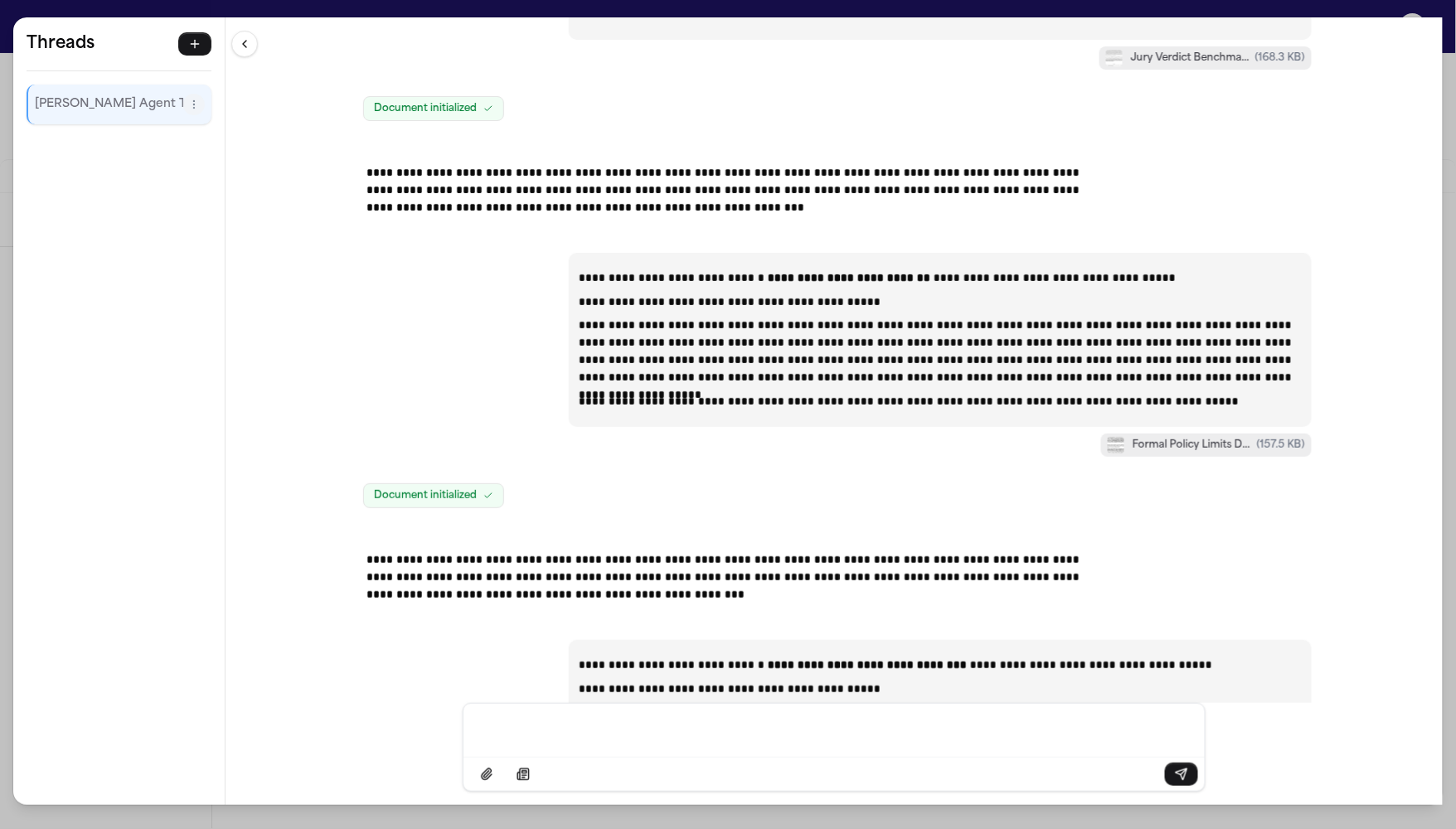 type 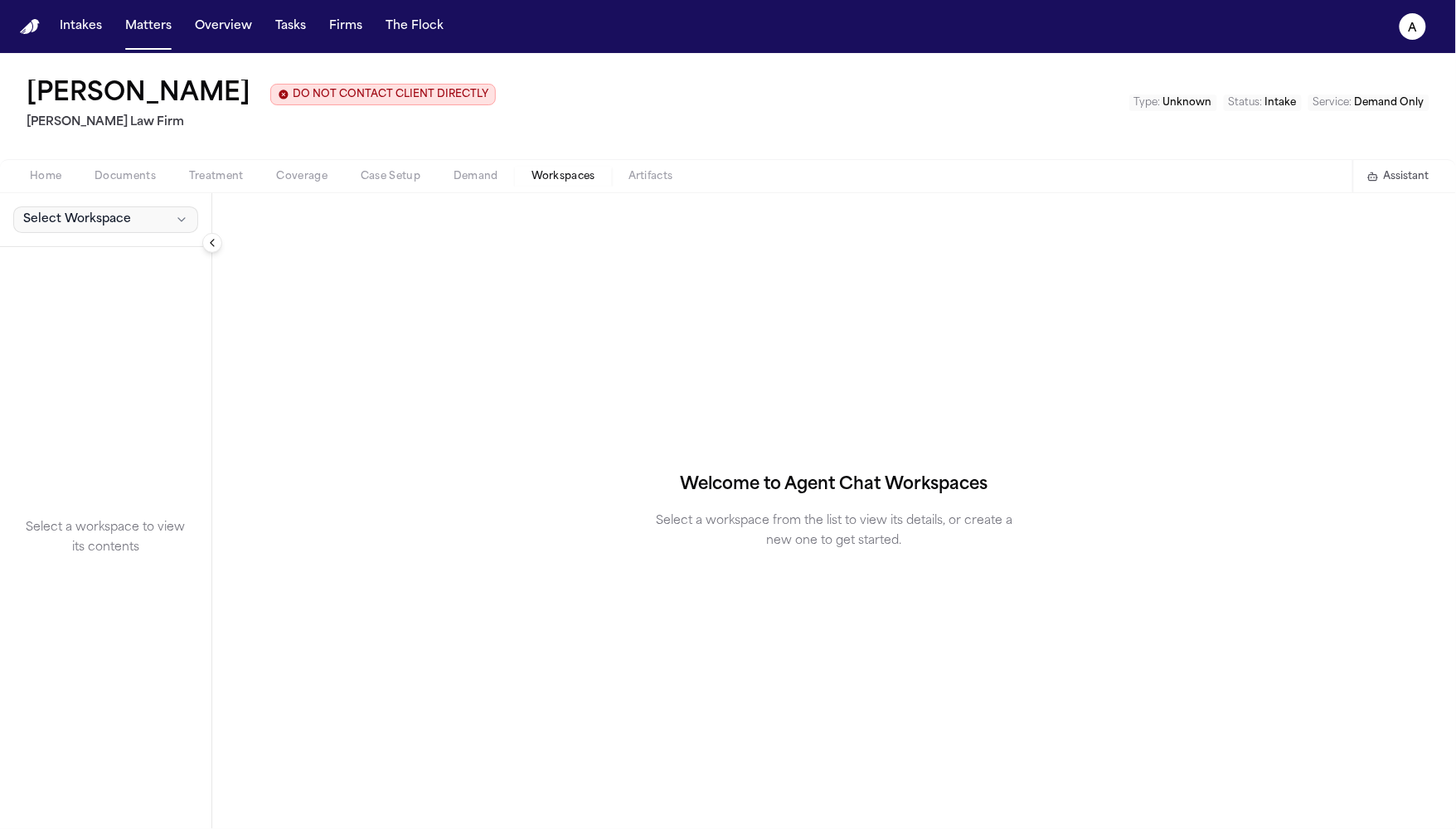 click on "Select Workspace" at bounding box center [105, 220] 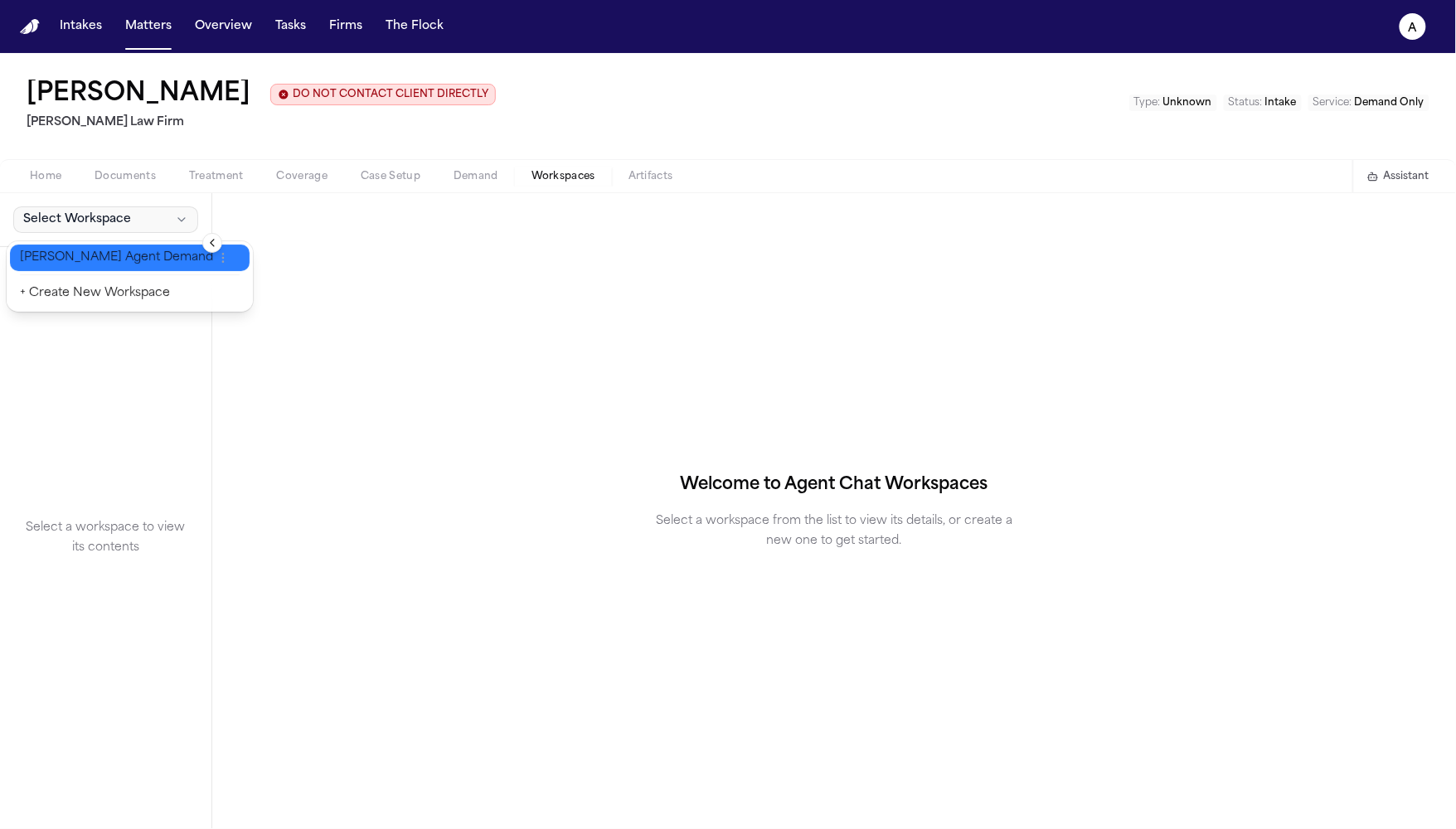 click on "Finch Agent Demand" at bounding box center [116, 258] 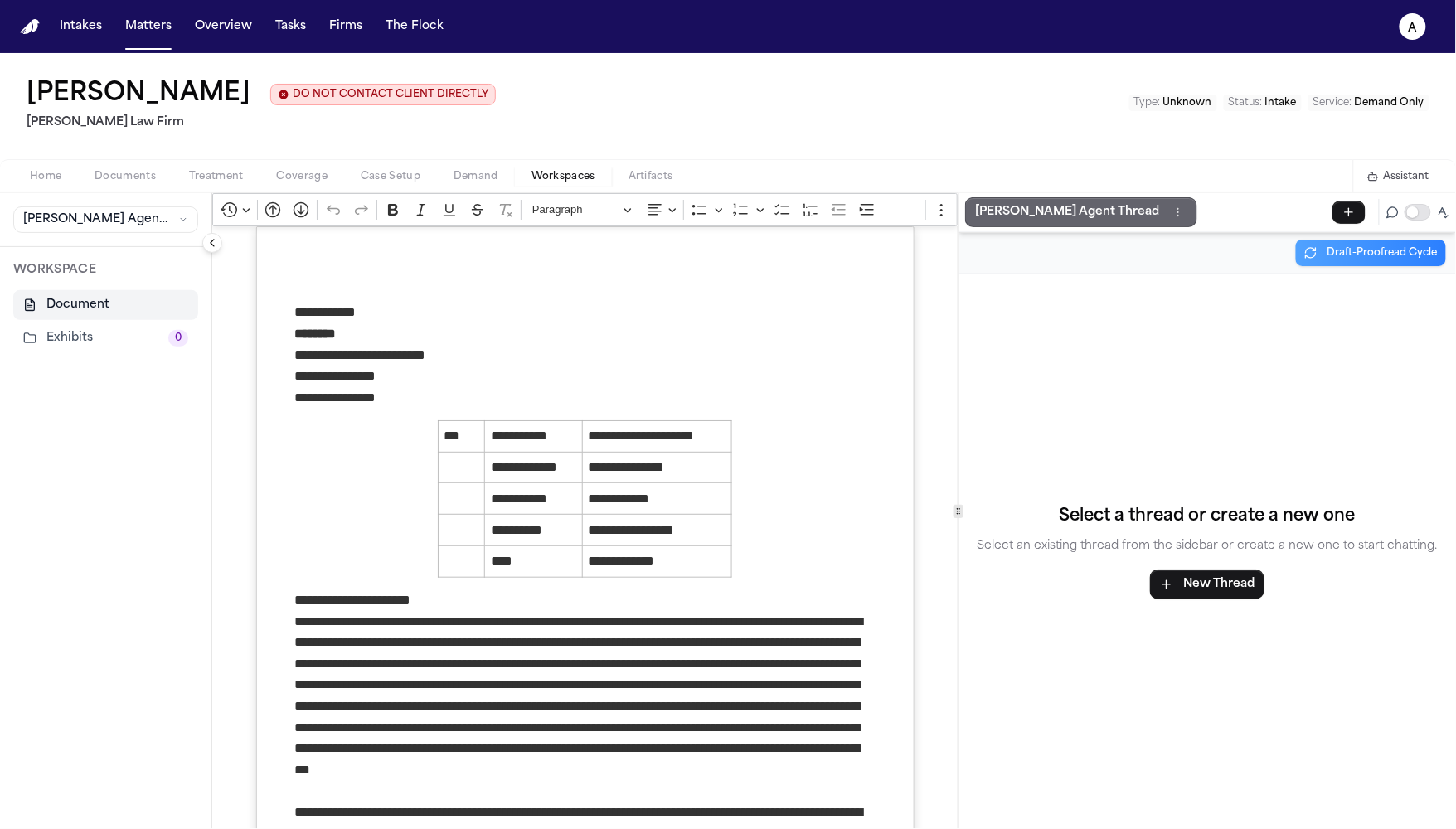 click on "Finch Agent Thread" at bounding box center [1067, 212] 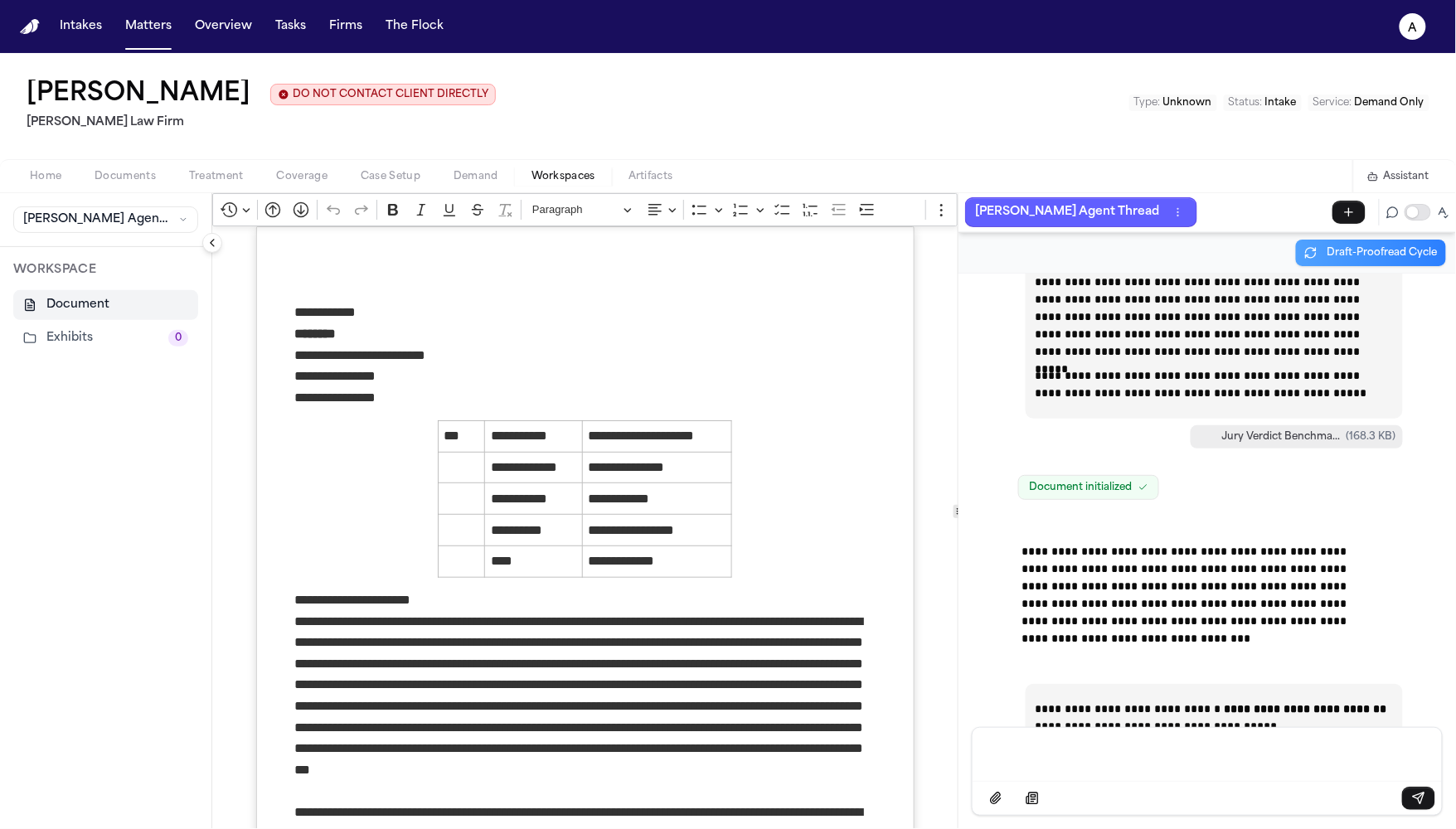 scroll, scrollTop: 59312, scrollLeft: 0, axis: vertical 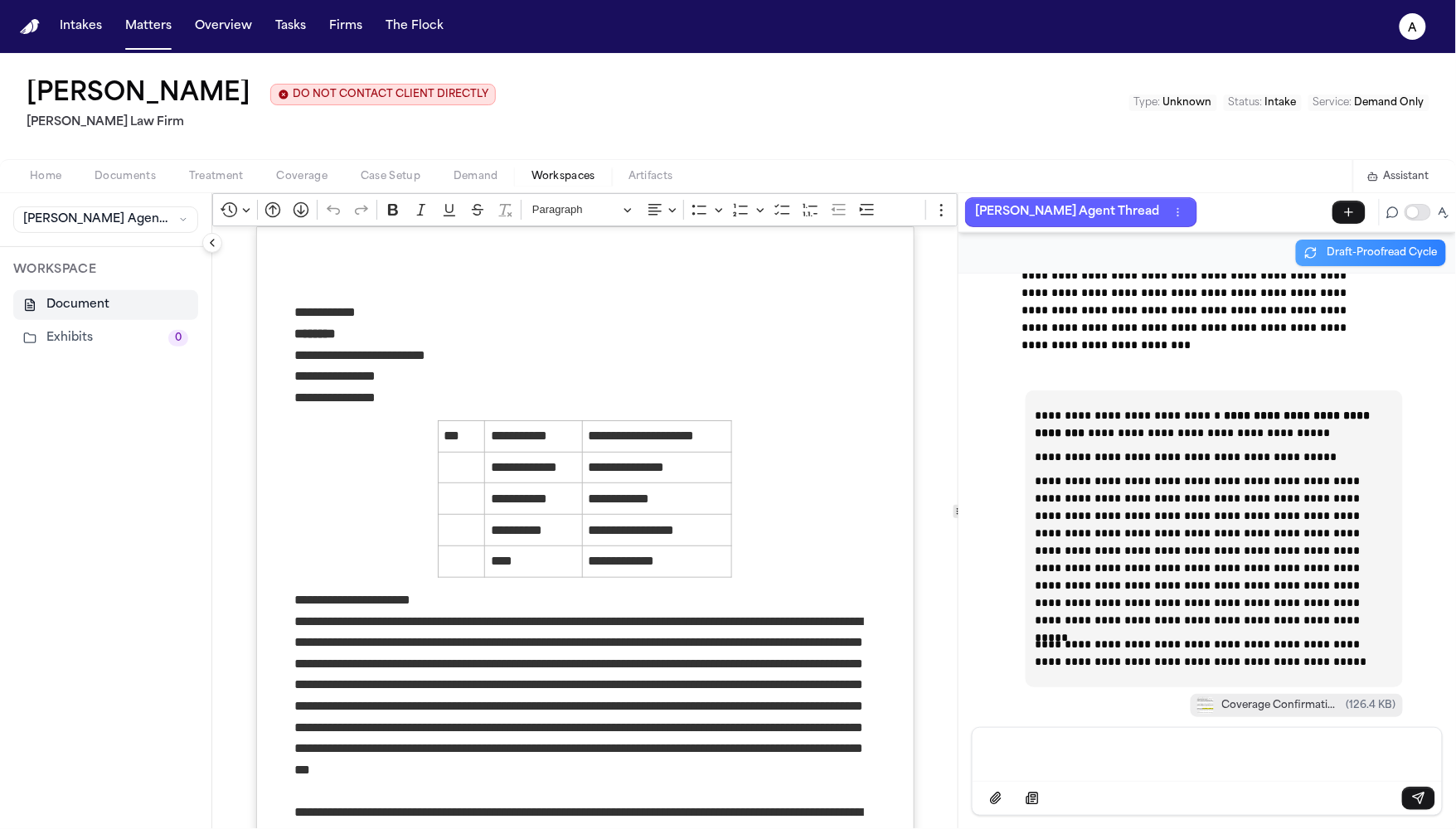 click 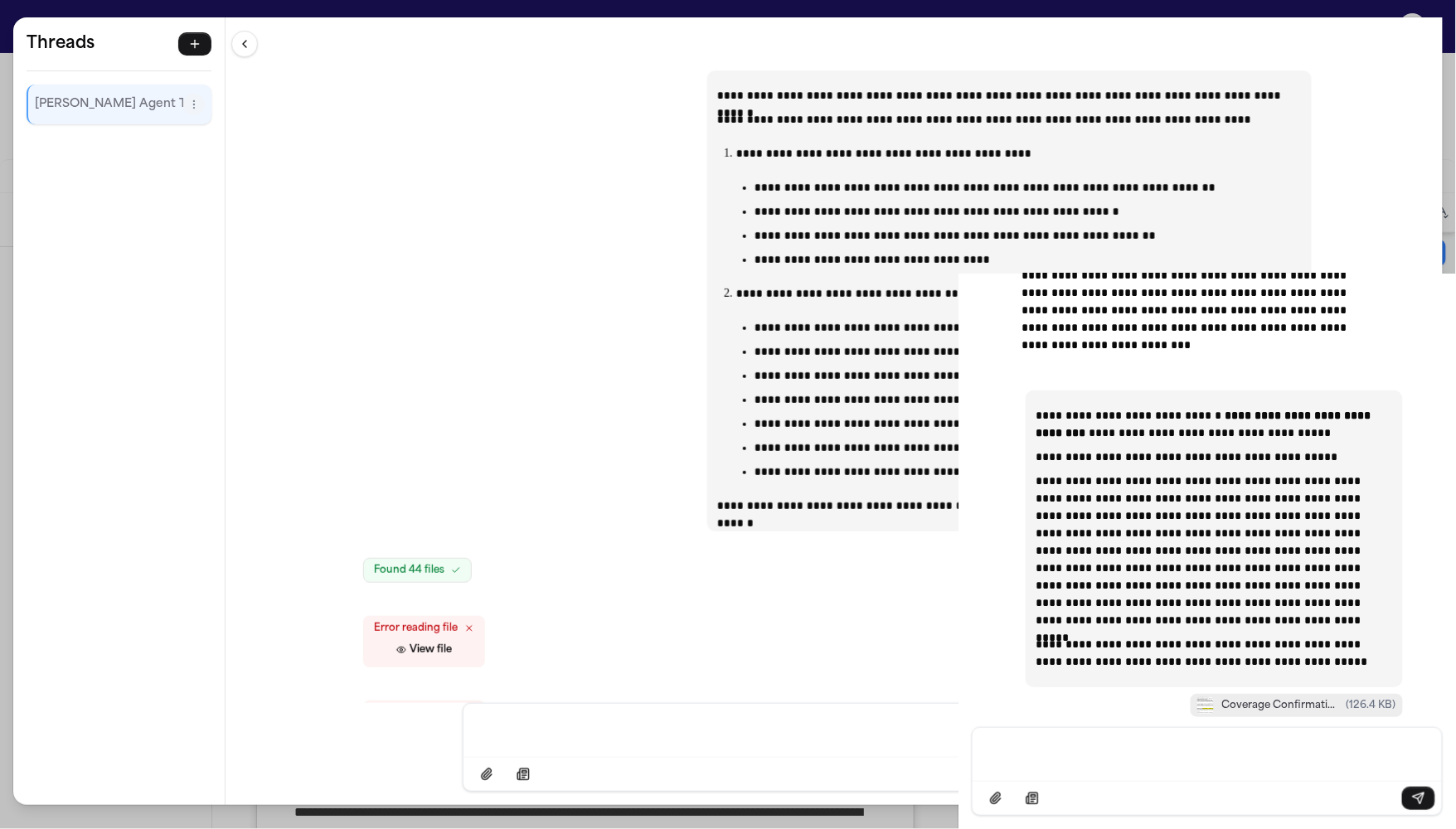 click on "**********" at bounding box center [834, 360] 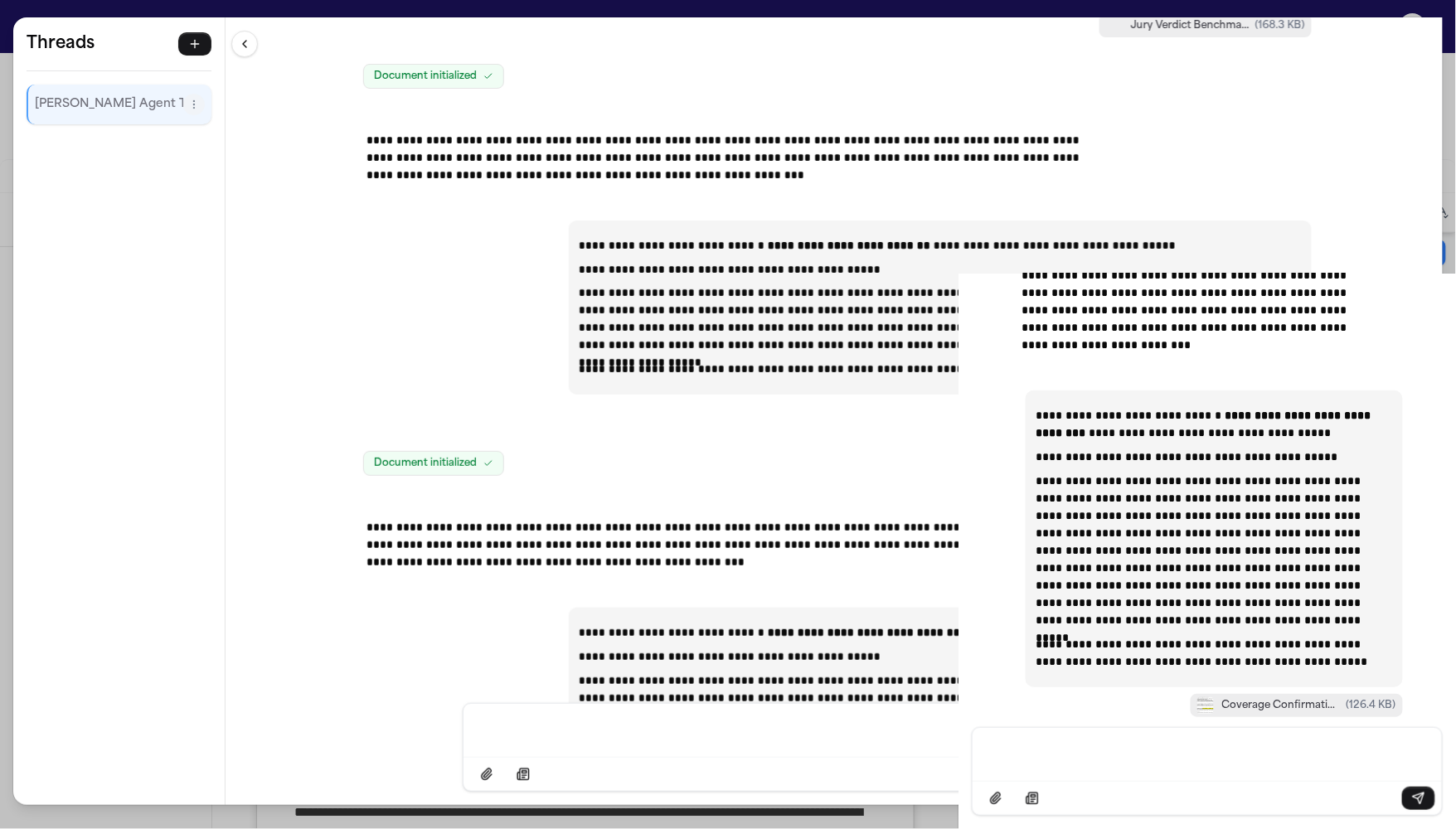 scroll, scrollTop: 33813, scrollLeft: 0, axis: vertical 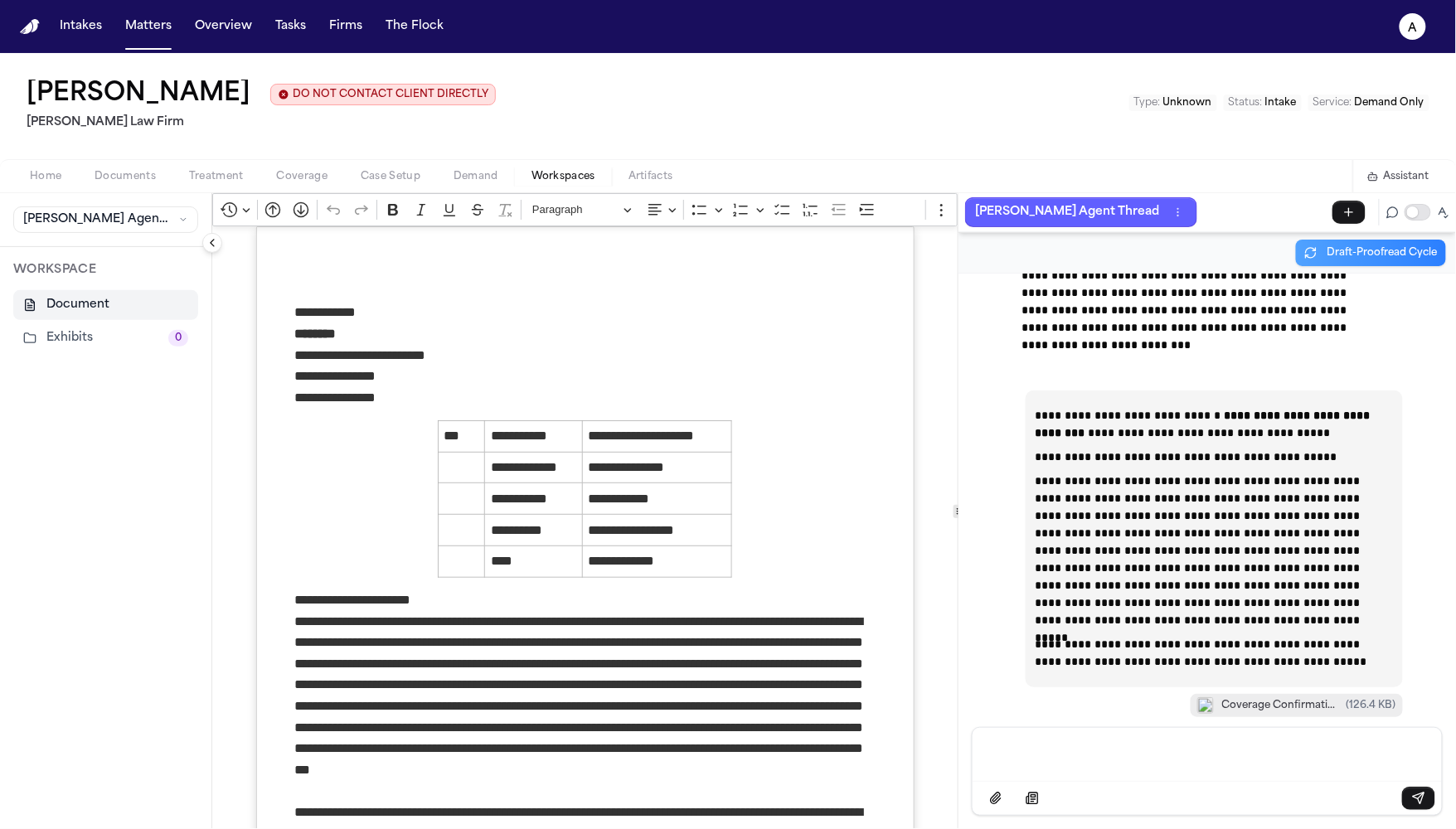click on "Assistant" at bounding box center (1397, 176) 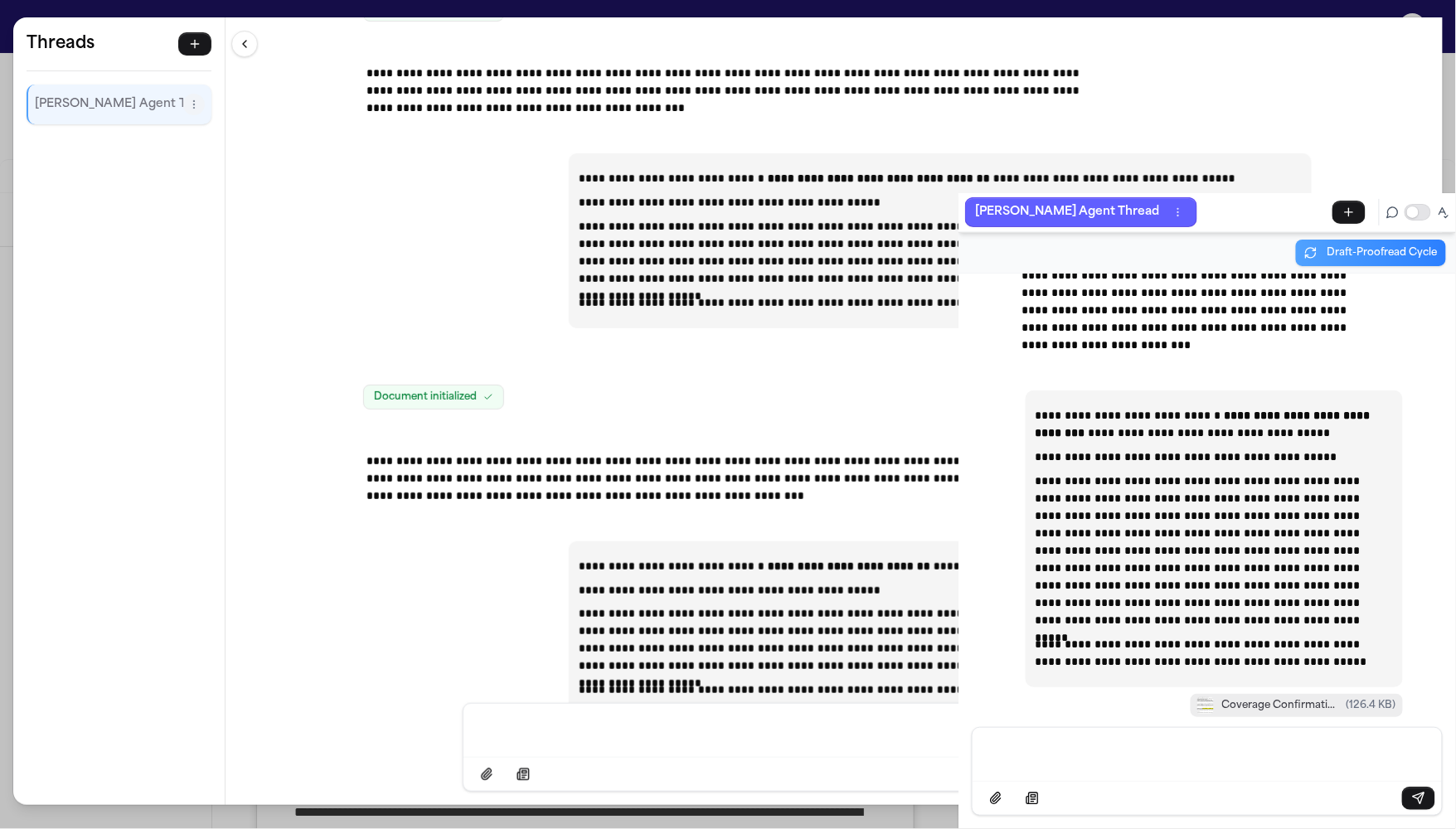 scroll, scrollTop: 34069, scrollLeft: 0, axis: vertical 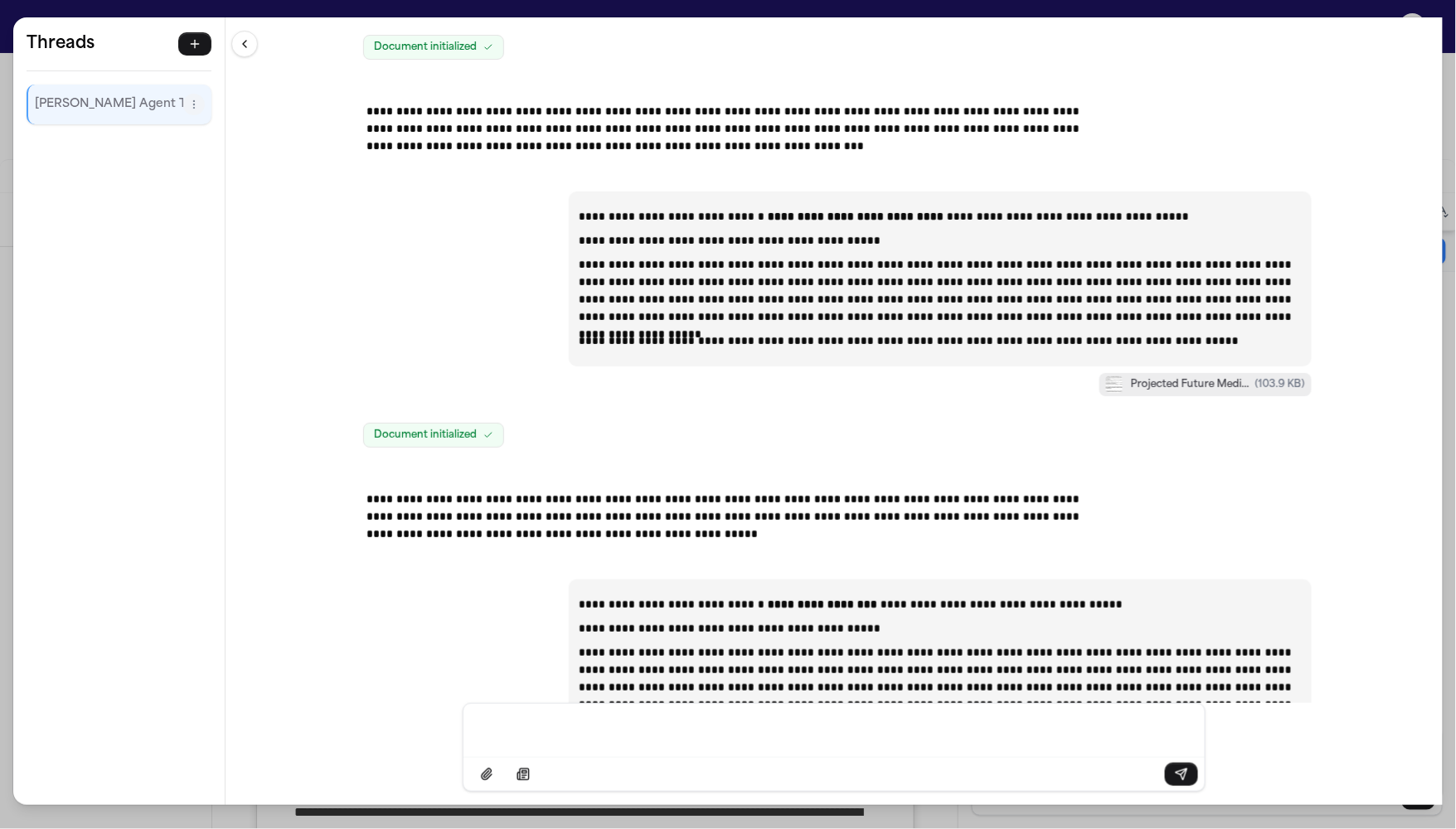 click on "**********" at bounding box center (728, 414) 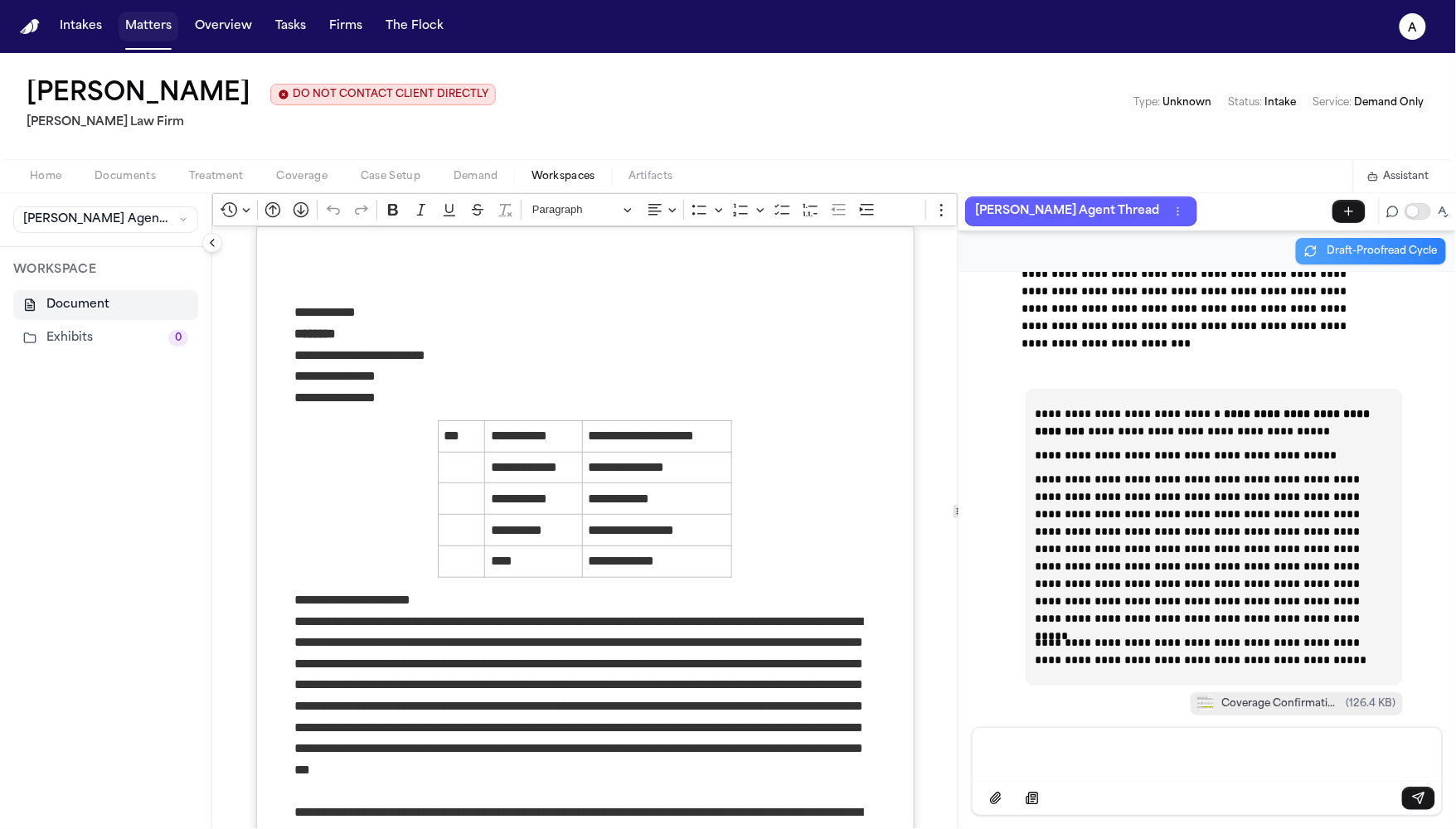 click on "Matters" at bounding box center [148, 27] 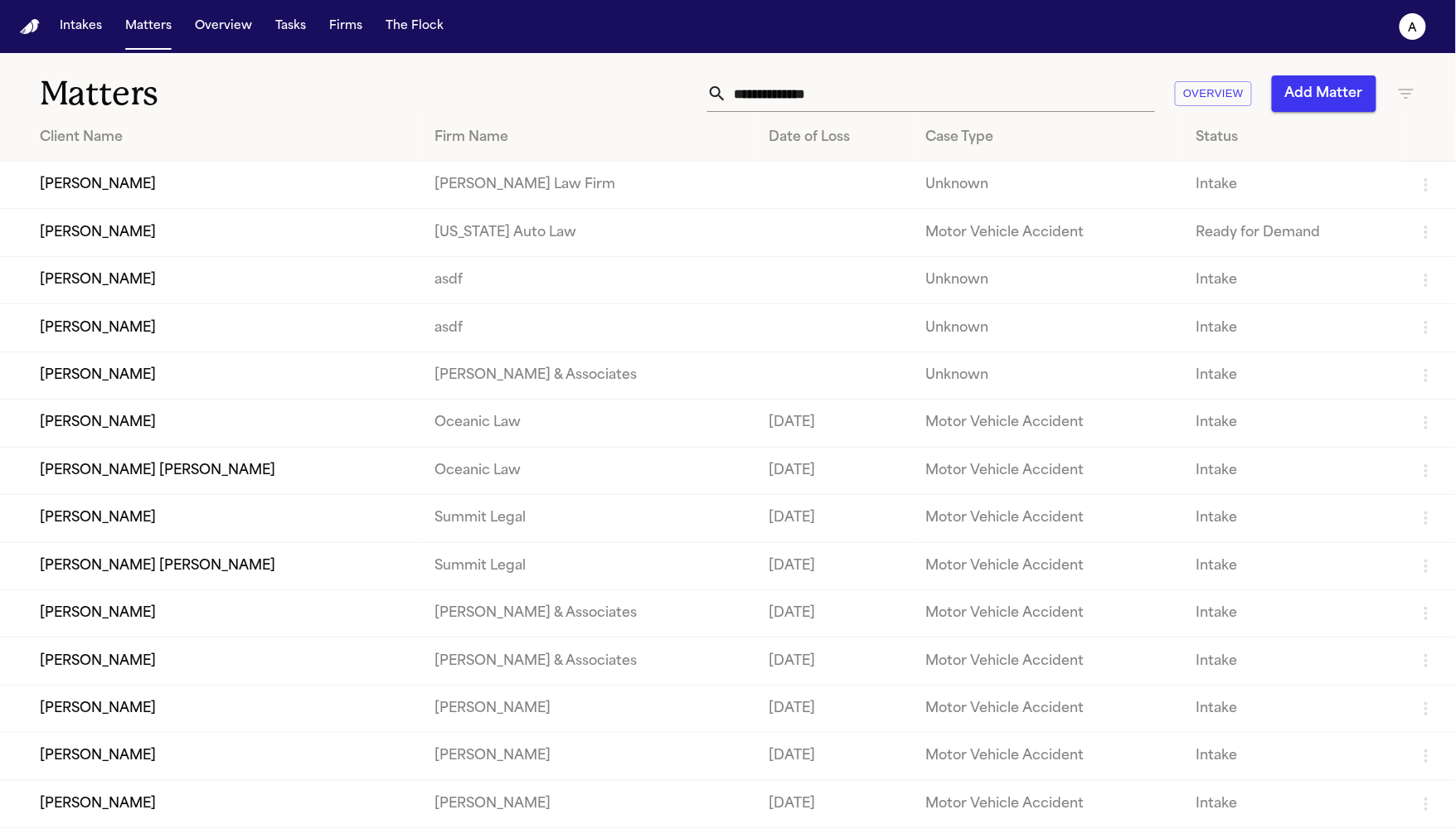 click at bounding box center [941, 94] 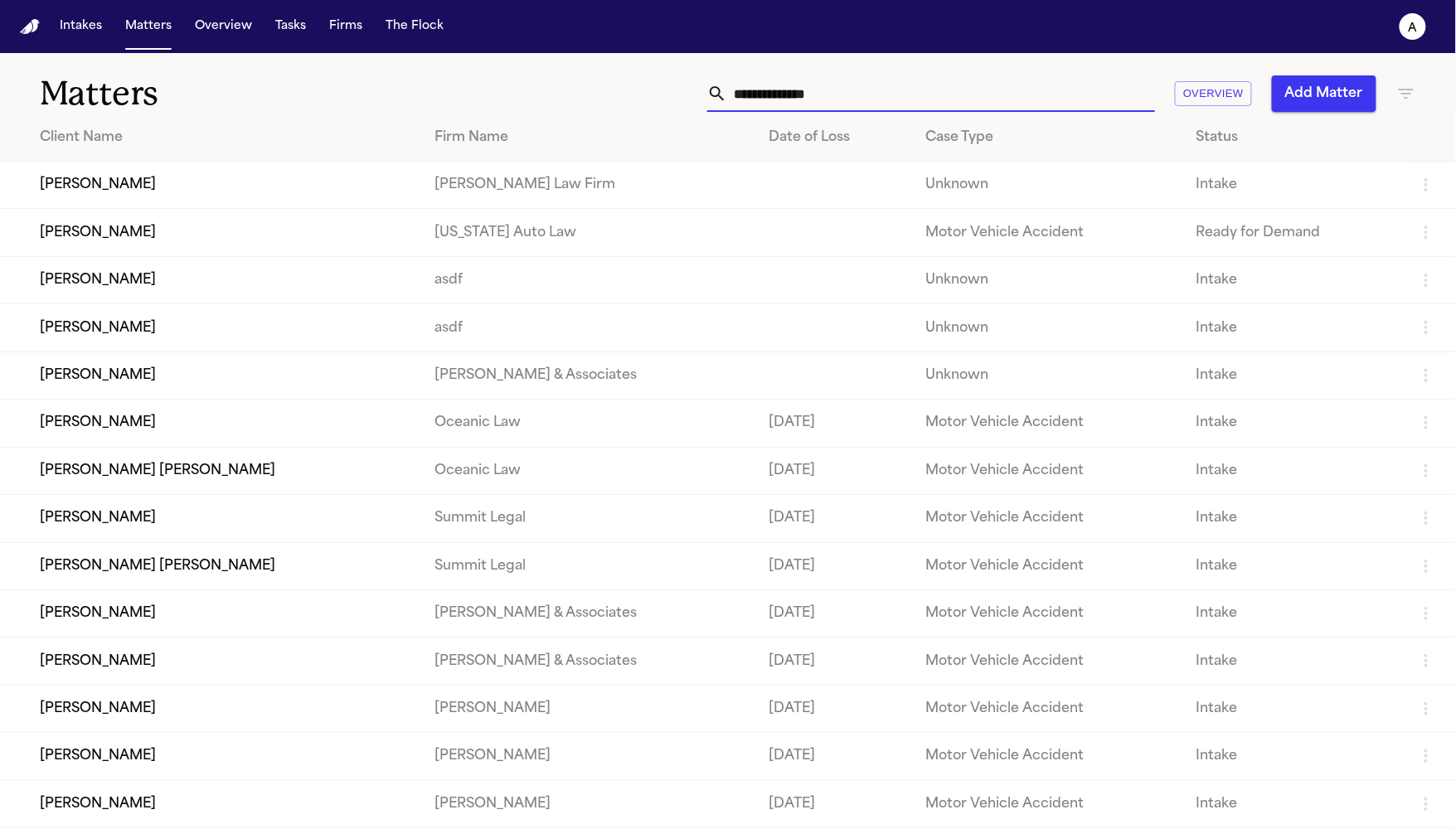 paste on "**********" 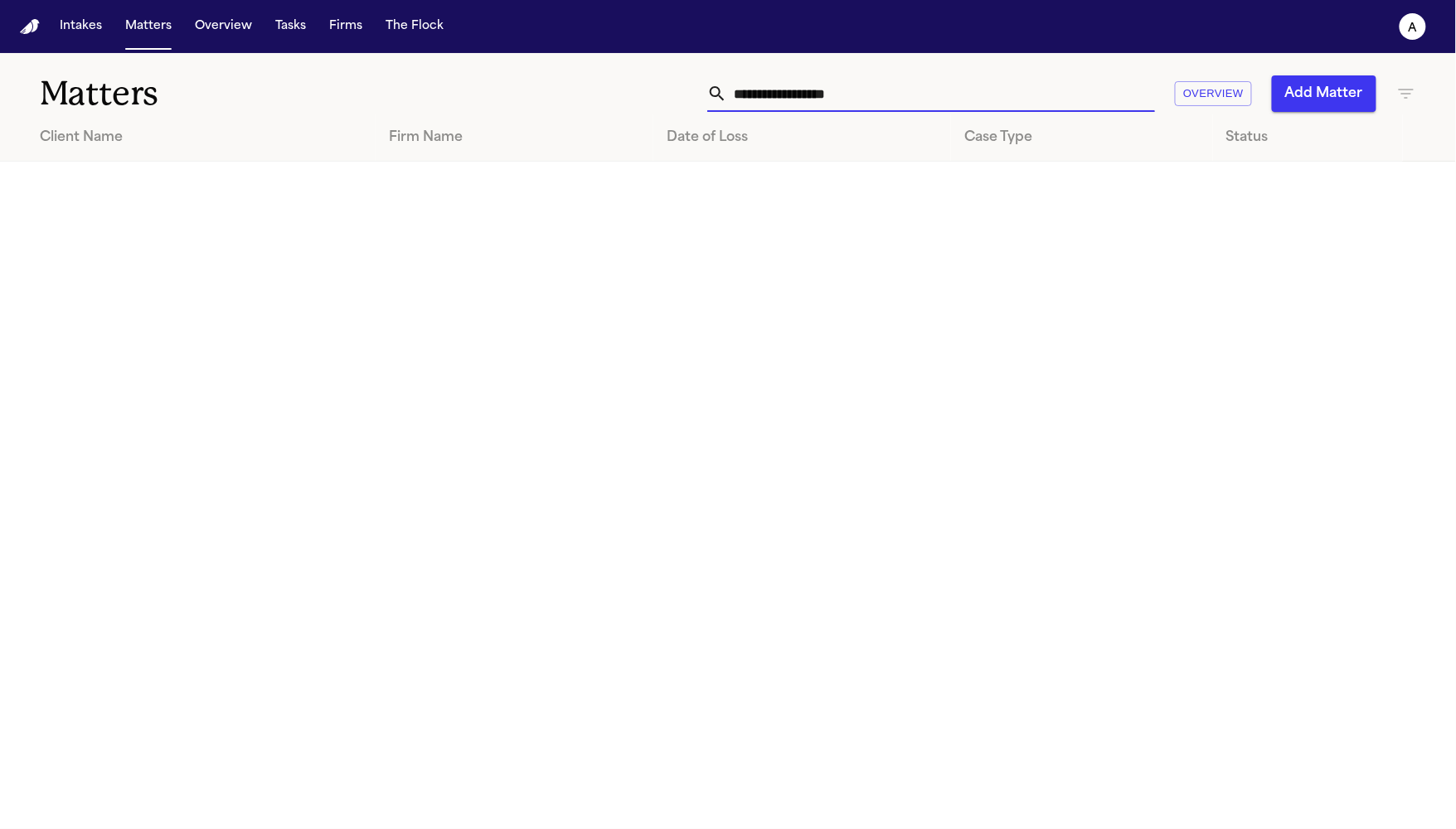 type on "**********" 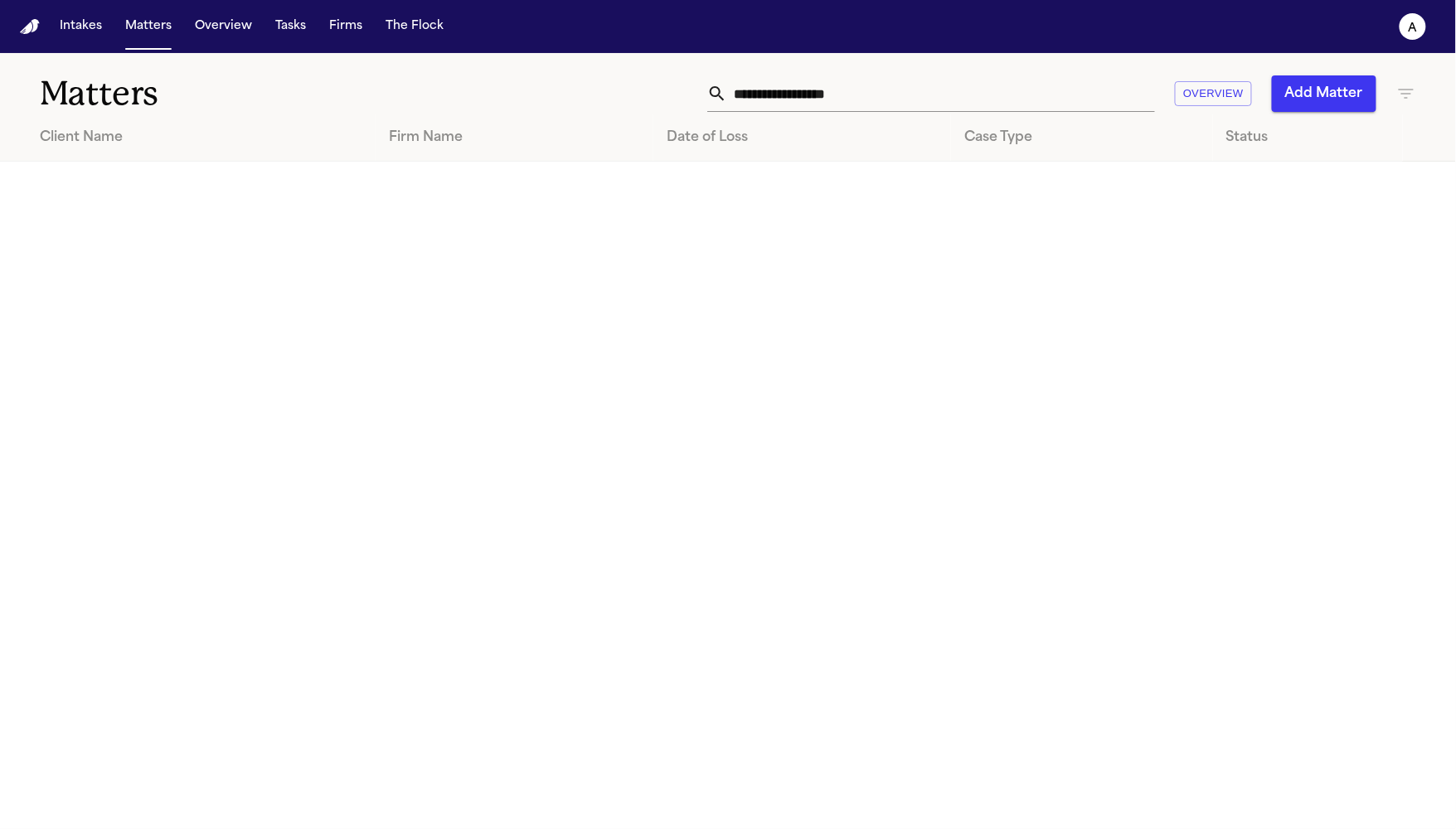 click 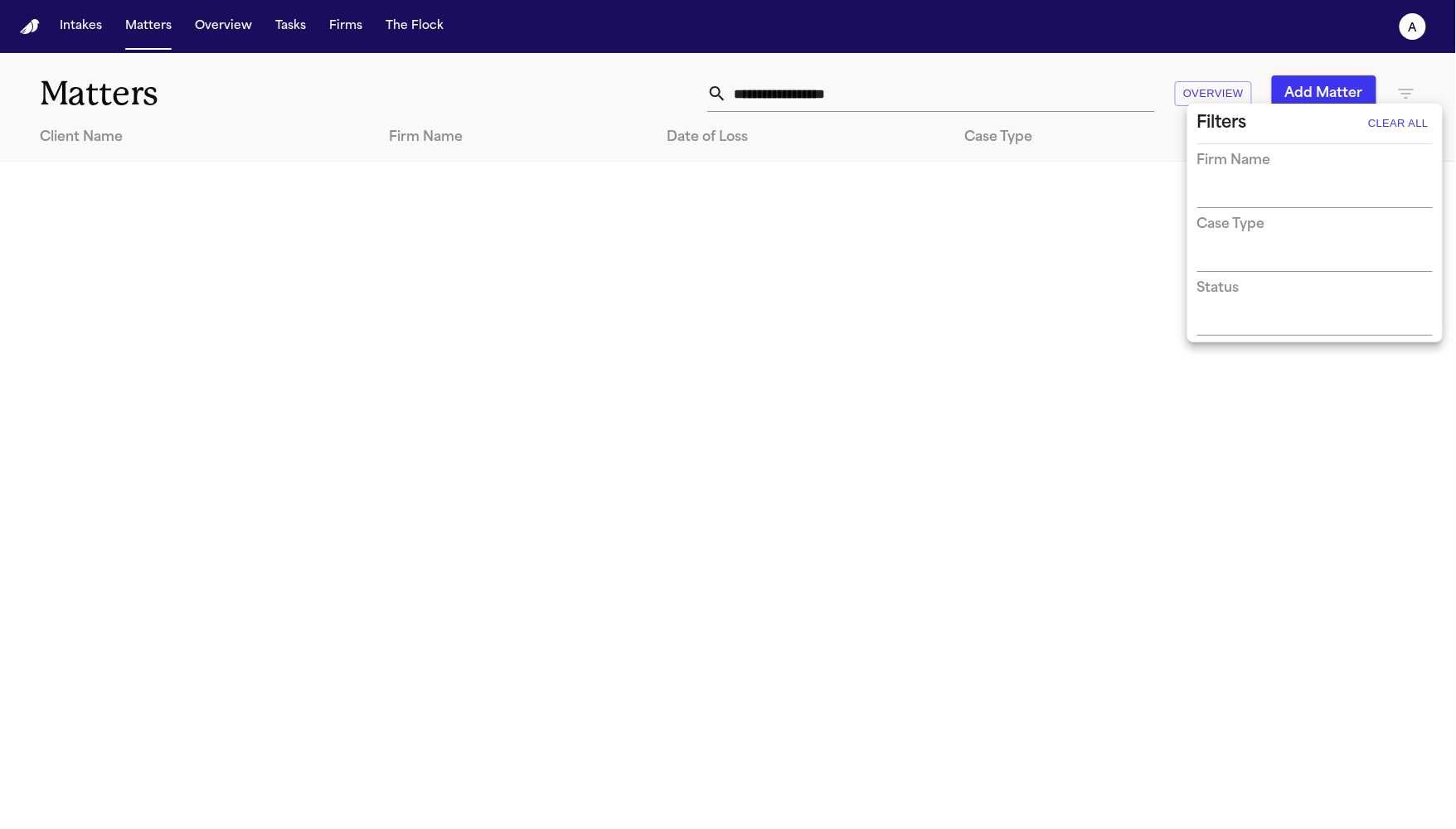 click at bounding box center (728, 414) 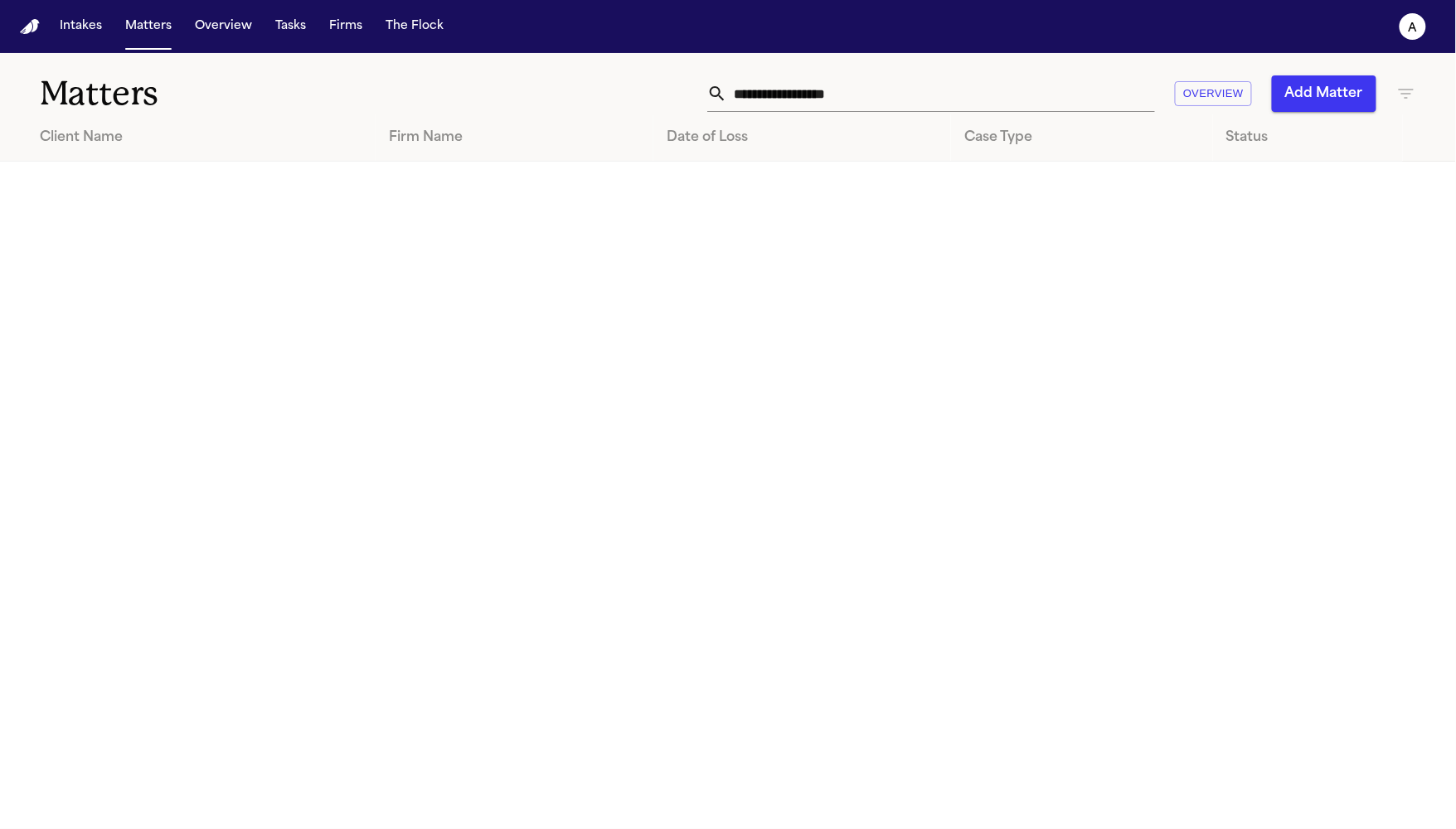 drag, startPoint x: 925, startPoint y: 67, endPoint x: 928, endPoint y: 82, distance: 15.297059 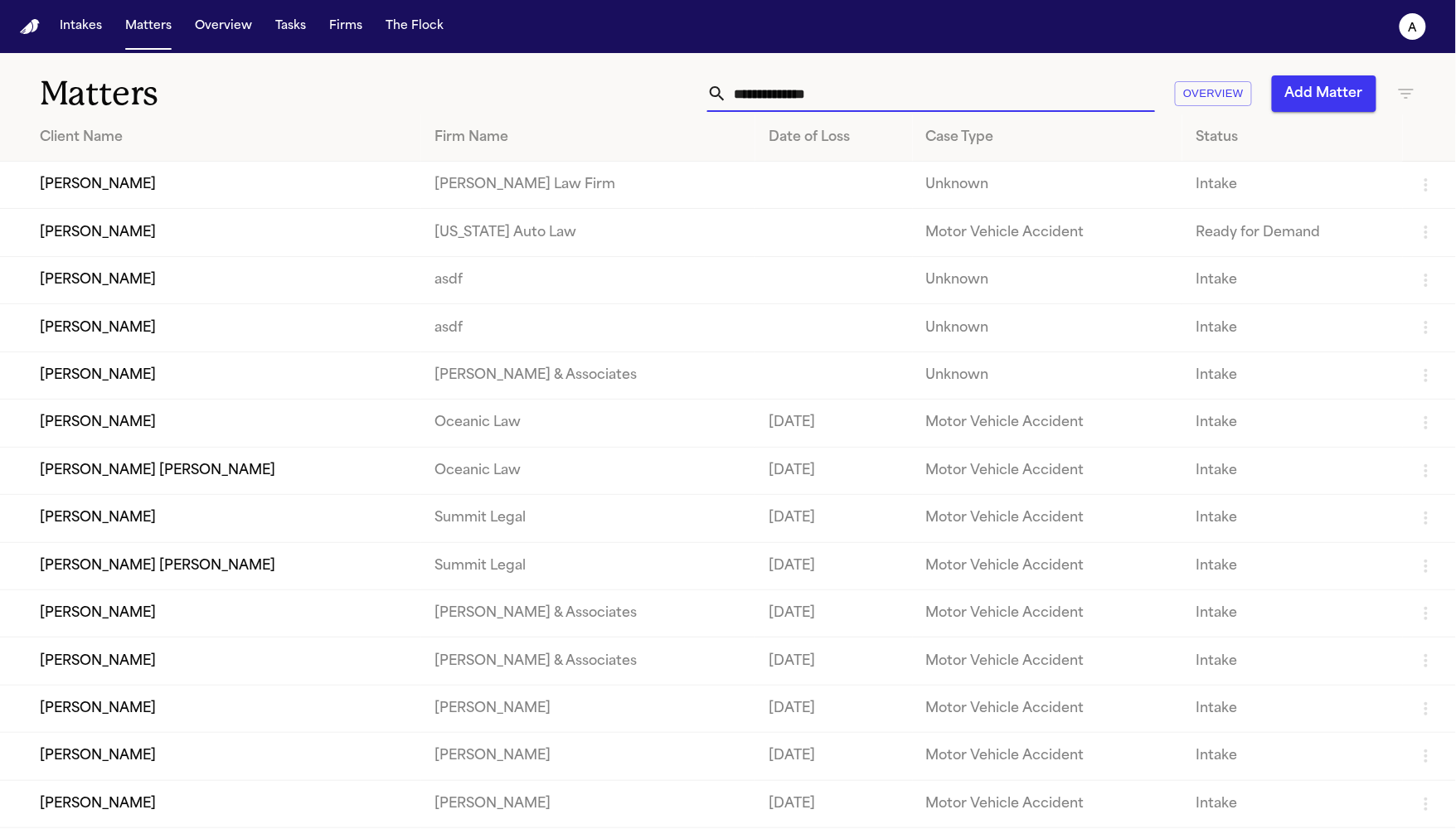 type 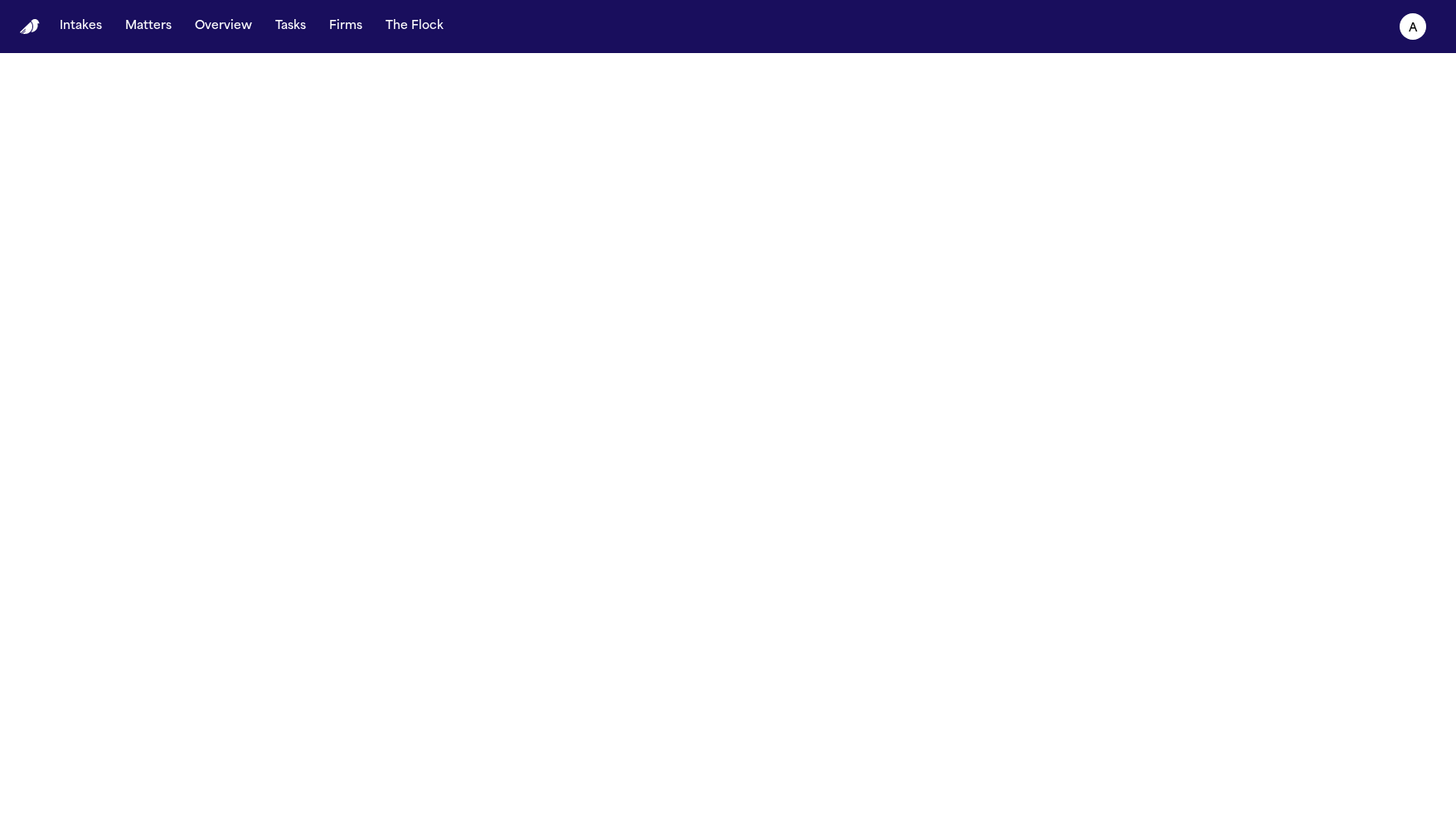 scroll, scrollTop: 0, scrollLeft: 0, axis: both 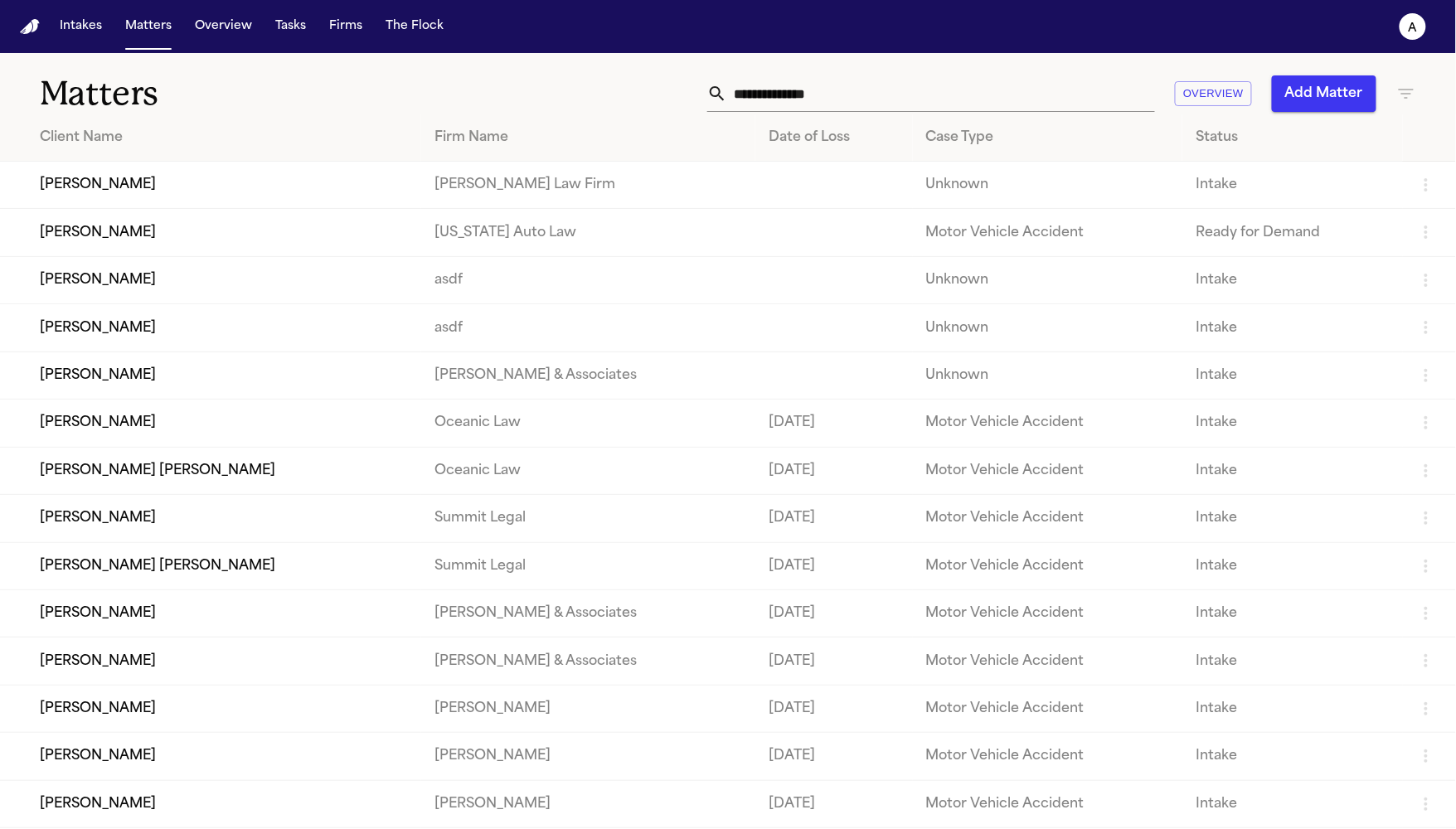 click on "[PERSON_NAME]" at bounding box center [211, 185] 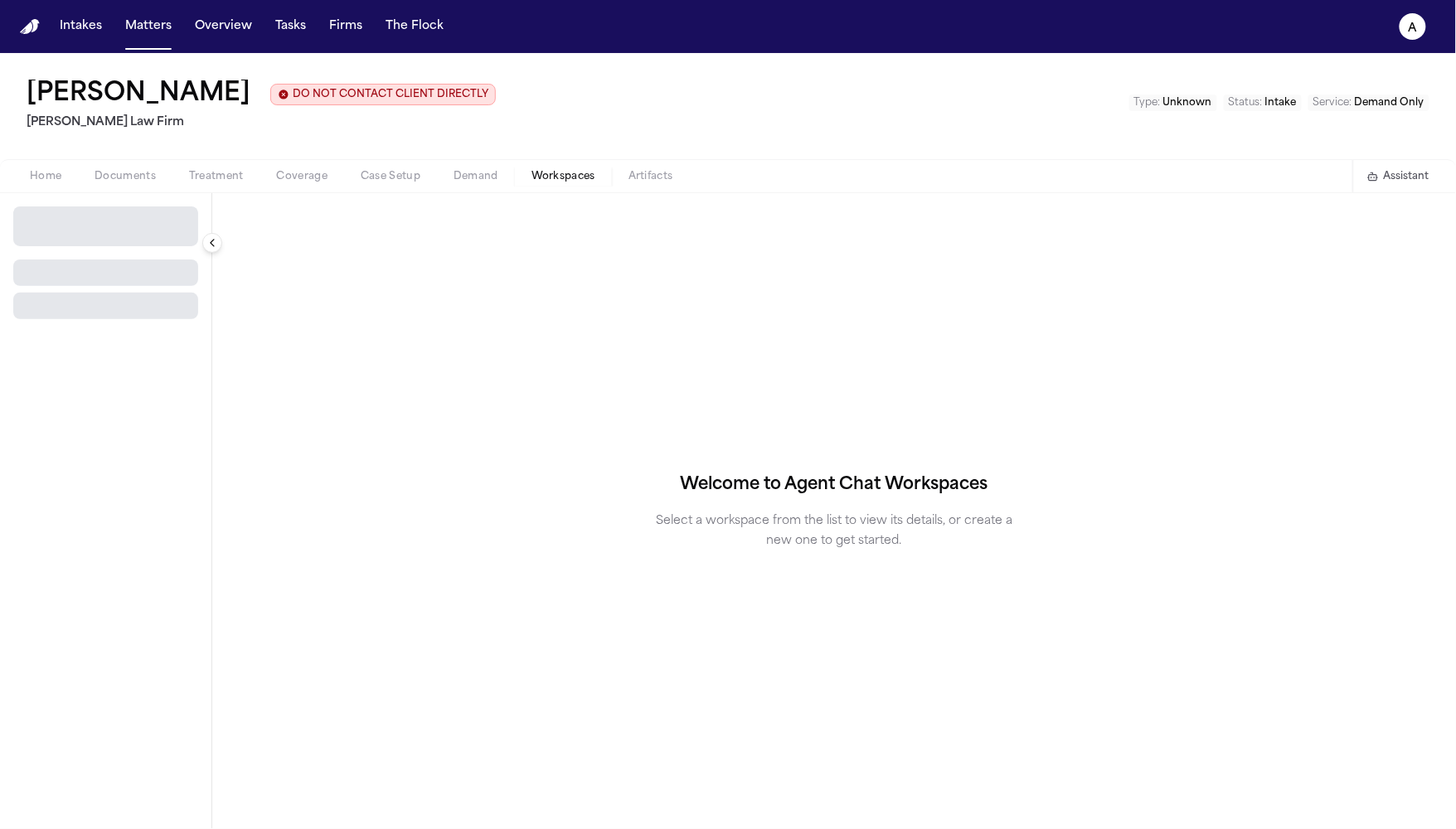 click on "Workspaces" at bounding box center [563, 177] 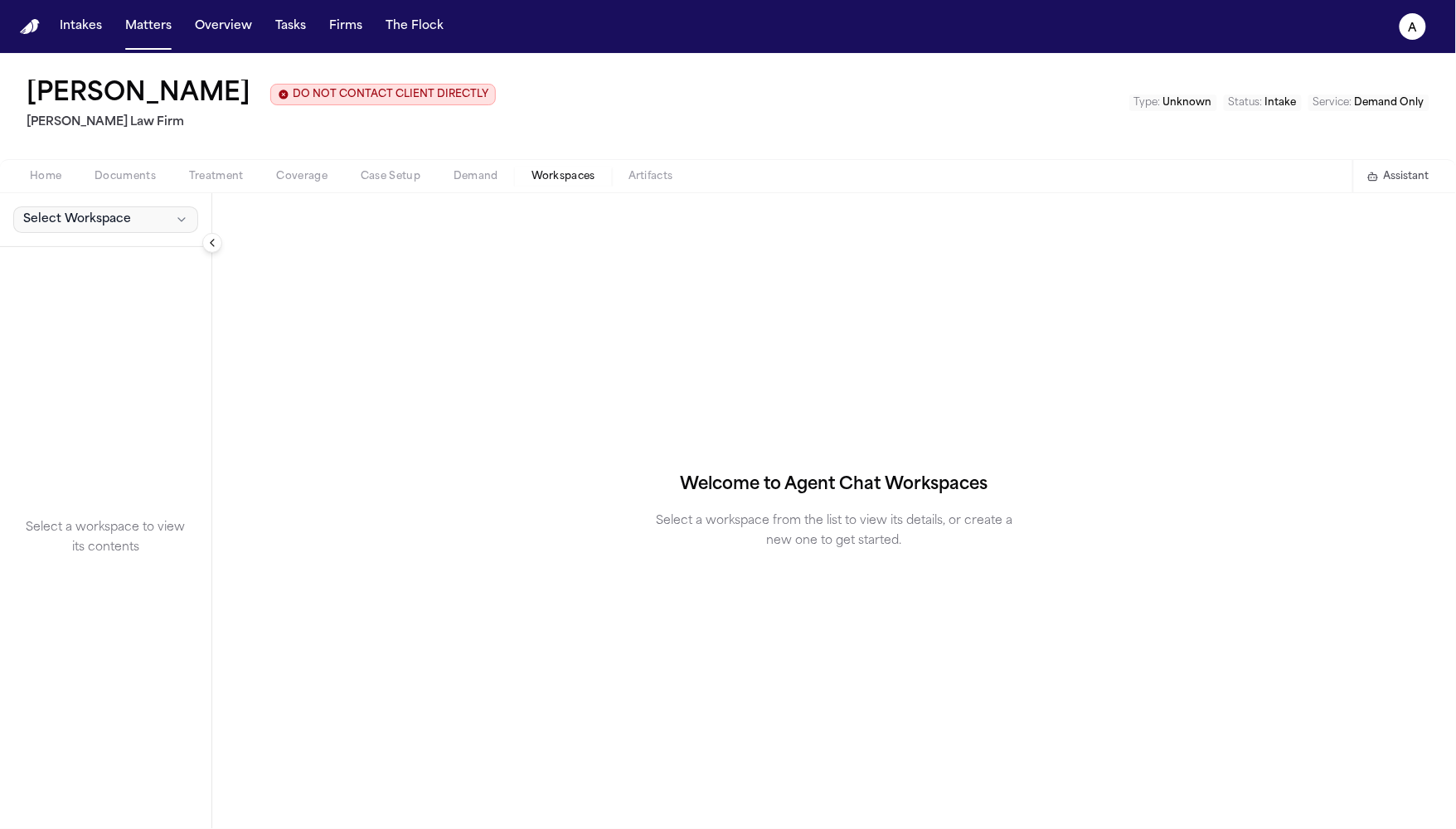 click on "Select Workspace" at bounding box center [105, 220] 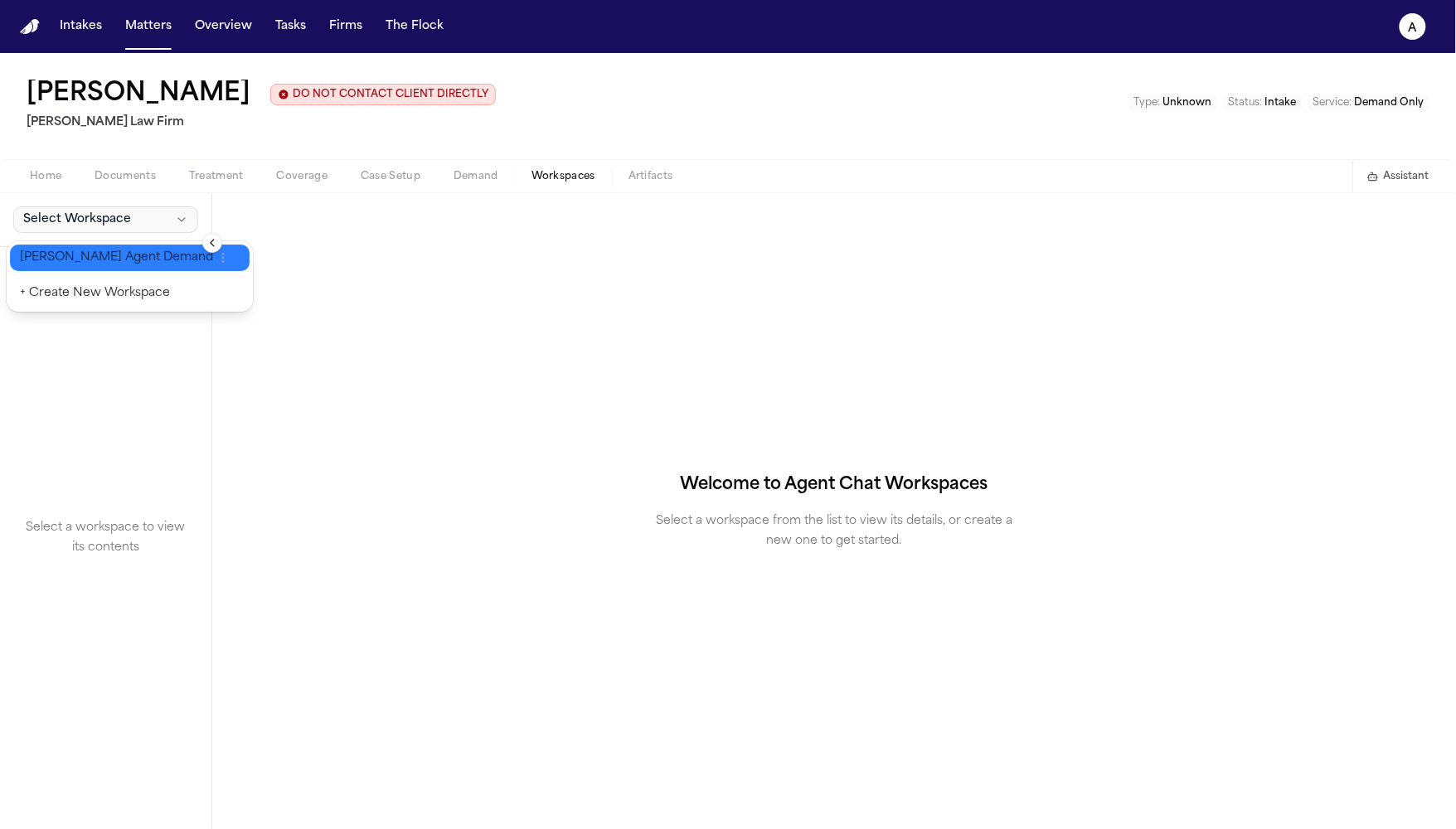 click on "[PERSON_NAME] Agent Demand" at bounding box center (129, 258) 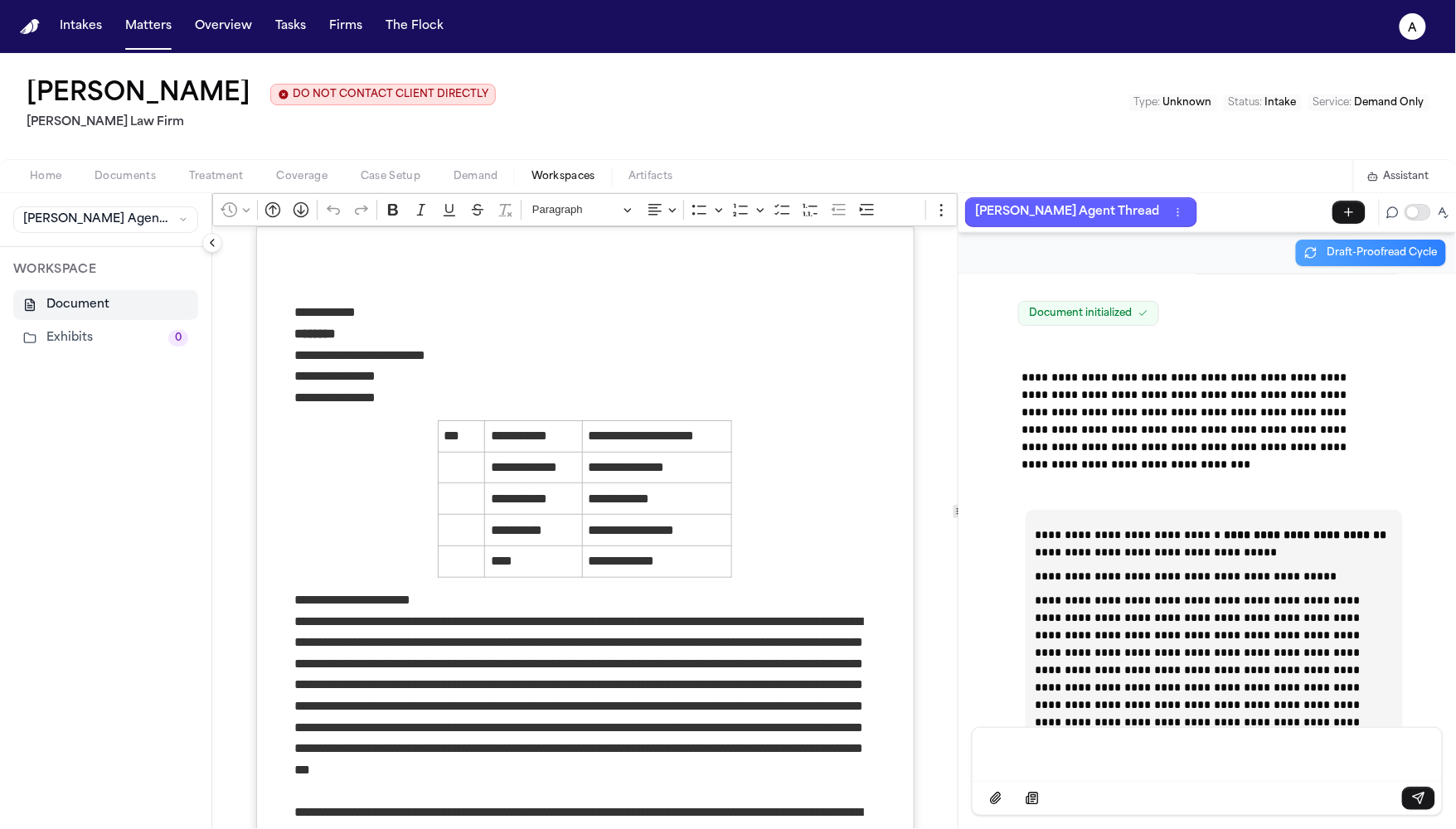 click 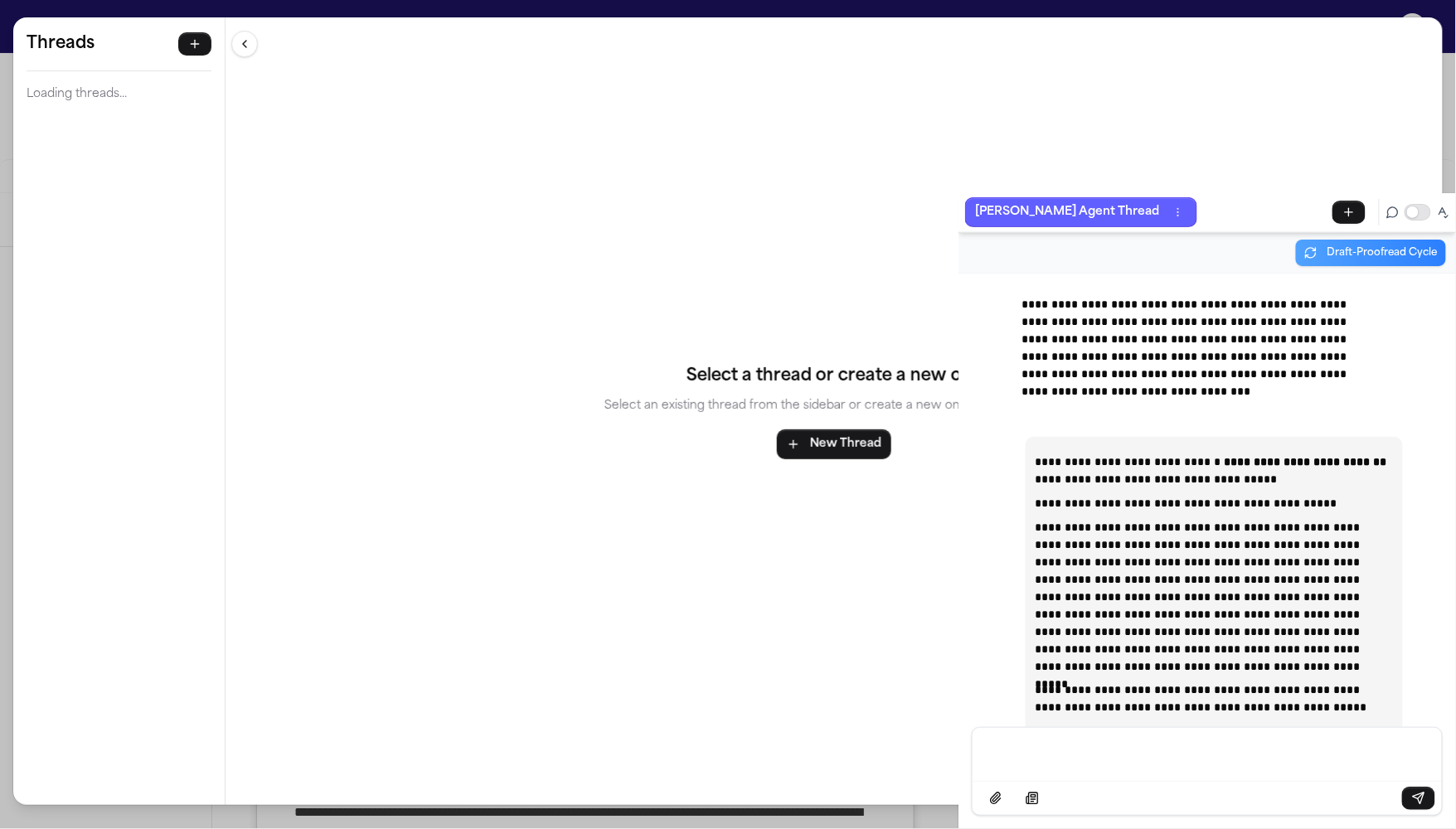 scroll, scrollTop: 58711, scrollLeft: 0, axis: vertical 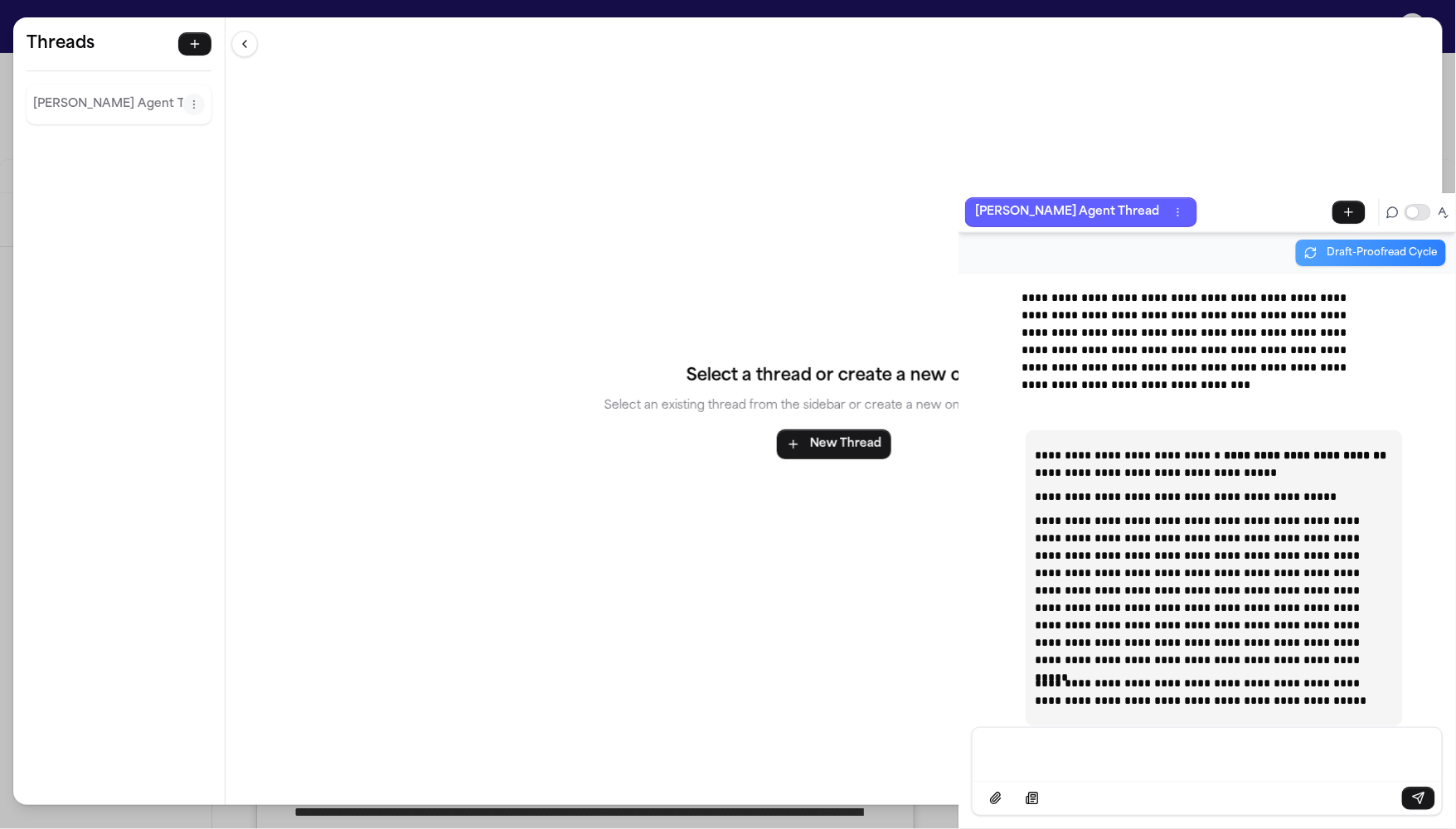 click on "[PERSON_NAME] Agent Thread" at bounding box center [108, 104] 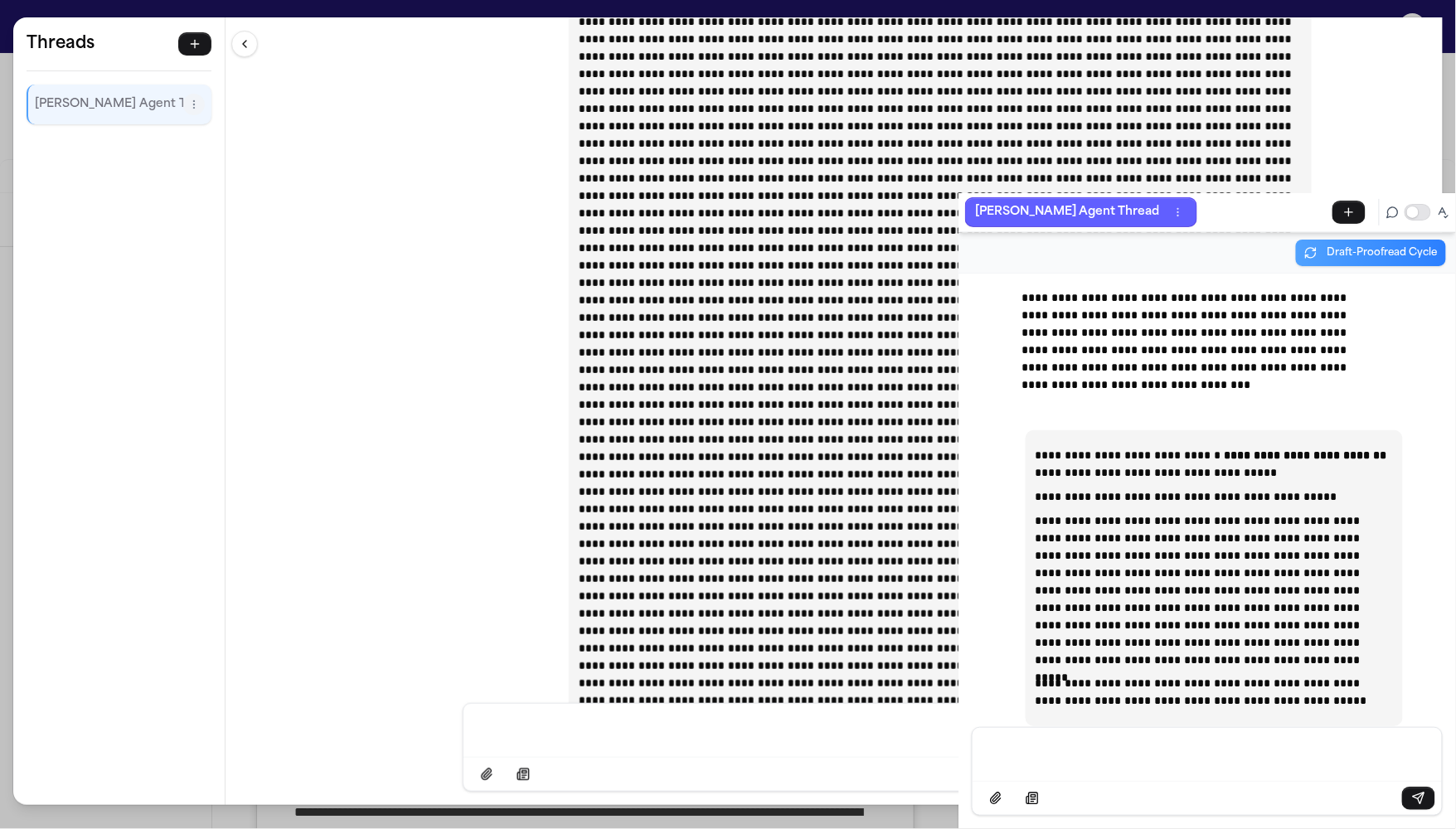 click on "[PERSON_NAME] Agent Thread" at bounding box center [109, 104] 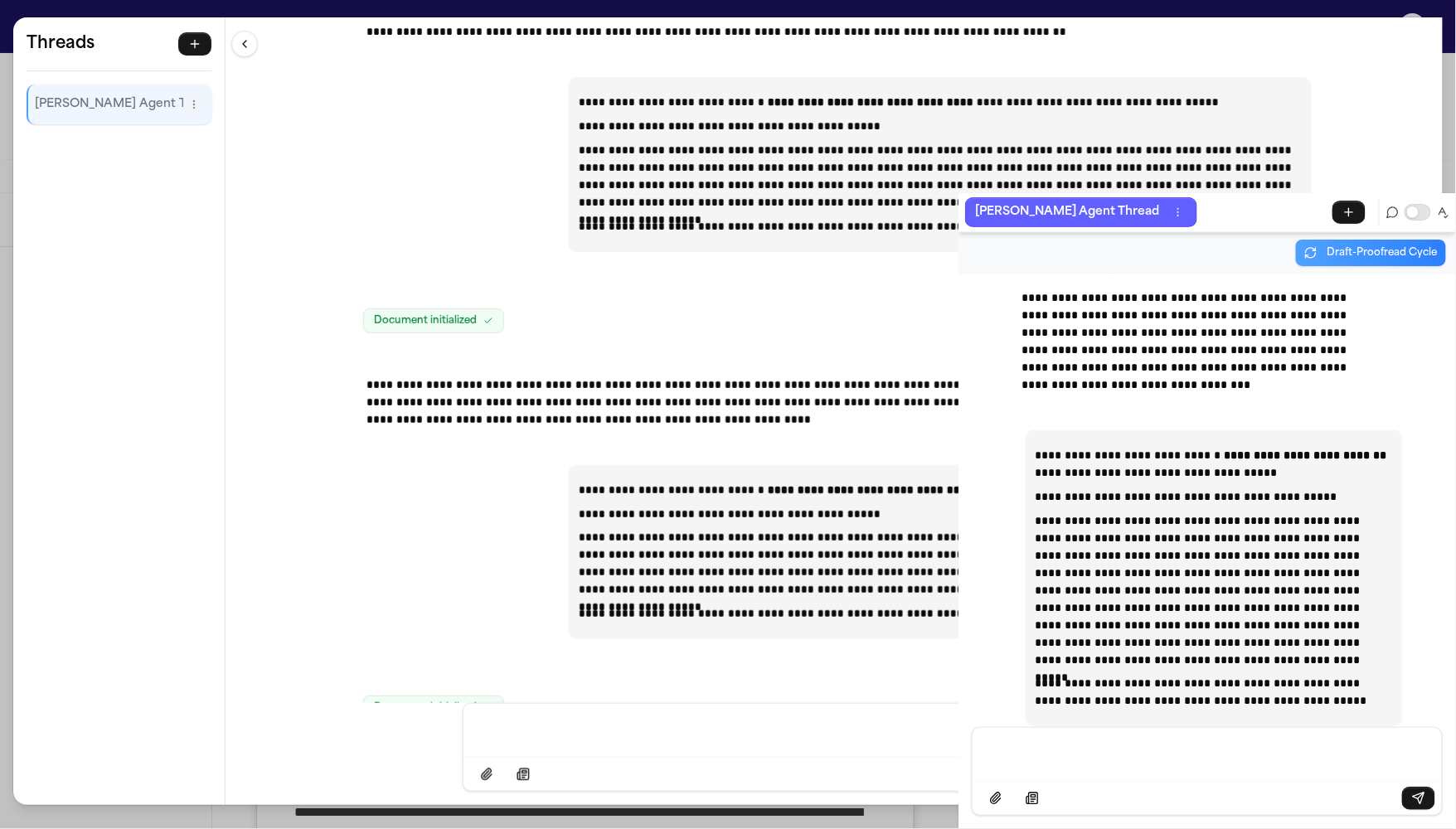 scroll, scrollTop: 34777, scrollLeft: 0, axis: vertical 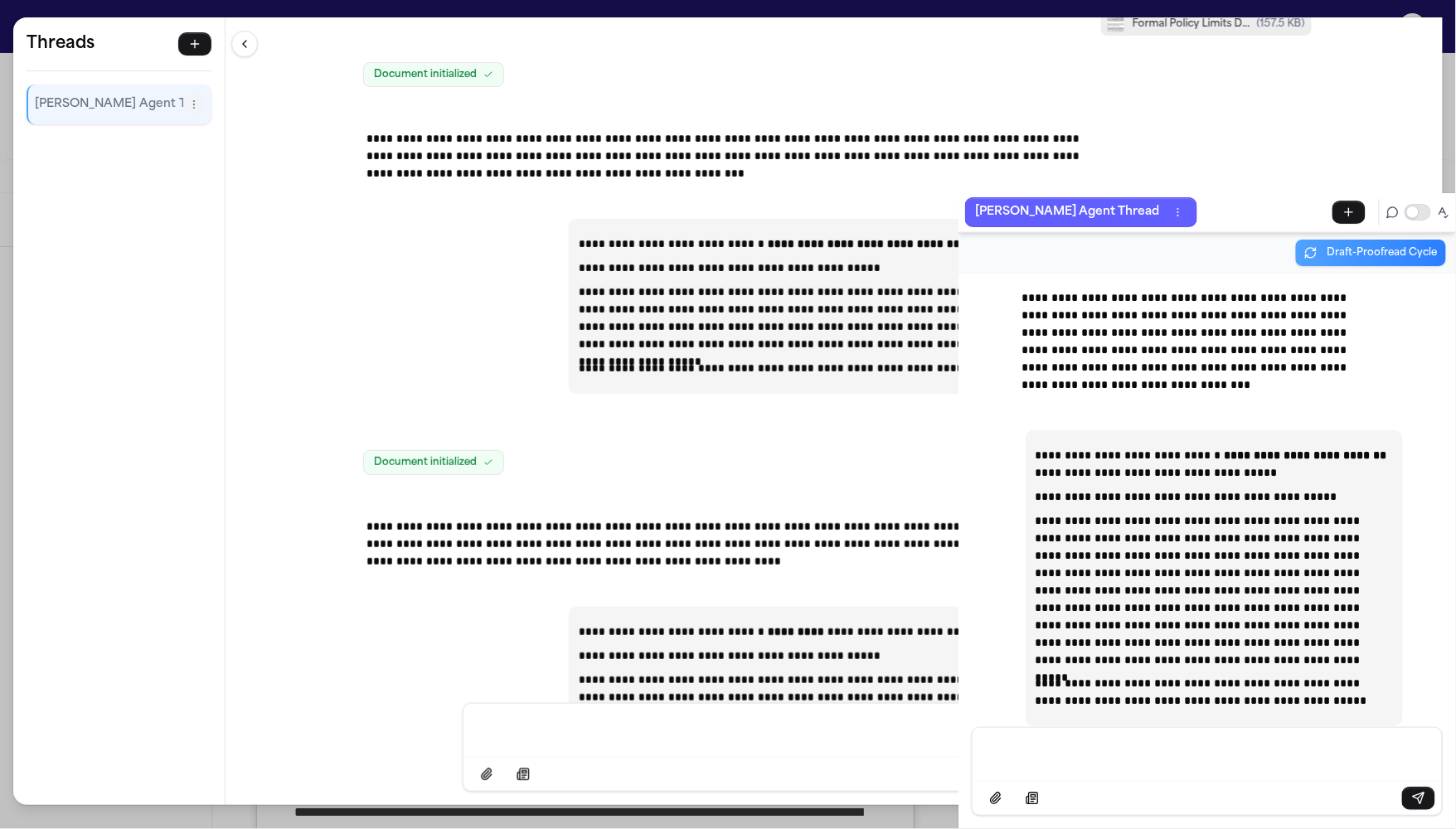 click on "**********" at bounding box center (834, 360) 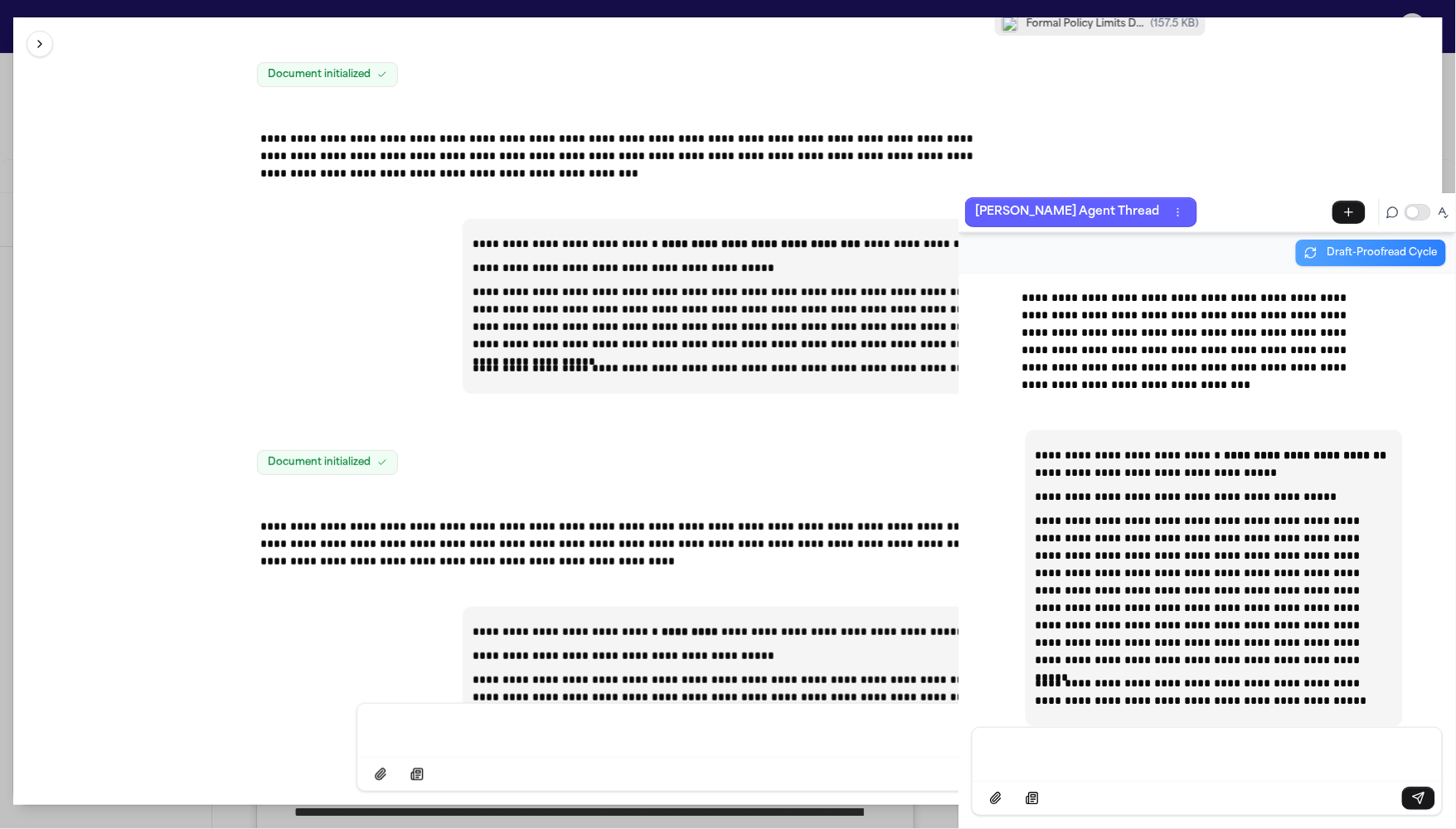 click at bounding box center [40, 44] 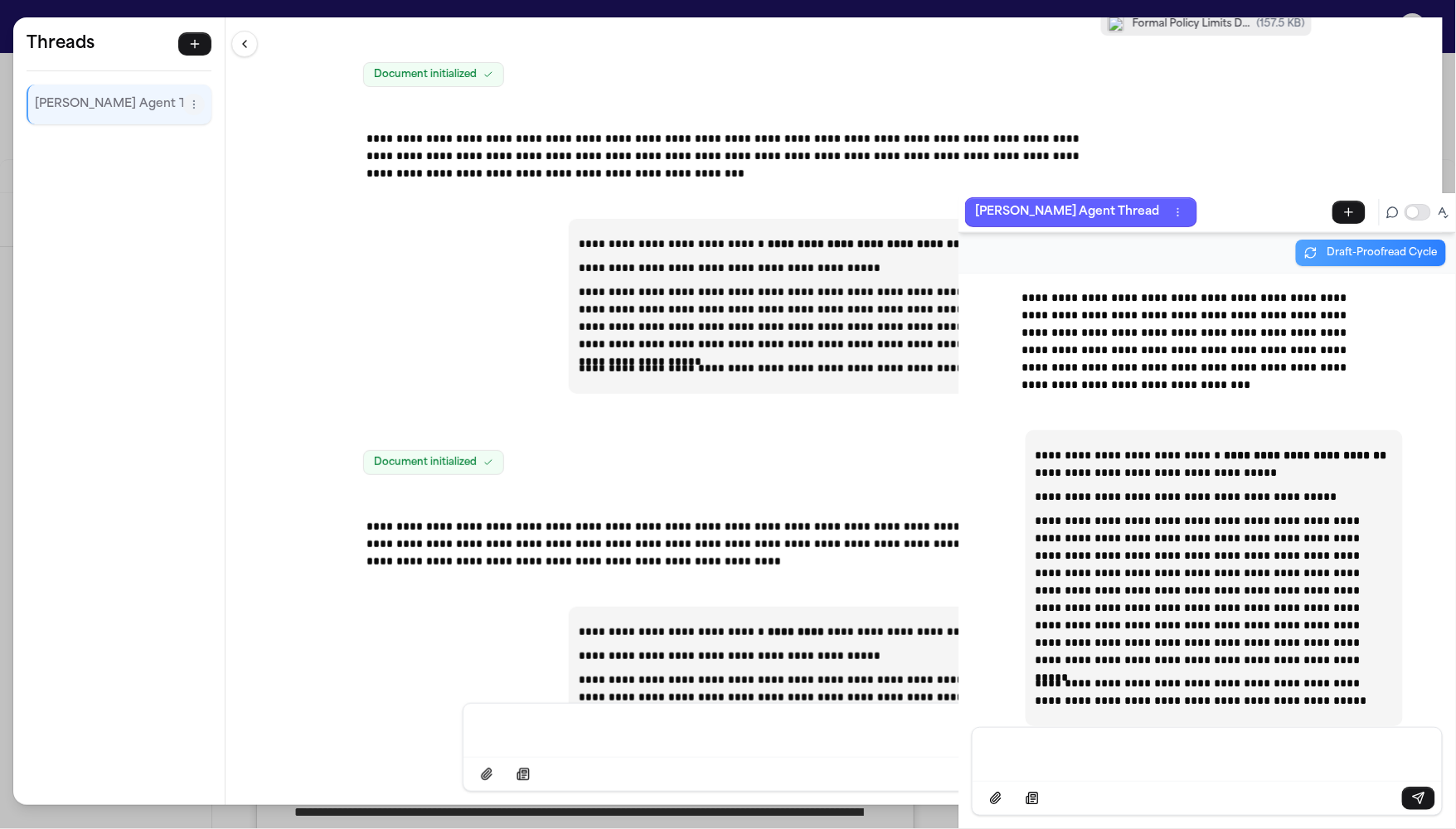 type 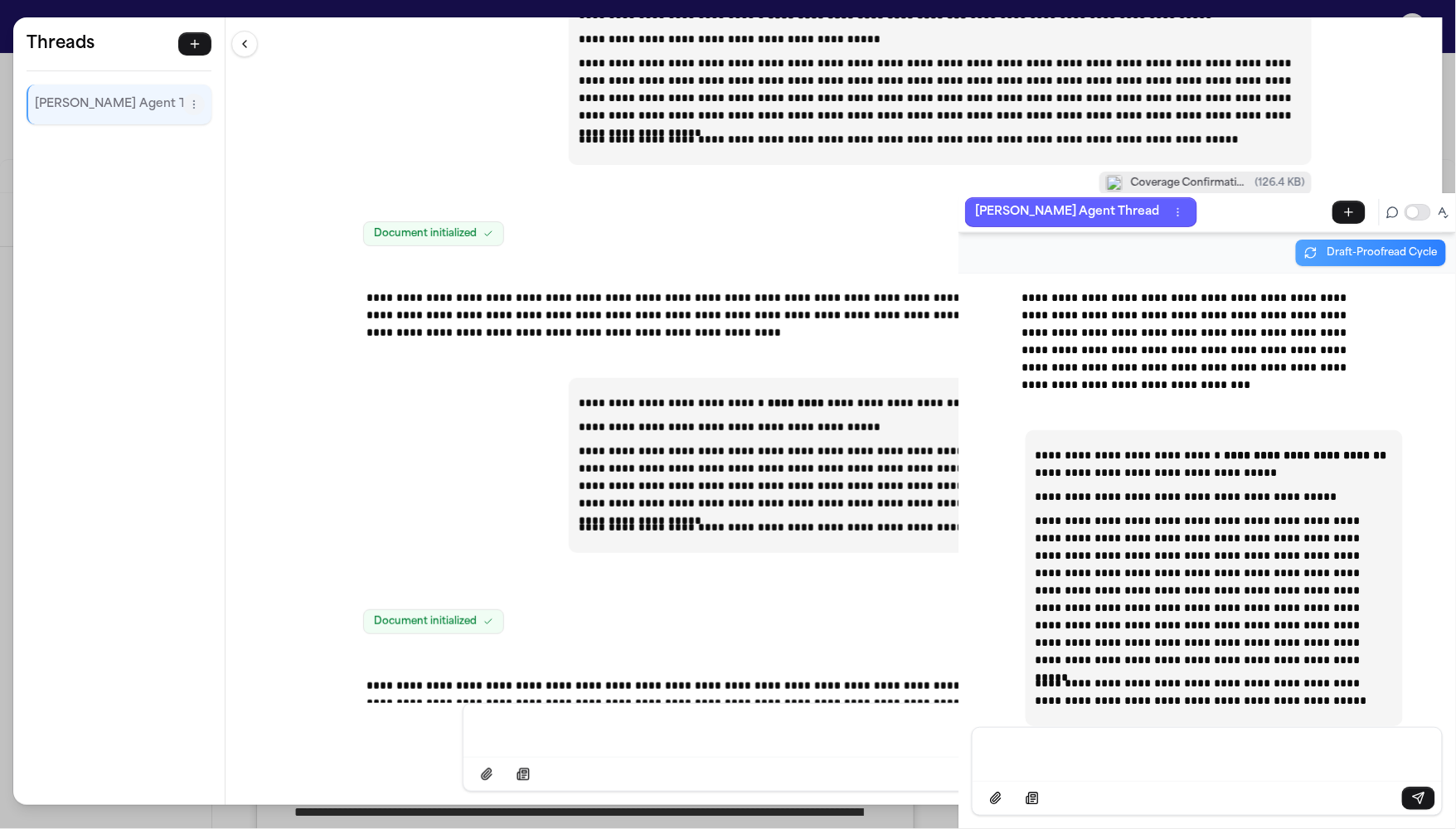 scroll, scrollTop: 35012, scrollLeft: 0, axis: vertical 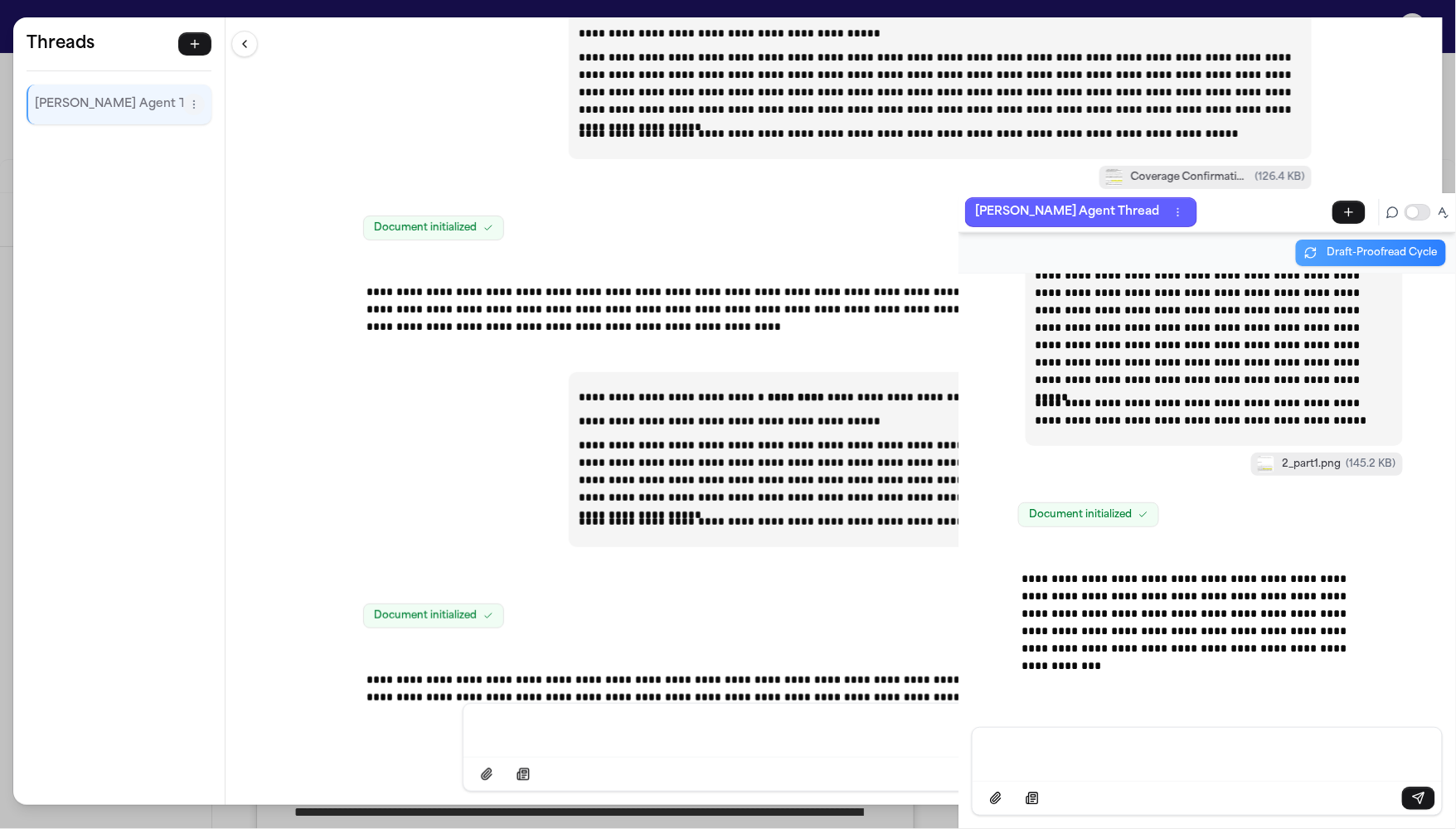 drag, startPoint x: 1453, startPoint y: 691, endPoint x: 1439, endPoint y: 734, distance: 45.22168 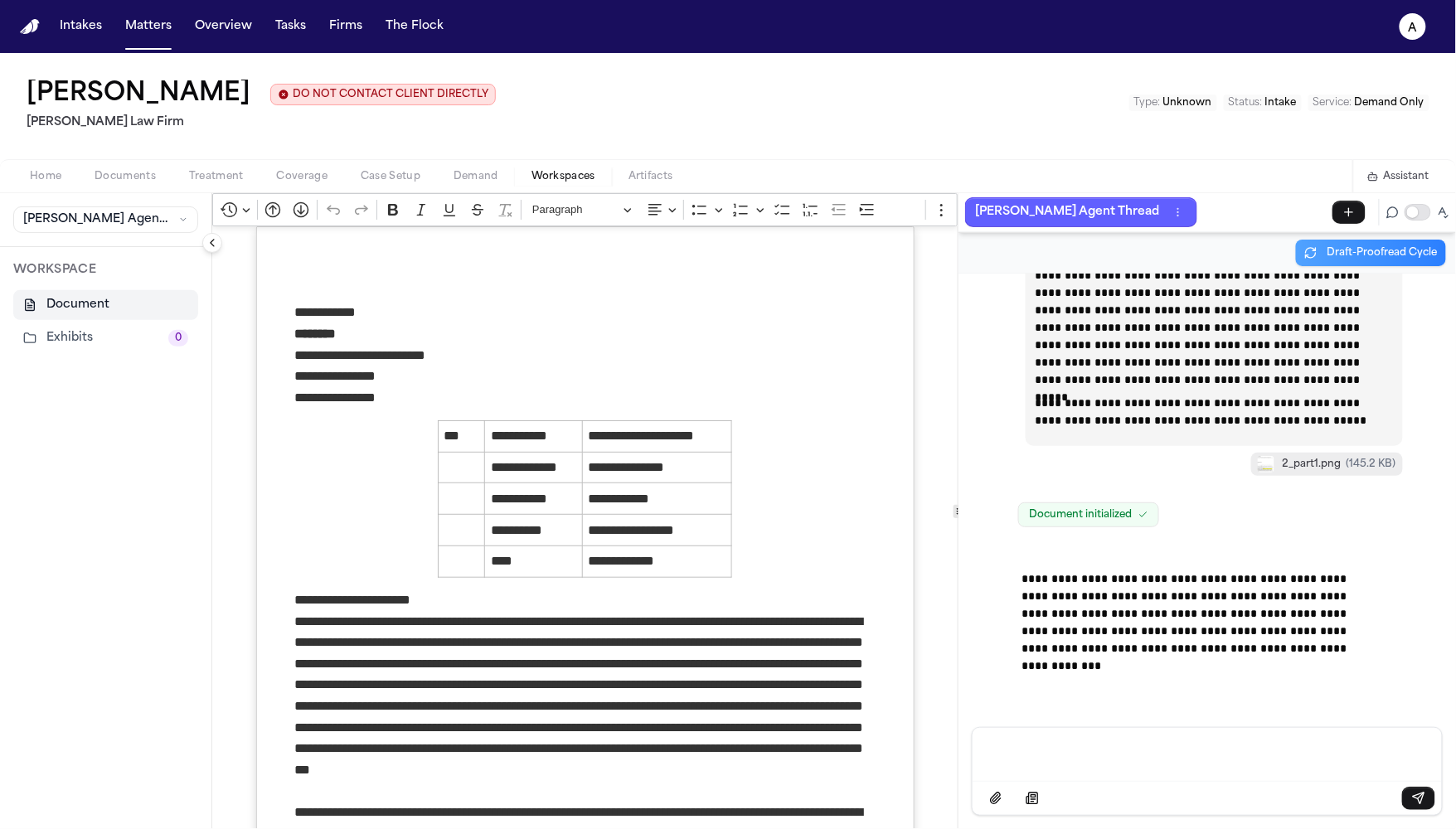 type 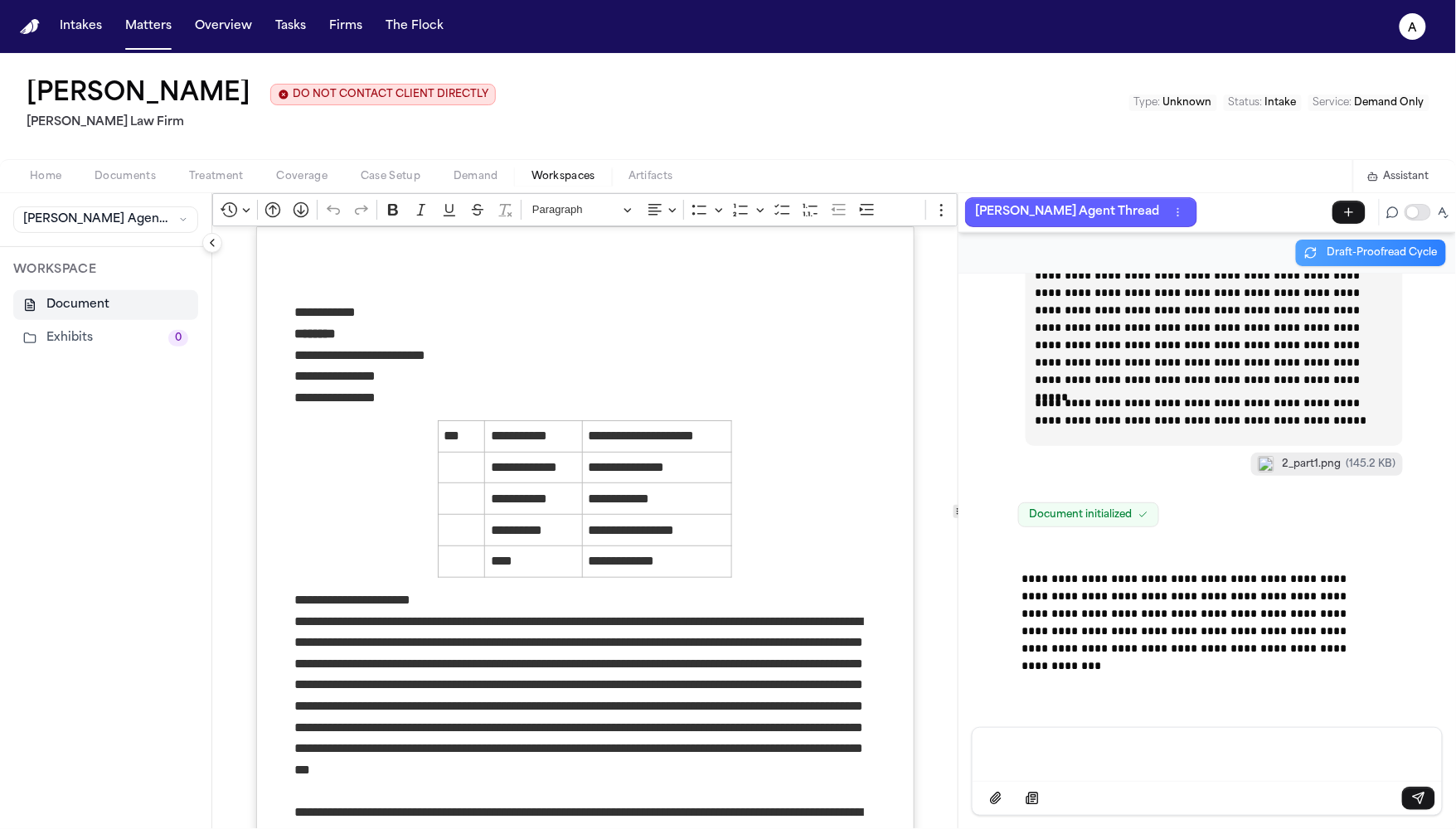 scroll, scrollTop: 61203, scrollLeft: 0, axis: vertical 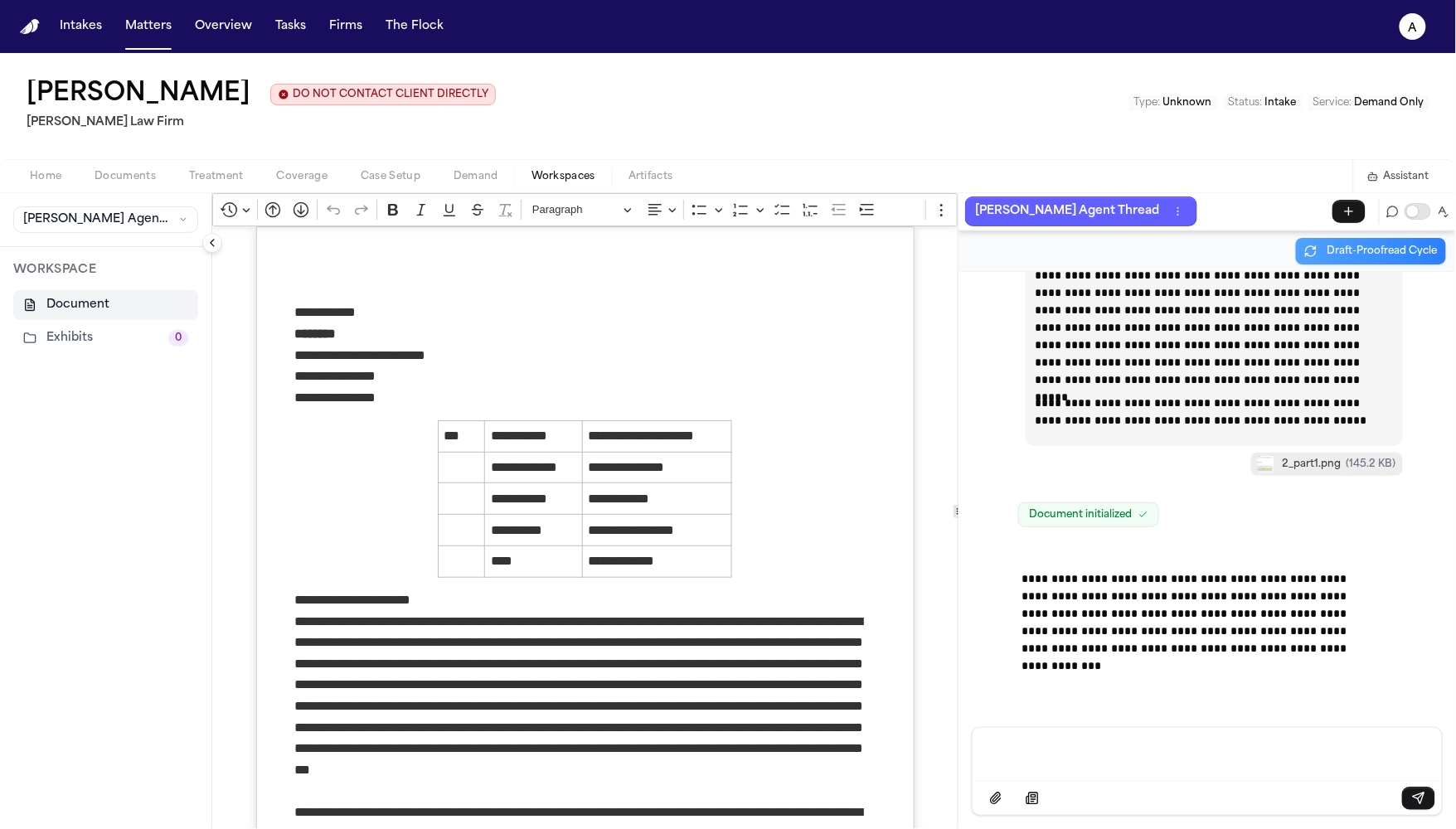 click 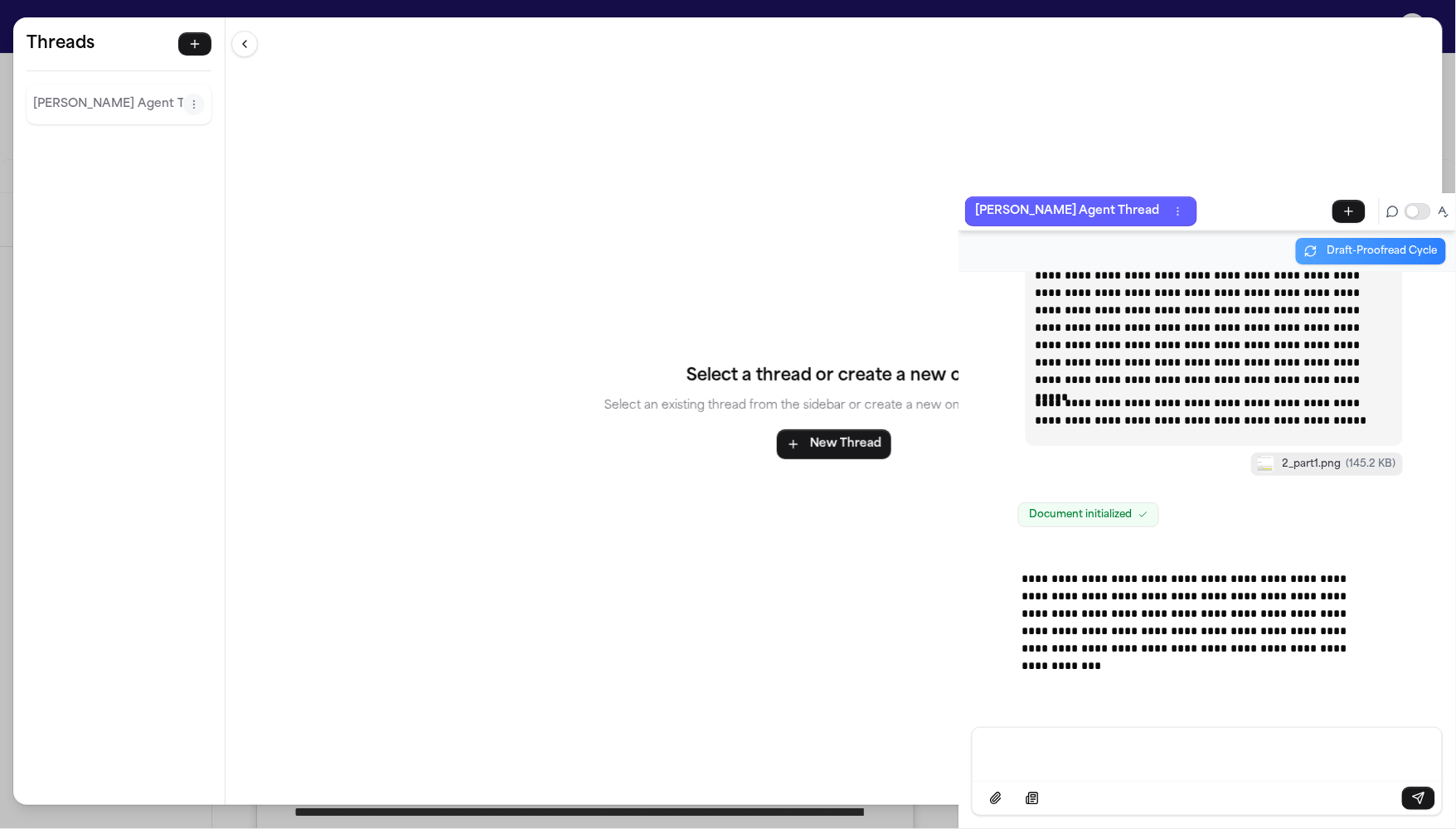 click on "Select a thread or create a new one Select an existing thread from the sidebar or create a new one to start chatting. New Thread" at bounding box center (834, 411) 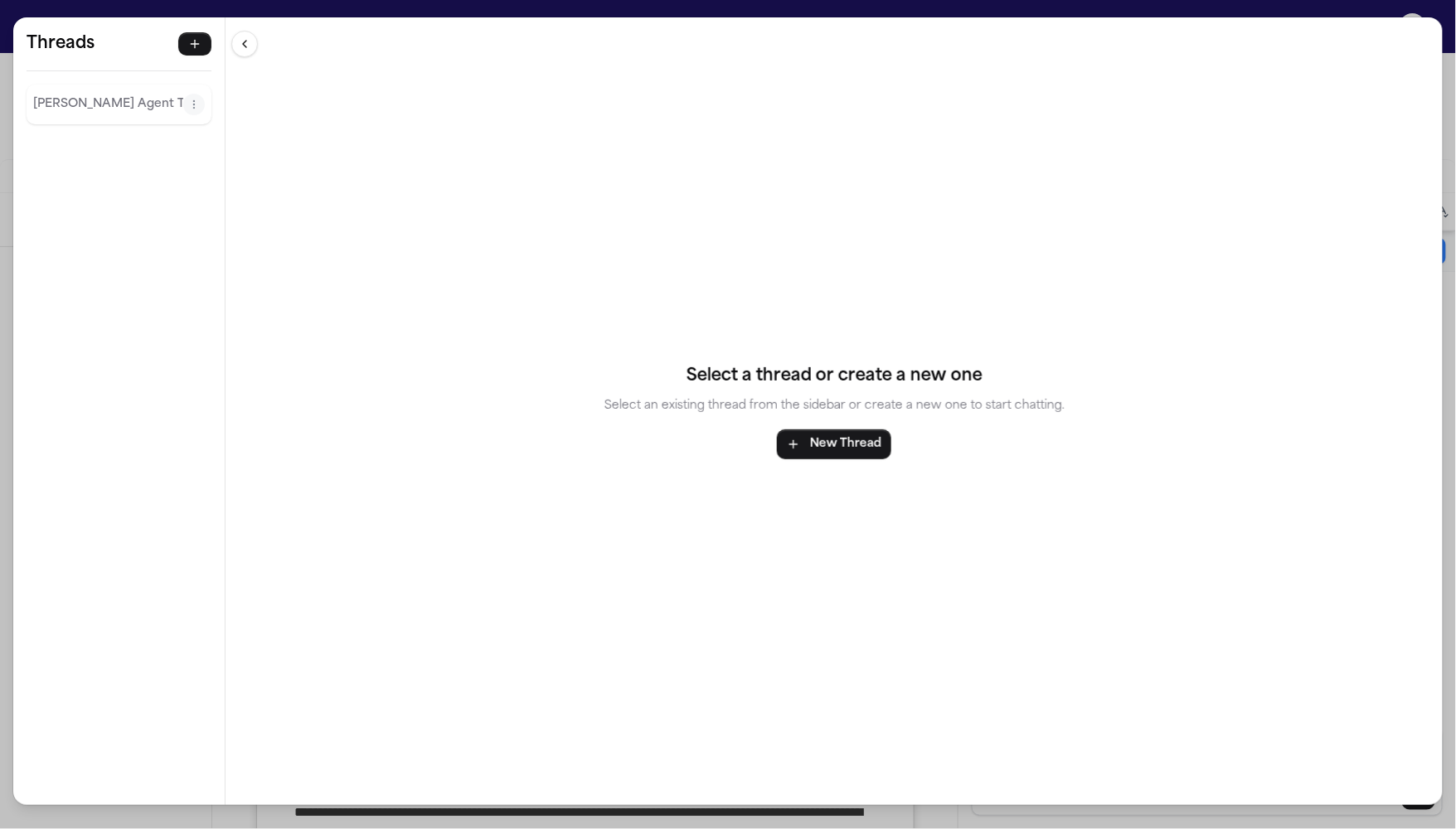 click on "Select a thread or create a new one Select an existing thread from the sidebar or create a new one to start chatting. New Thread" at bounding box center (834, 411) 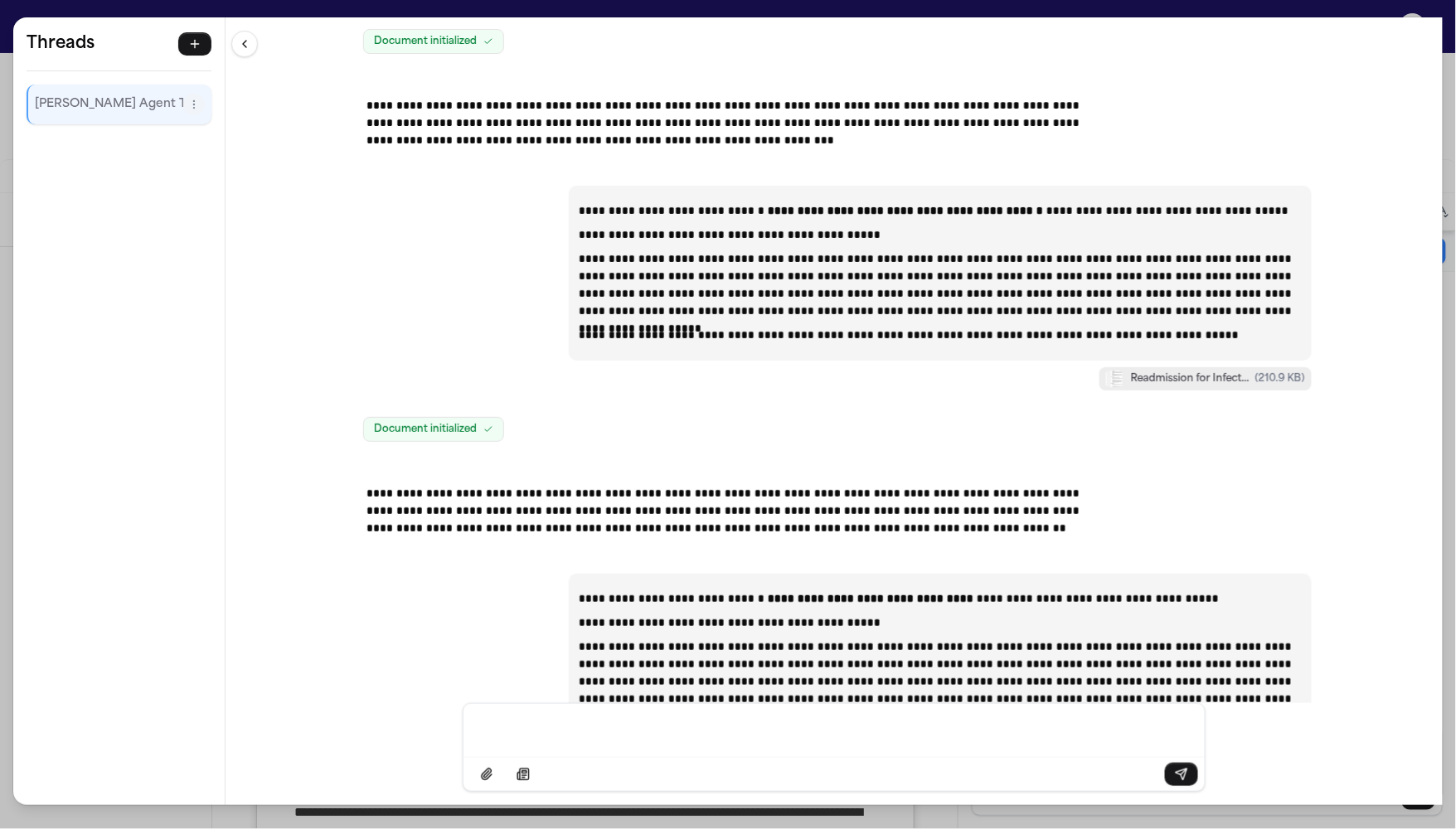 scroll, scrollTop: 34777, scrollLeft: 0, axis: vertical 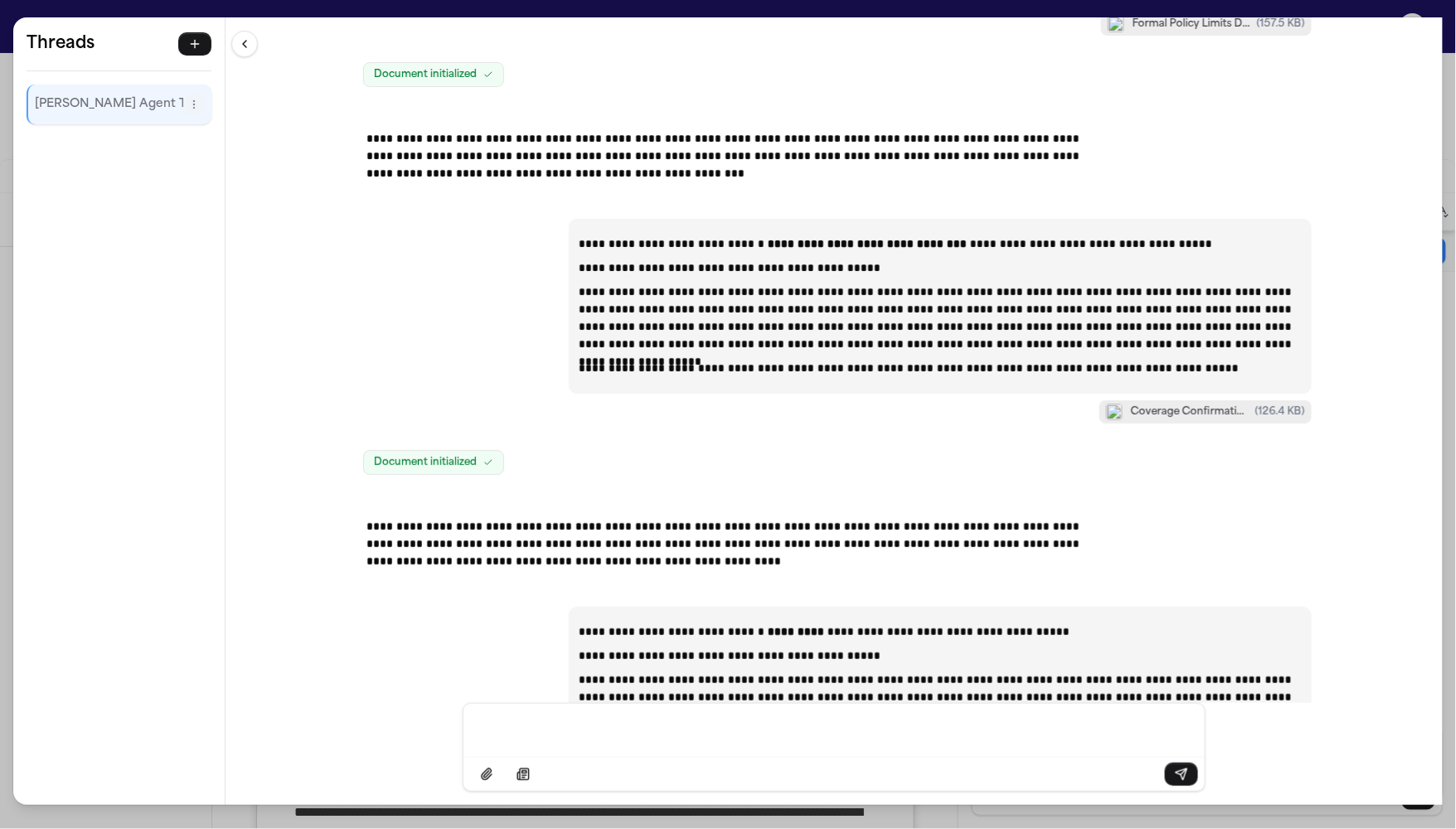 click on "**********" at bounding box center (728, 414) 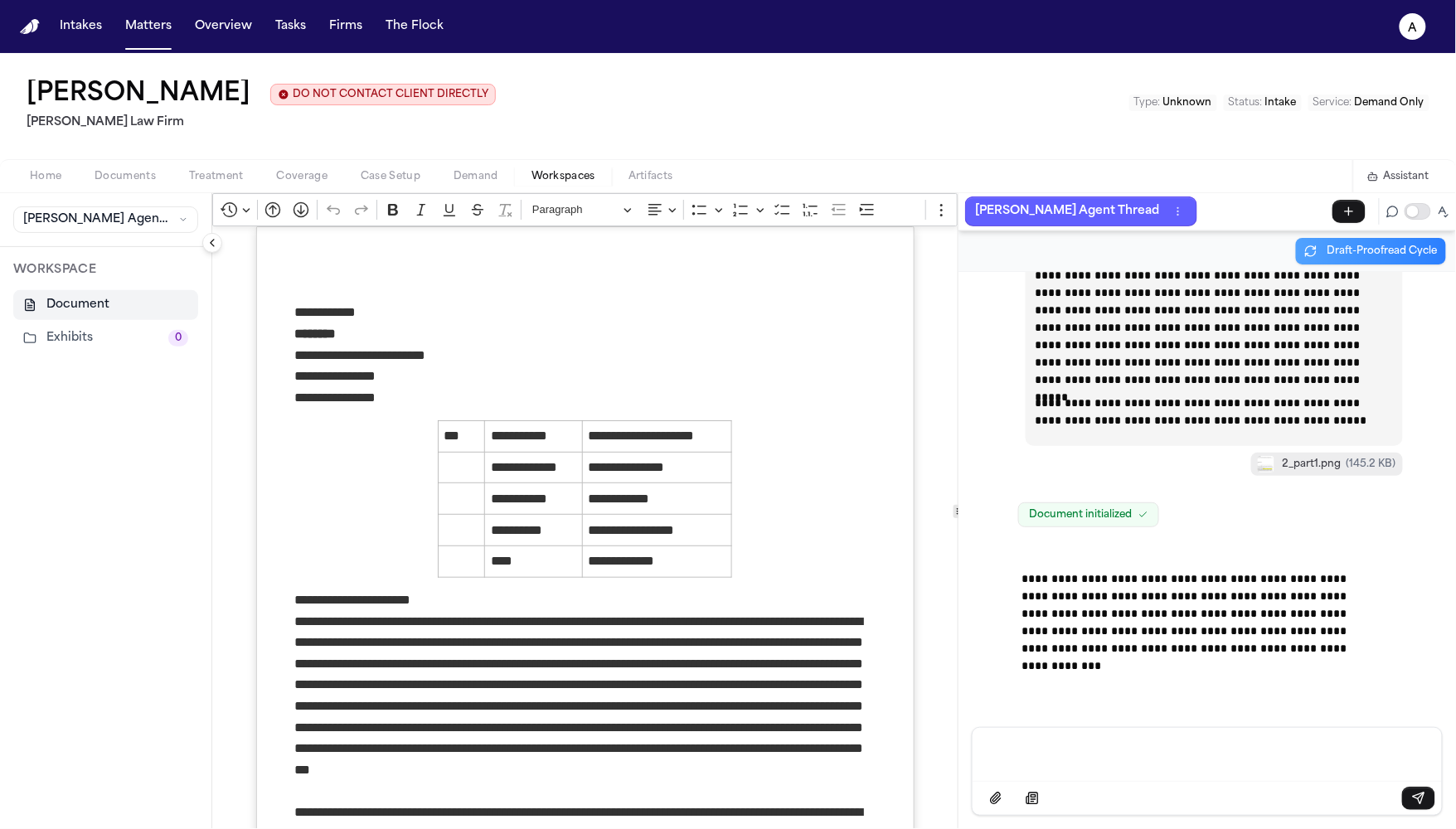 click 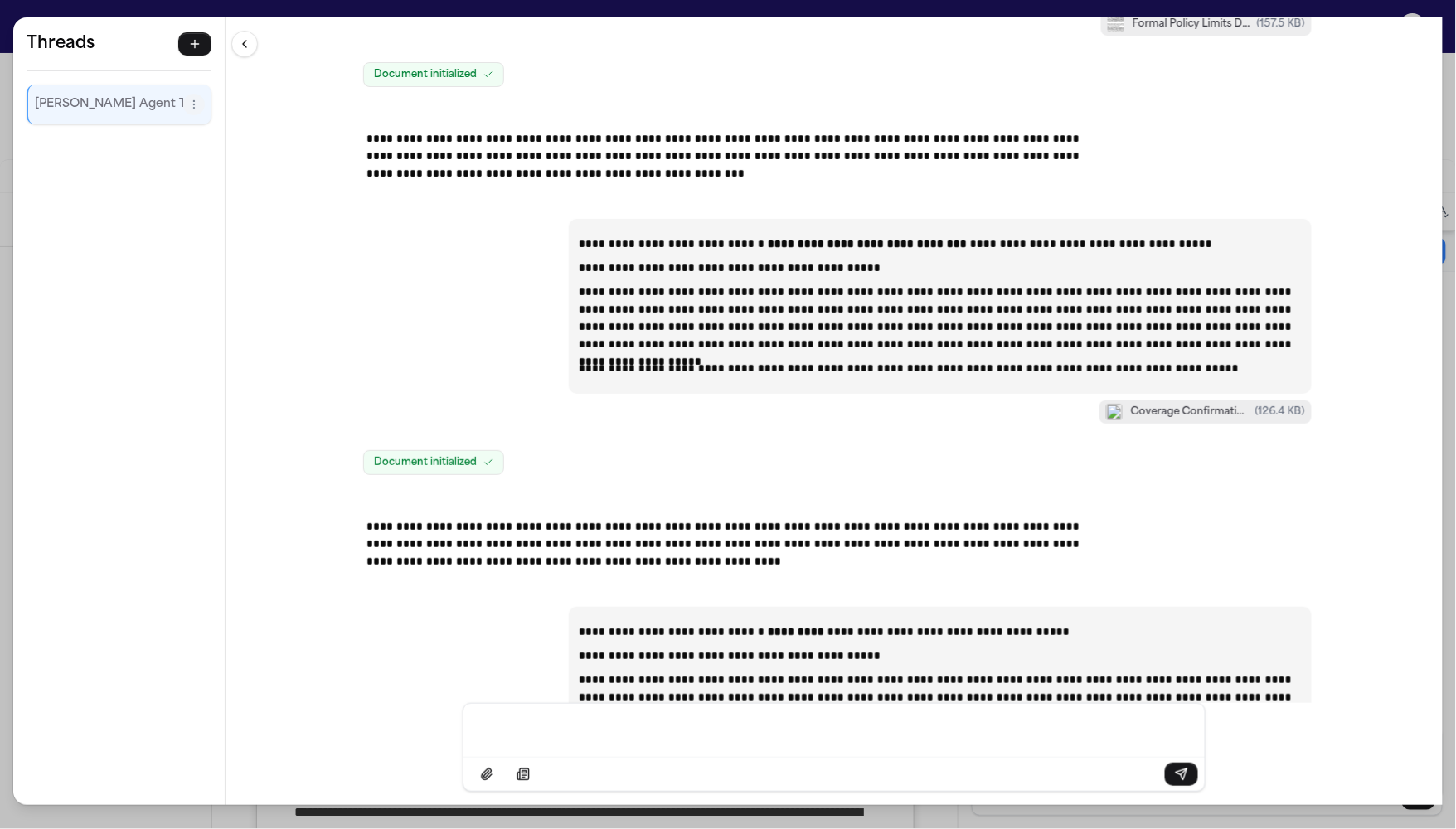 scroll, scrollTop: 35879, scrollLeft: 0, axis: vertical 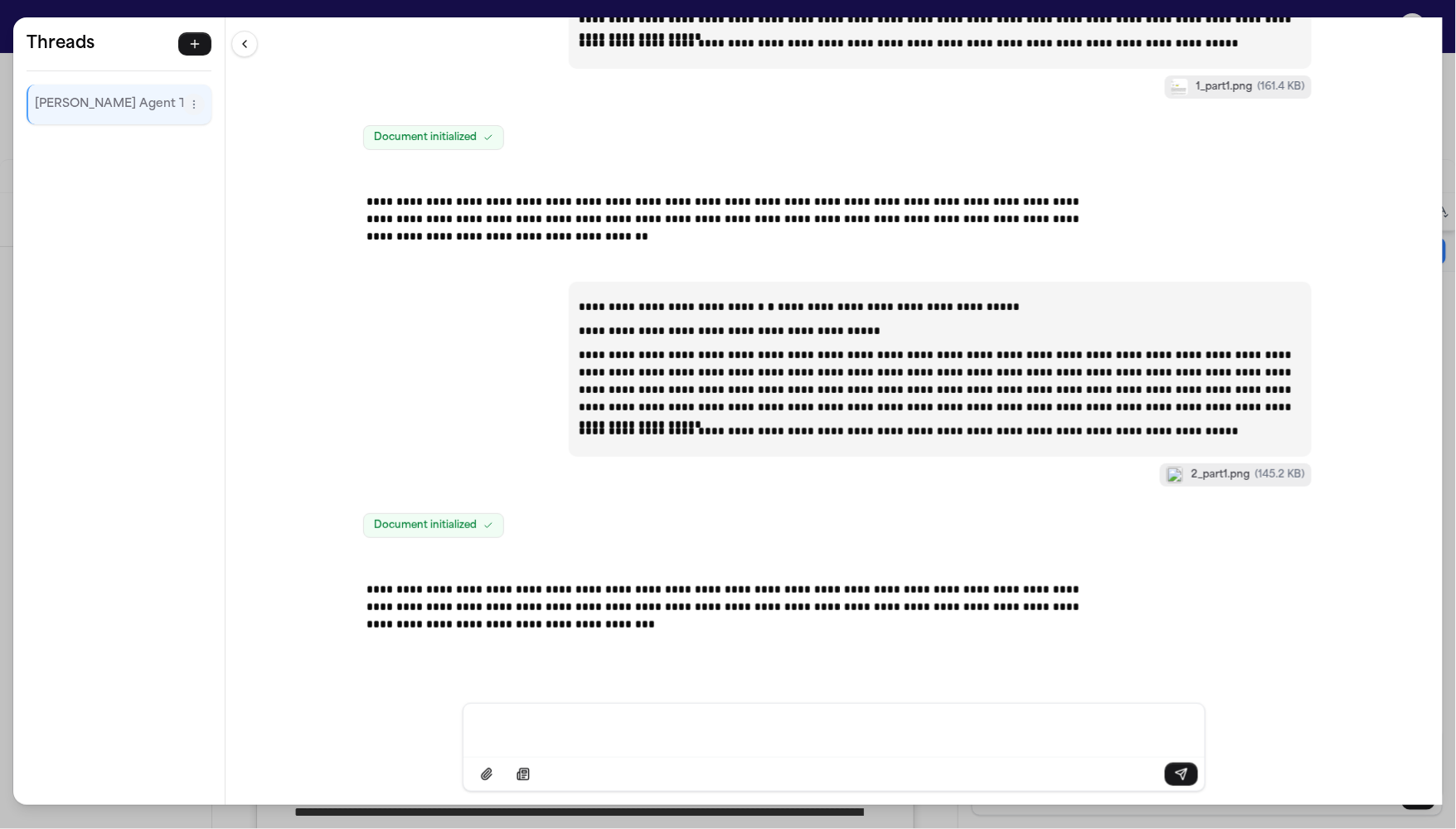 click on "**********" at bounding box center (728, 414) 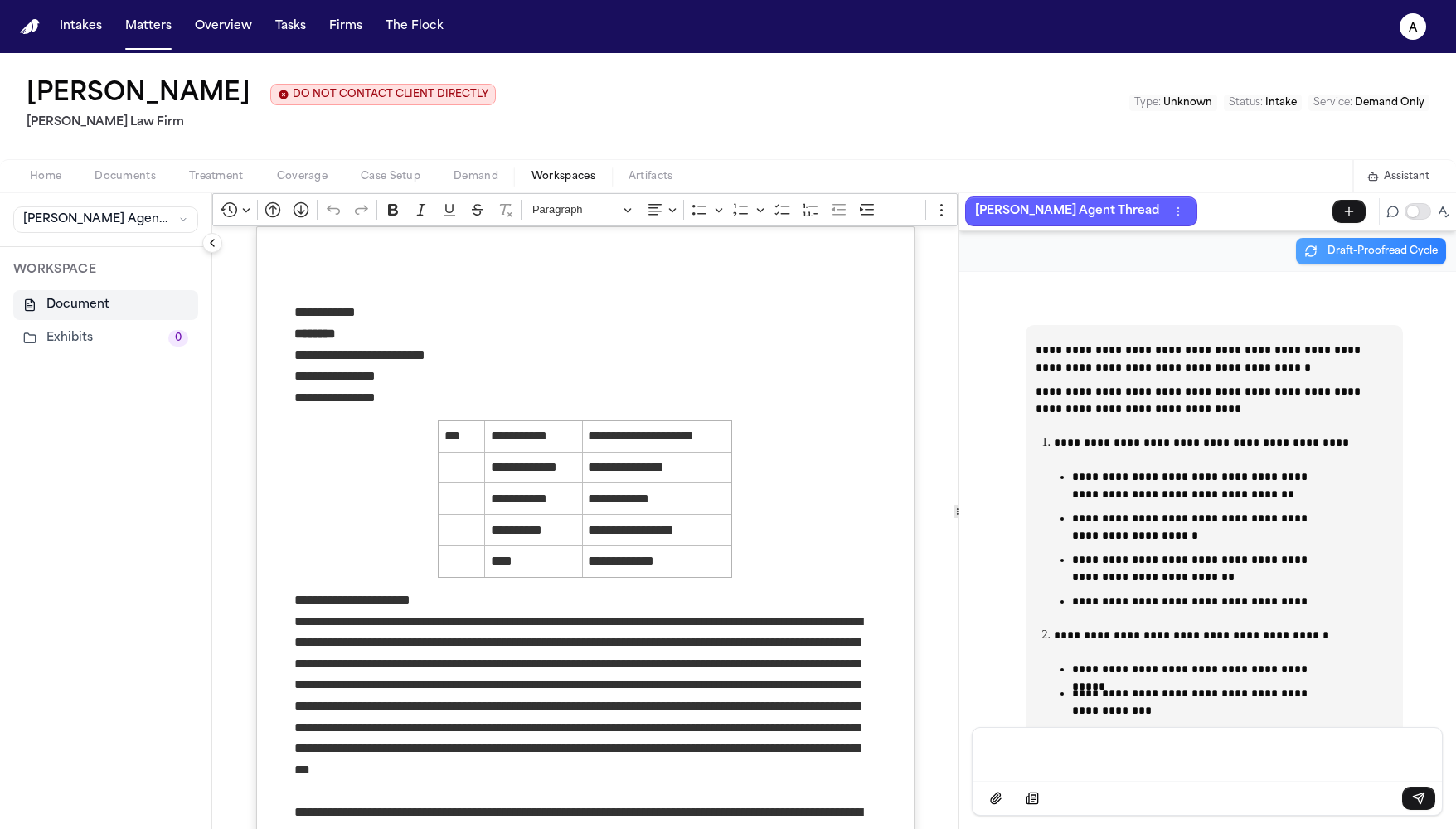 scroll, scrollTop: 0, scrollLeft: 0, axis: both 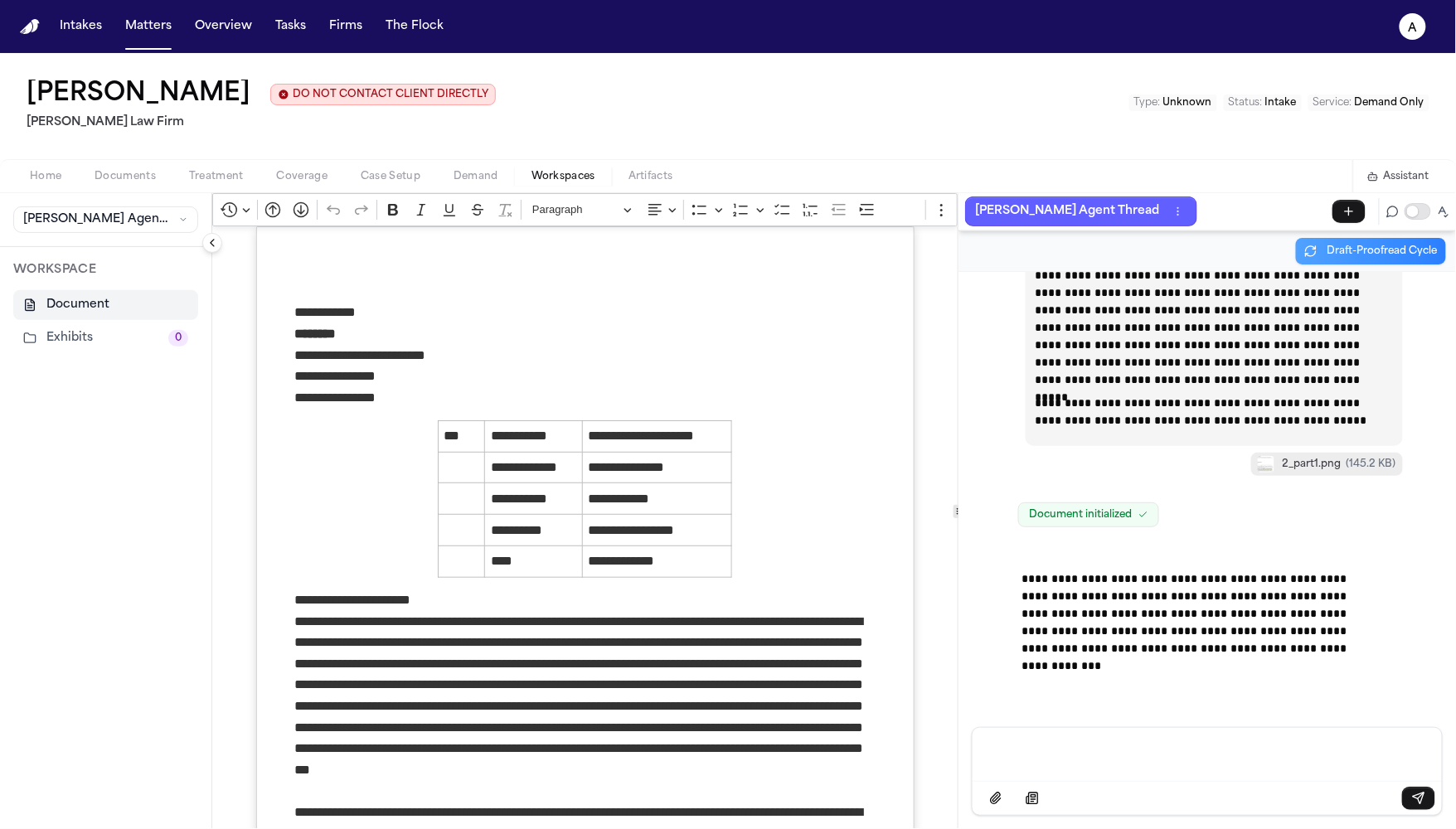 click on "Demand" at bounding box center (476, 177) 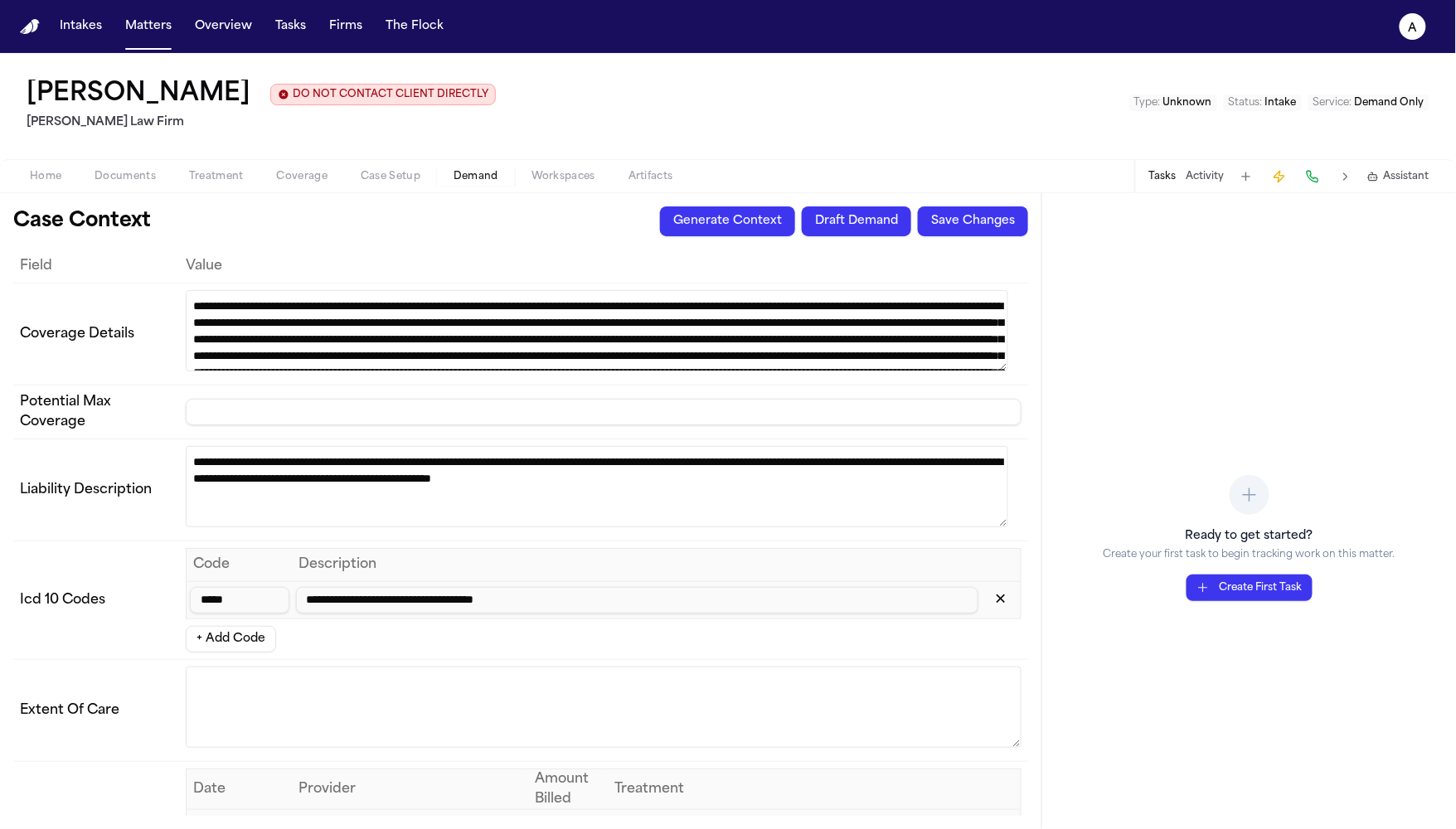 type 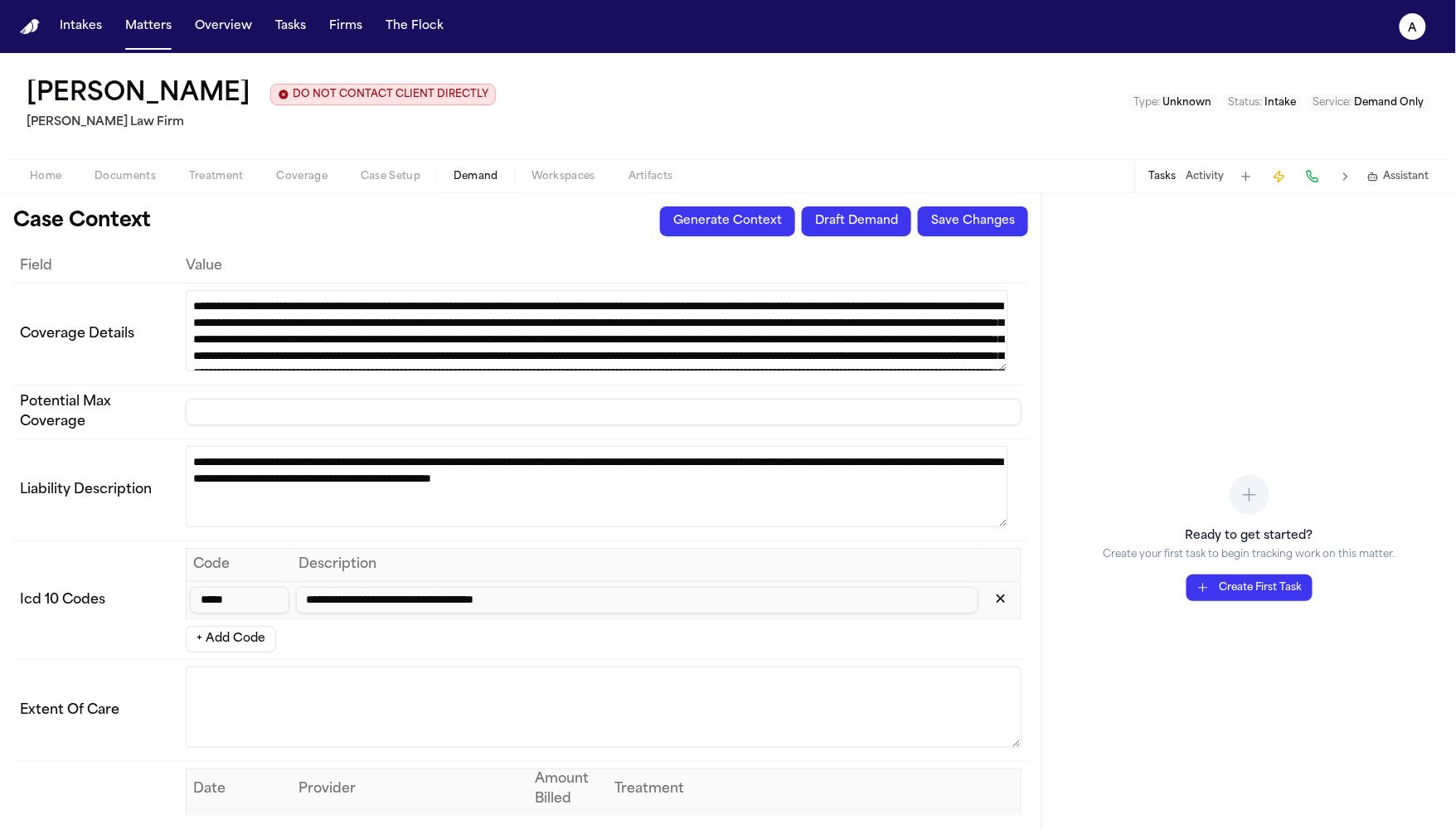 click on "Generate Context" at bounding box center [727, 221] 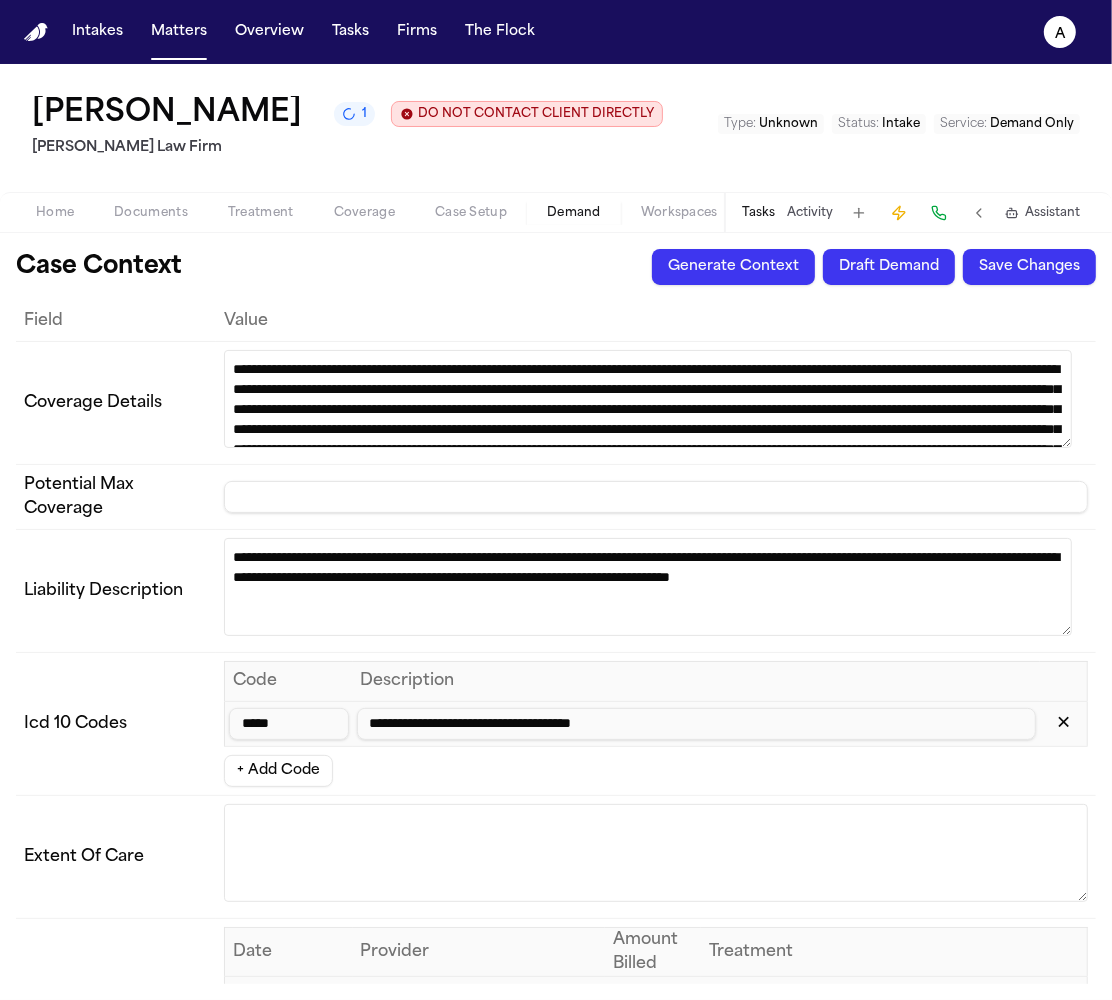 click on "Generate Context" at bounding box center [733, 267] 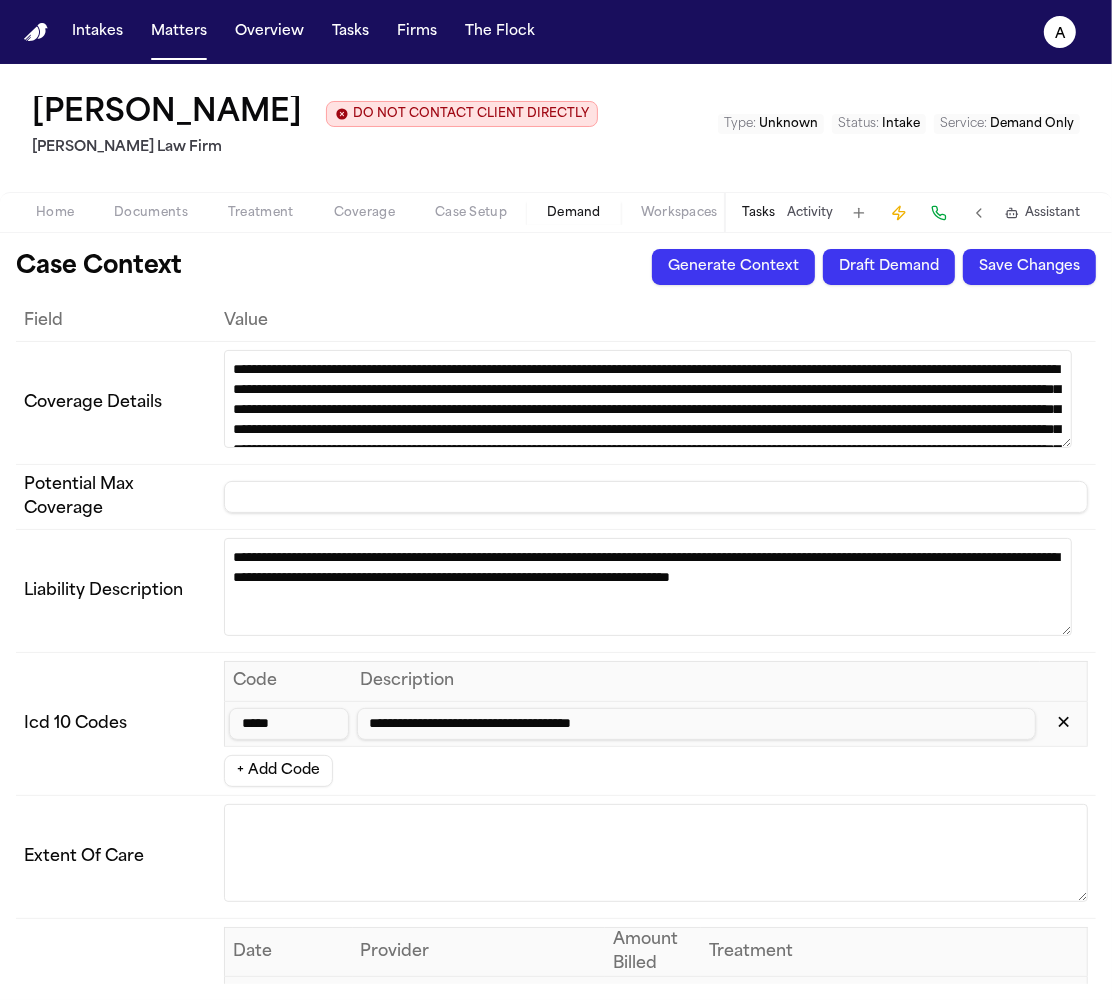 click on "Generate Context" at bounding box center (733, 267) 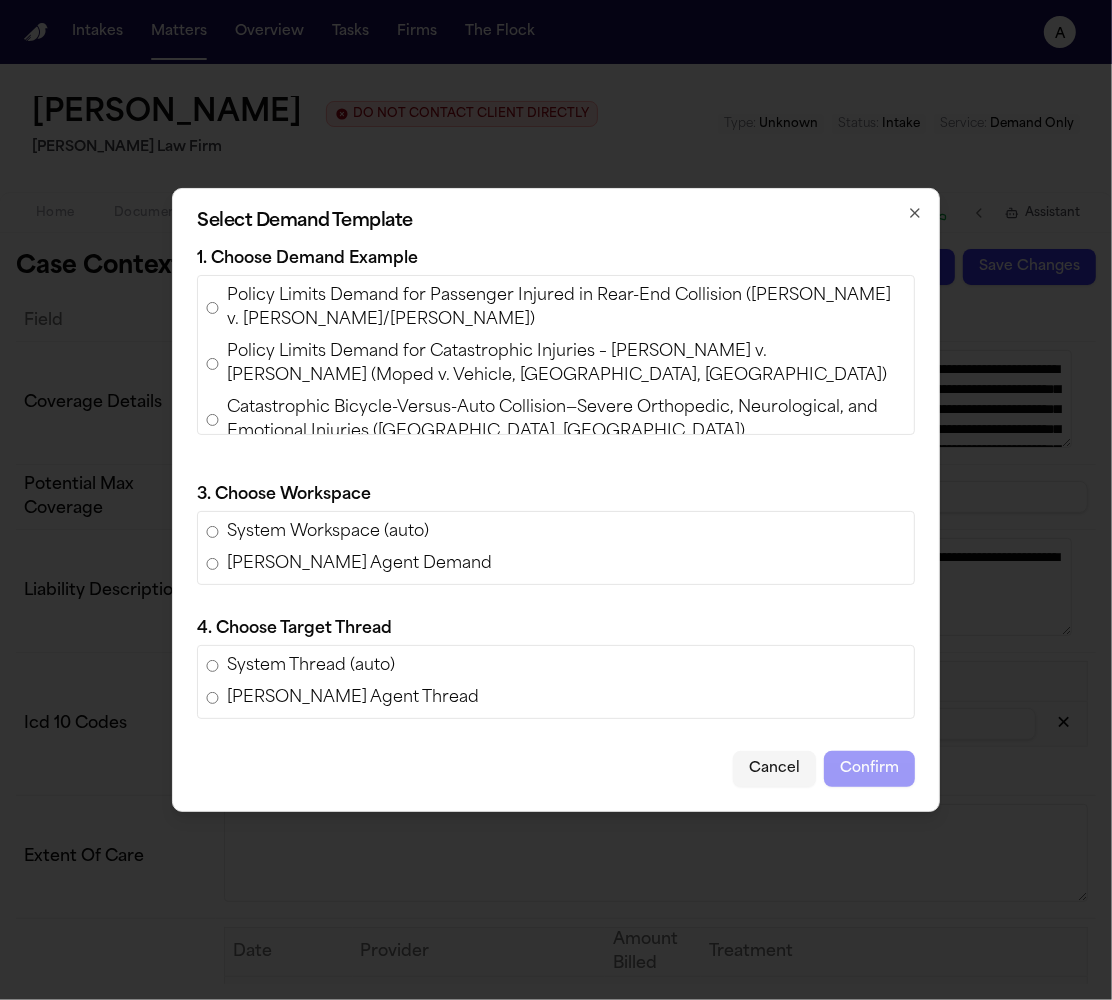 click on "Policy Limits Demand for Passenger Injured in Rear-End Collision (Saira Pineda Bonilla v. Nosheen Khan/TURO)" at bounding box center [566, 308] 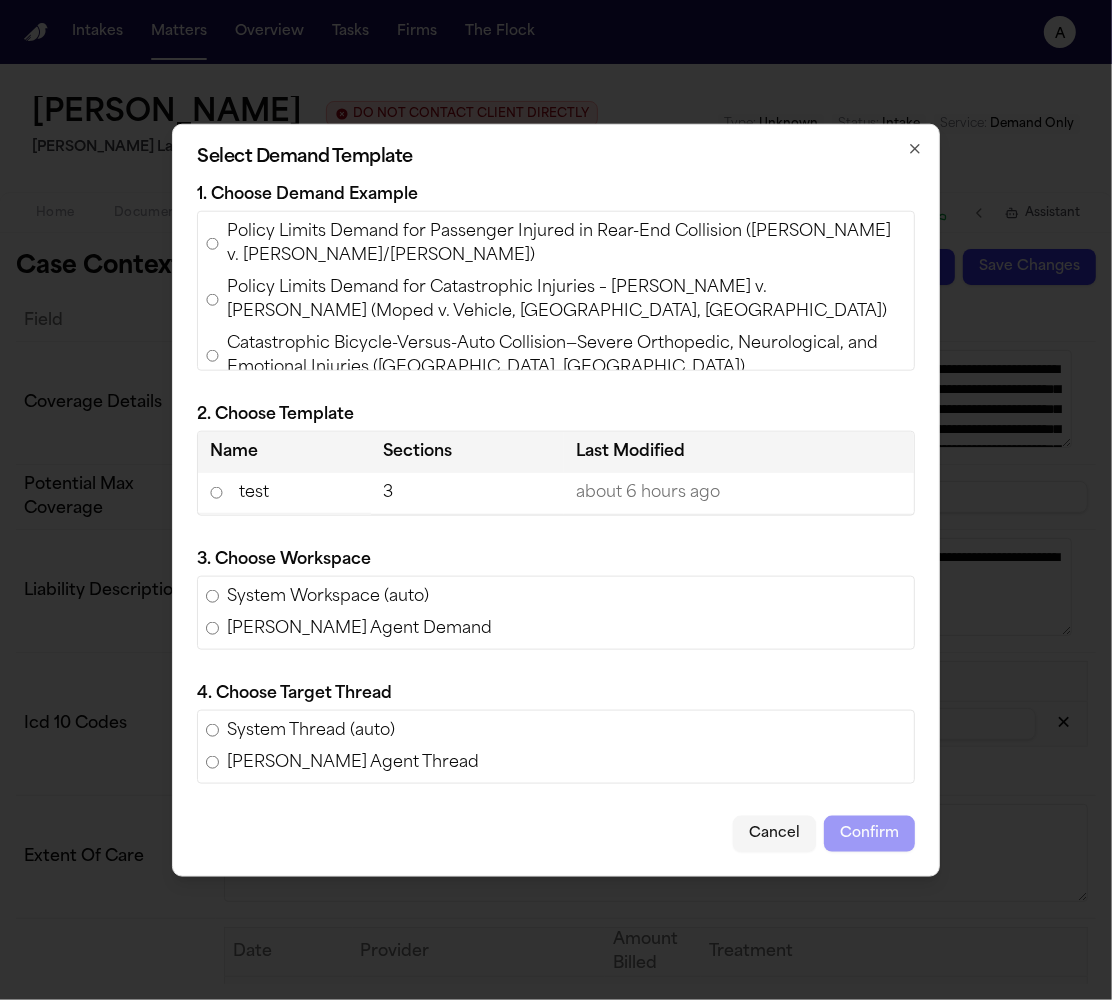 click on "test" at bounding box center [284, 493] 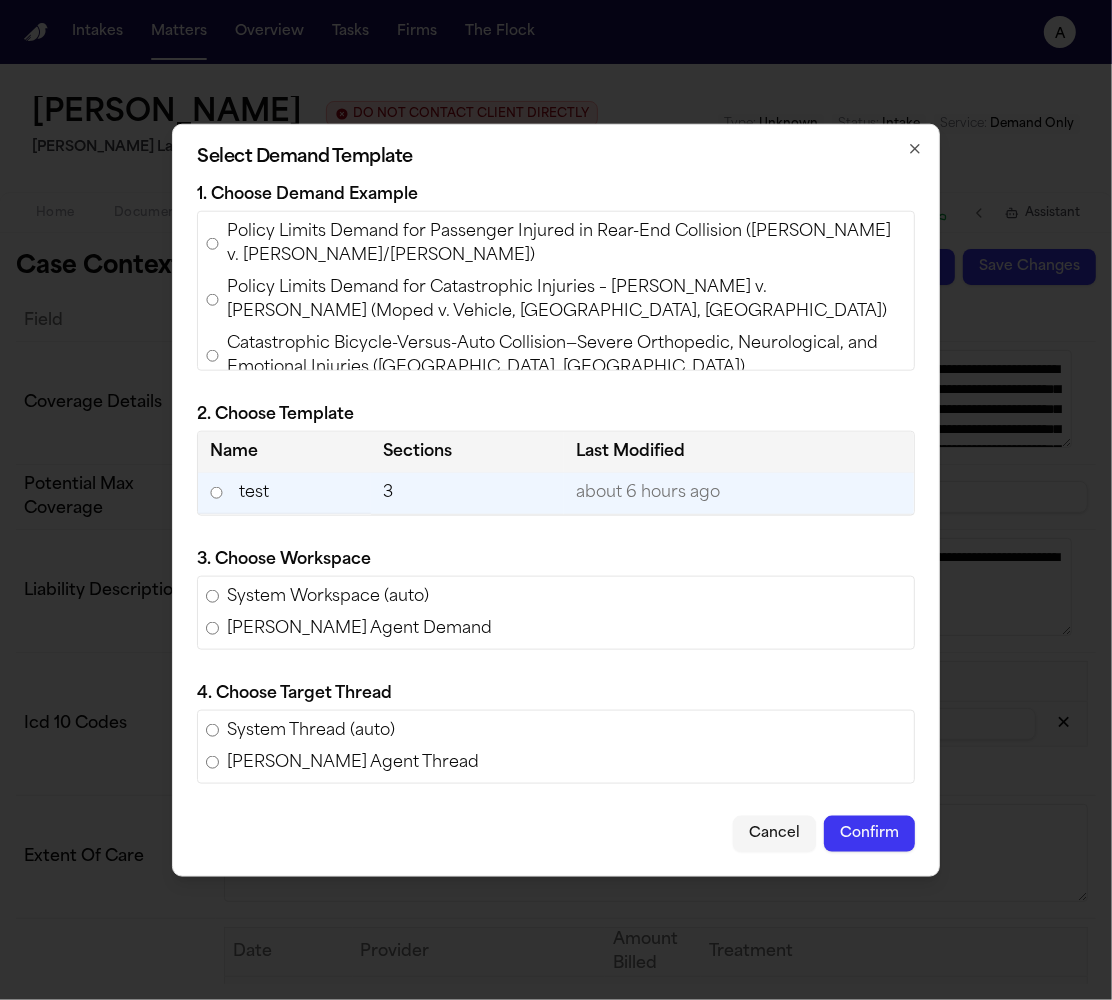 drag, startPoint x: 848, startPoint y: 811, endPoint x: 854, endPoint y: 833, distance: 22.803509 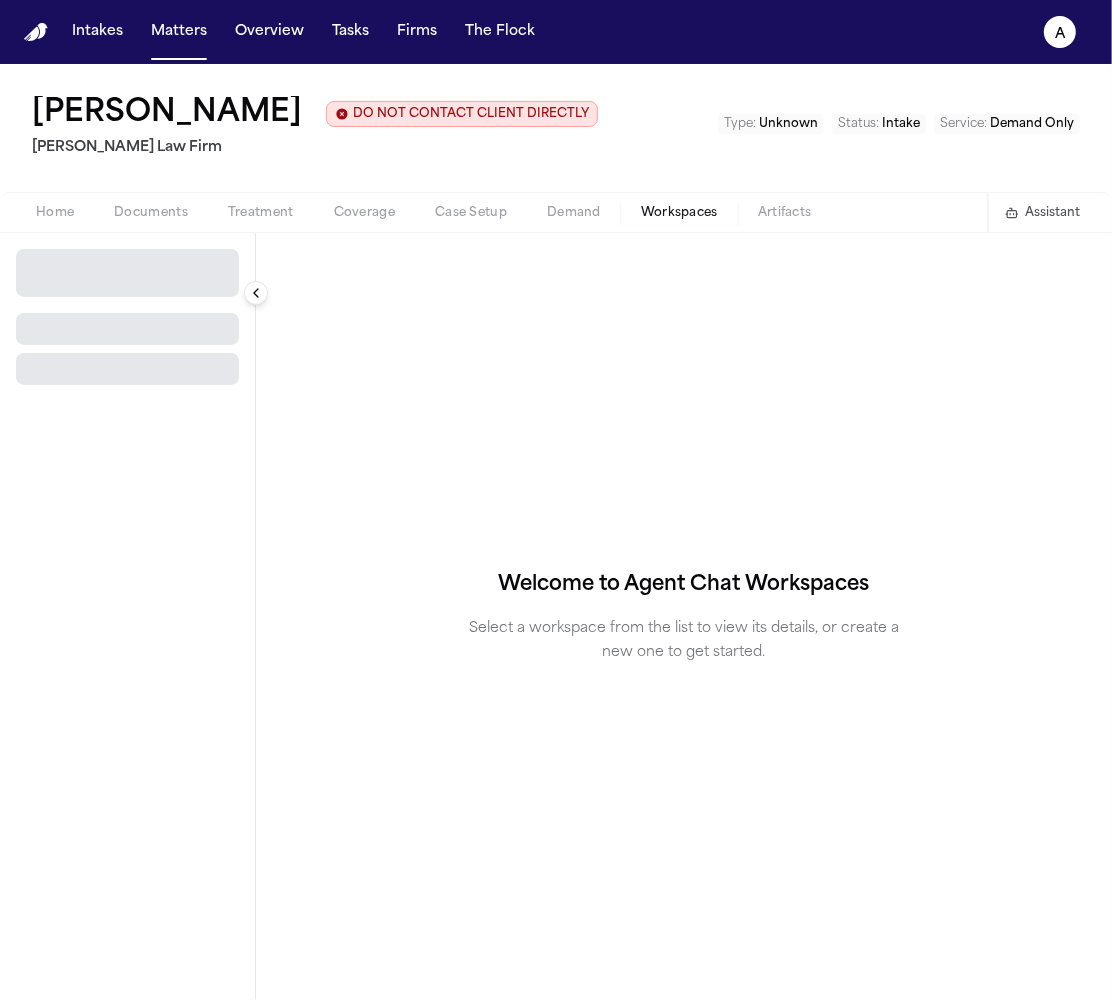 click on "Home Documents Treatment Coverage Case Setup Demand Workspaces Artifacts Assistant" at bounding box center (556, 212) 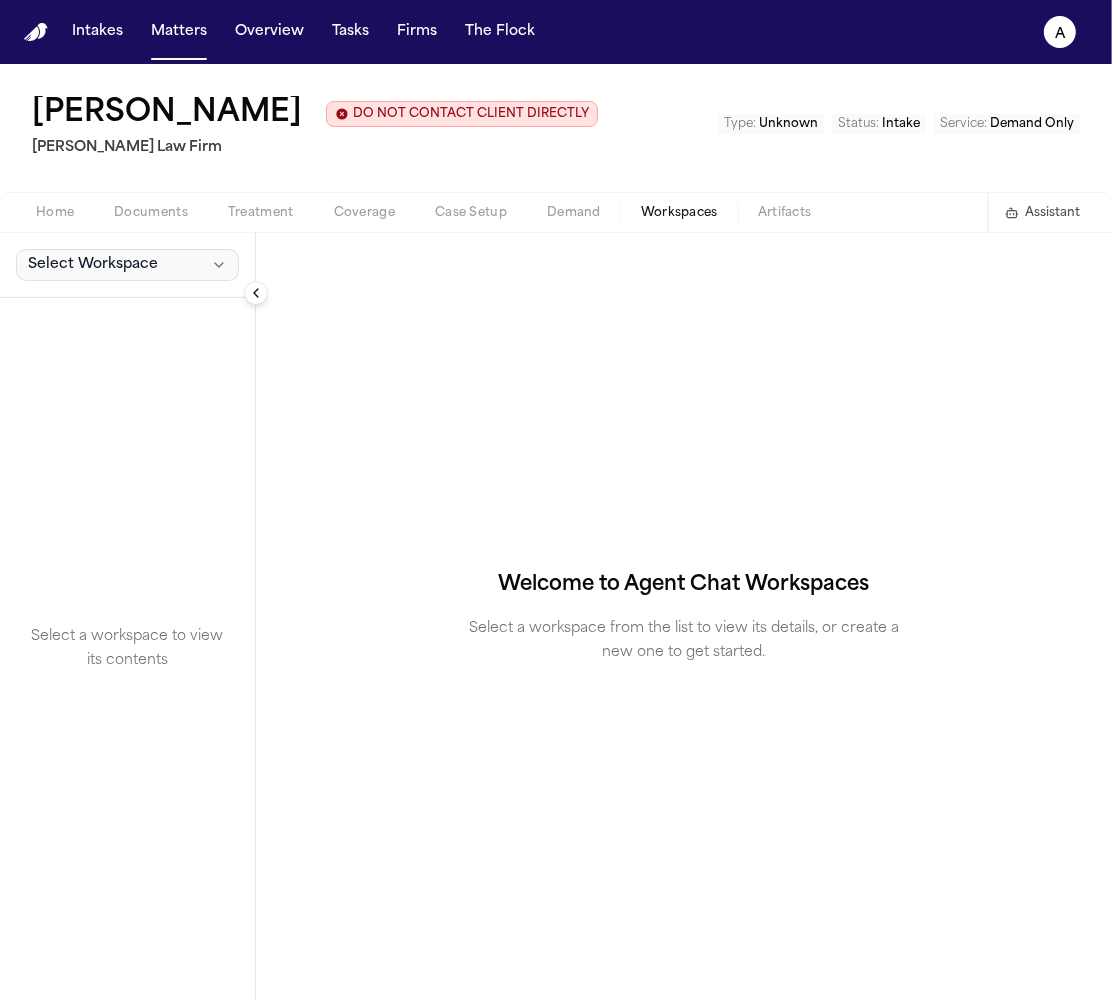 click on "Select Workspace" at bounding box center (127, 265) 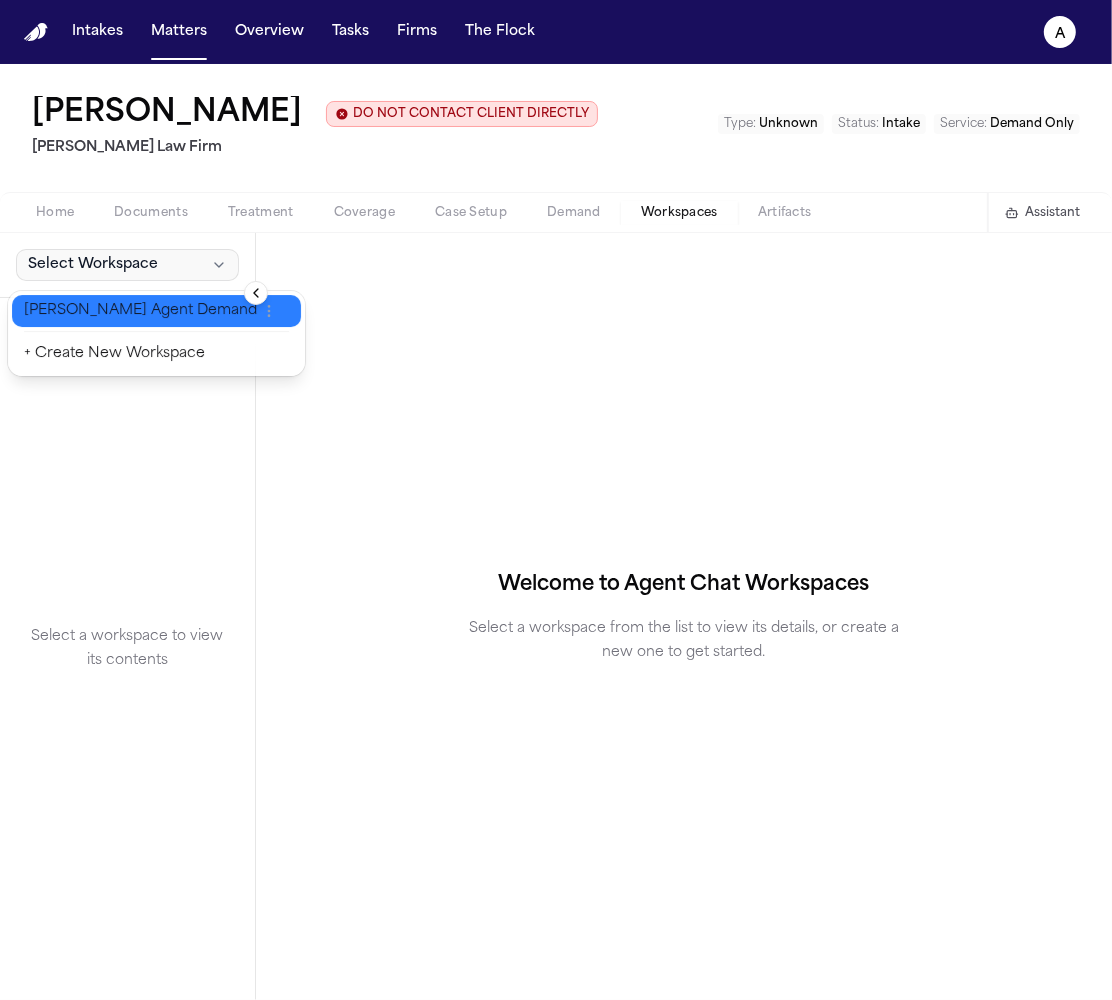 click on "Finch Agent Demand" at bounding box center (140, 311) 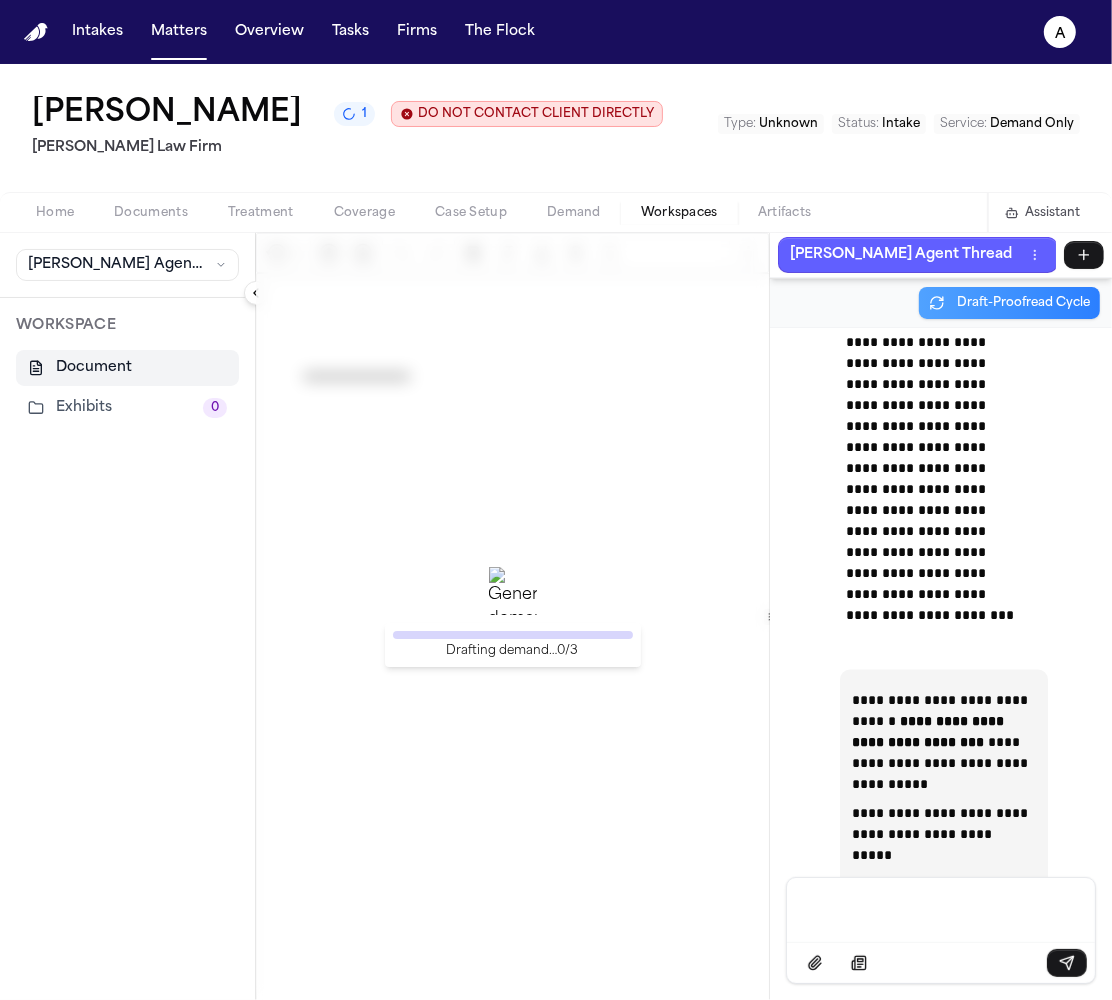 scroll, scrollTop: 166821, scrollLeft: 0, axis: vertical 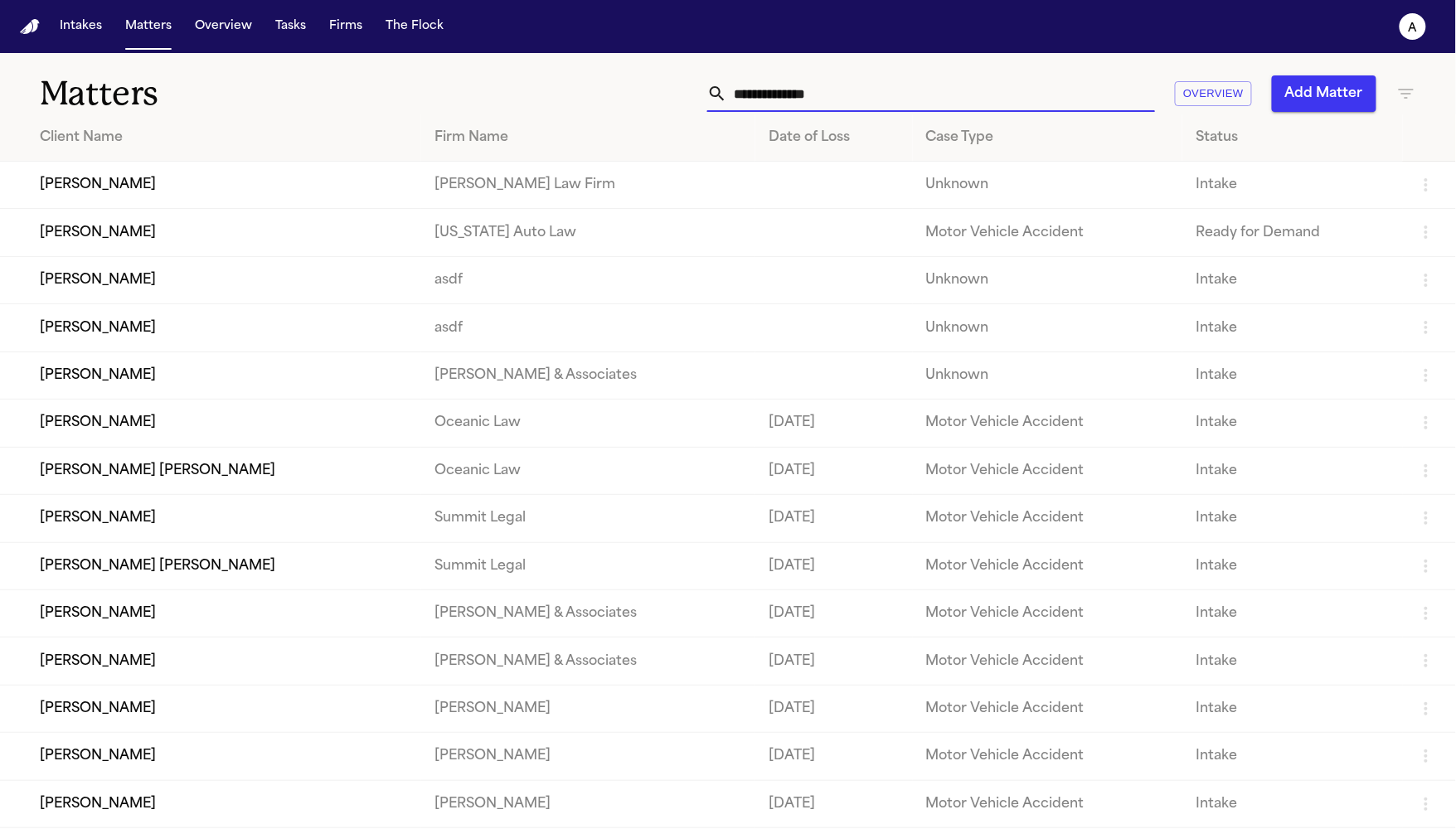 click on "[PERSON_NAME]" at bounding box center (211, 185) 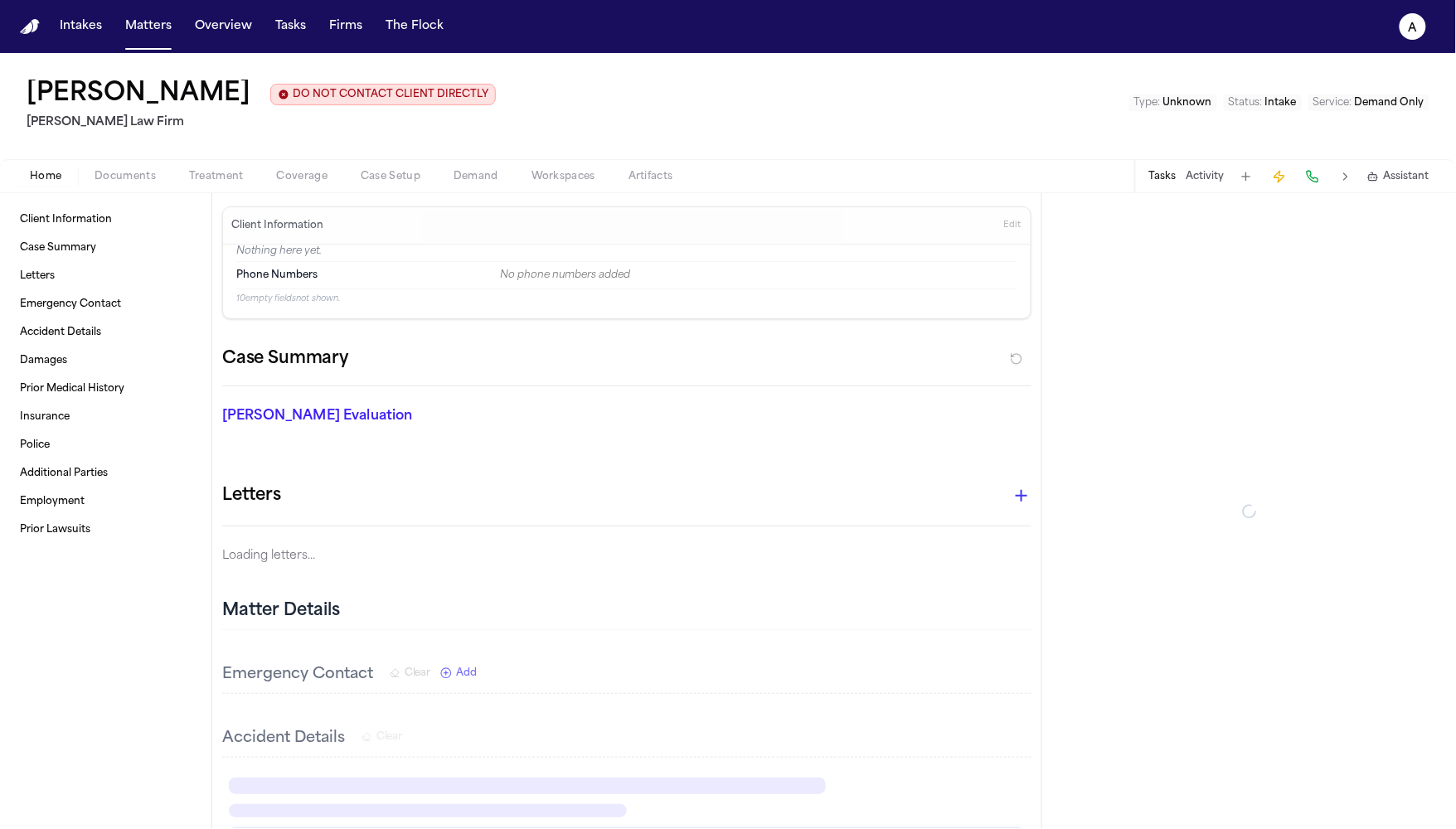 click on "Case Setup" at bounding box center (391, 177) 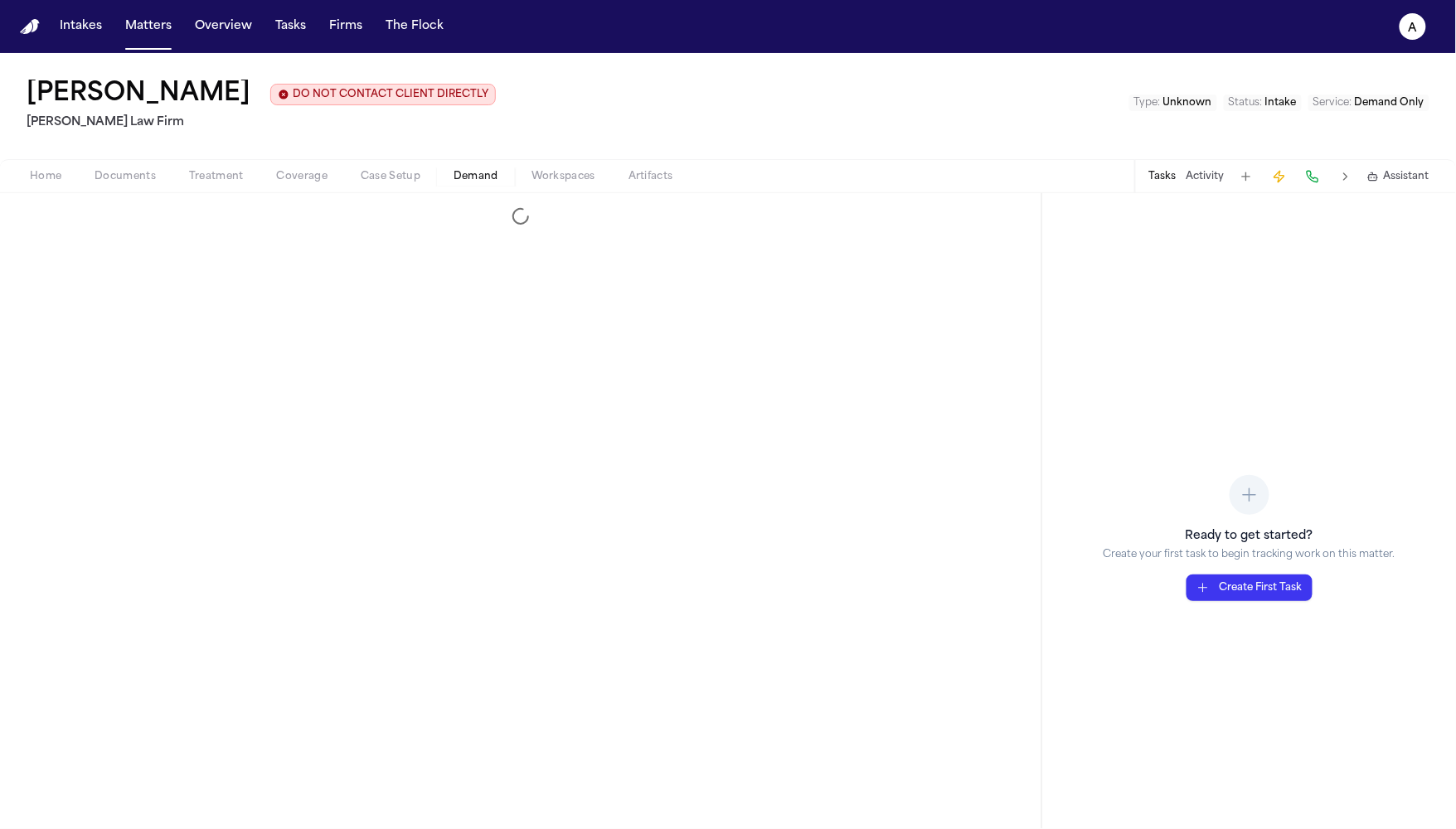 click on "Demand" at bounding box center (476, 177) 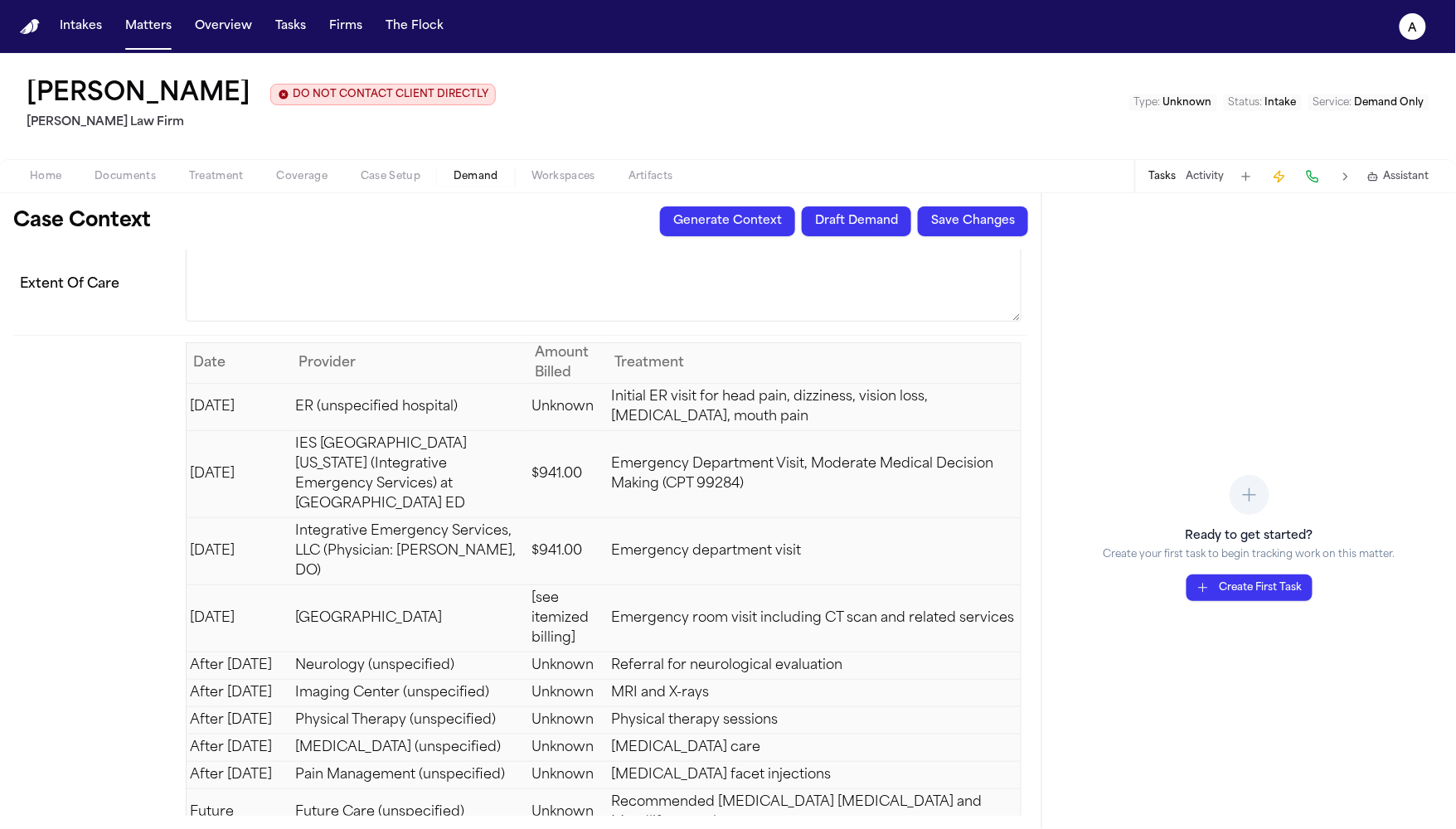 scroll, scrollTop: 429, scrollLeft: 0, axis: vertical 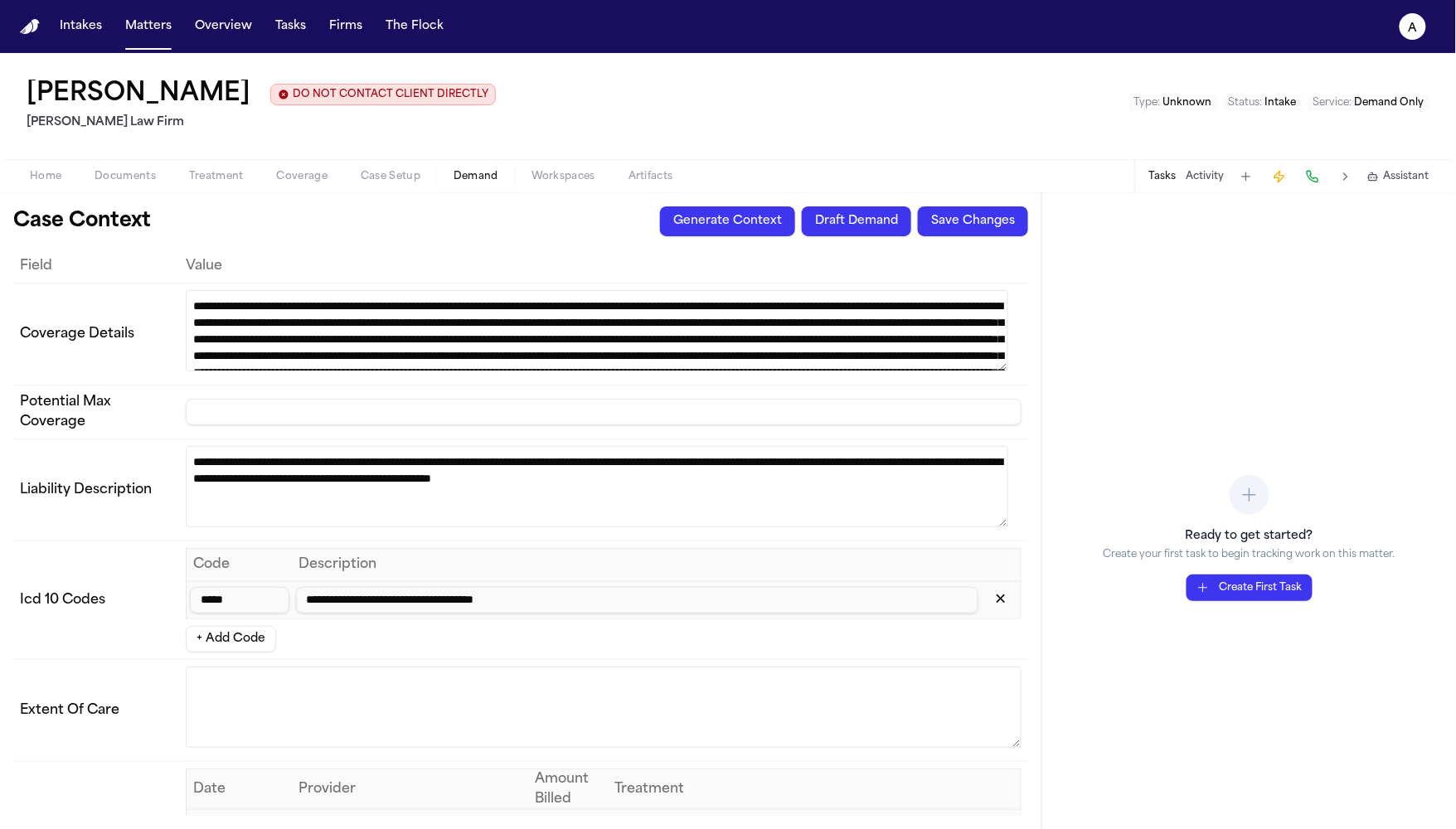 click at bounding box center [597, 331] 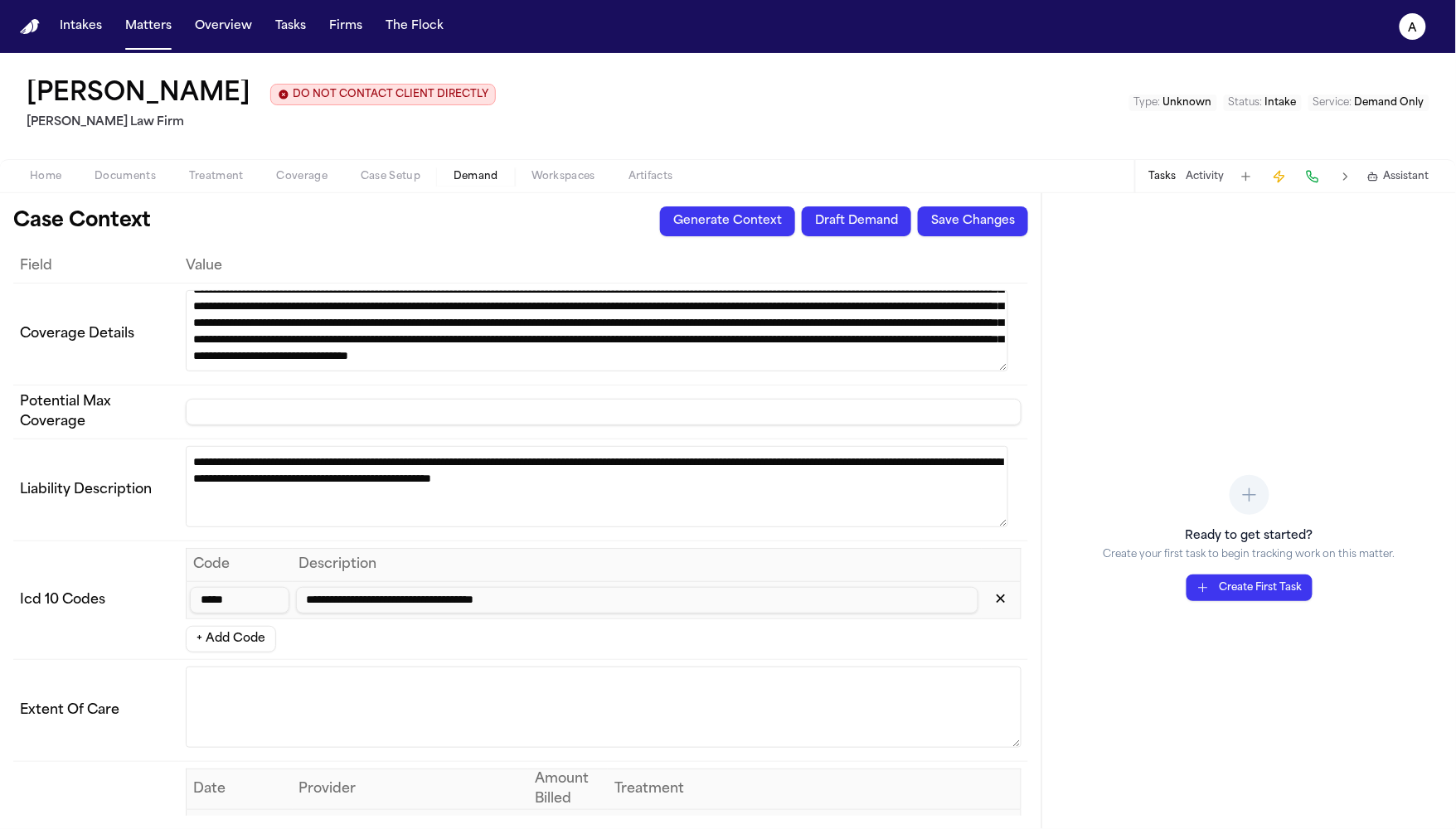 scroll, scrollTop: 133, scrollLeft: 0, axis: vertical 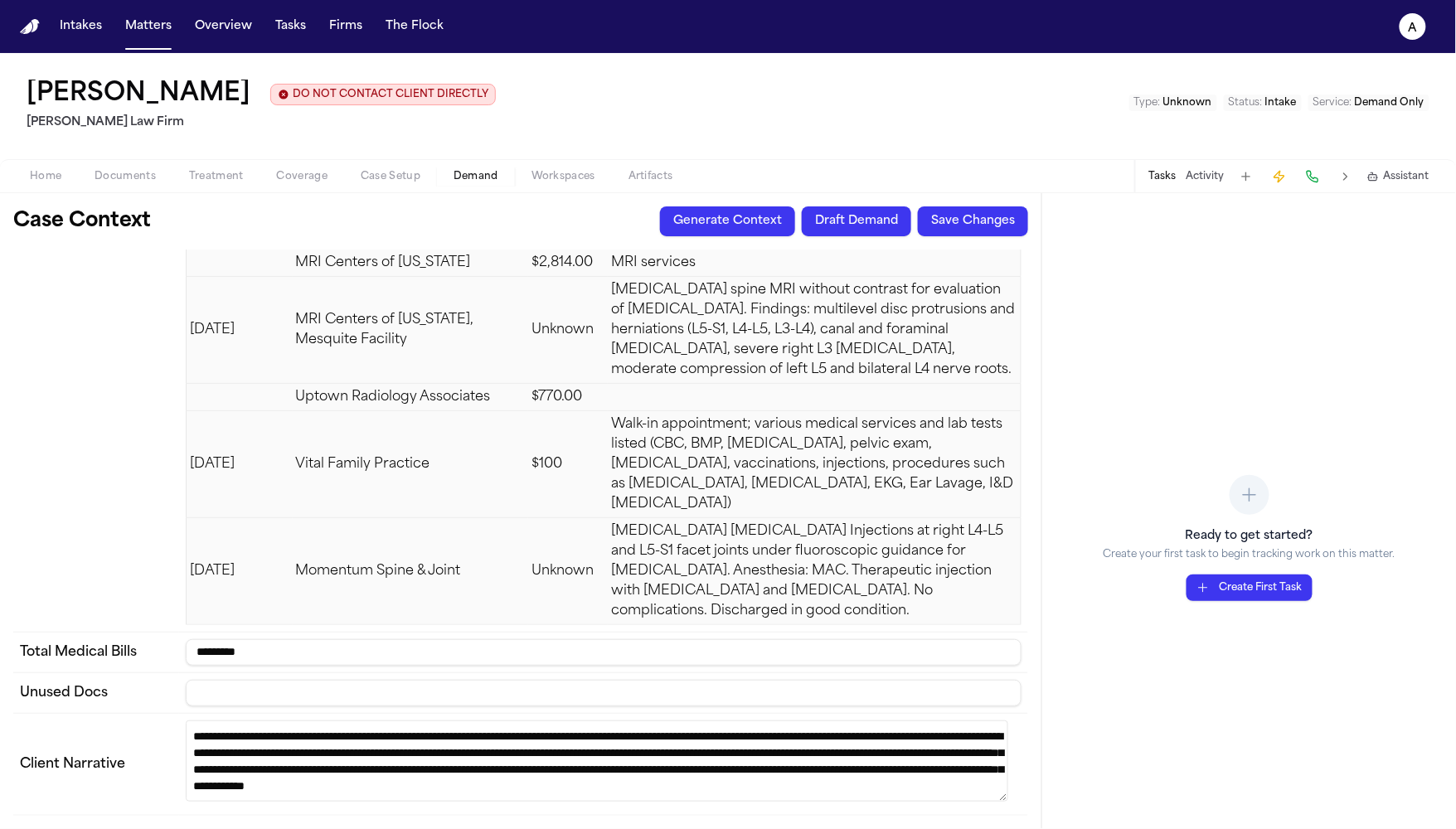 click on "**********" at bounding box center (597, 761) 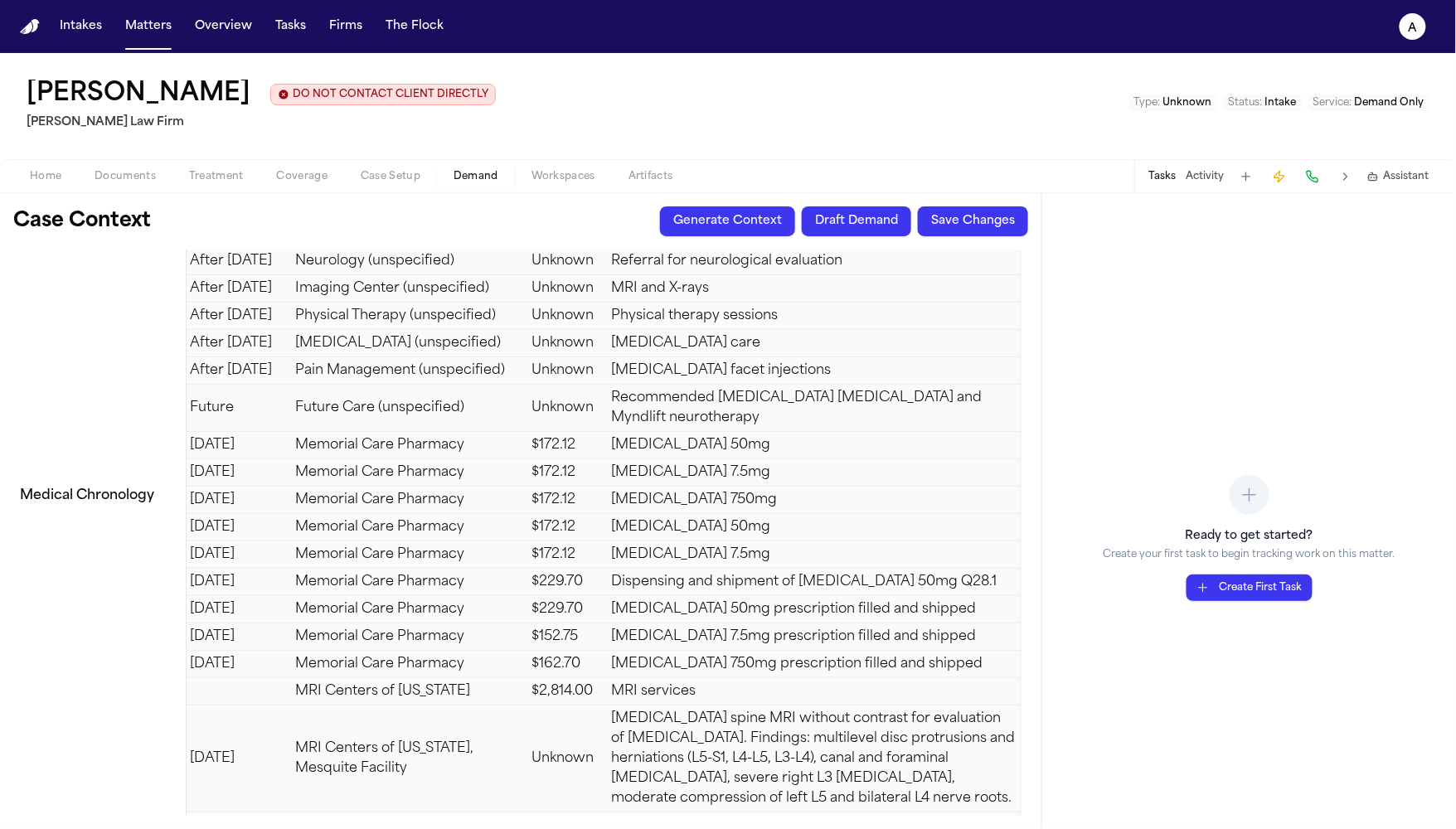 scroll, scrollTop: 0, scrollLeft: 0, axis: both 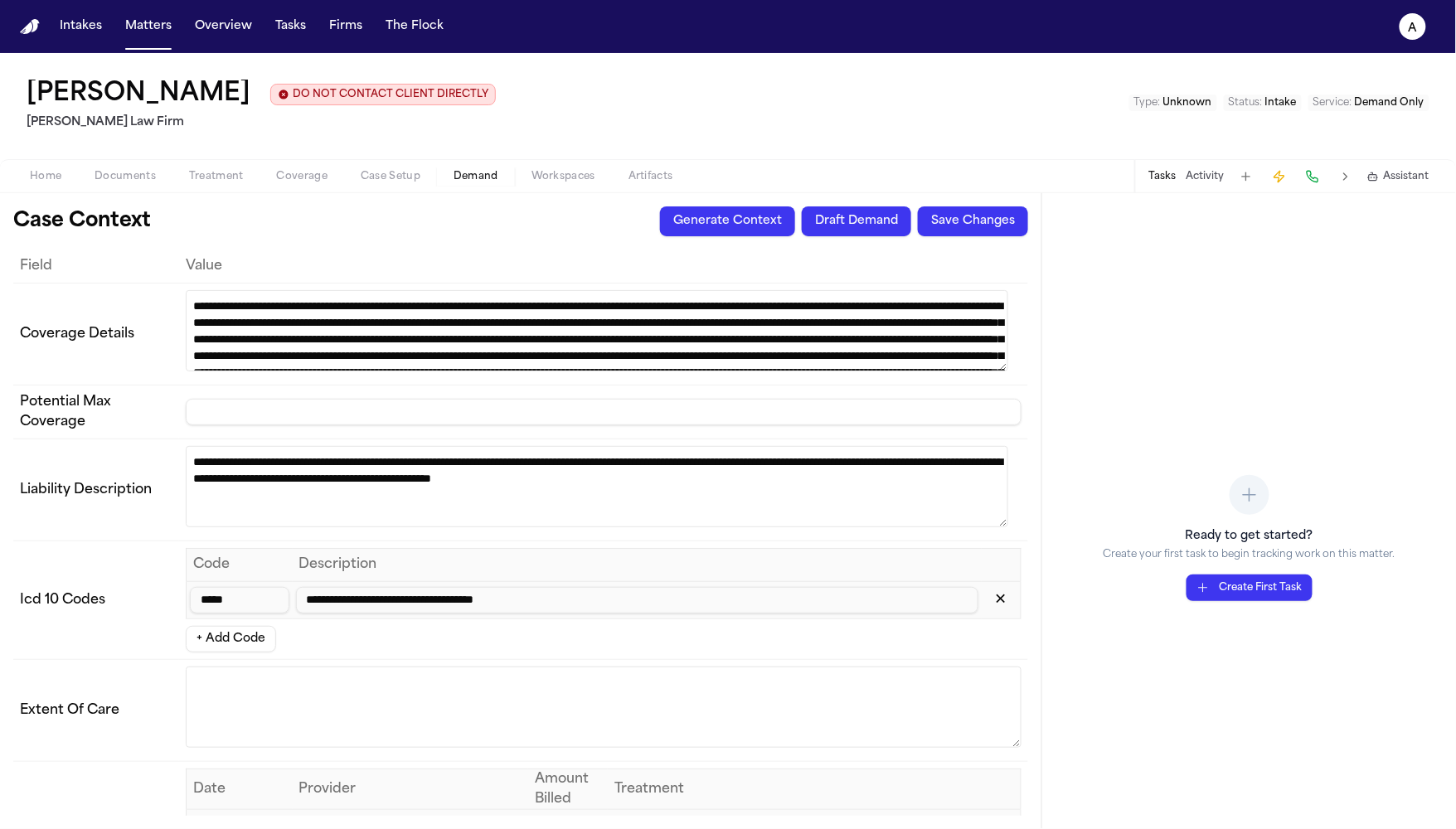 click on "Assistant" at bounding box center [1398, 177] 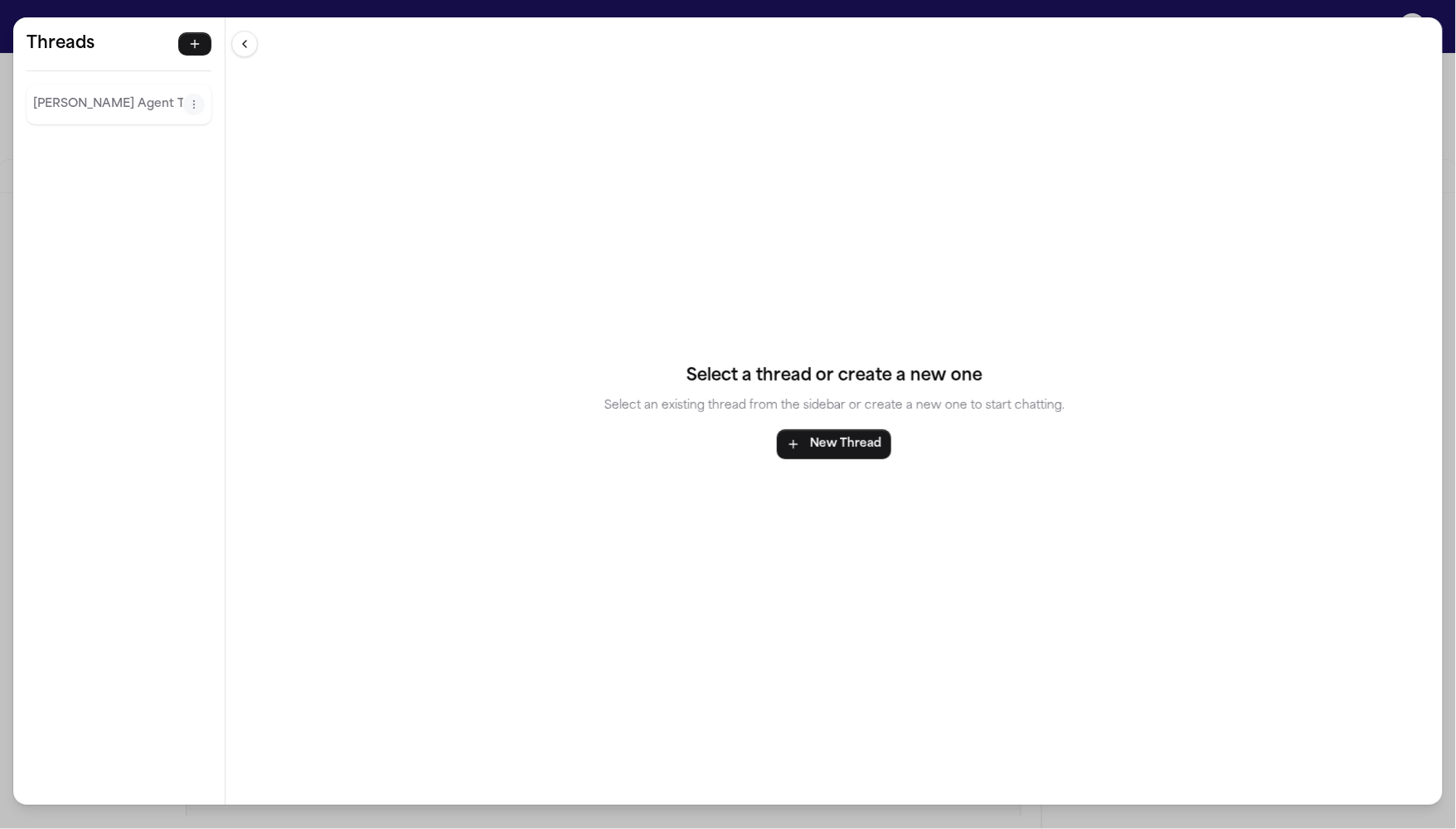click on "[PERSON_NAME] Agent Thread" at bounding box center (108, 104) 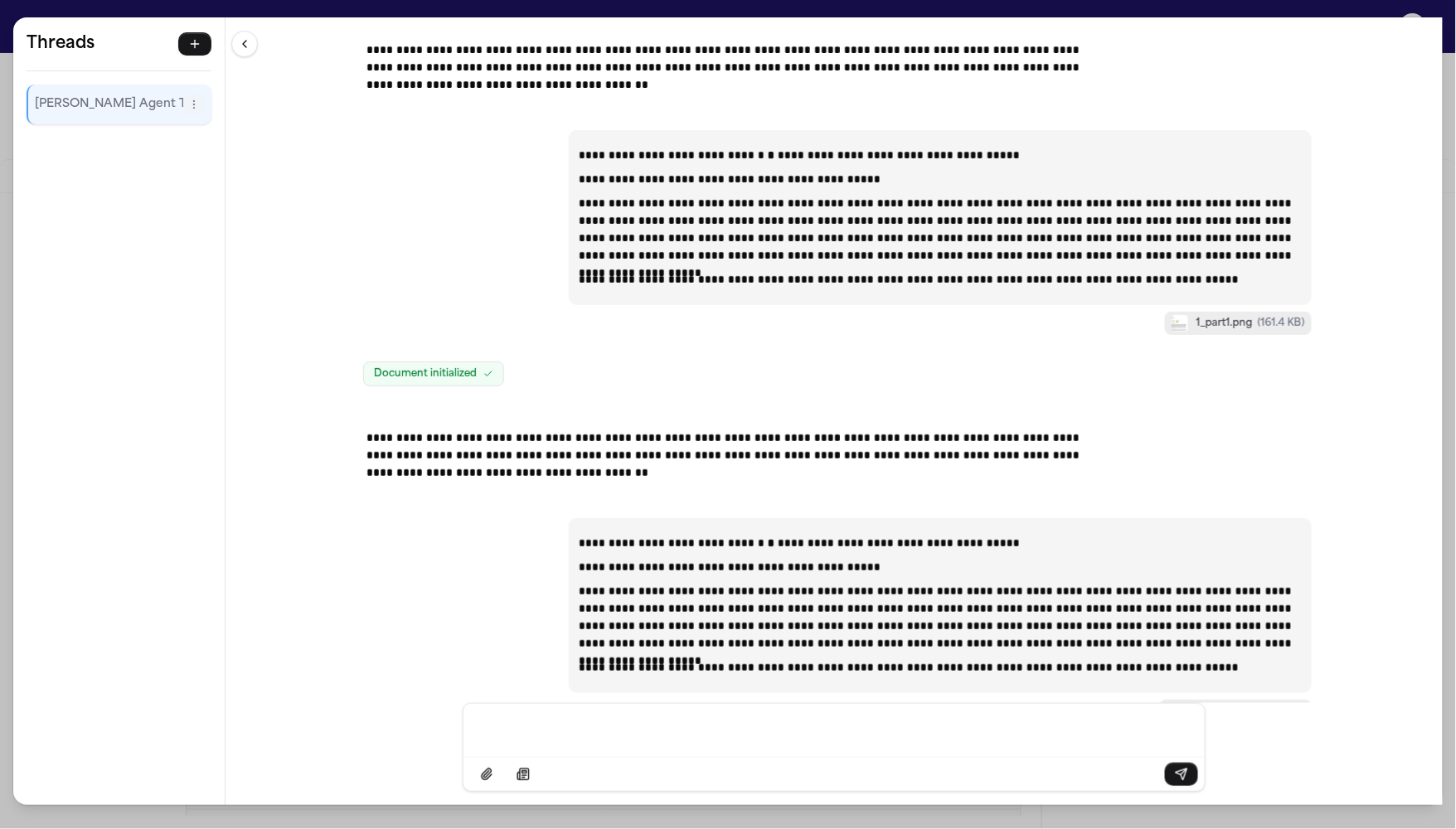 scroll, scrollTop: 35629, scrollLeft: 0, axis: vertical 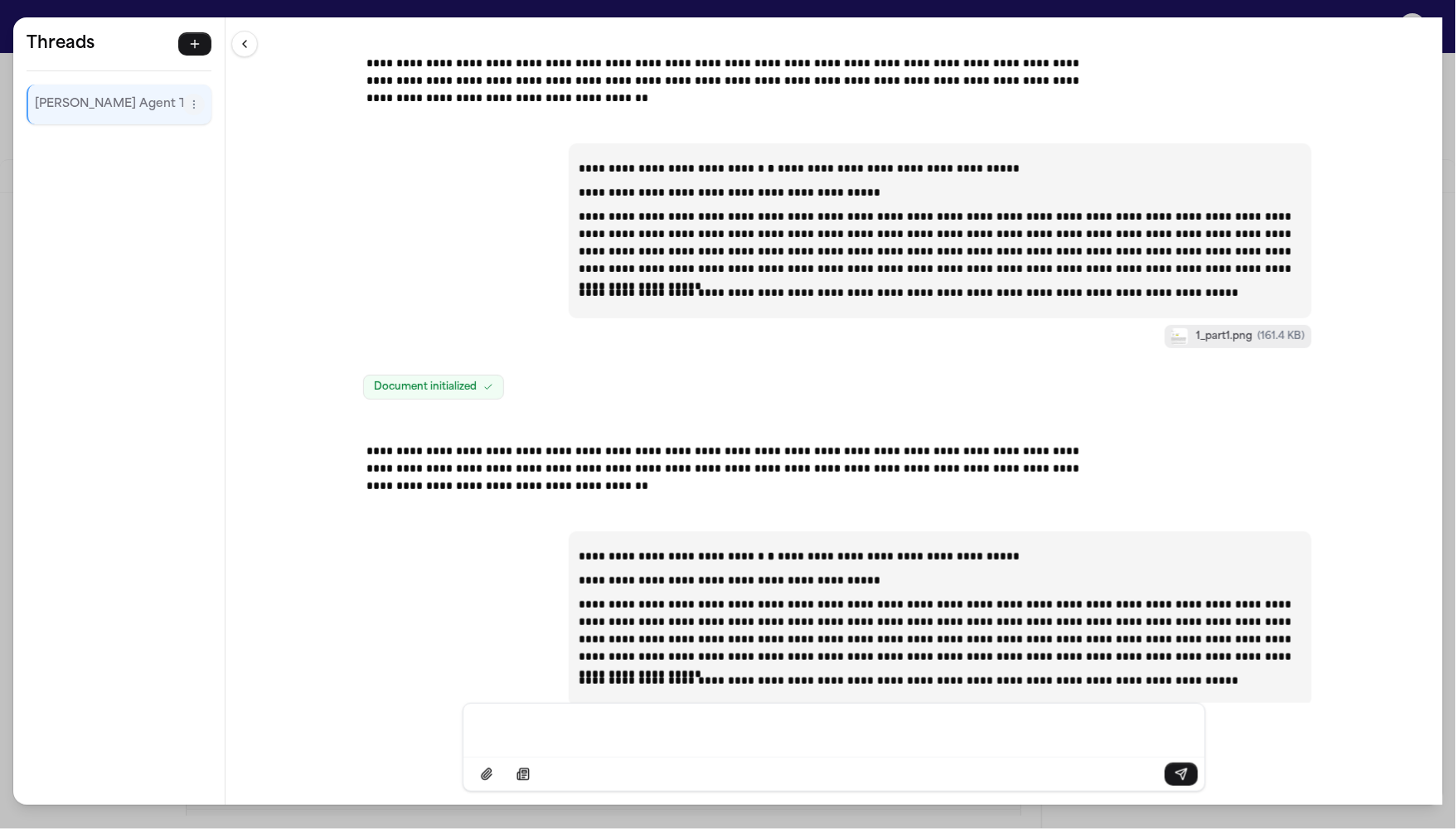 click on "**********" at bounding box center (728, 414) 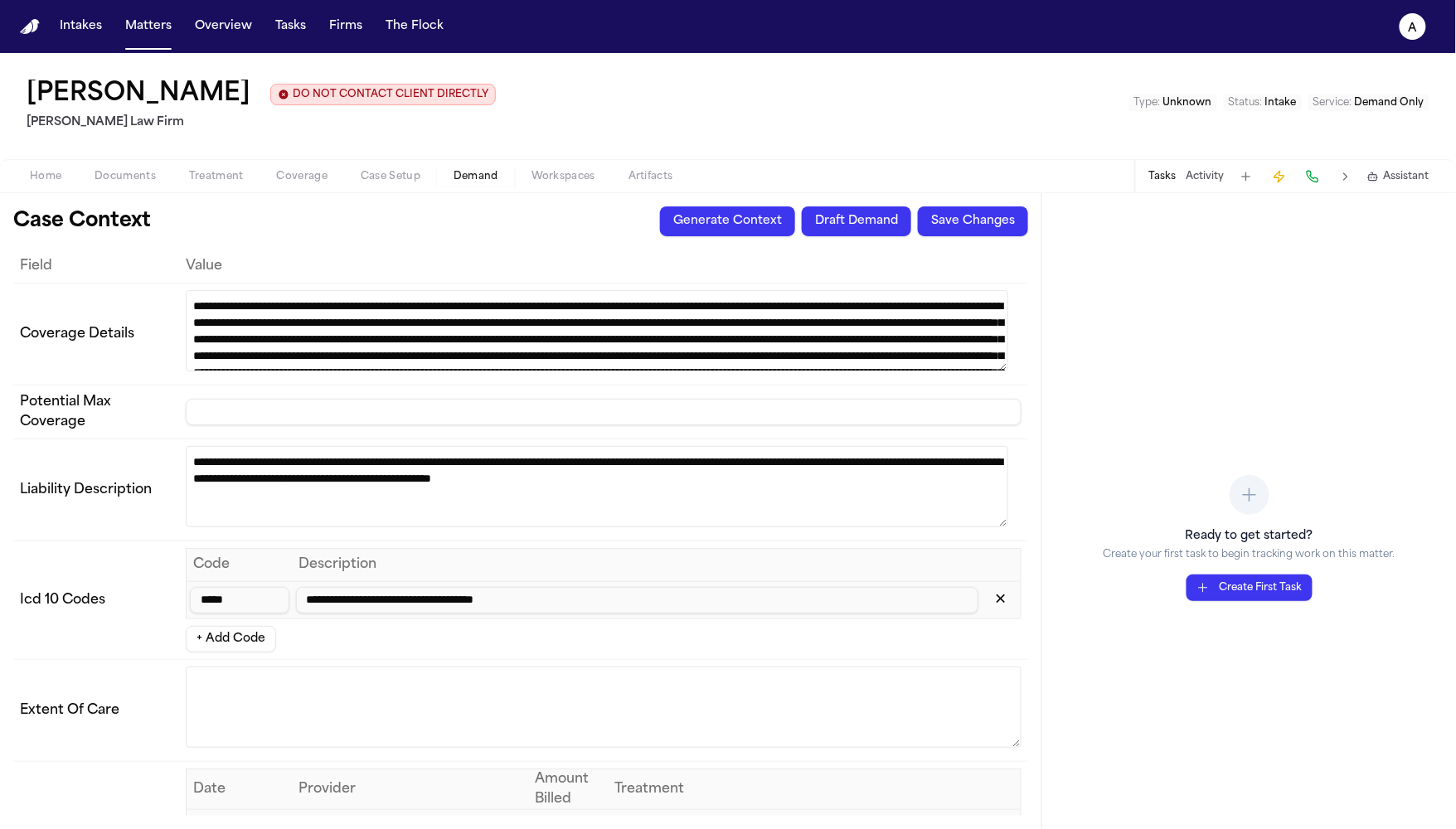 type 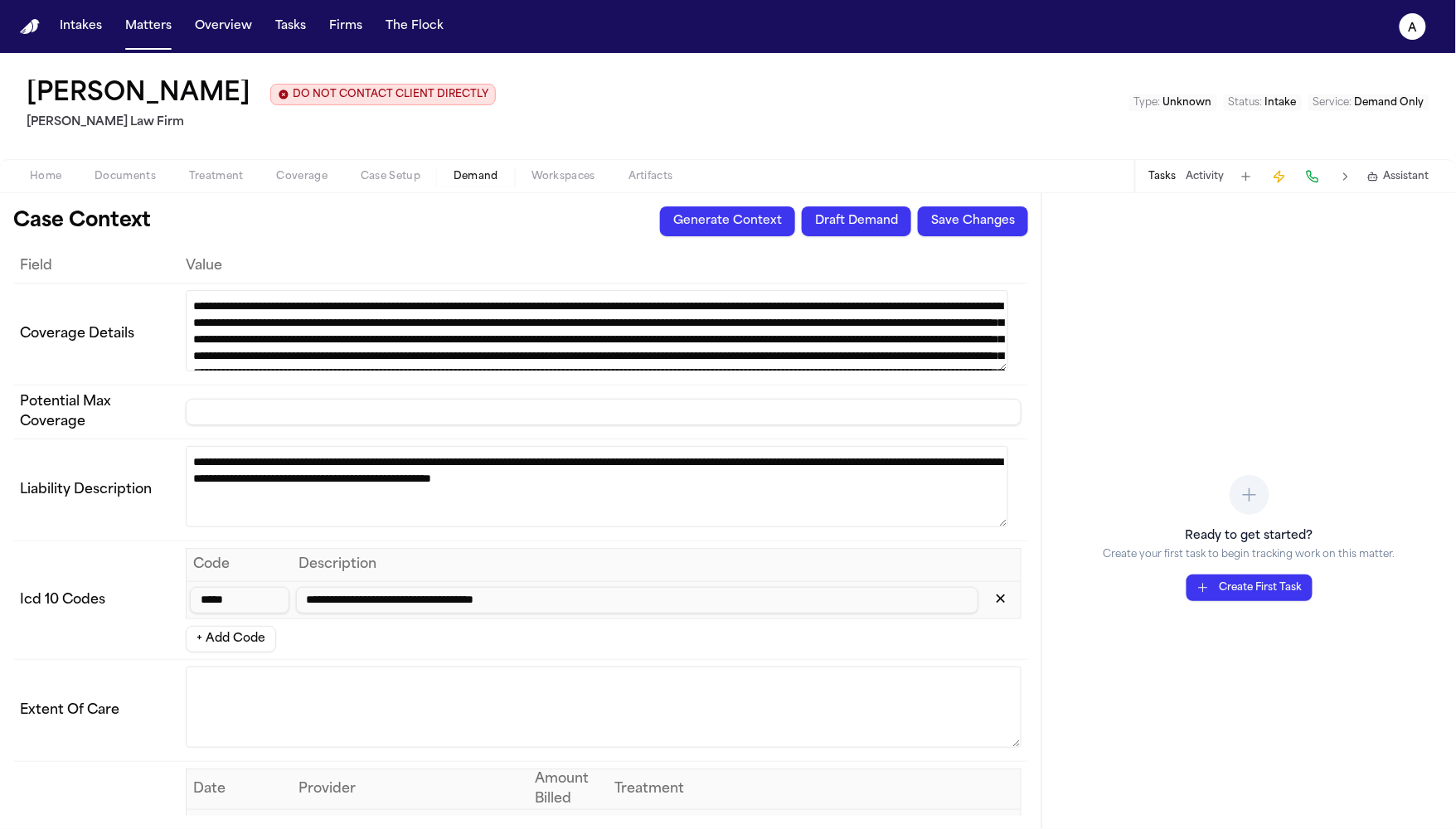 type 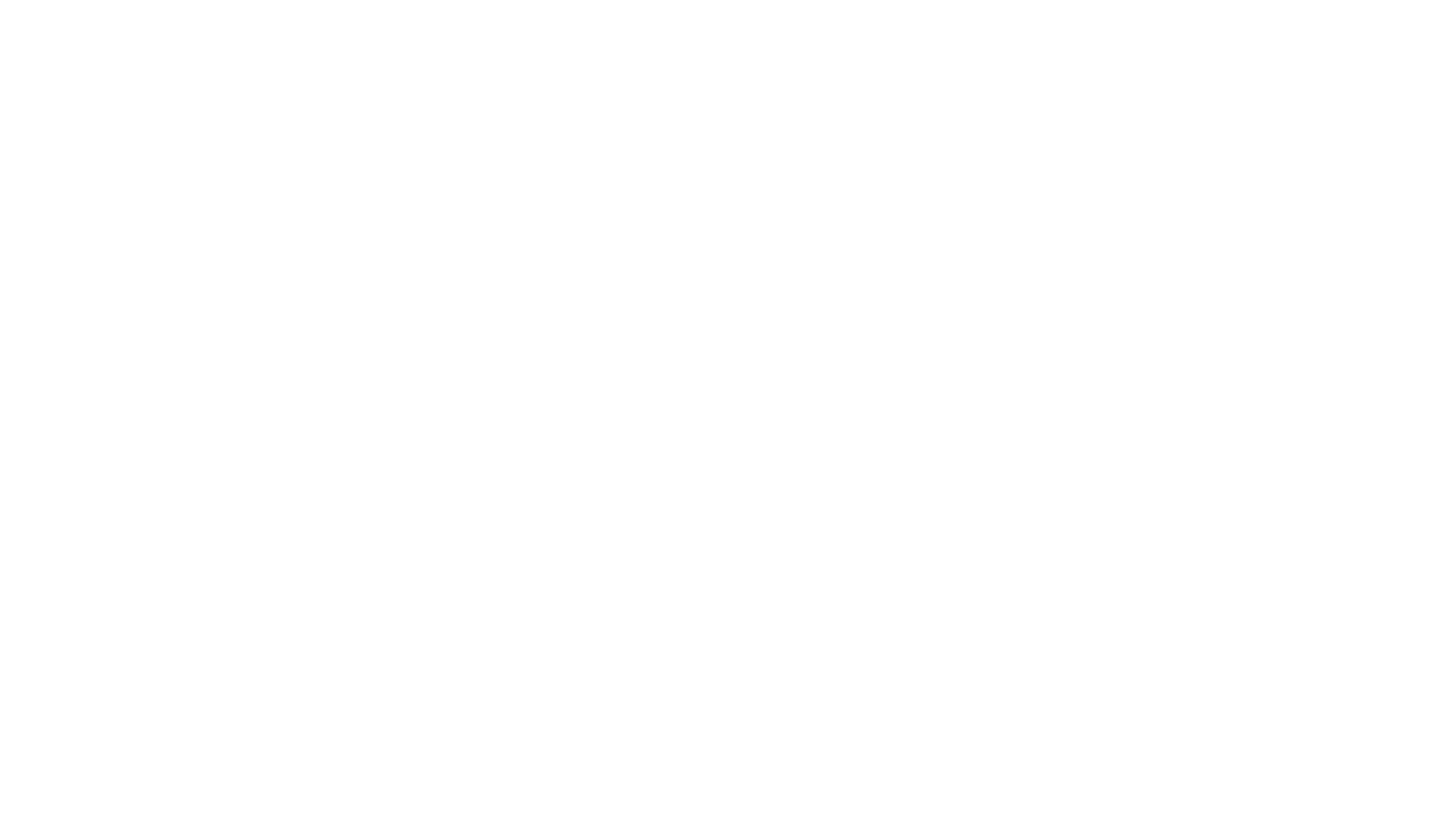 scroll, scrollTop: 0, scrollLeft: 0, axis: both 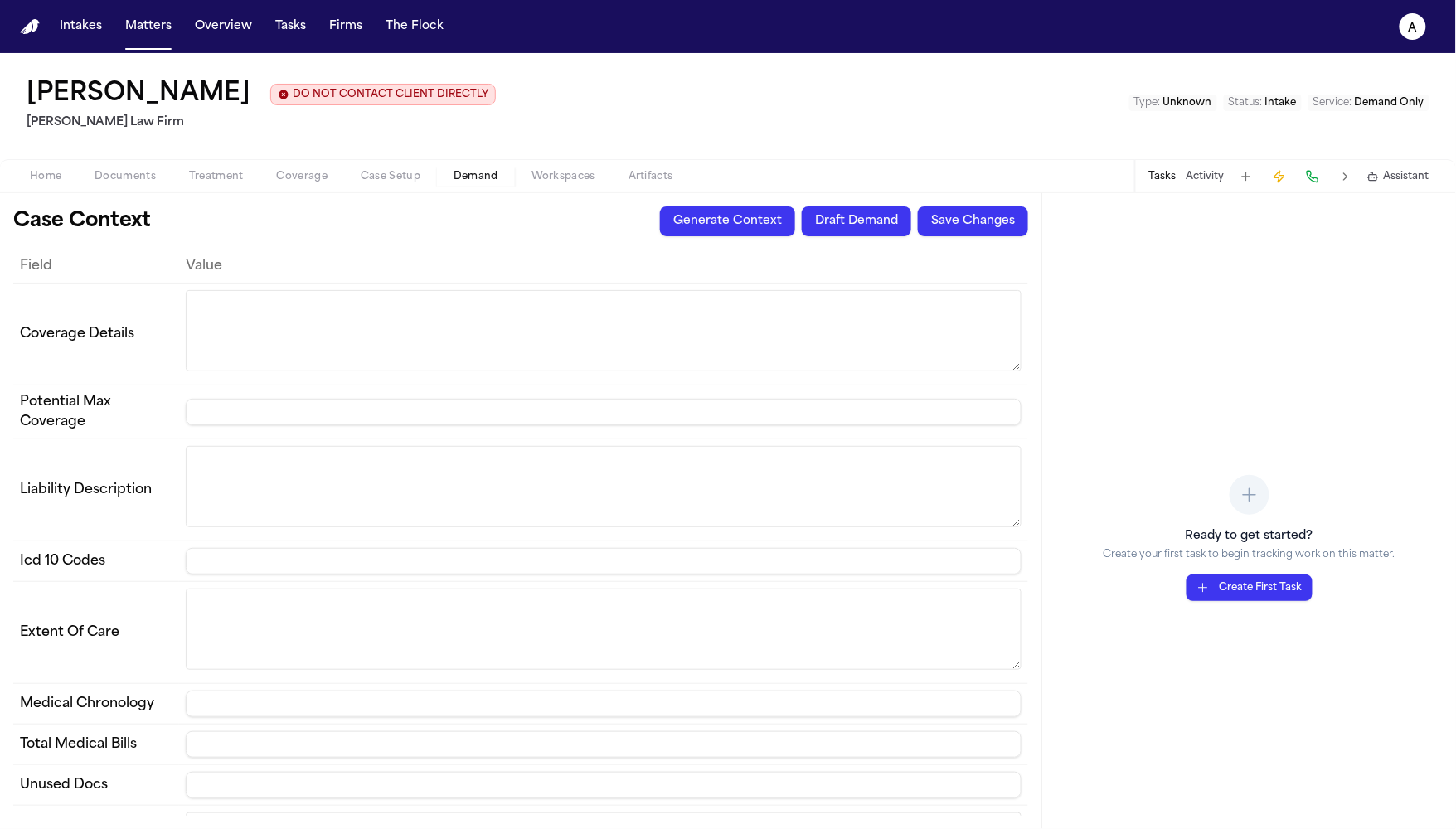 click at bounding box center (604, 331) 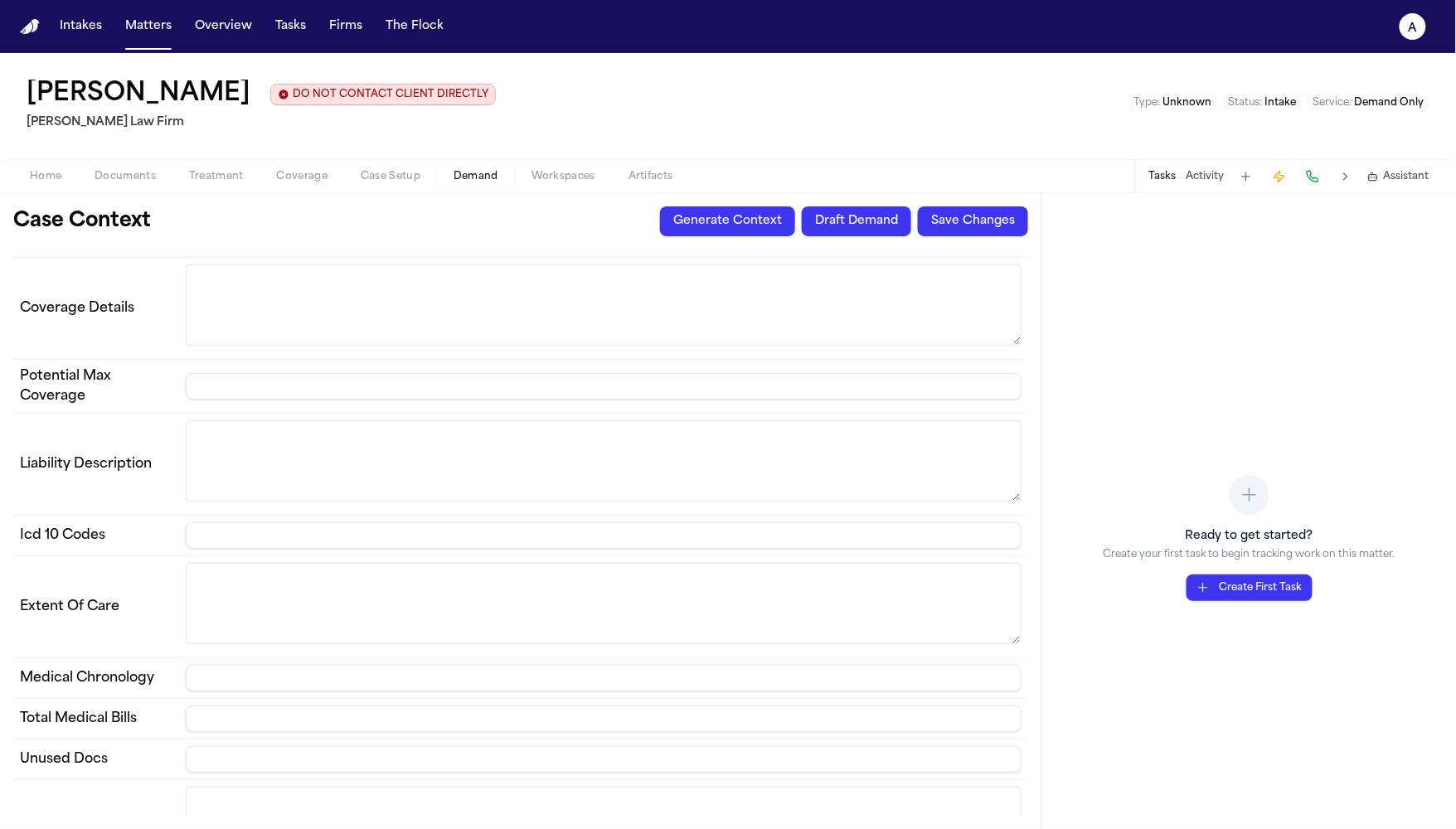 scroll, scrollTop: 85, scrollLeft: 0, axis: vertical 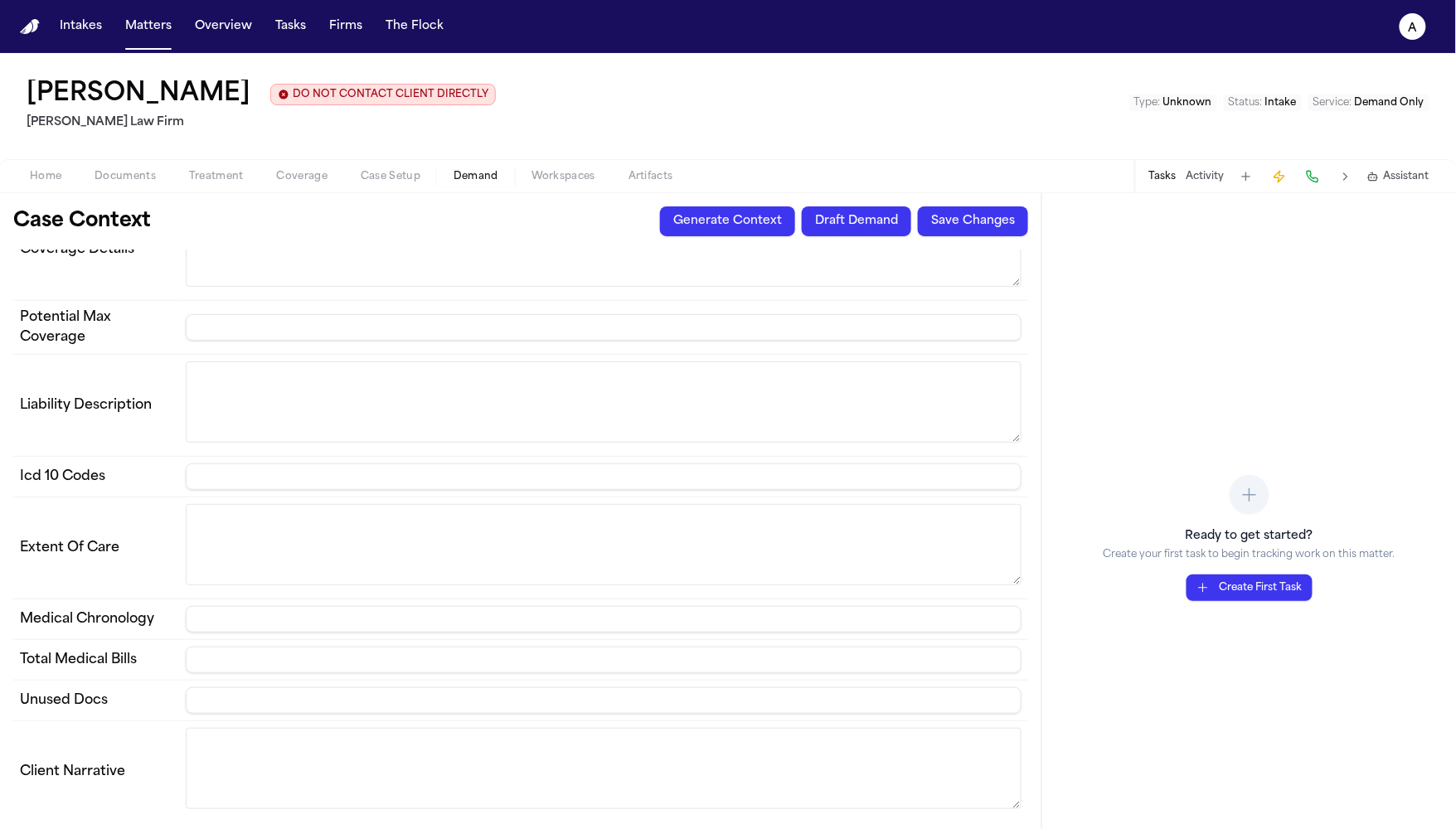 click on "Draft Demand" at bounding box center (857, 221) 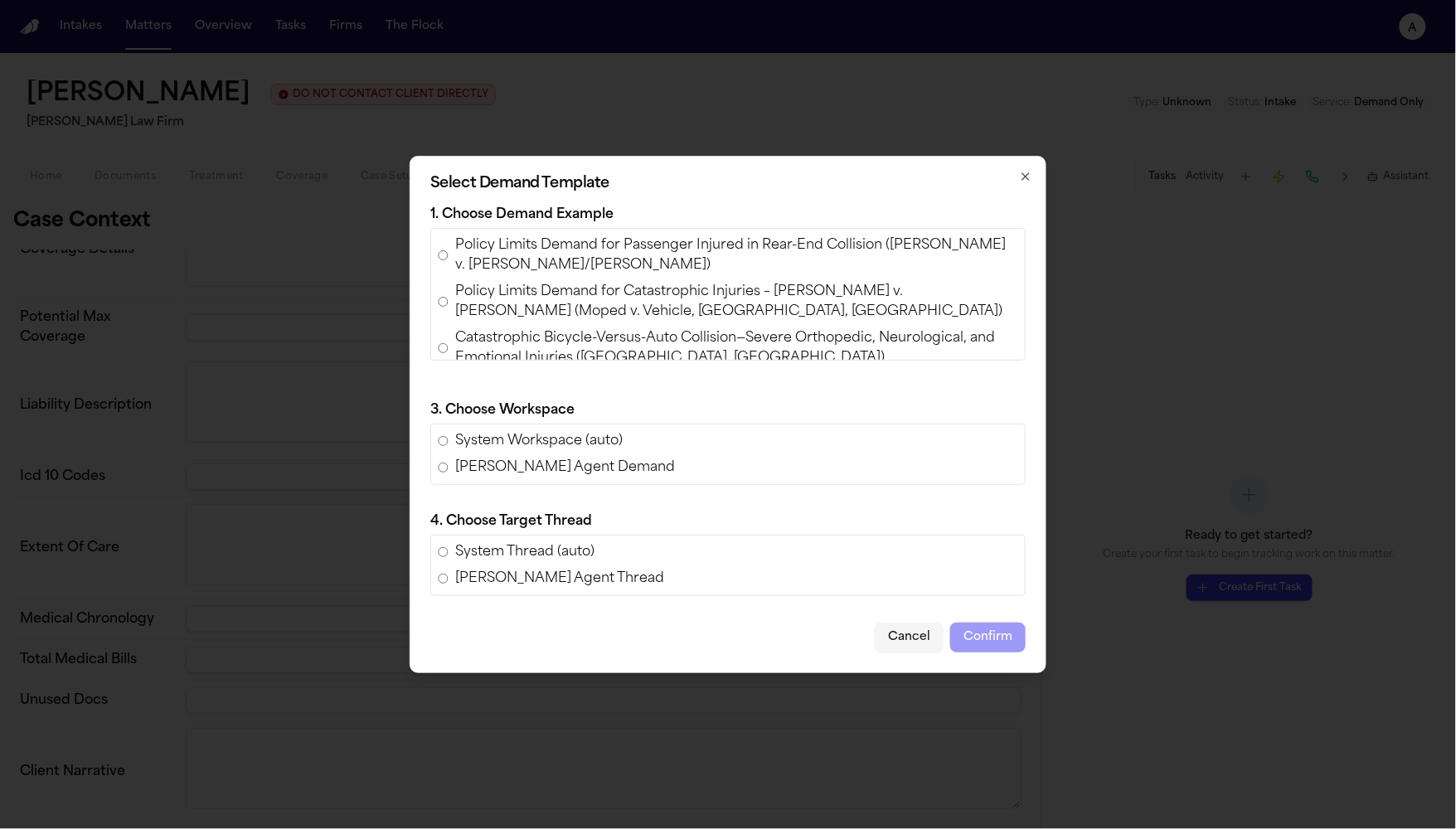 click 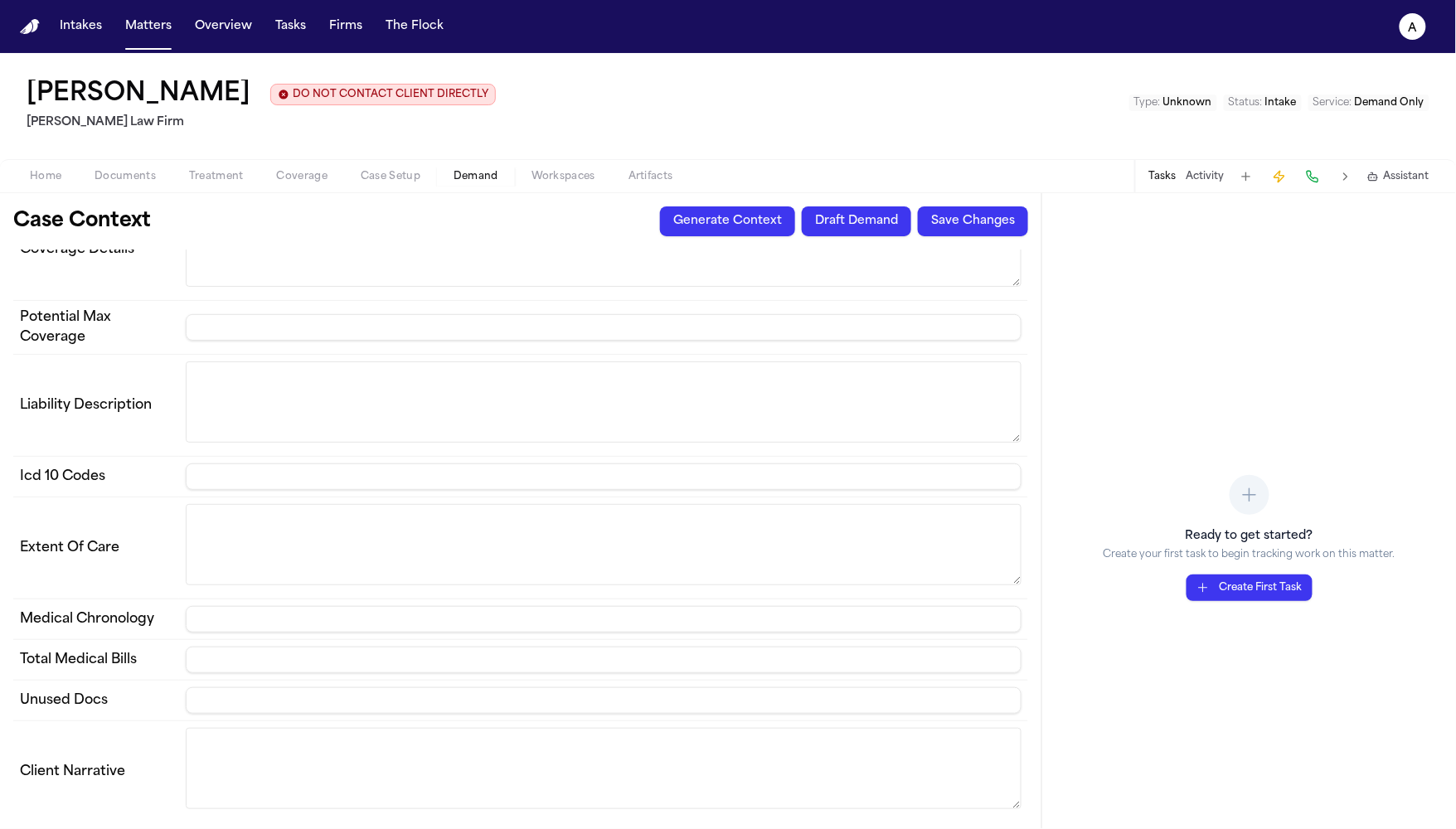 click on "Generate Context" at bounding box center (727, 221) 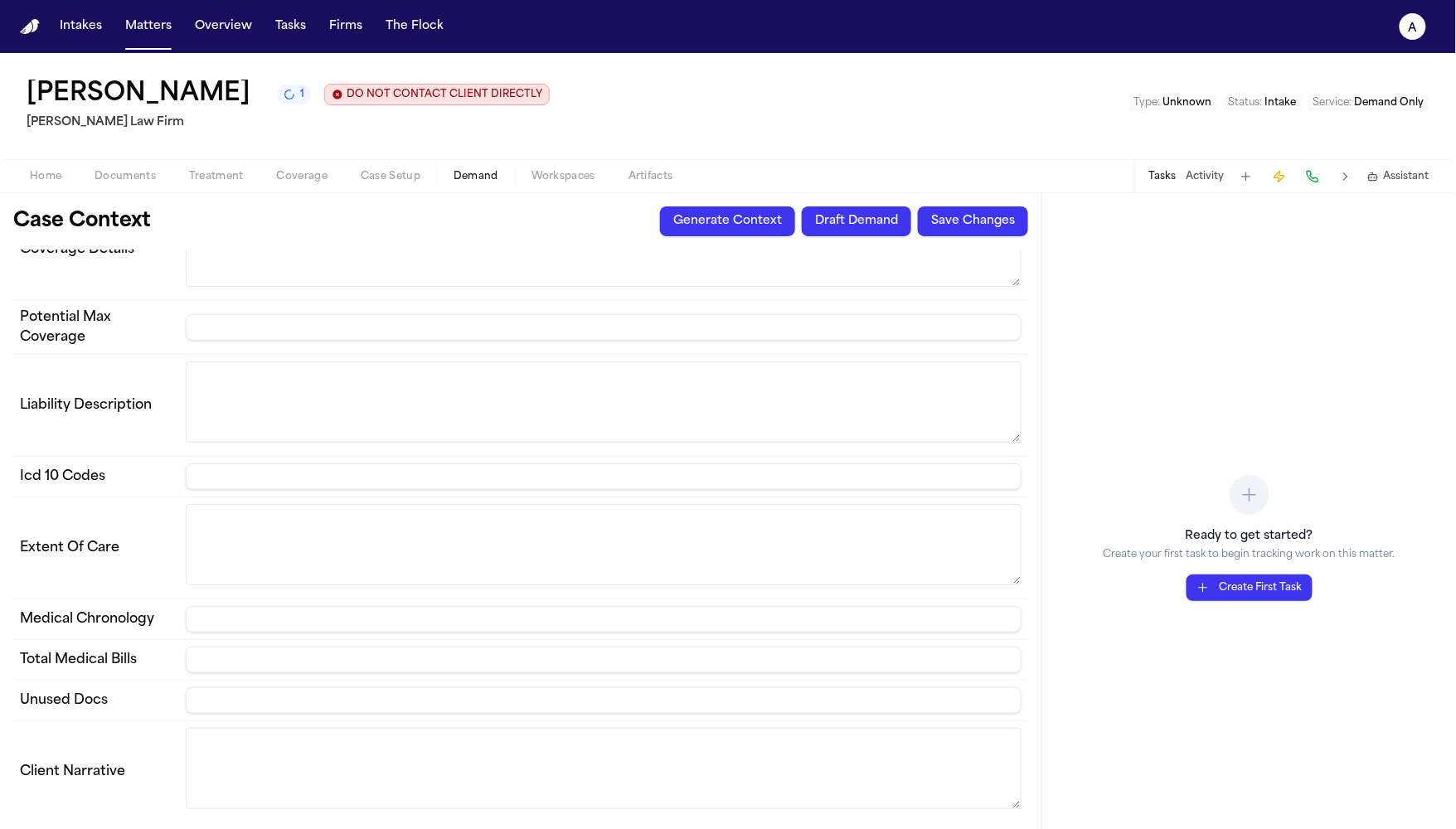 click on "Generate Context" at bounding box center [727, 221] 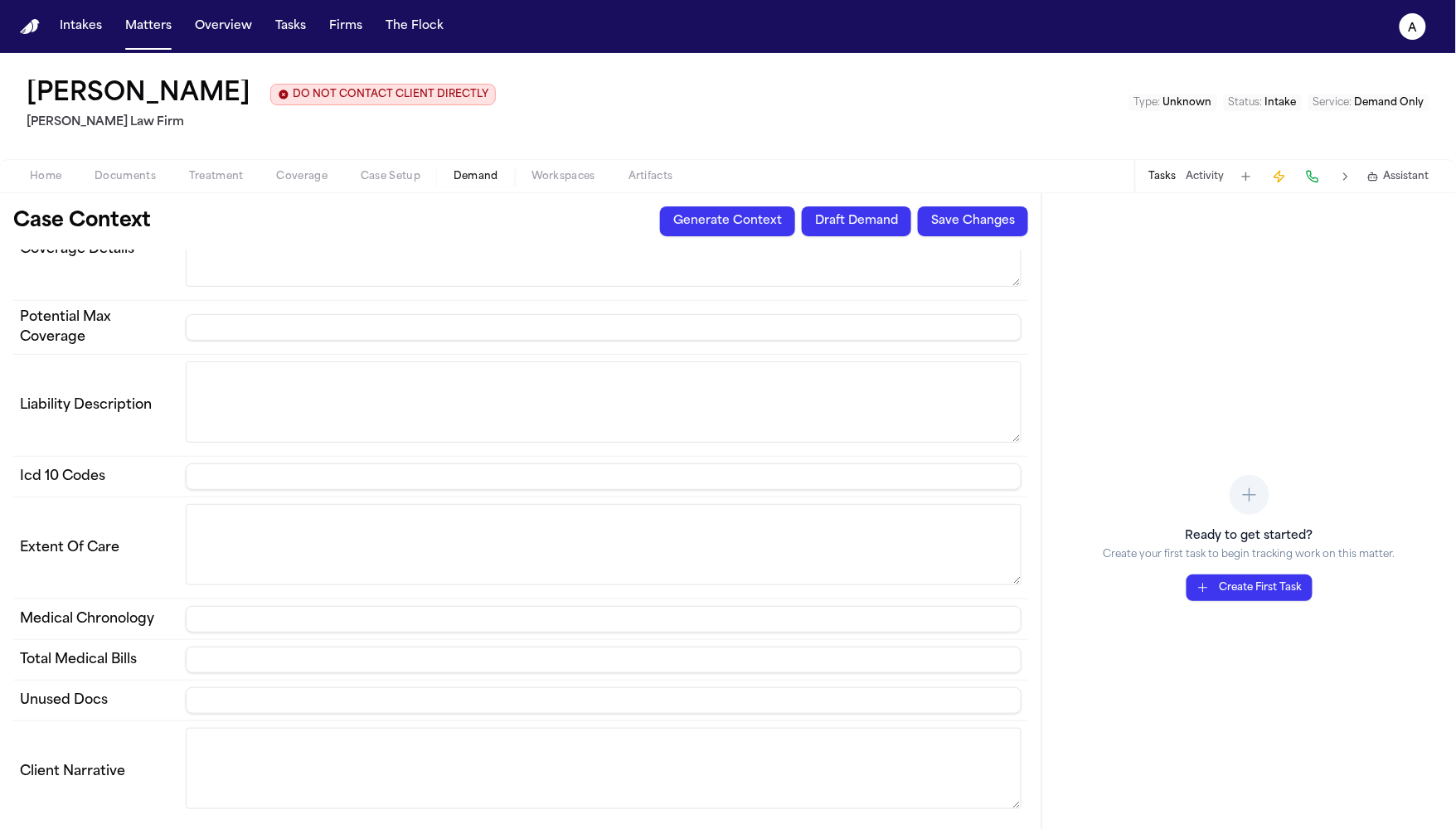 click on "Generate Context" at bounding box center [727, 221] 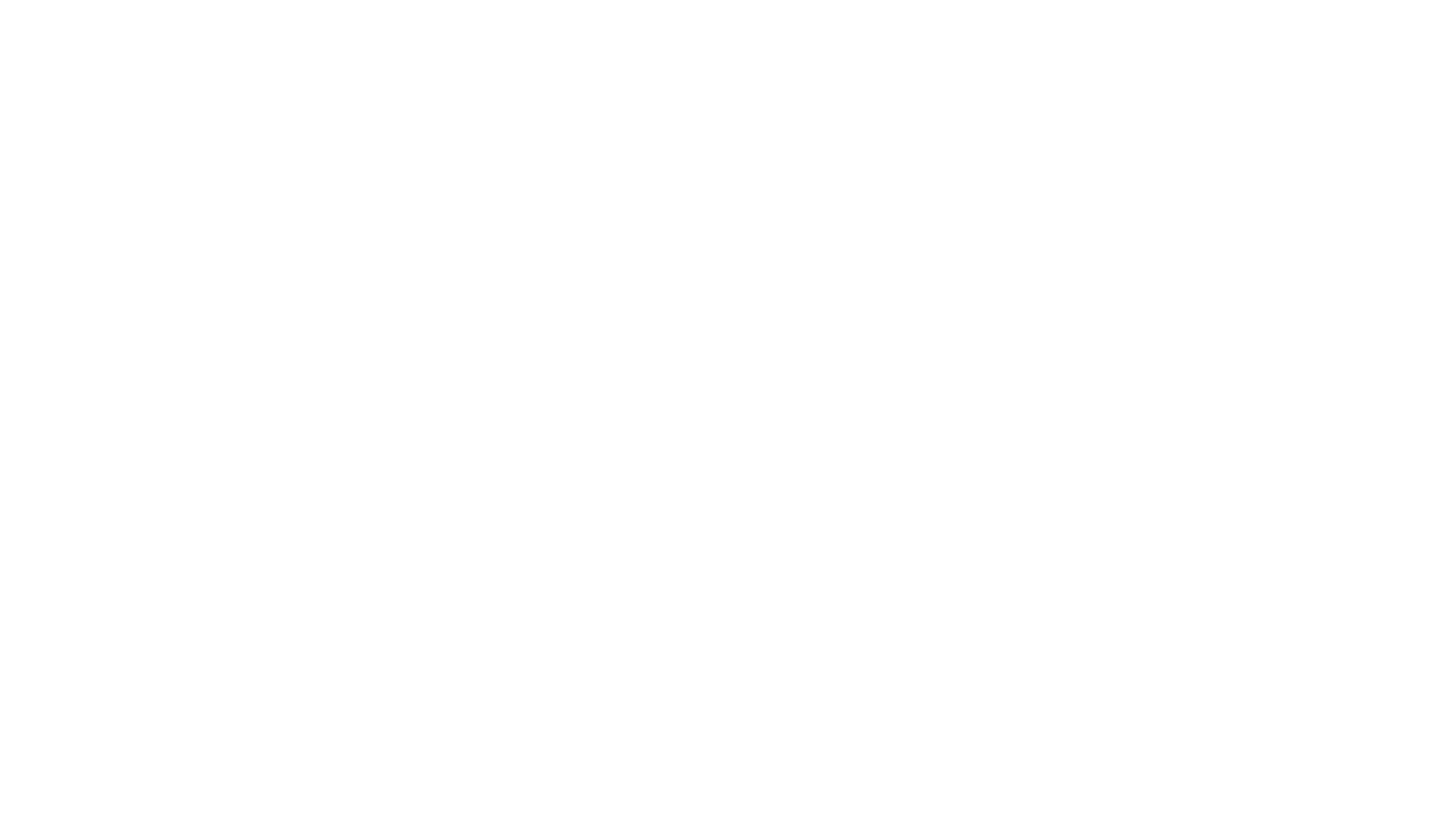 scroll, scrollTop: 0, scrollLeft: 0, axis: both 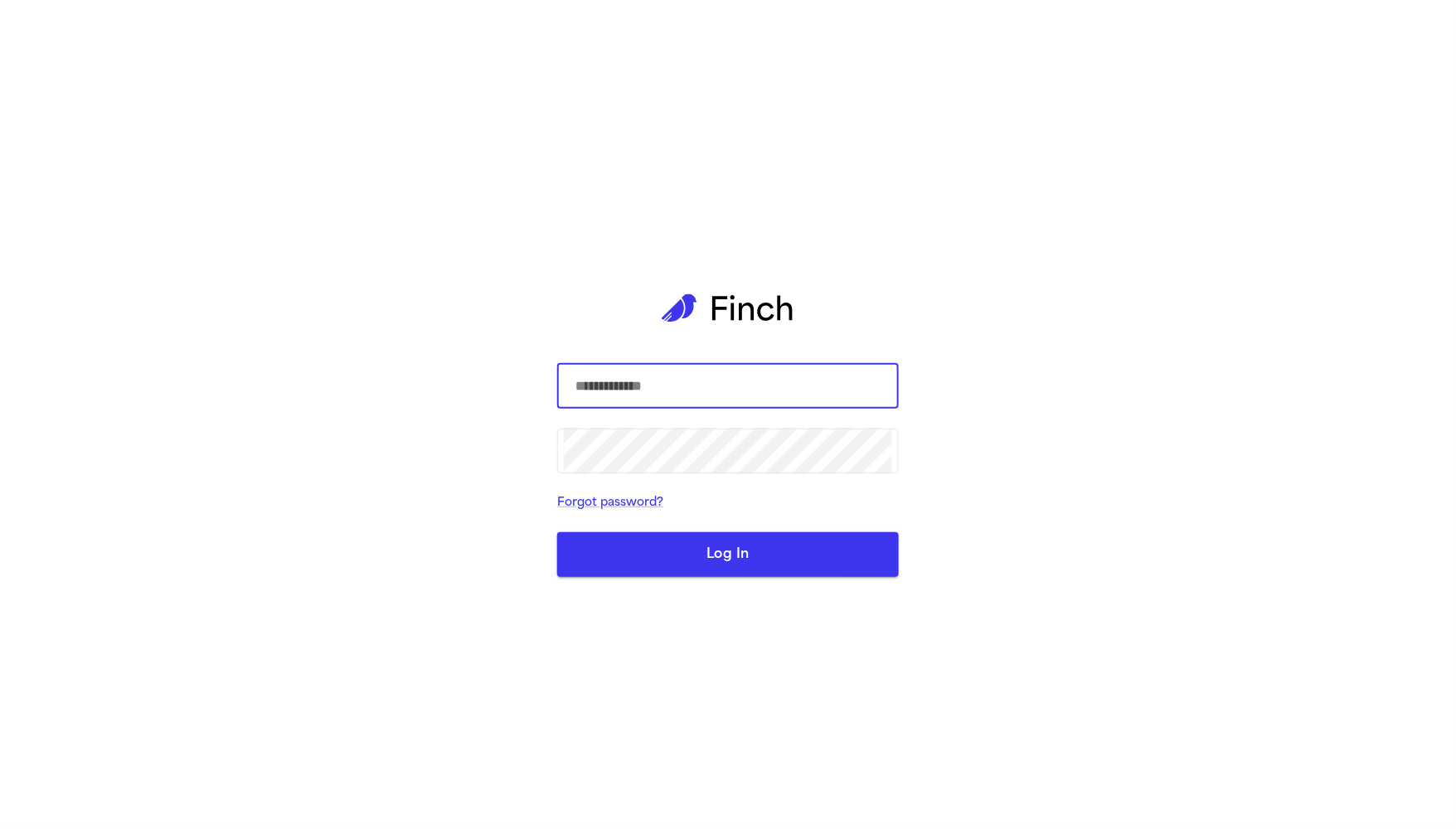 click 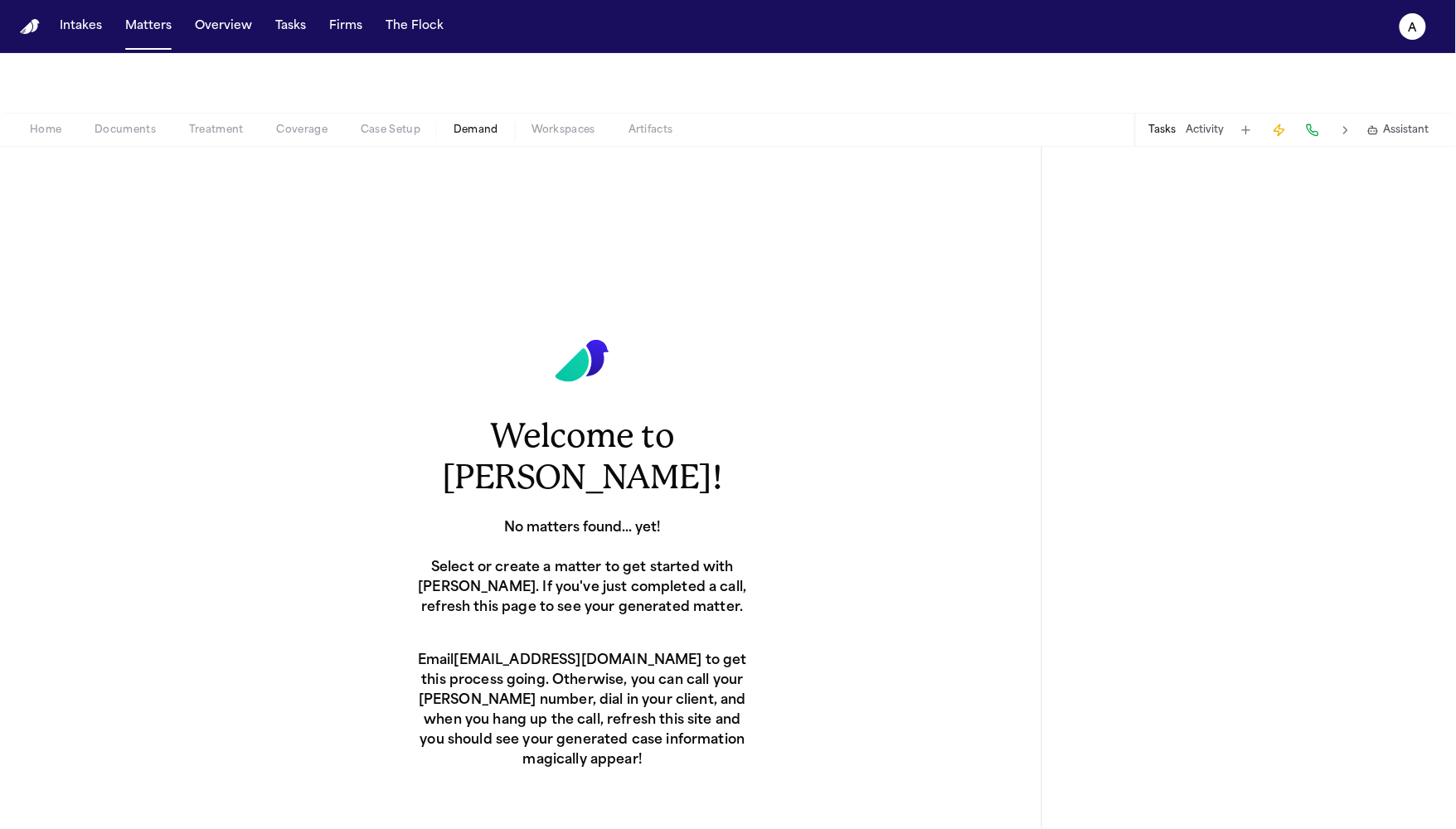 click on "Demand" at bounding box center [476, 130] 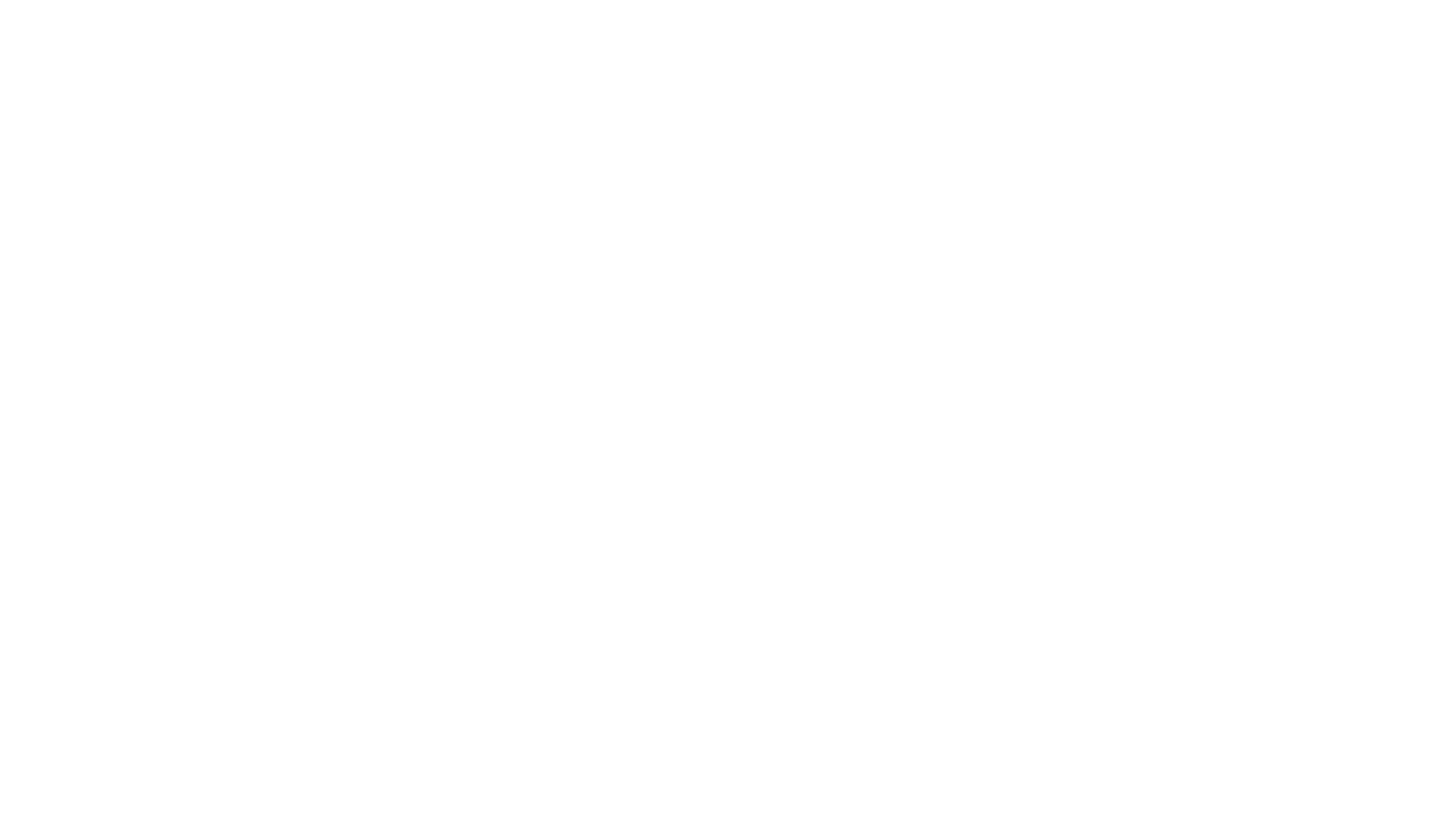 scroll, scrollTop: 0, scrollLeft: 0, axis: both 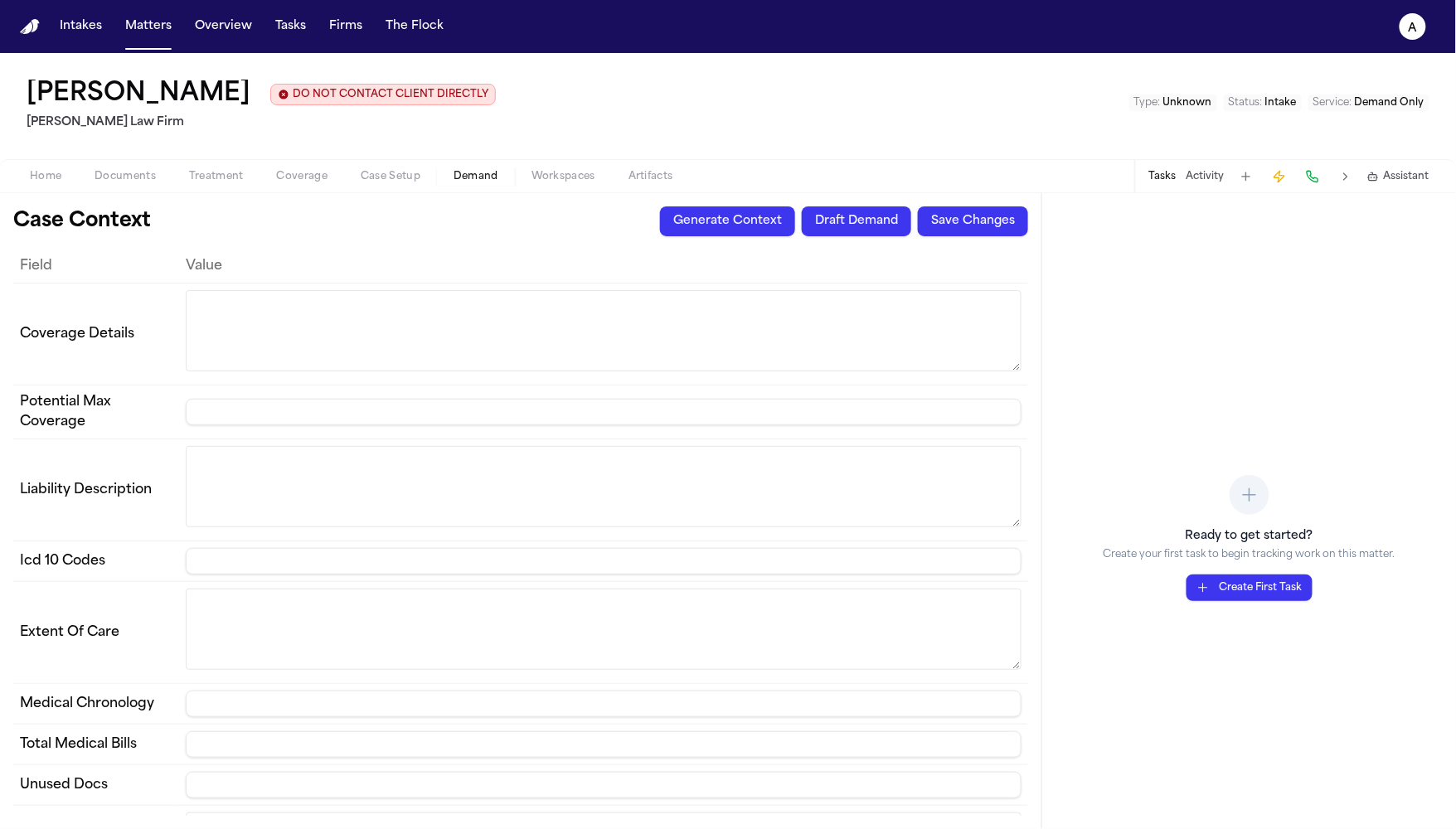 click on "Generate Context" at bounding box center [727, 221] 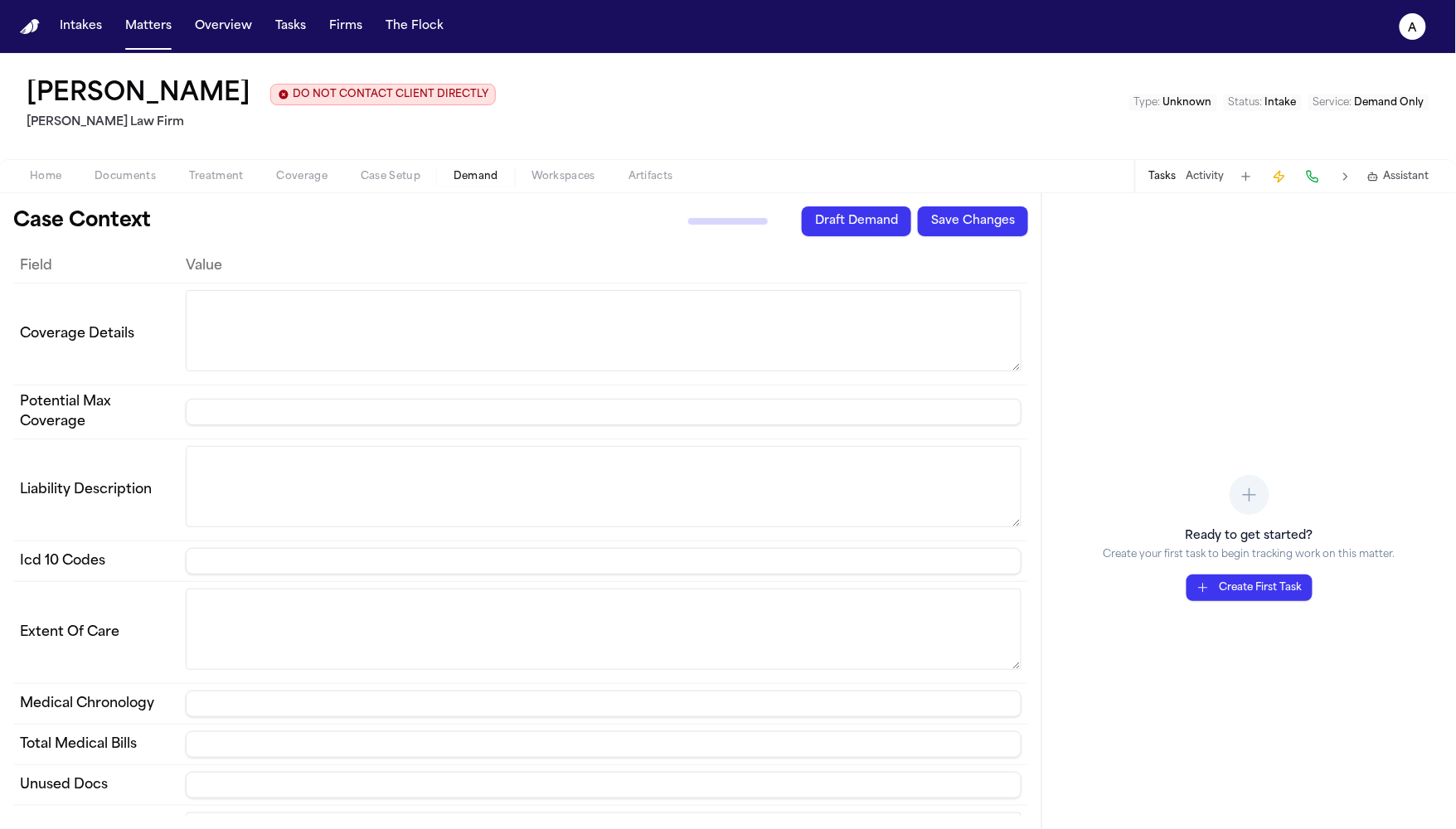 click on "[PERSON_NAME] Law Firm" at bounding box center (261, 123) 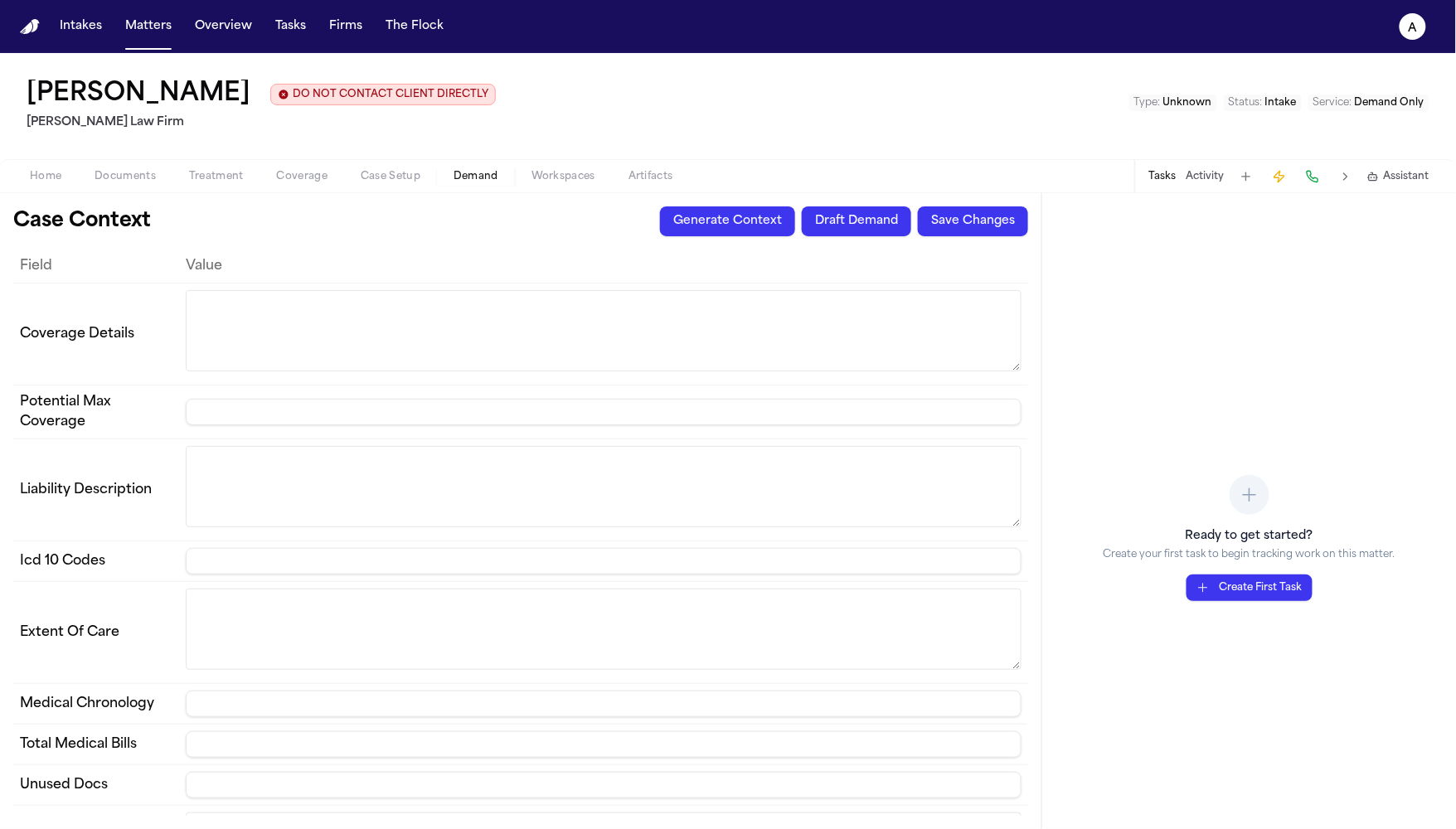 click on "Generate Context" at bounding box center [727, 221] 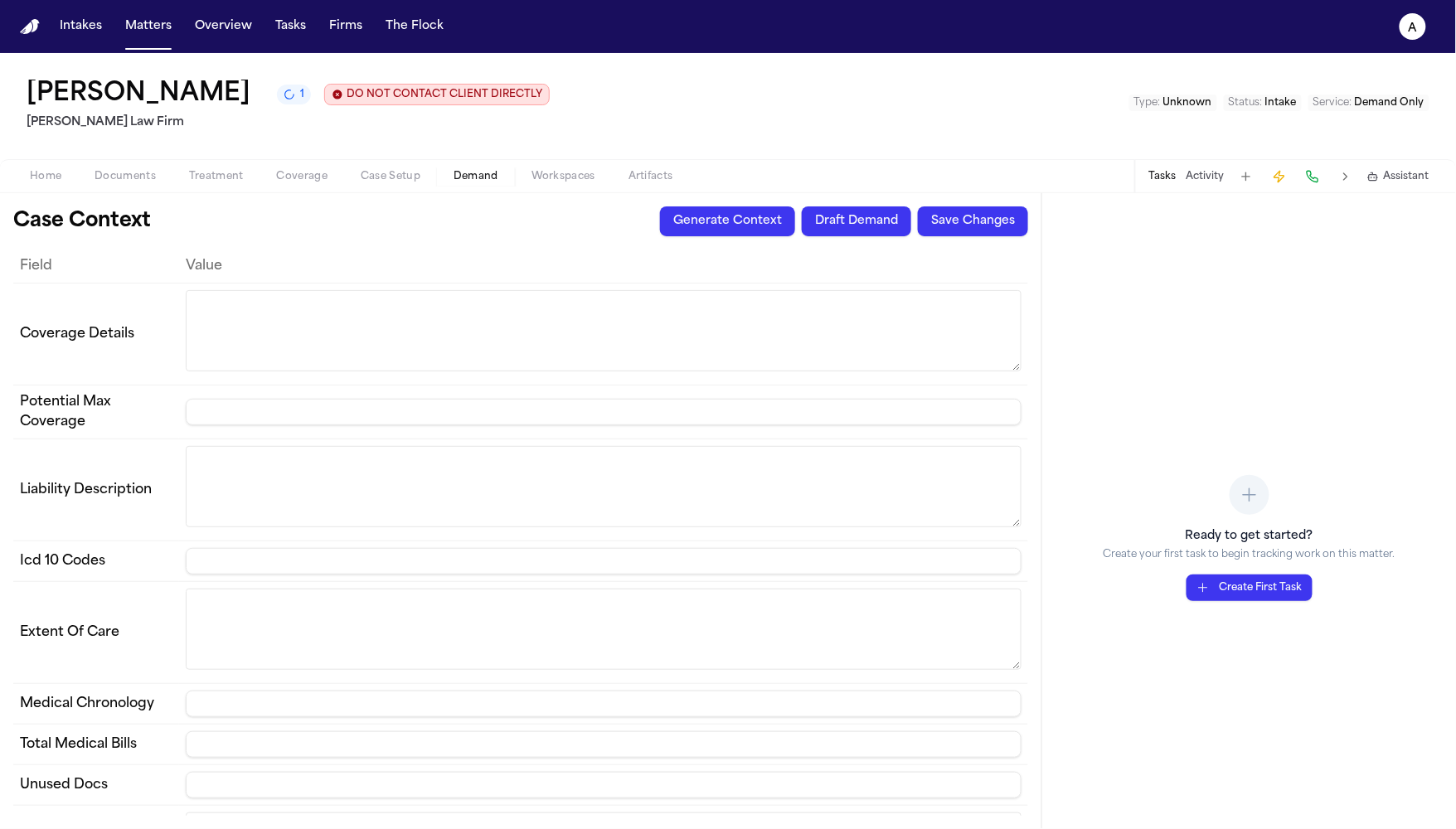 click on "Generate Context" at bounding box center [727, 221] 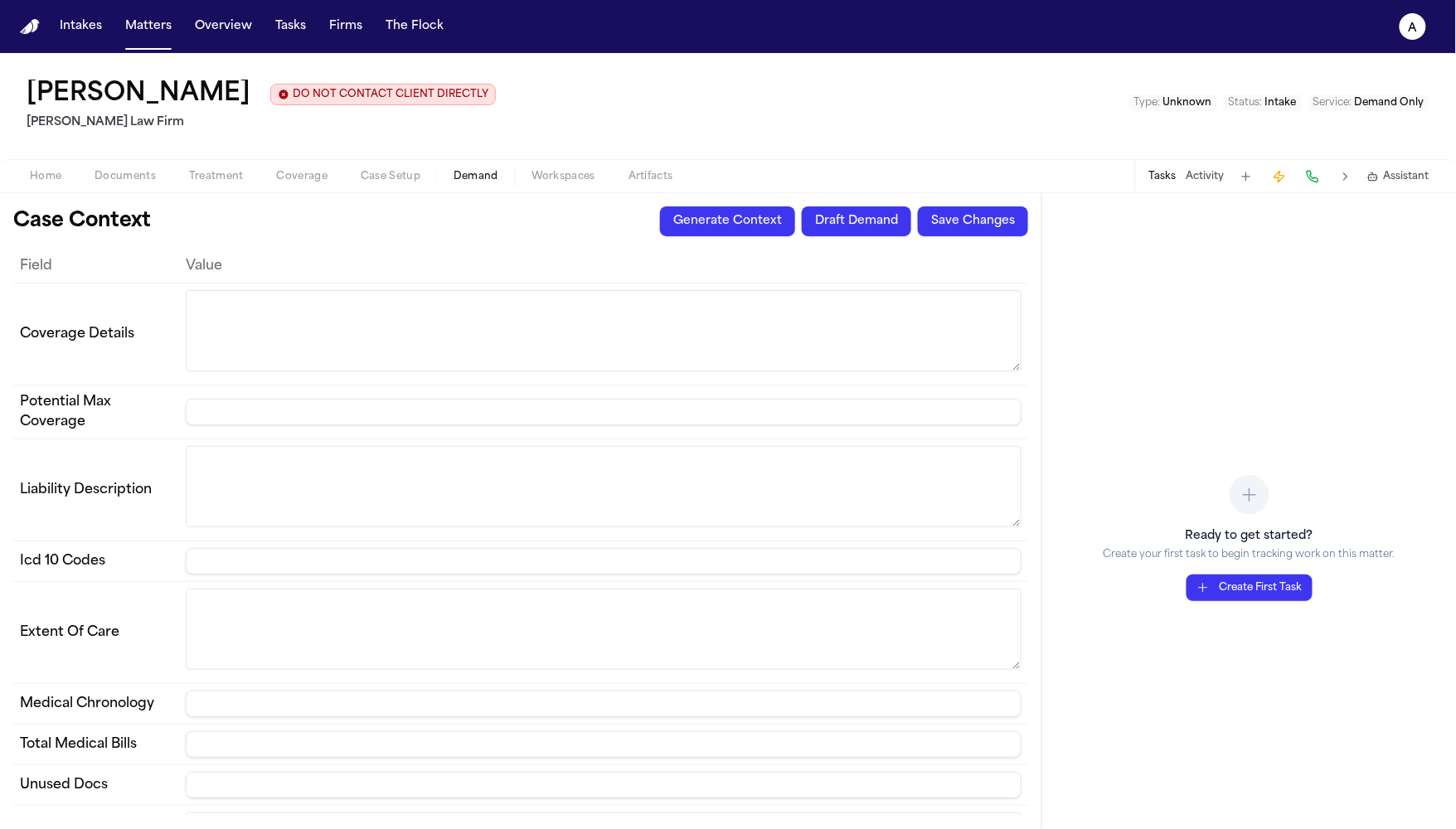 click on "Generate Context" at bounding box center [727, 221] 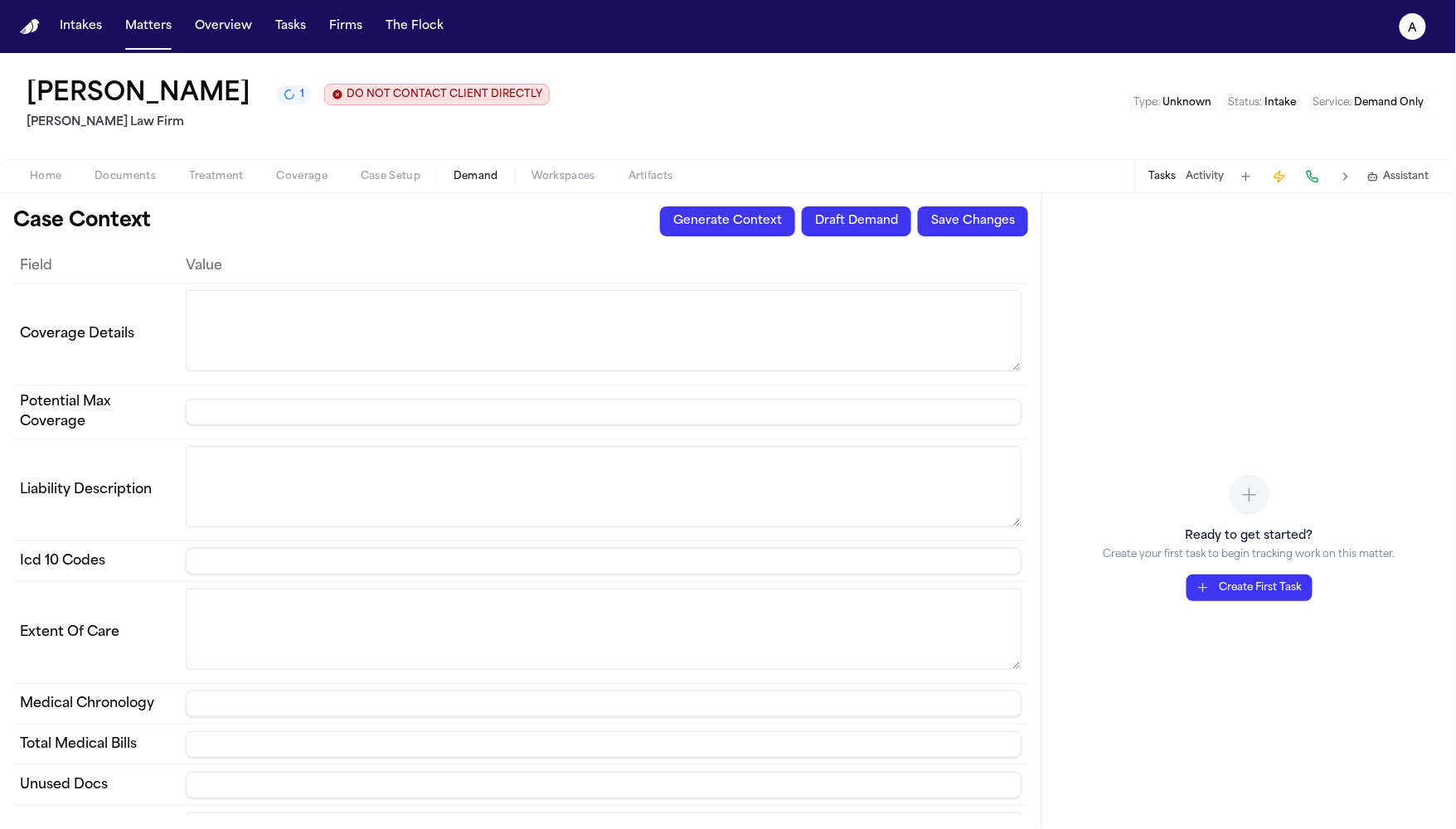 click on "Case Context Generate Context Draft Demand Save Changes Field Value Coverage Details Potential Max Coverage Liability Description Icd 10 Codes Extent Of Care Medical Chronology Total Medical Bills Unused Docs Client Narrative" at bounding box center (521, 511) 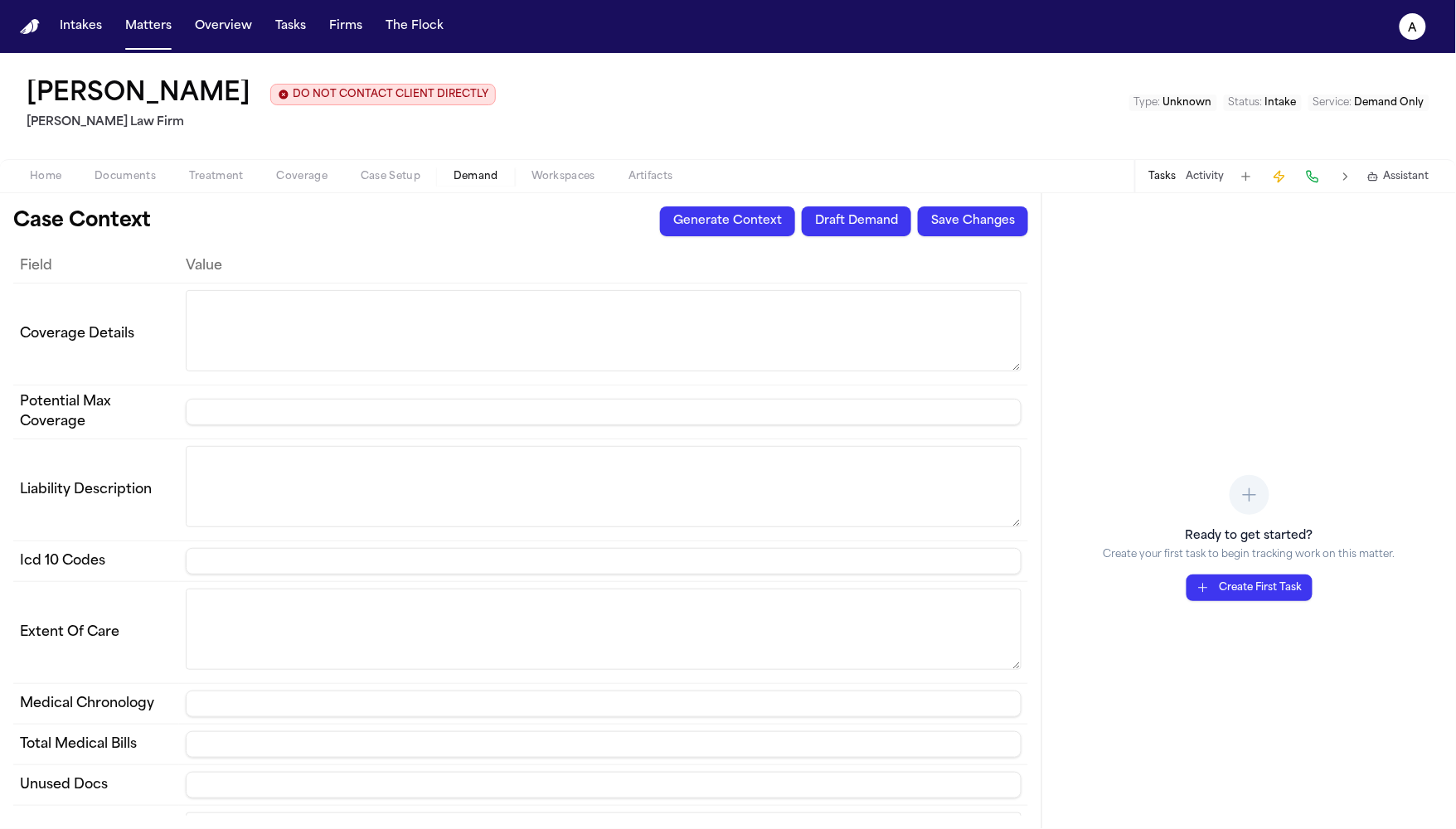 click on "Generate Context" at bounding box center [727, 221] 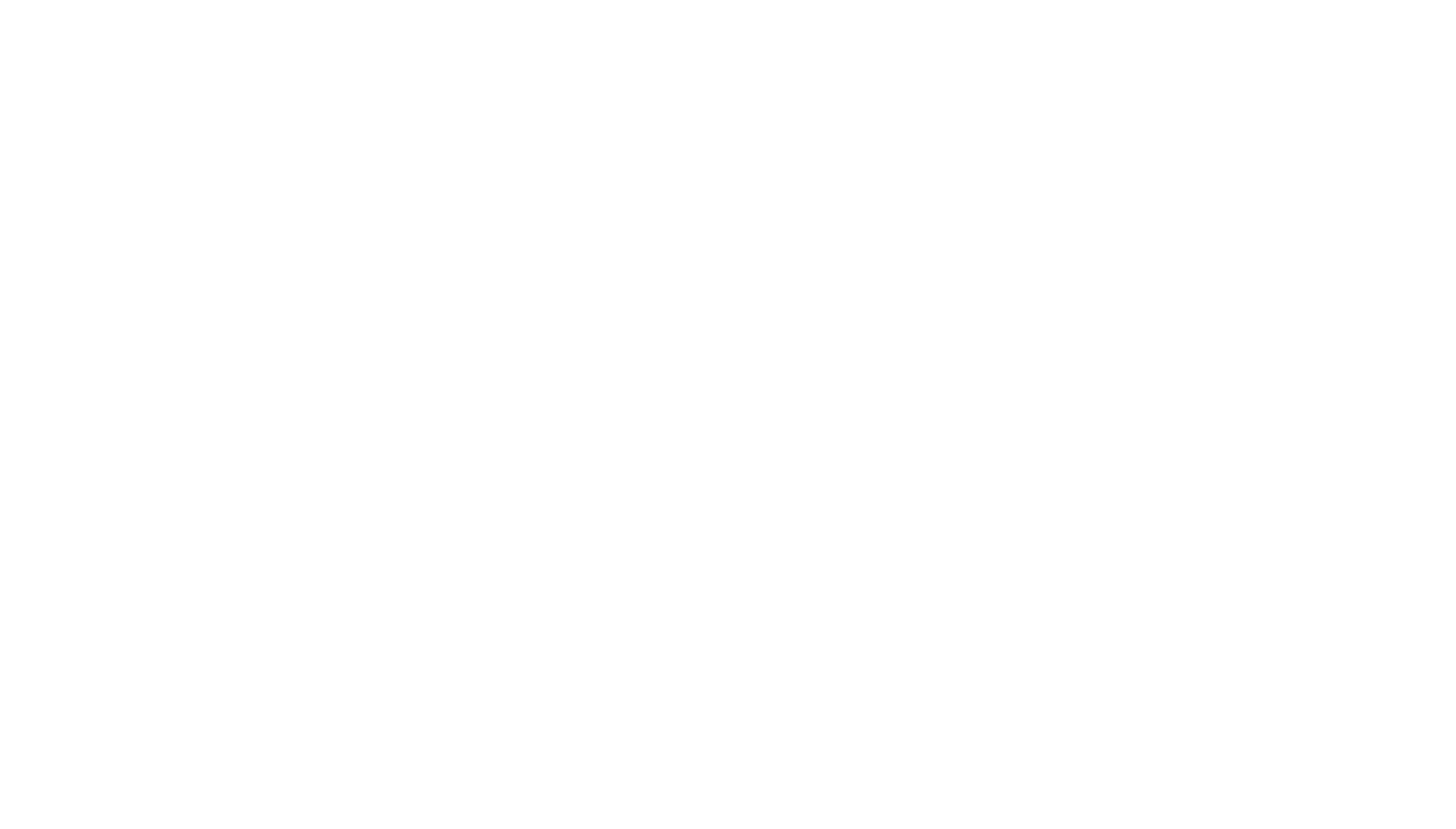 scroll, scrollTop: 0, scrollLeft: 0, axis: both 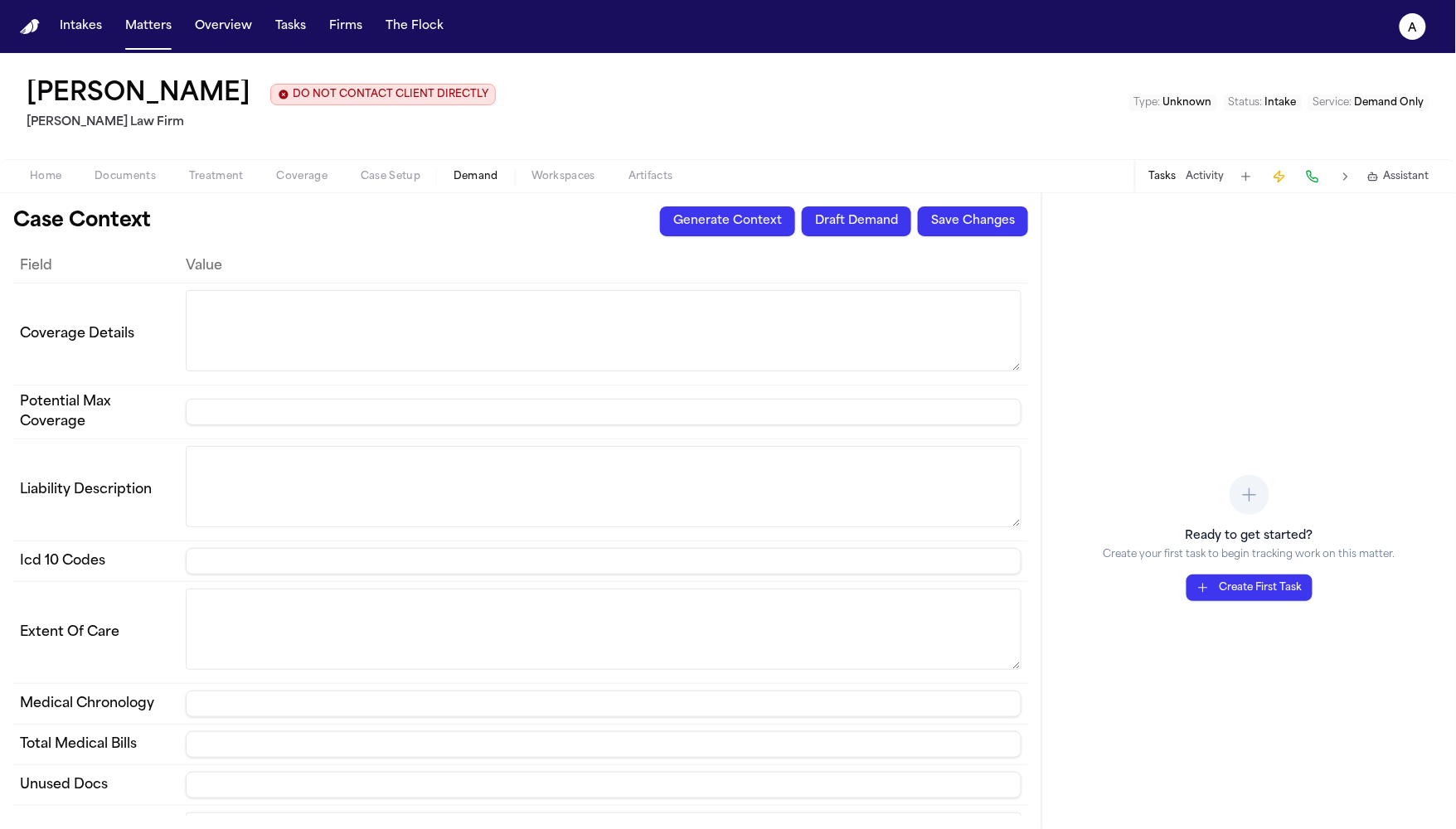 click on "Generate Context" at bounding box center [727, 221] 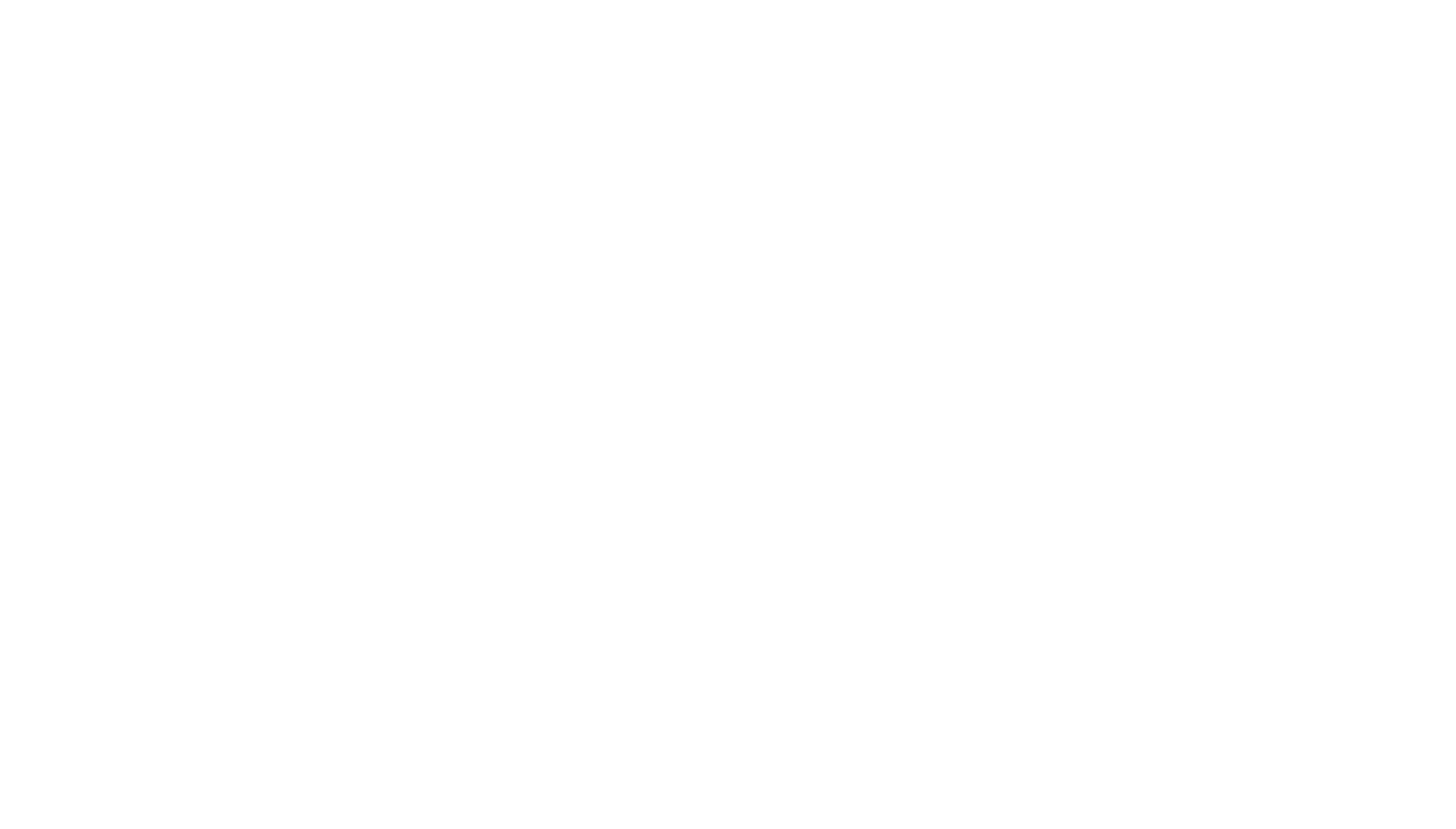 scroll, scrollTop: 0, scrollLeft: 0, axis: both 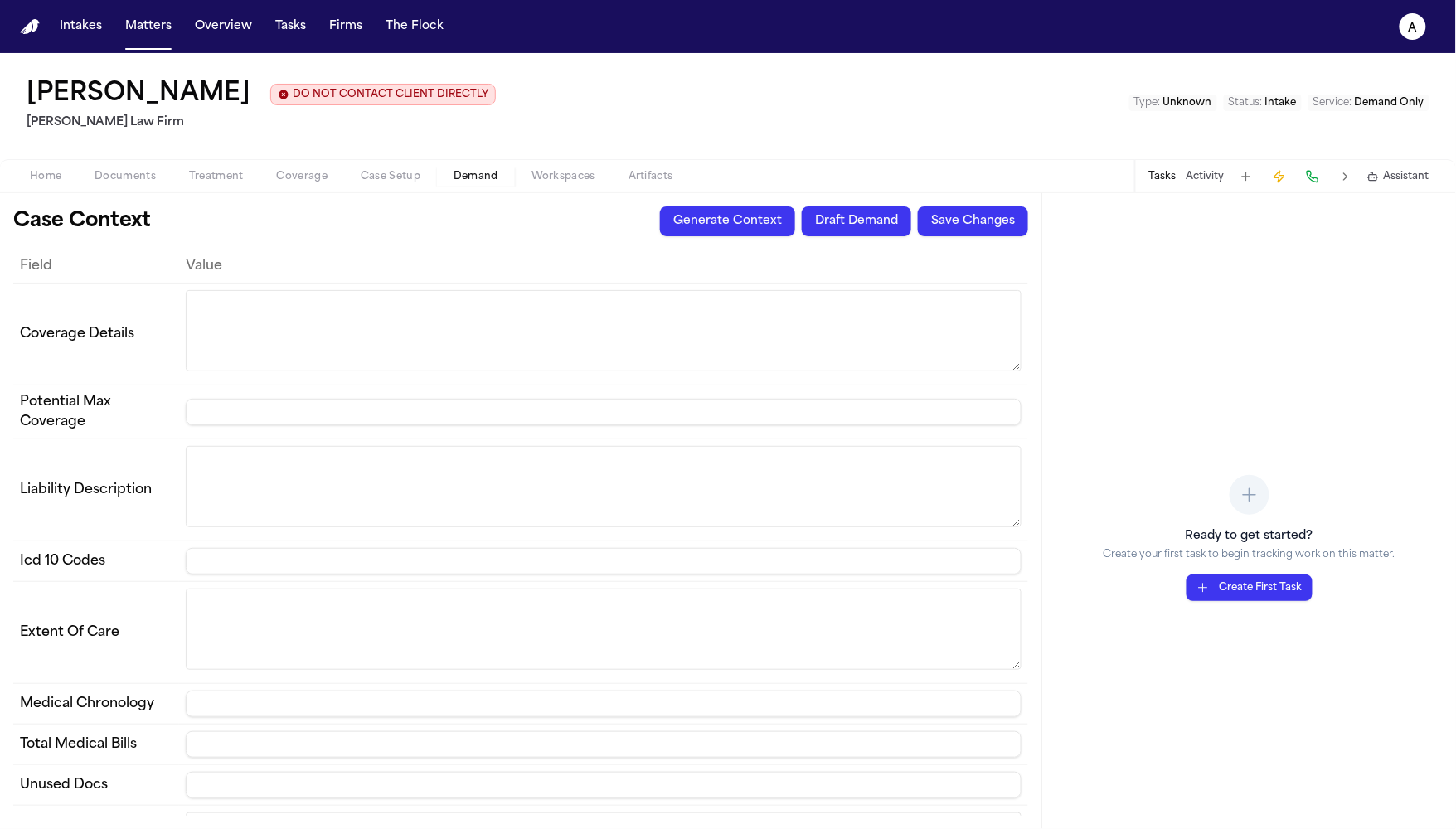 click on "Generate Context" at bounding box center [727, 221] 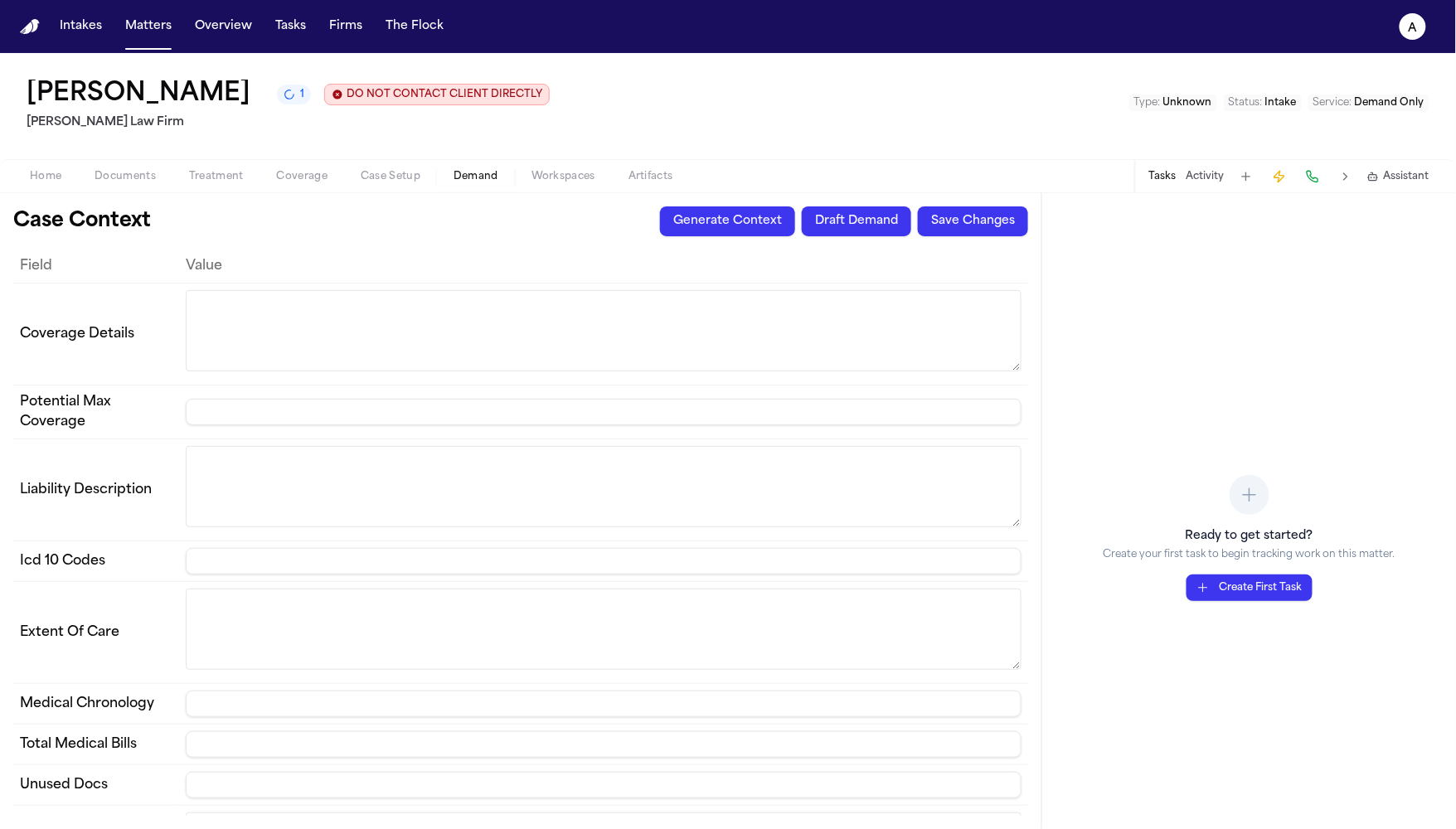 click on "Generate Context" at bounding box center (727, 221) 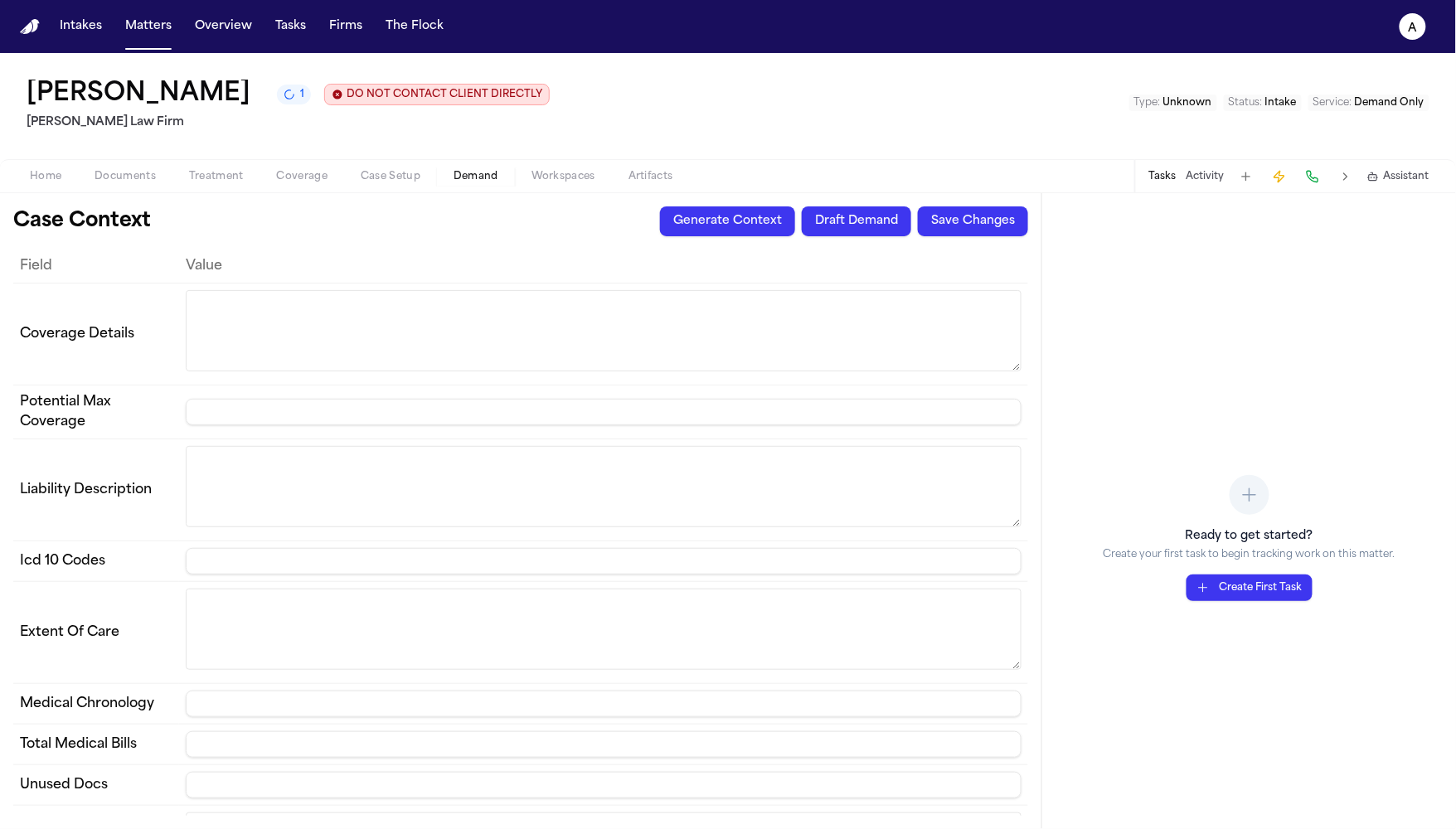 click on "Generate Context" at bounding box center [727, 221] 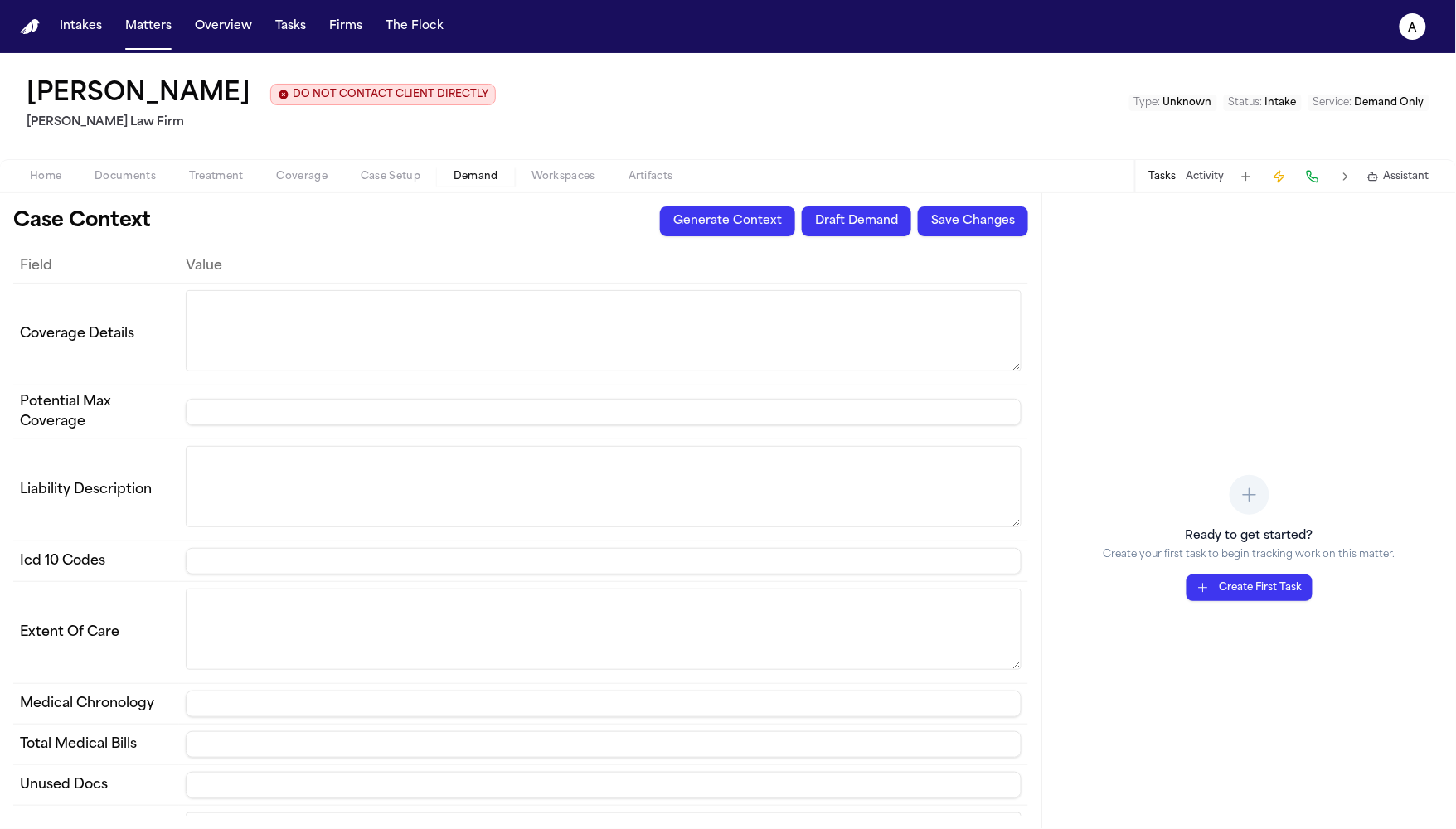 click on "Generate Context" at bounding box center [727, 221] 